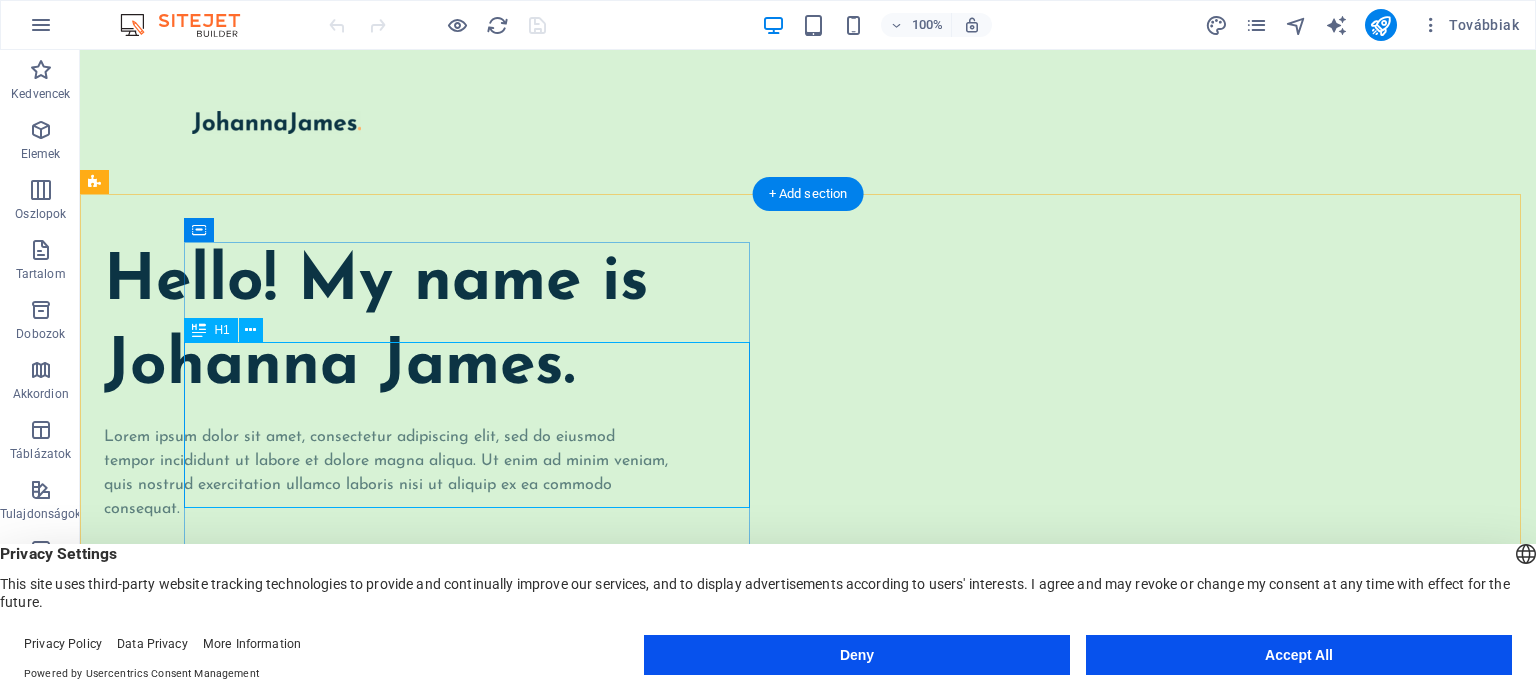 scroll, scrollTop: 0, scrollLeft: 0, axis: both 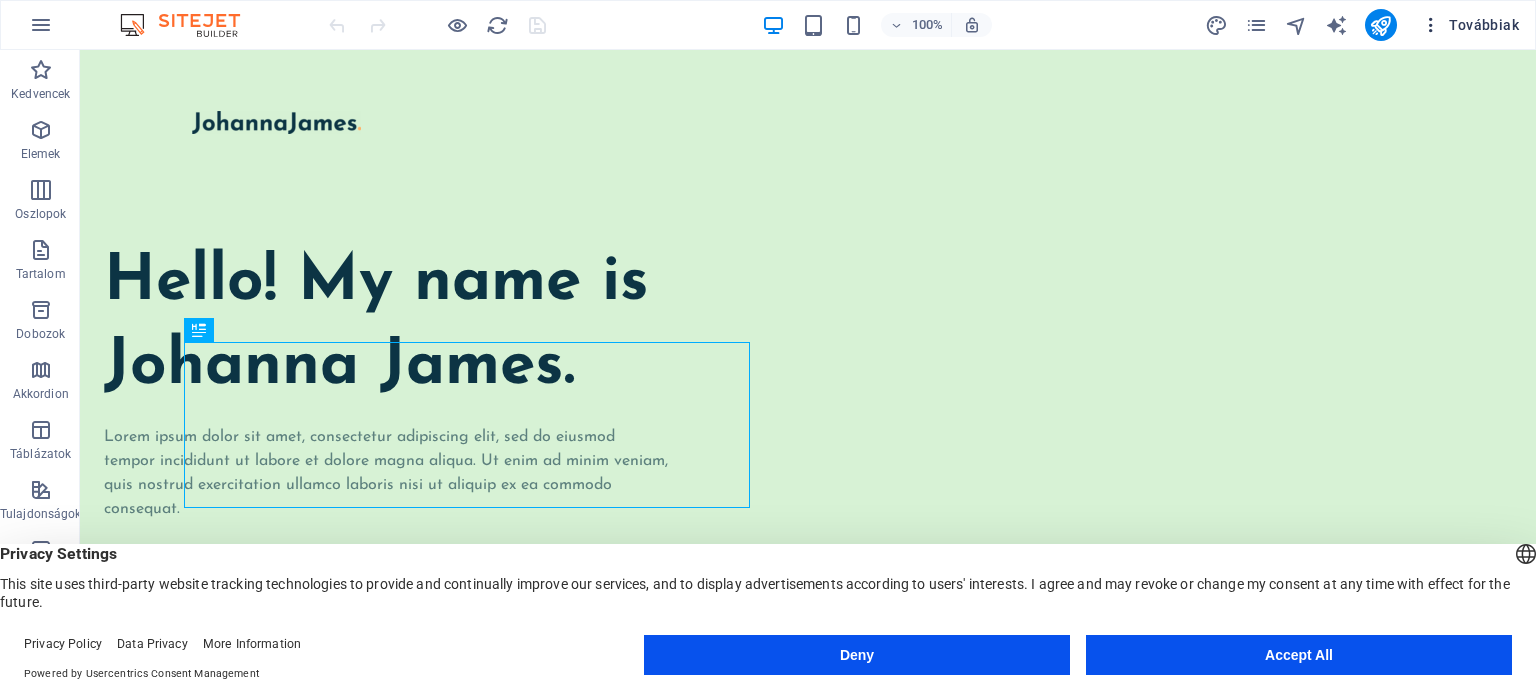 click on "Továbbiak" at bounding box center (1470, 25) 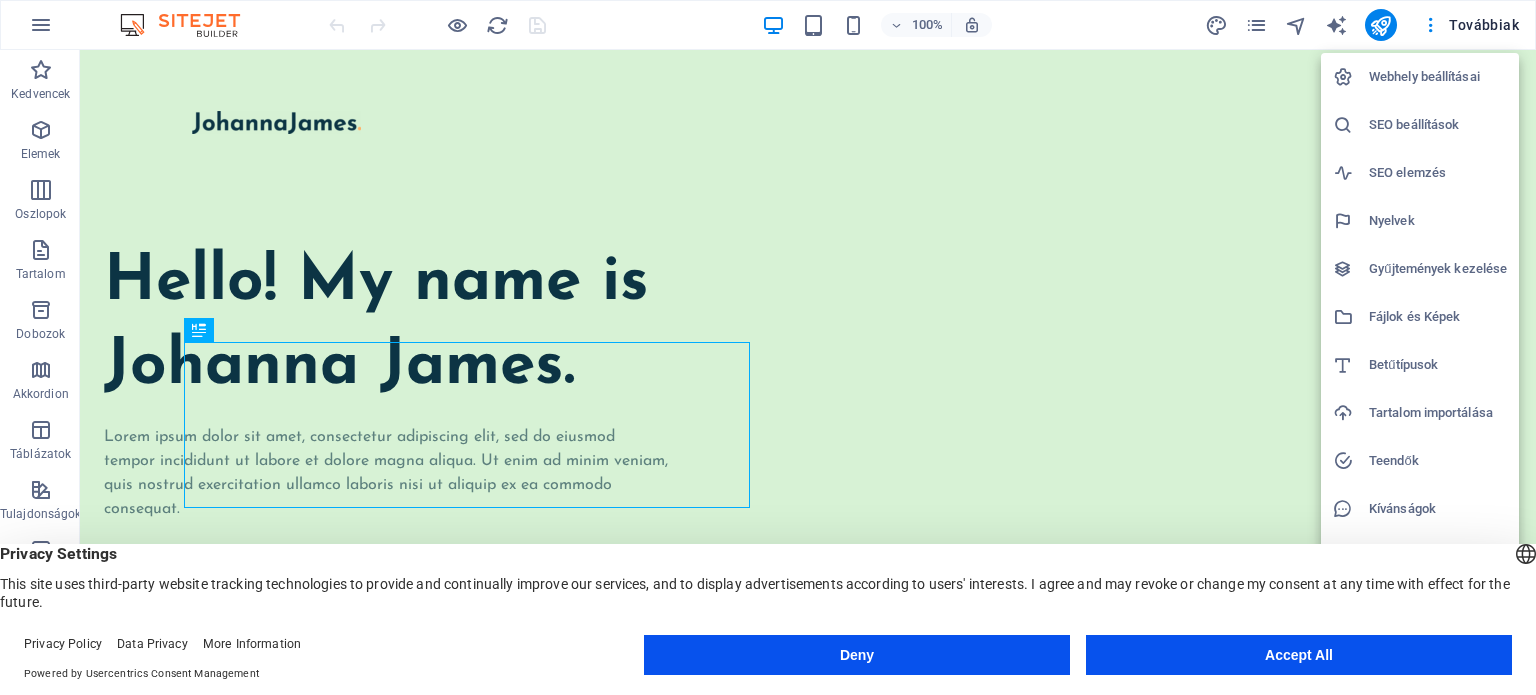 click on "Deny" at bounding box center [857, 655] 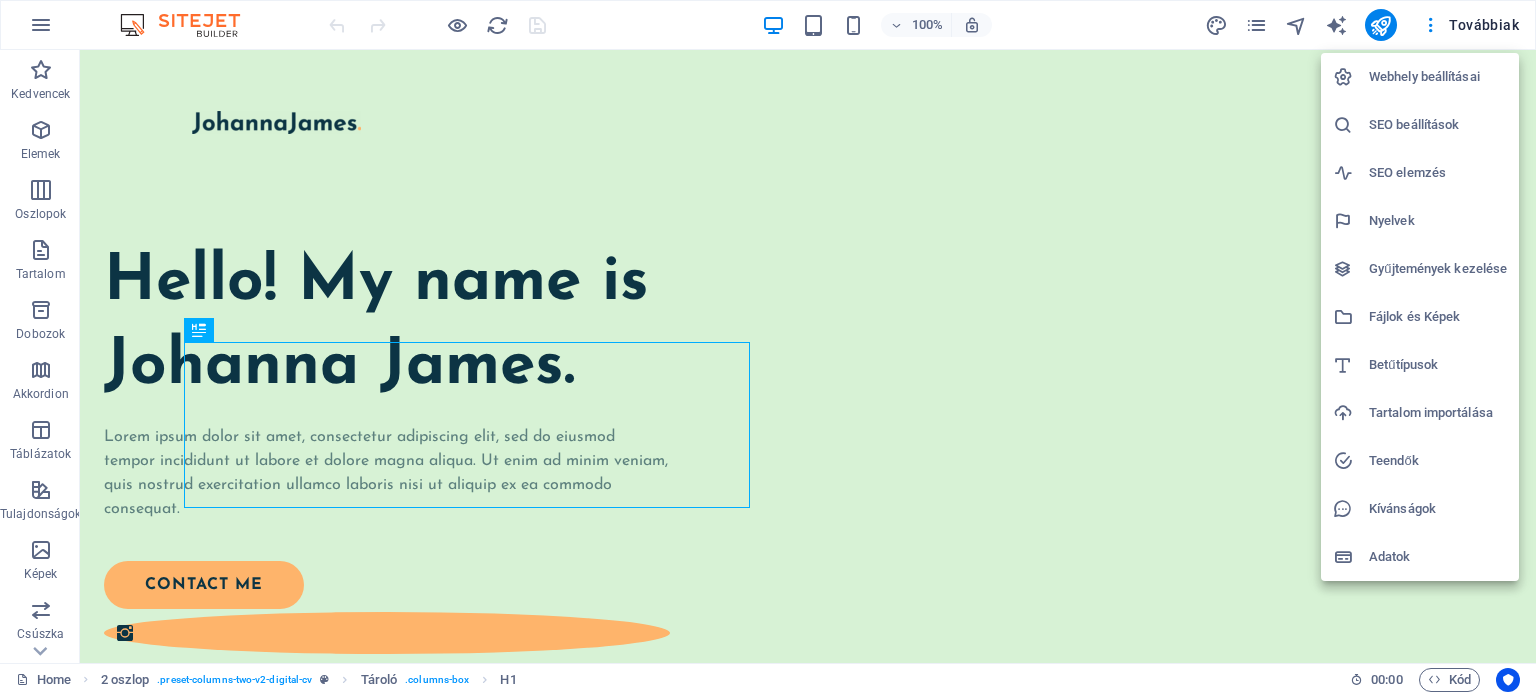 click on "Webhely beállításai" at bounding box center [1438, 77] 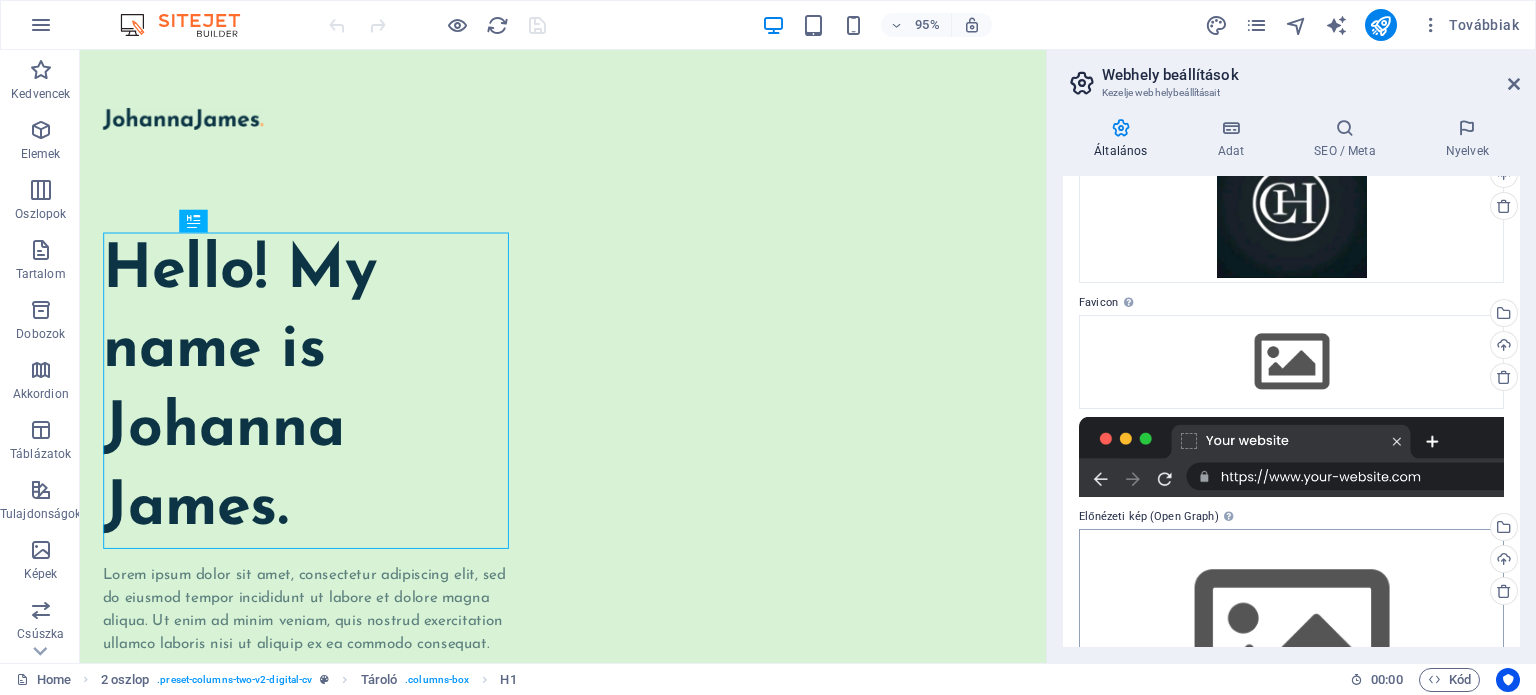 scroll, scrollTop: 0, scrollLeft: 0, axis: both 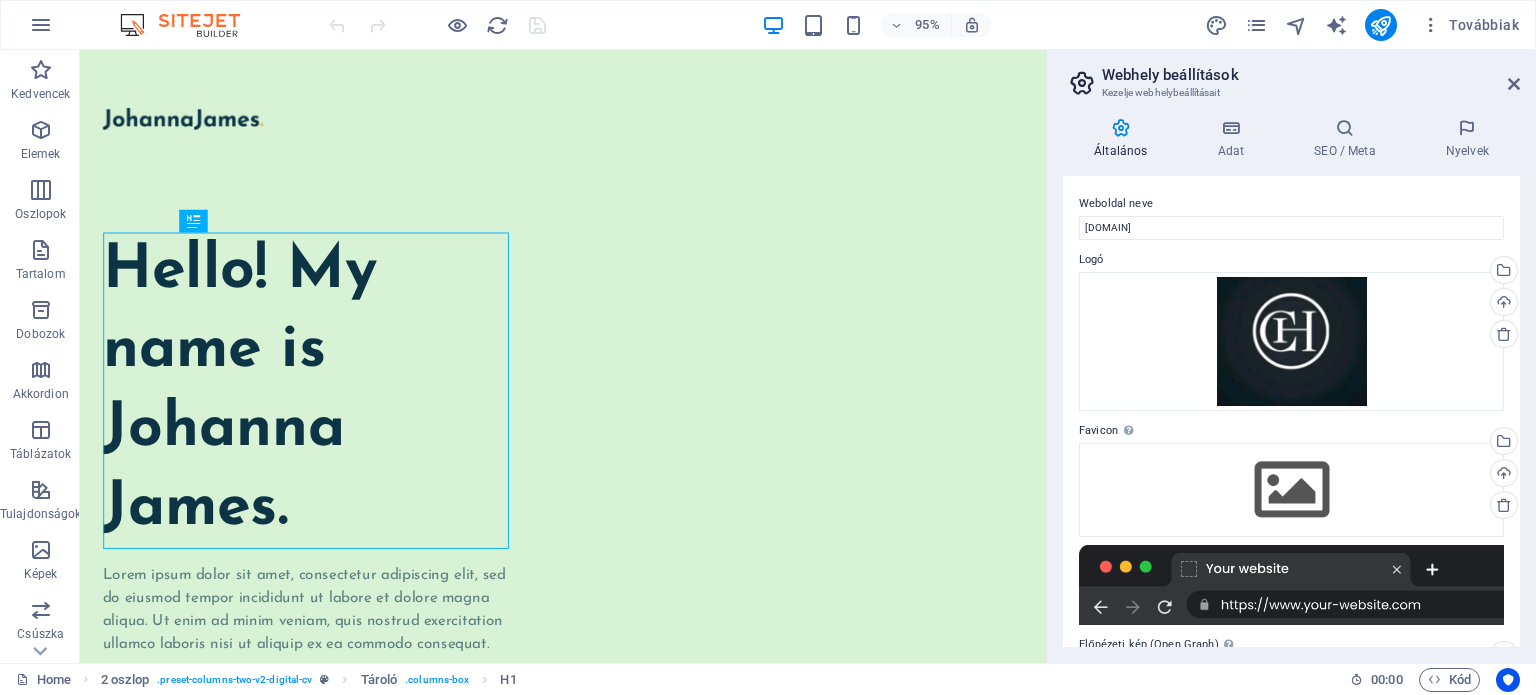 click on "95% Továbbiak" at bounding box center (926, 25) 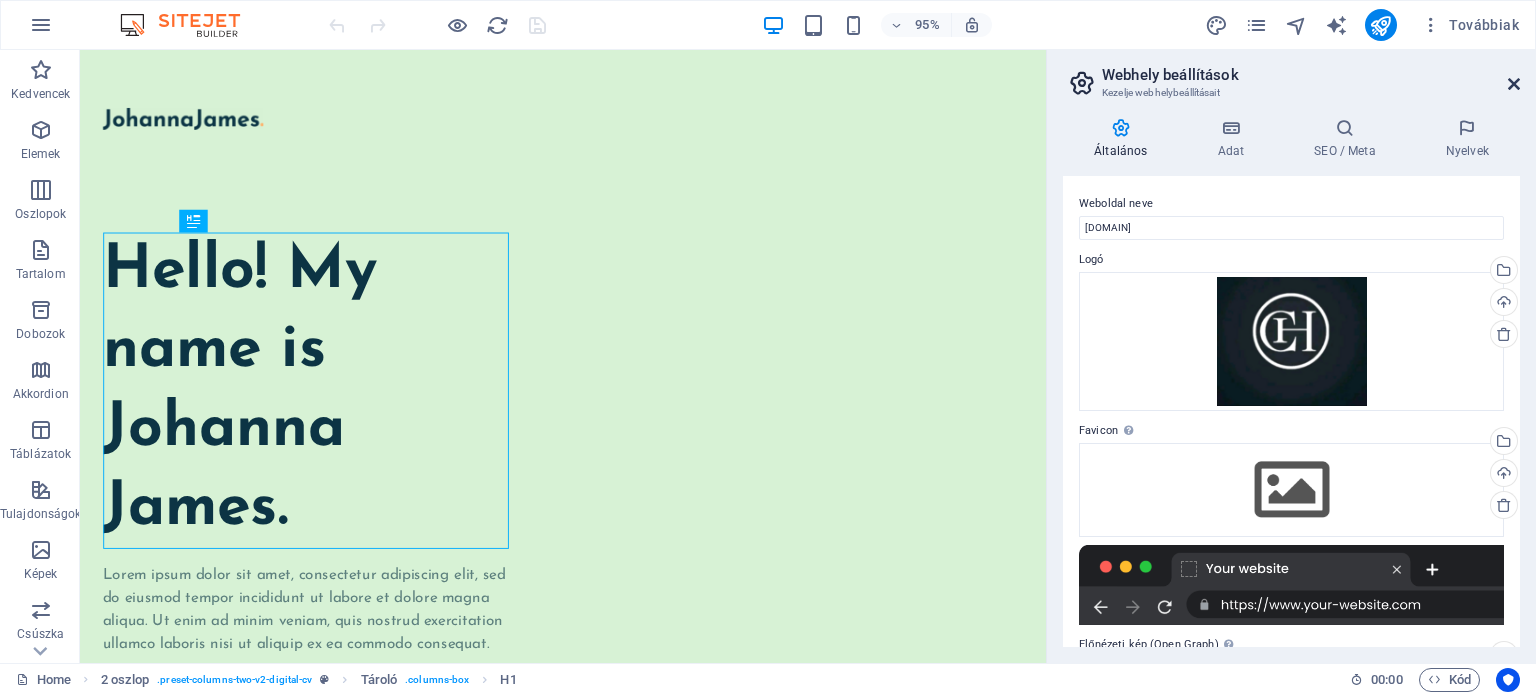 click at bounding box center [1514, 84] 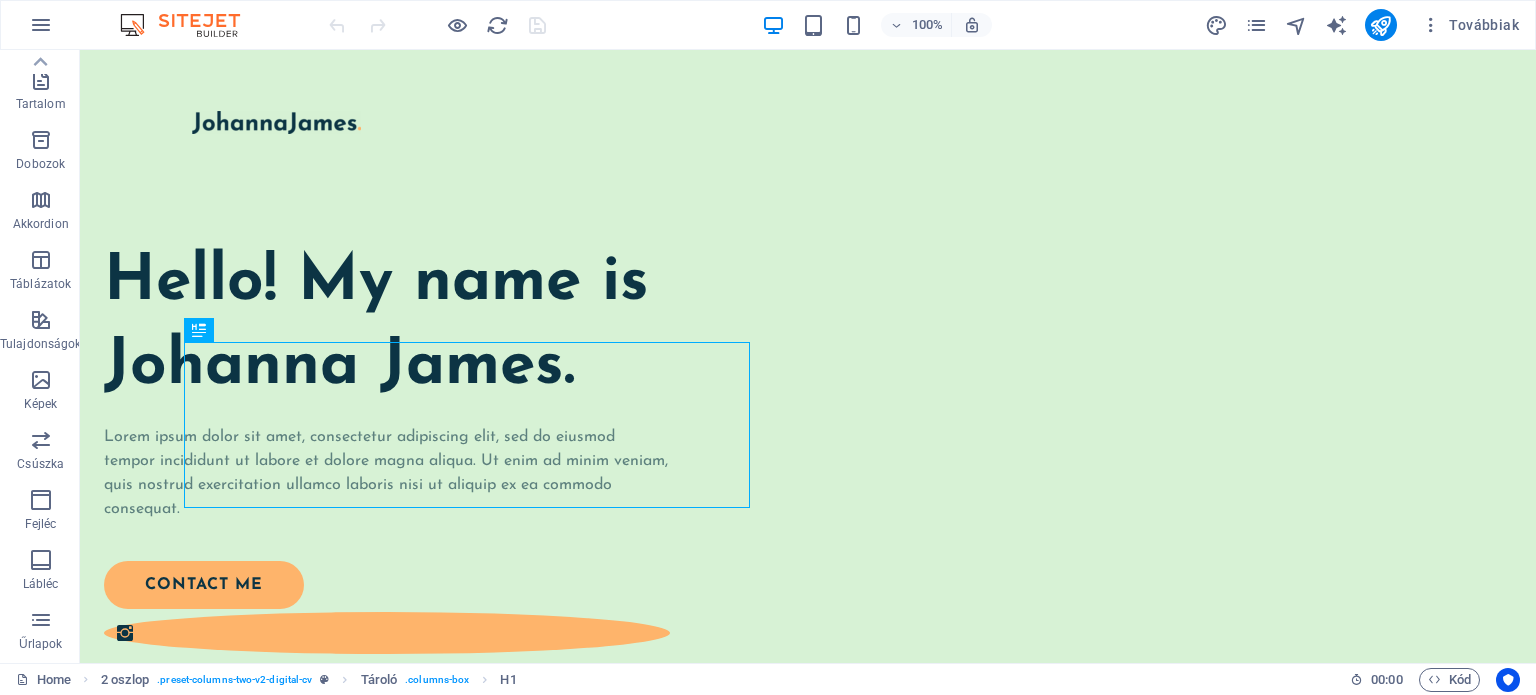 scroll, scrollTop: 0, scrollLeft: 0, axis: both 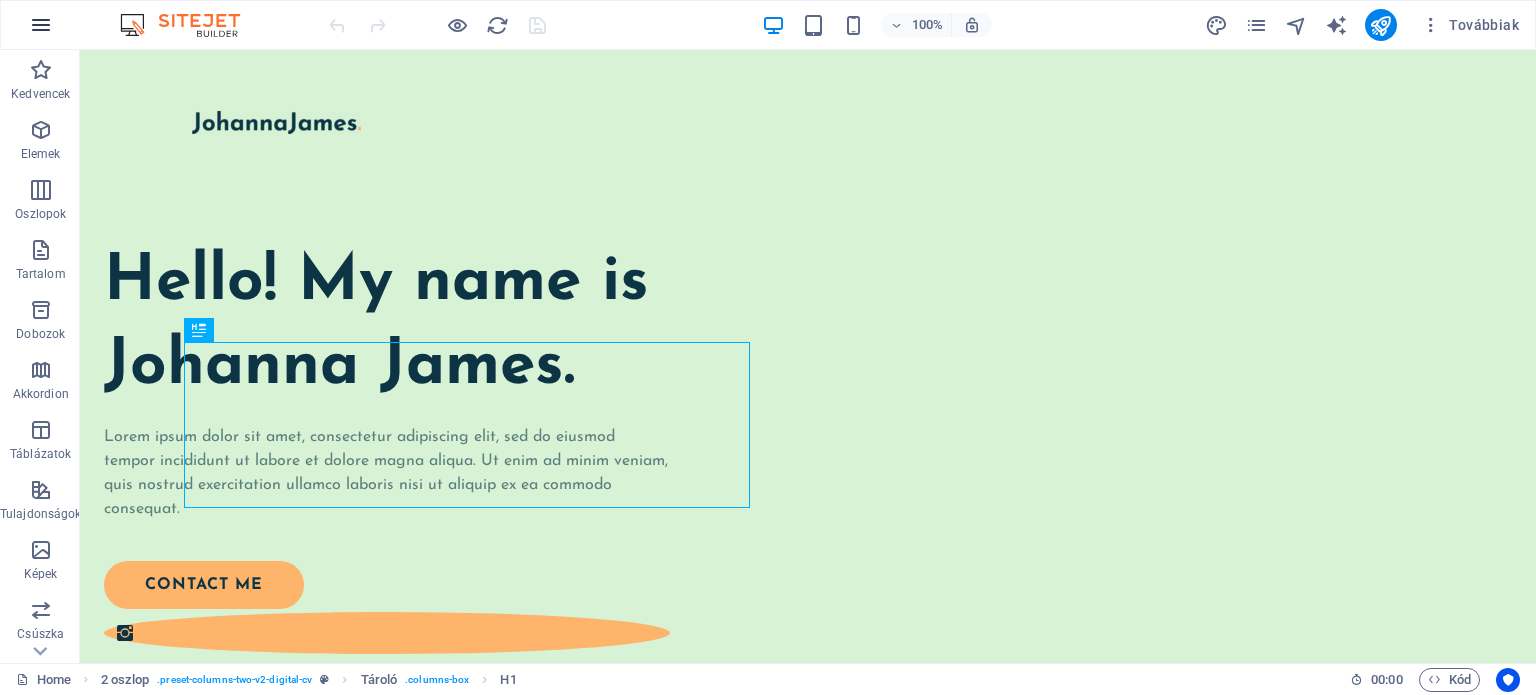 click at bounding box center [41, 25] 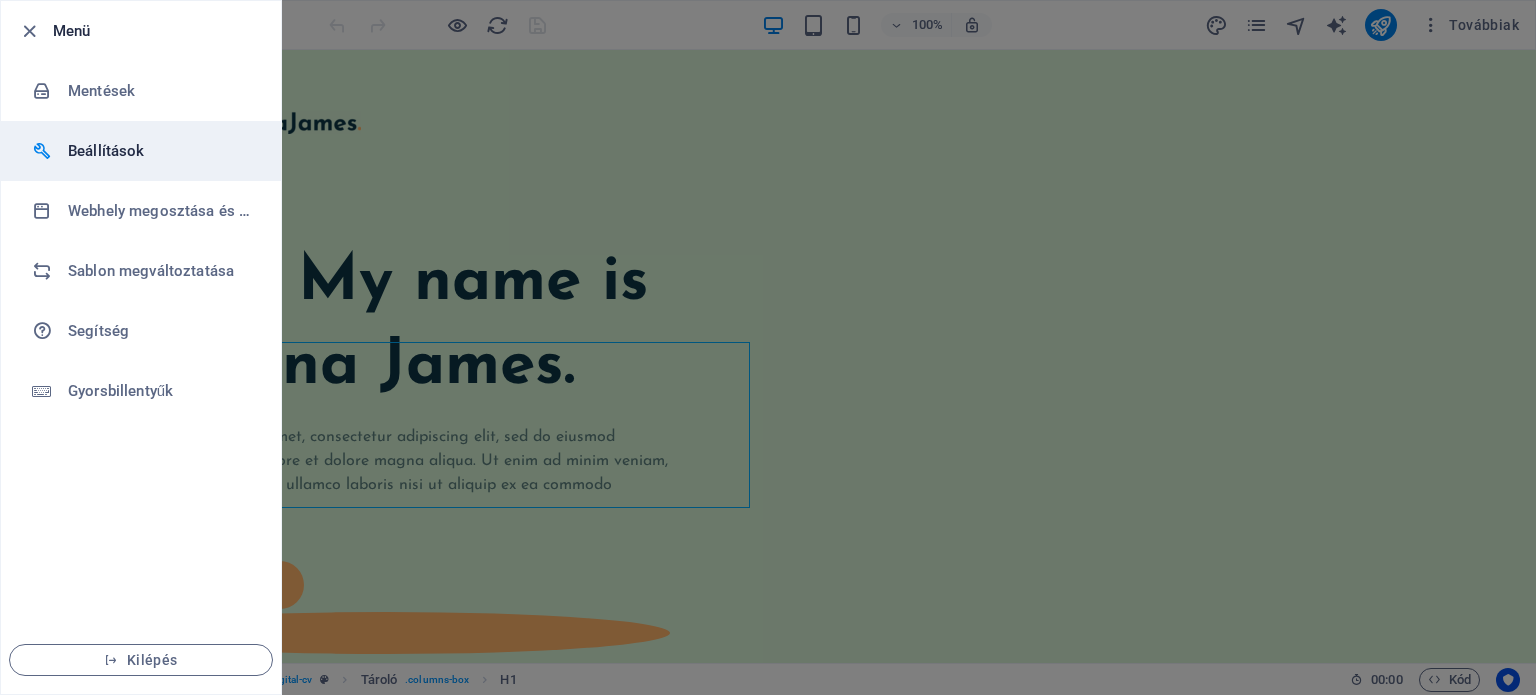 click on "Beállítások" at bounding box center (160, 151) 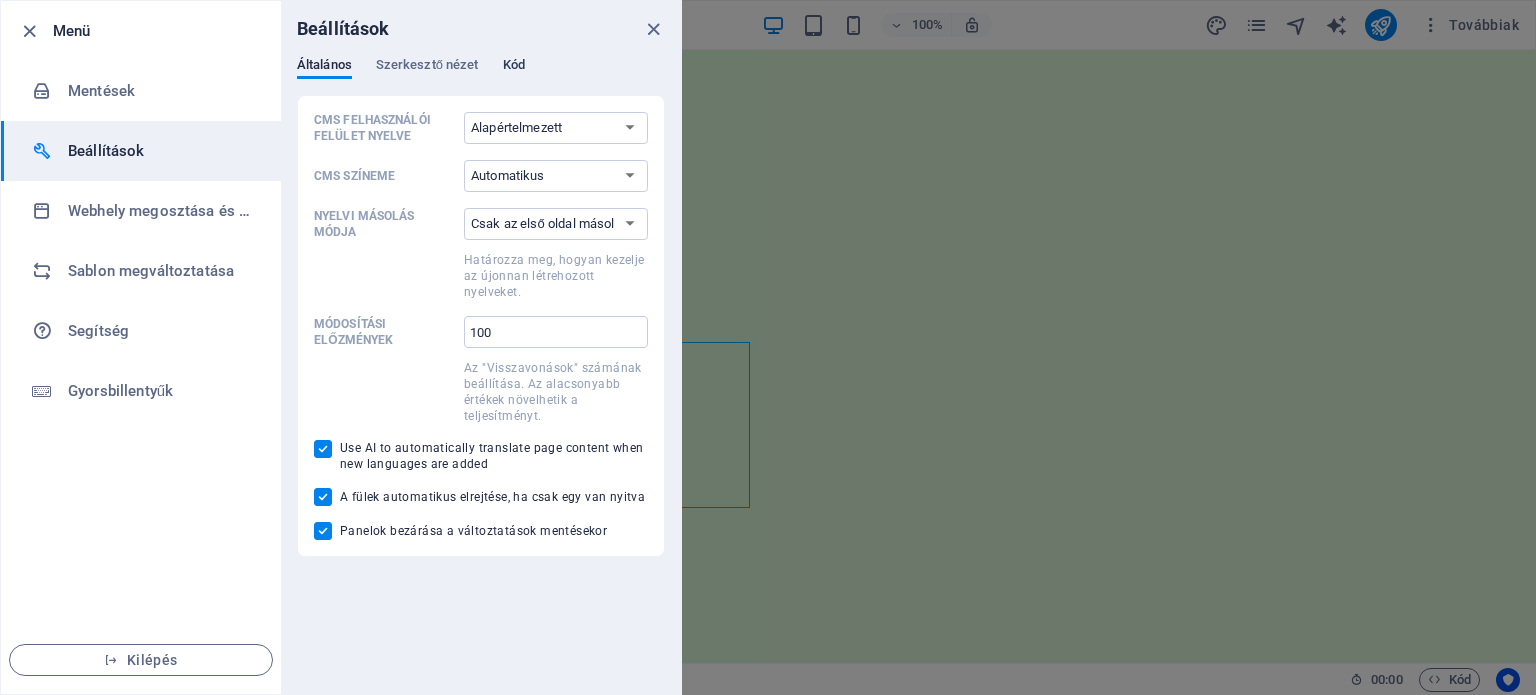 click on "Kód" at bounding box center [514, 67] 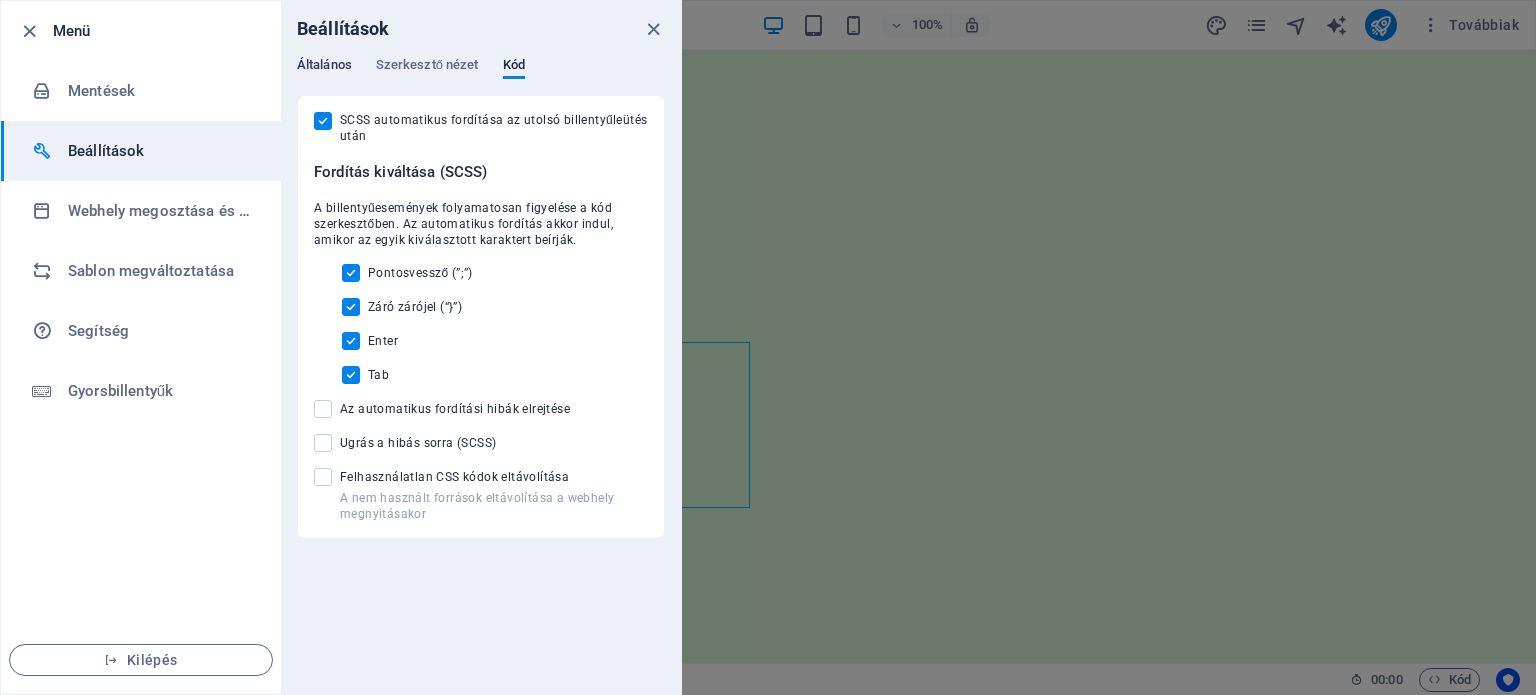 click on "Általános" at bounding box center (324, 67) 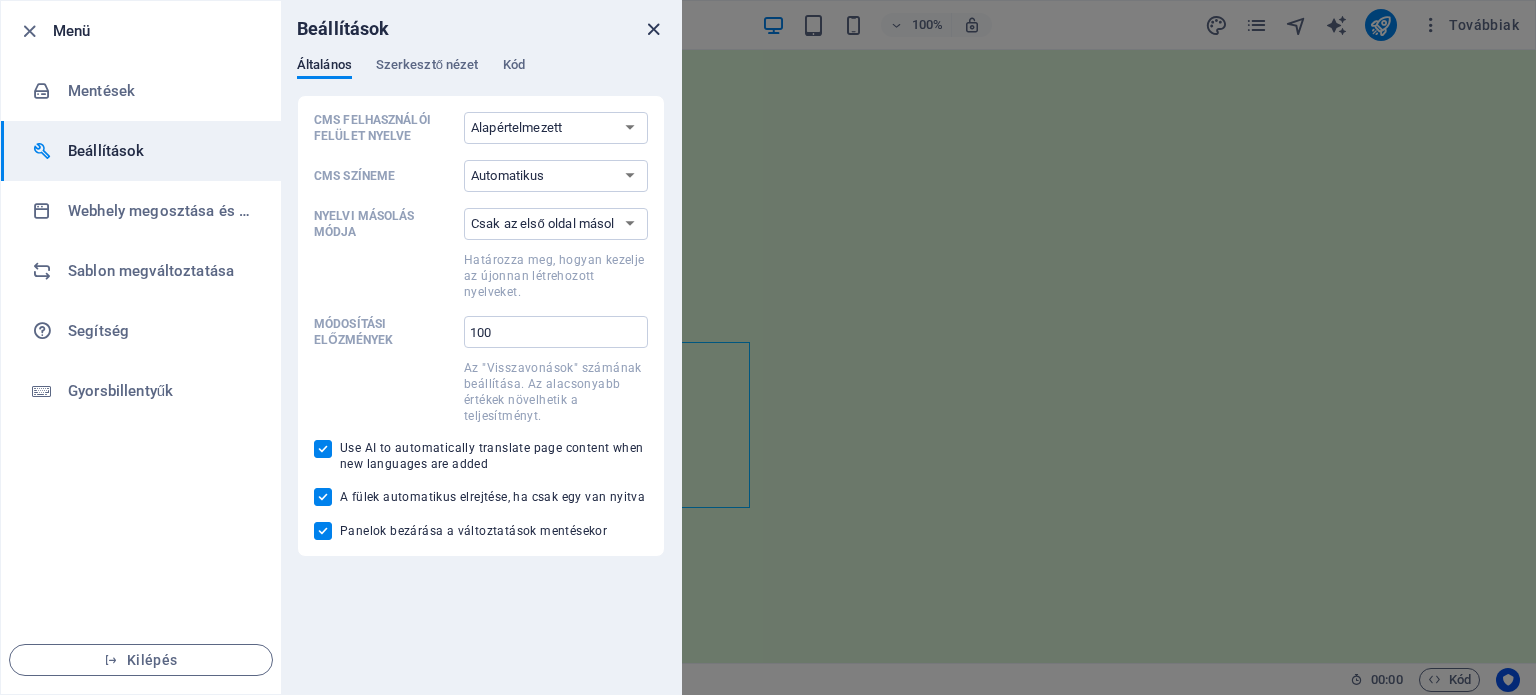 click at bounding box center [653, 29] 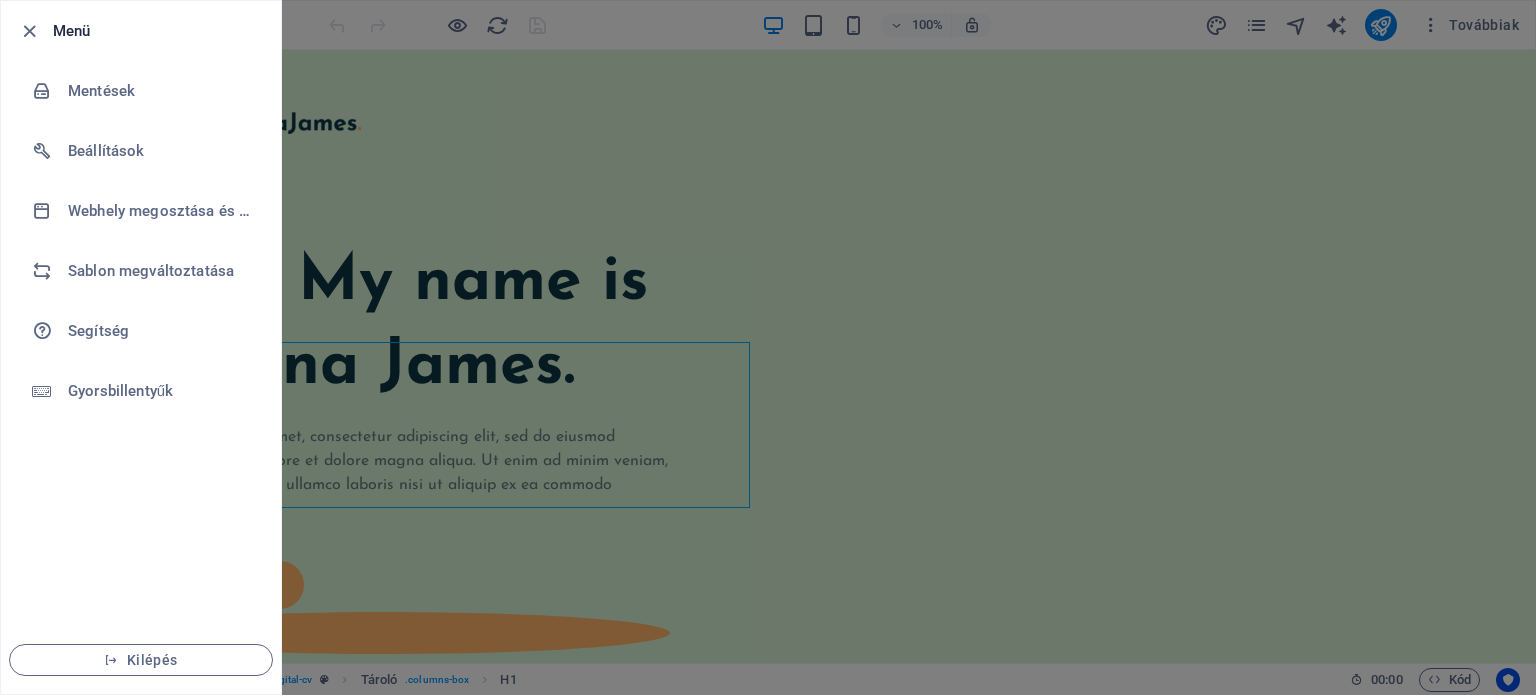 click at bounding box center (768, 347) 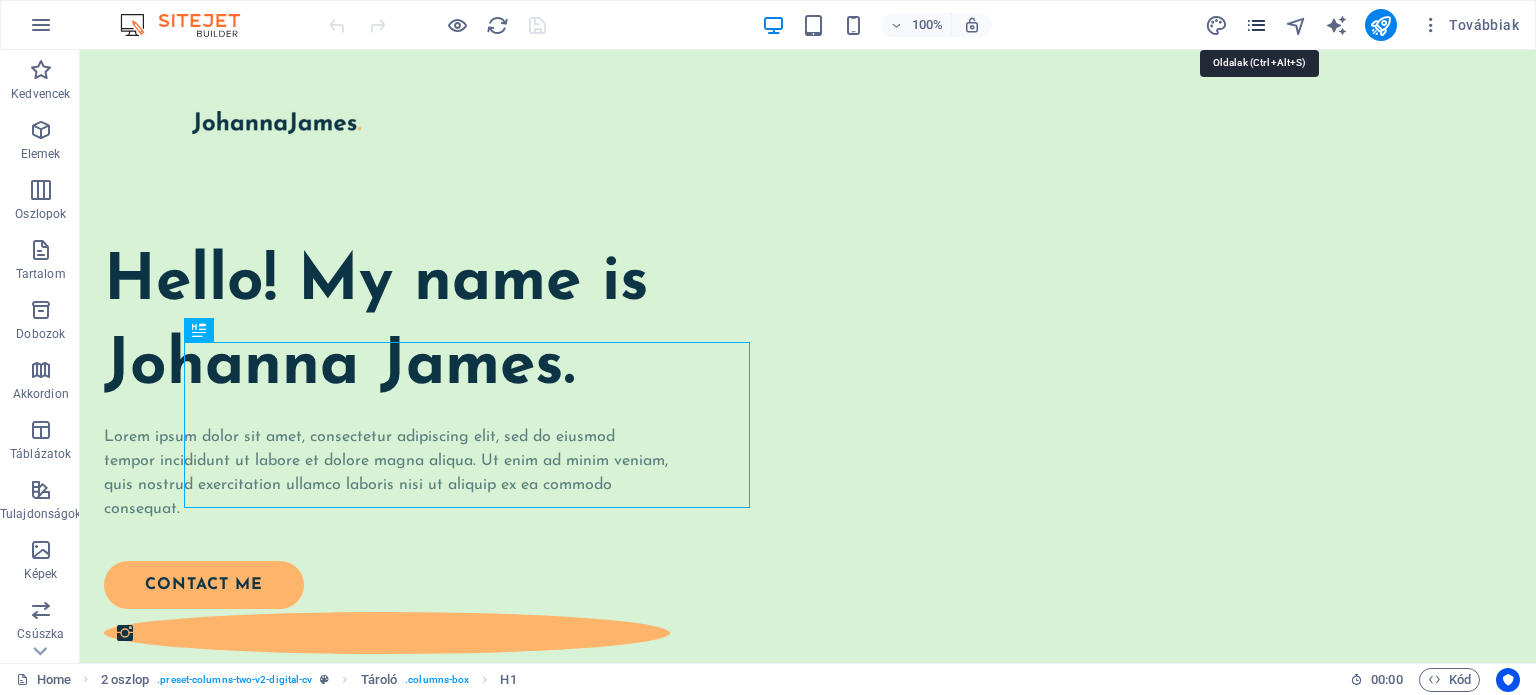click at bounding box center [1256, 25] 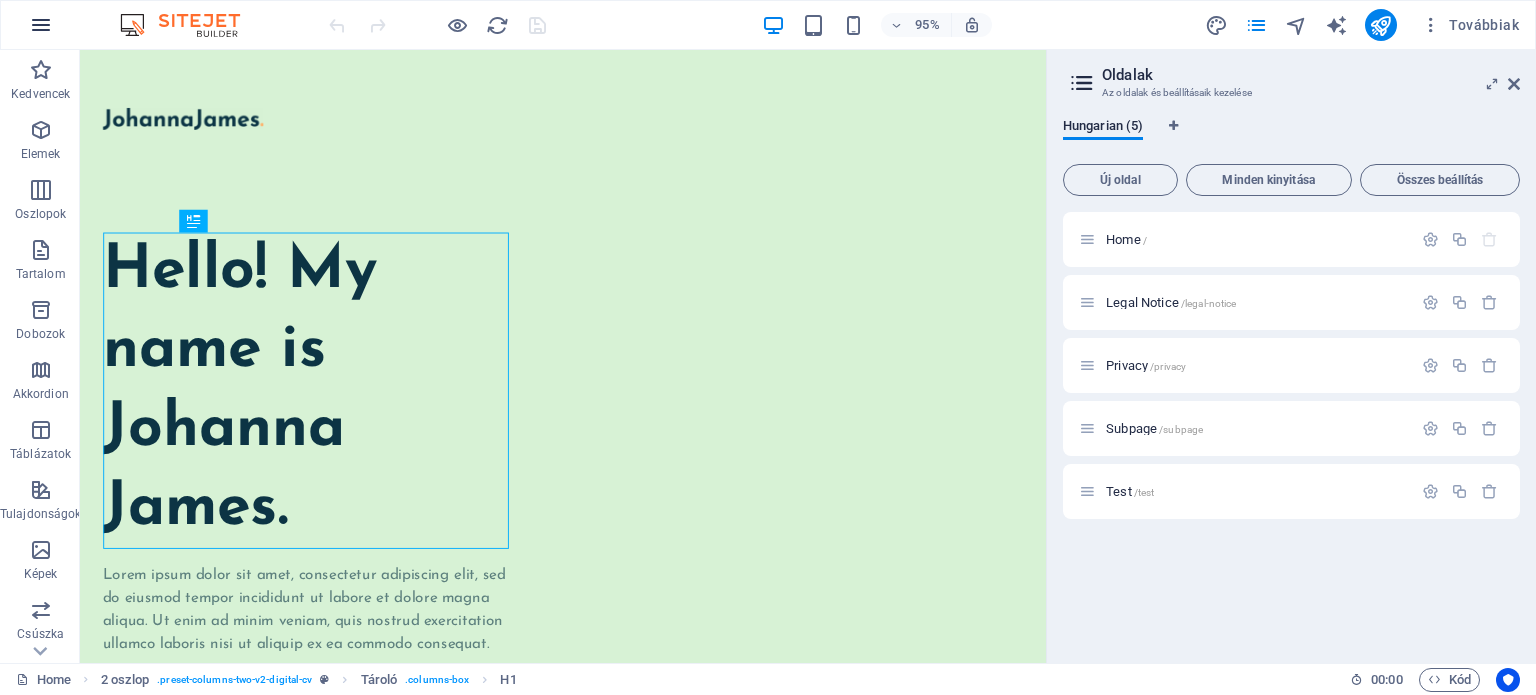 click at bounding box center (41, 25) 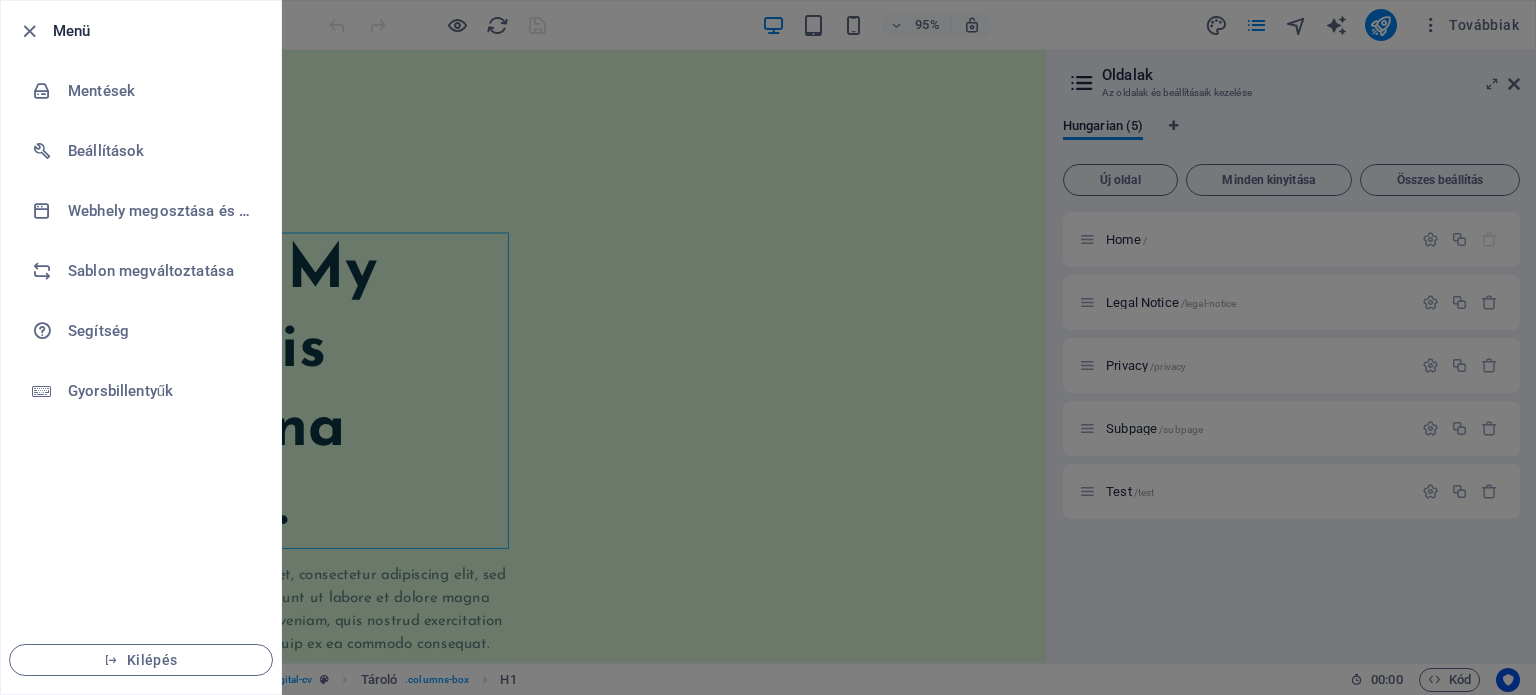click at bounding box center [768, 347] 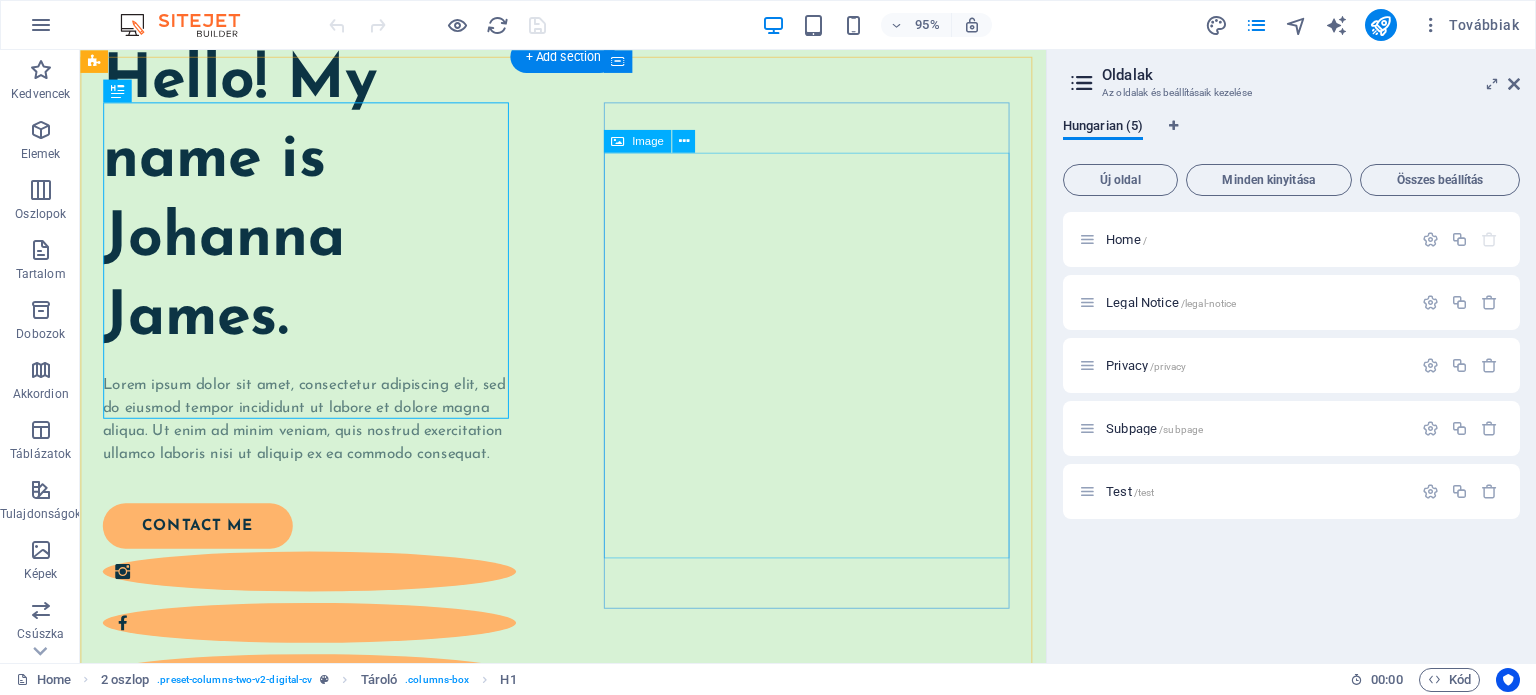 scroll, scrollTop: 0, scrollLeft: 0, axis: both 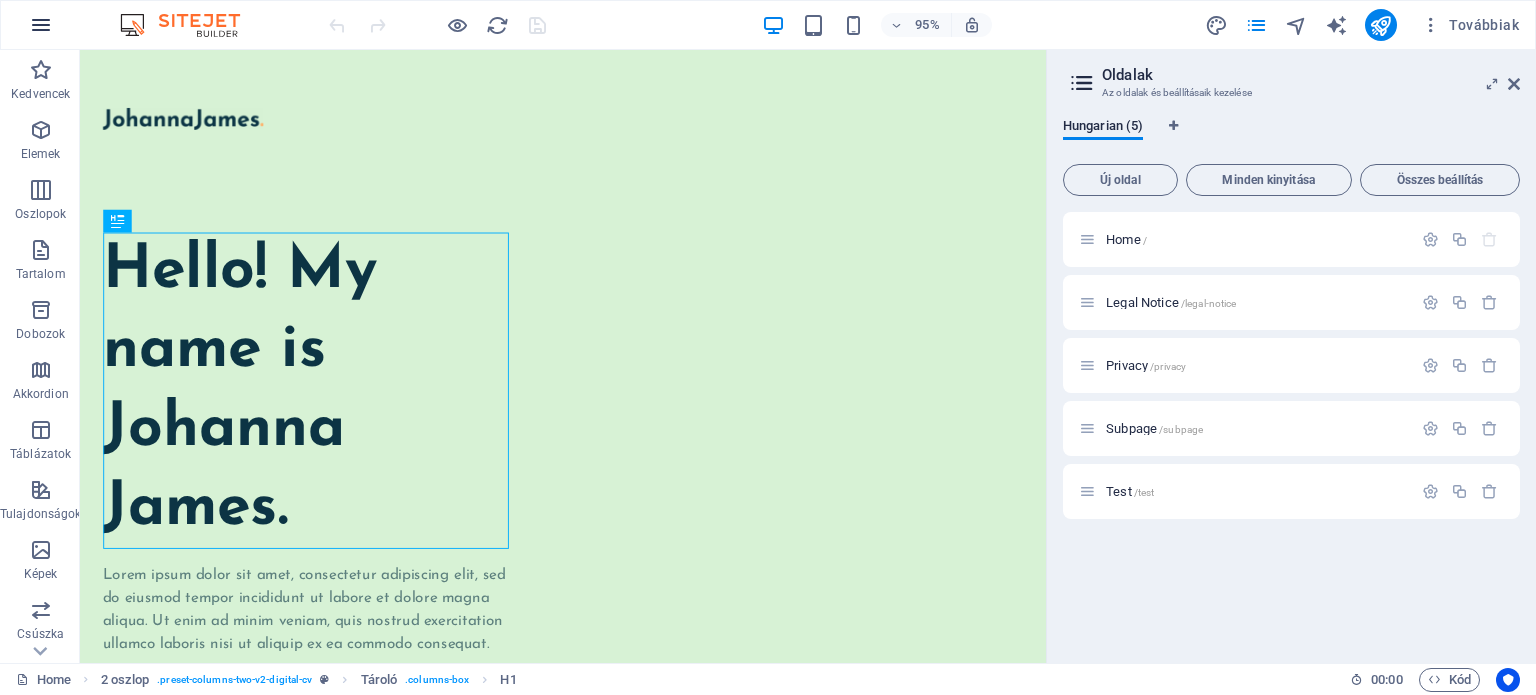 click at bounding box center [41, 25] 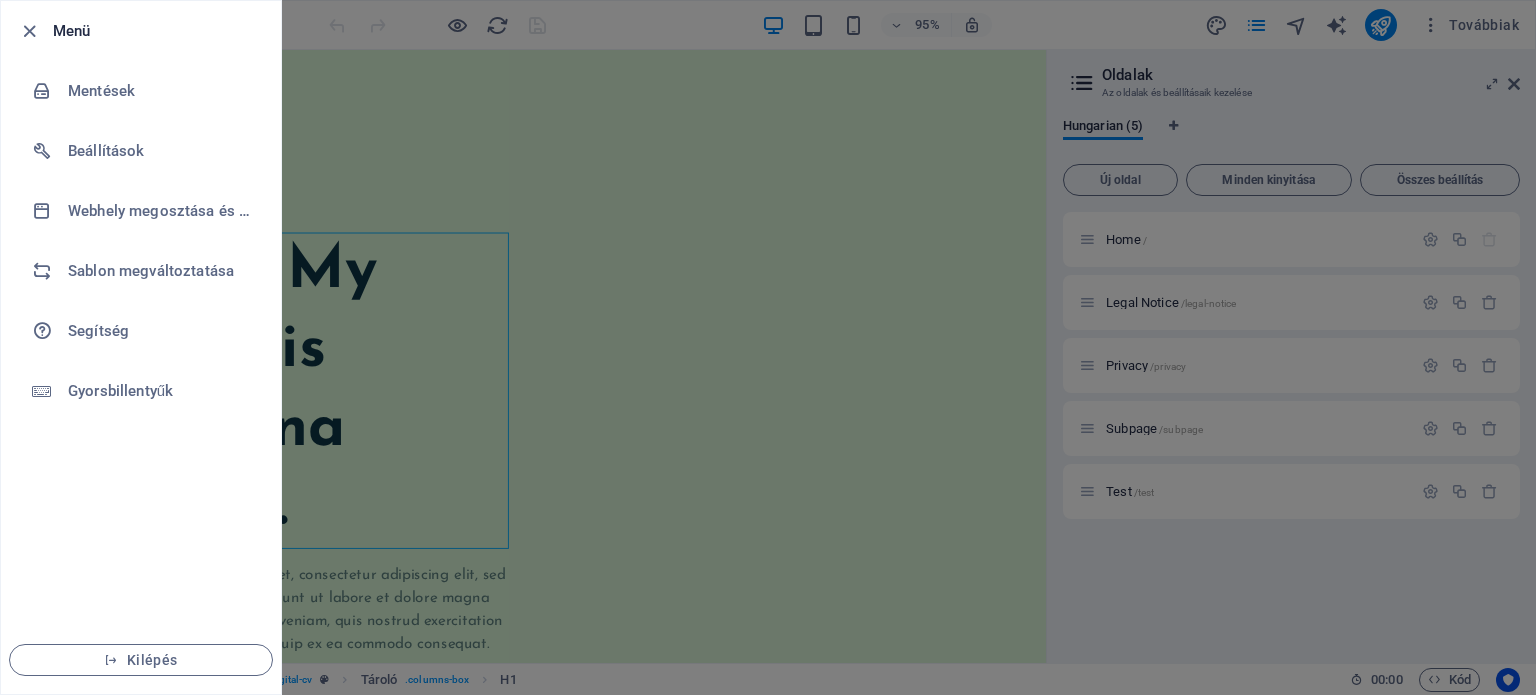 click at bounding box center (768, 347) 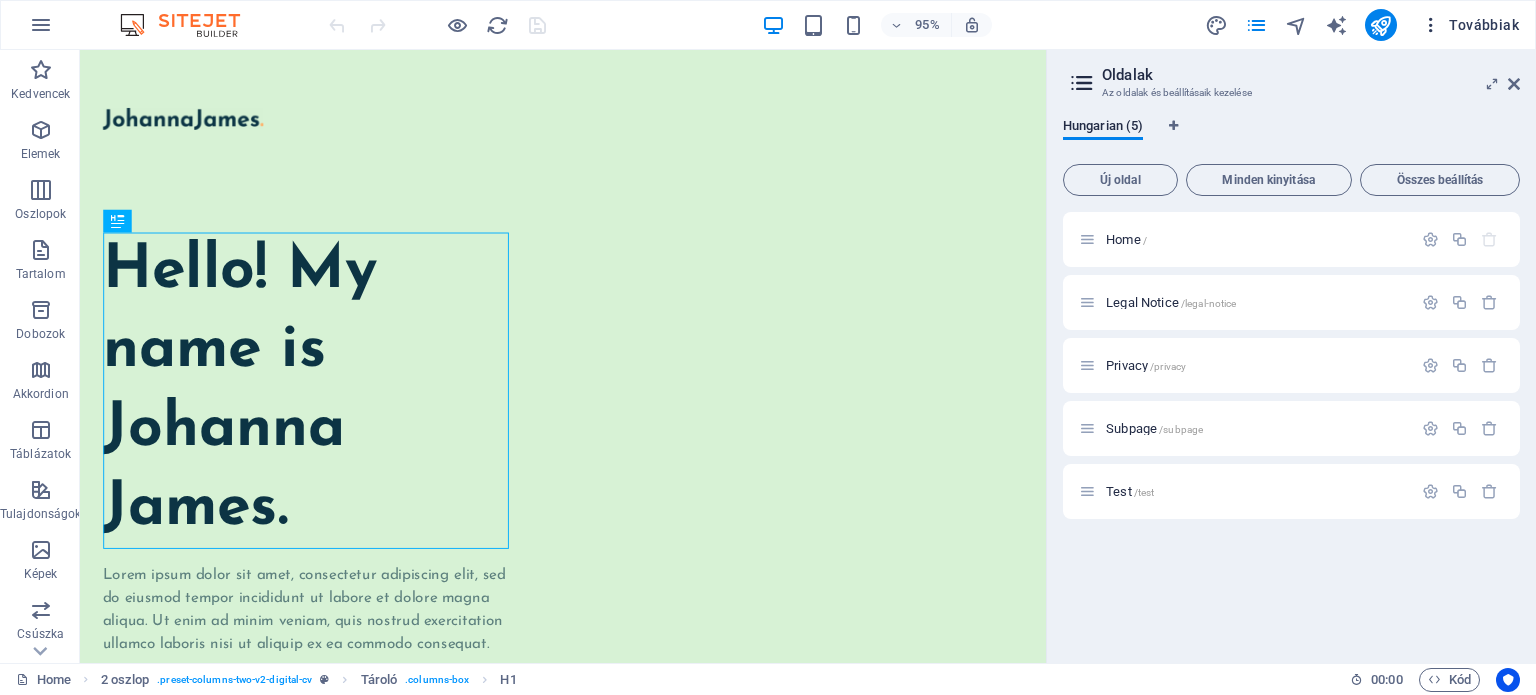 click on "Továbbiak" at bounding box center (1470, 25) 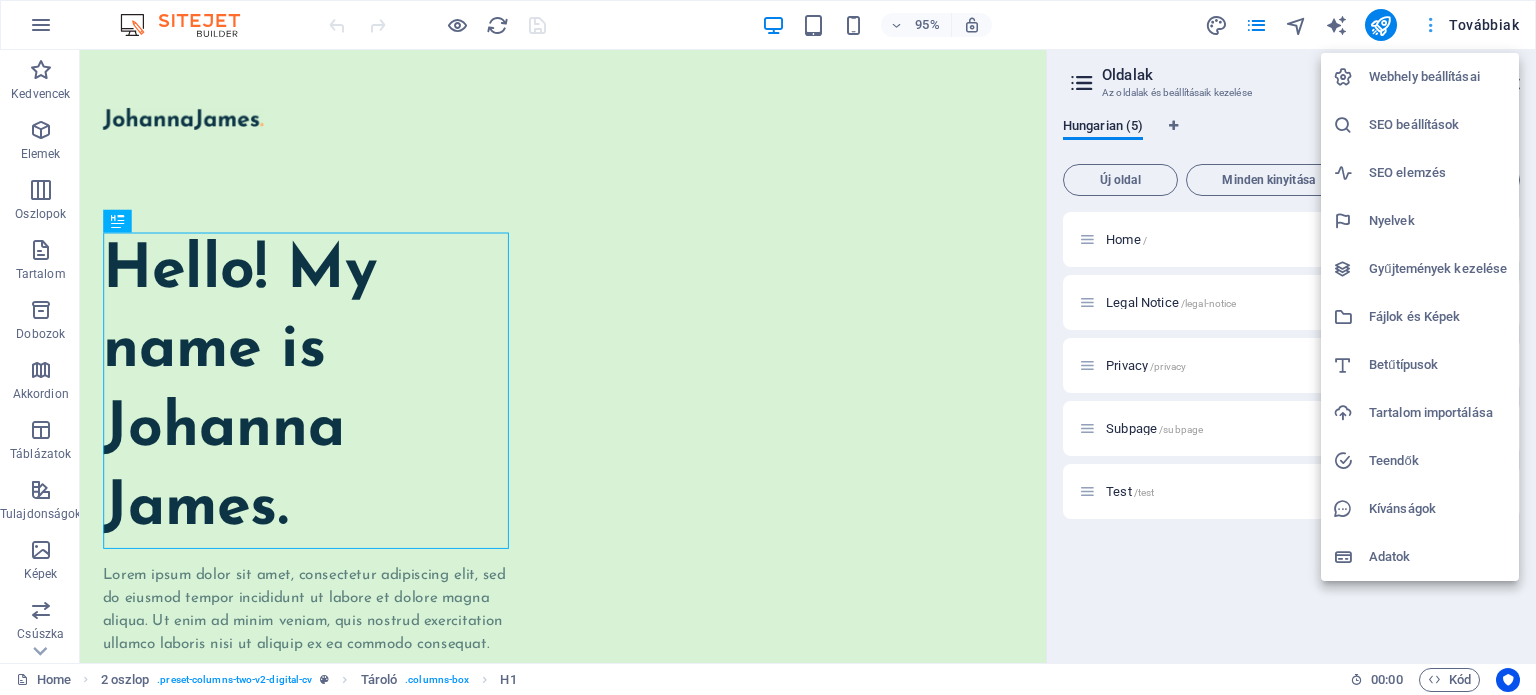 click at bounding box center [768, 347] 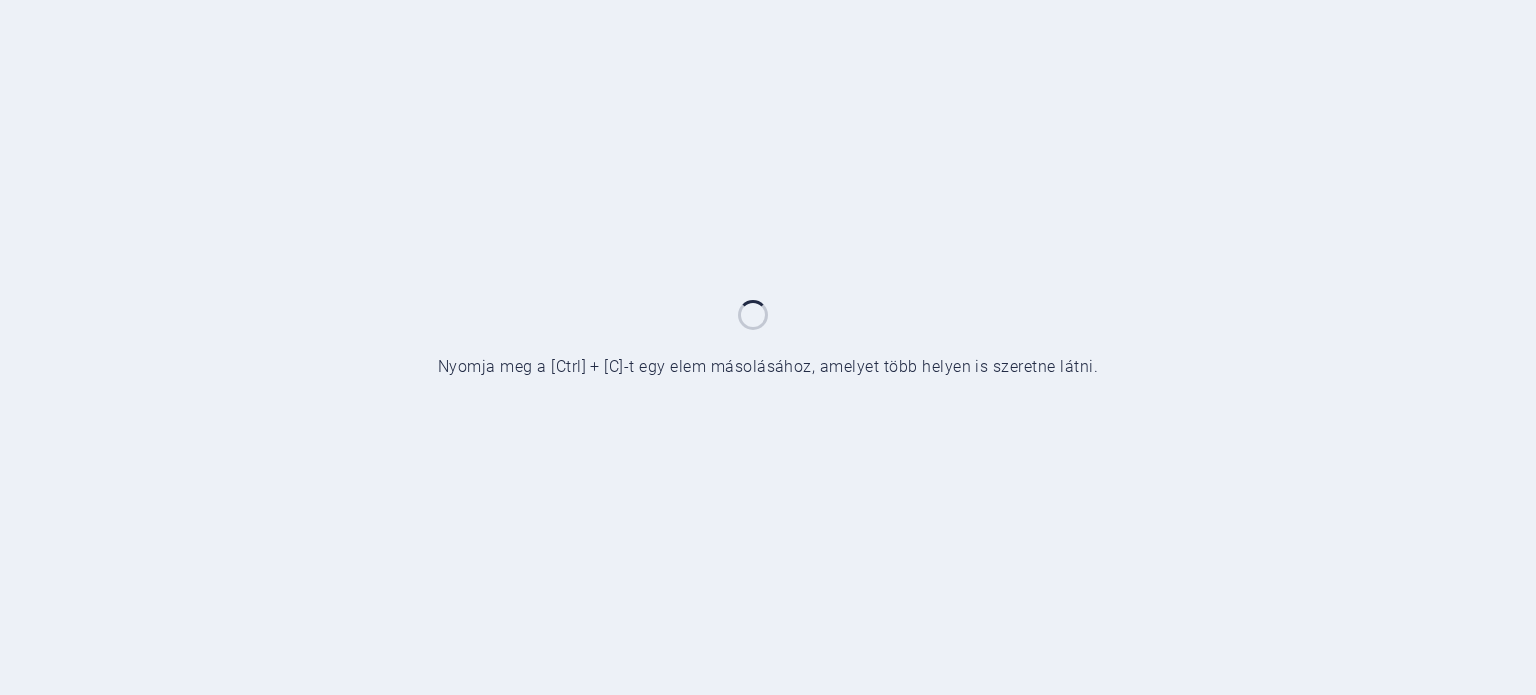 scroll, scrollTop: 0, scrollLeft: 0, axis: both 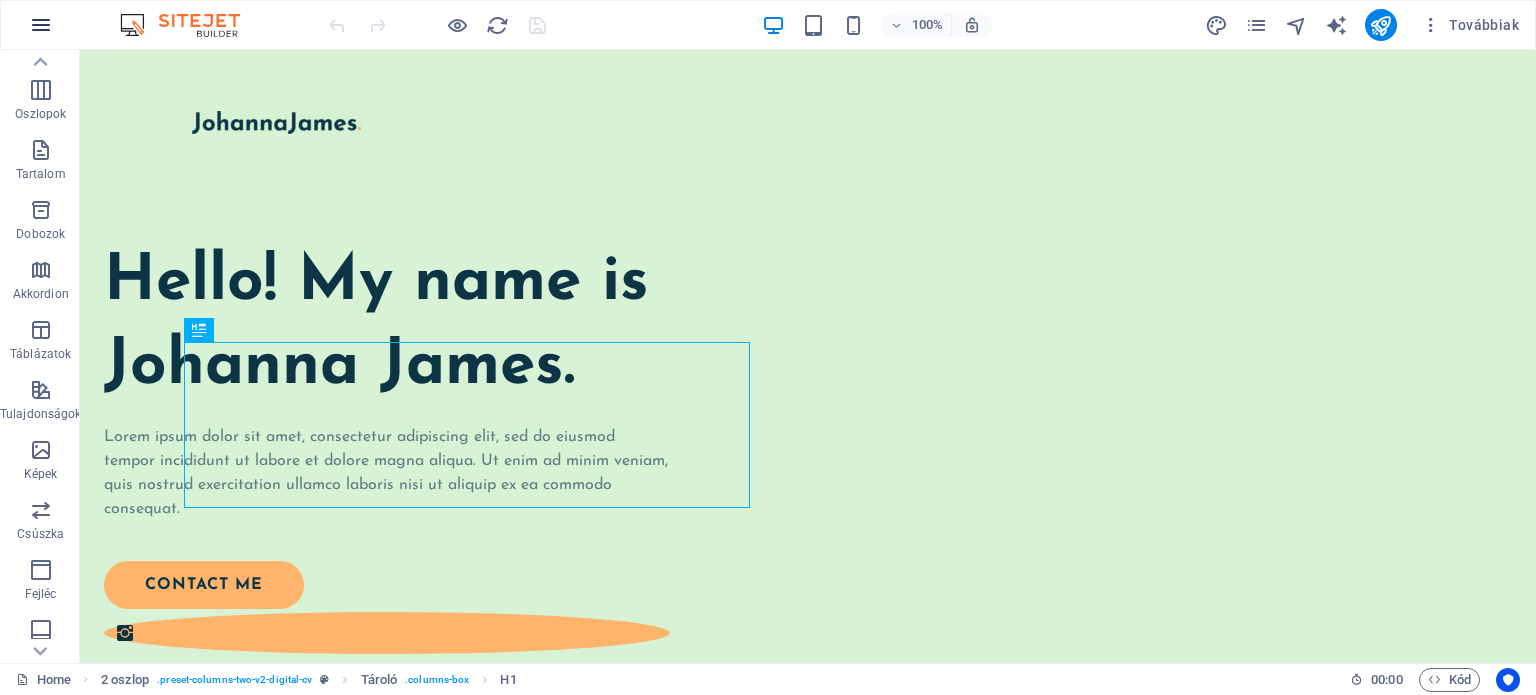 click at bounding box center [41, 25] 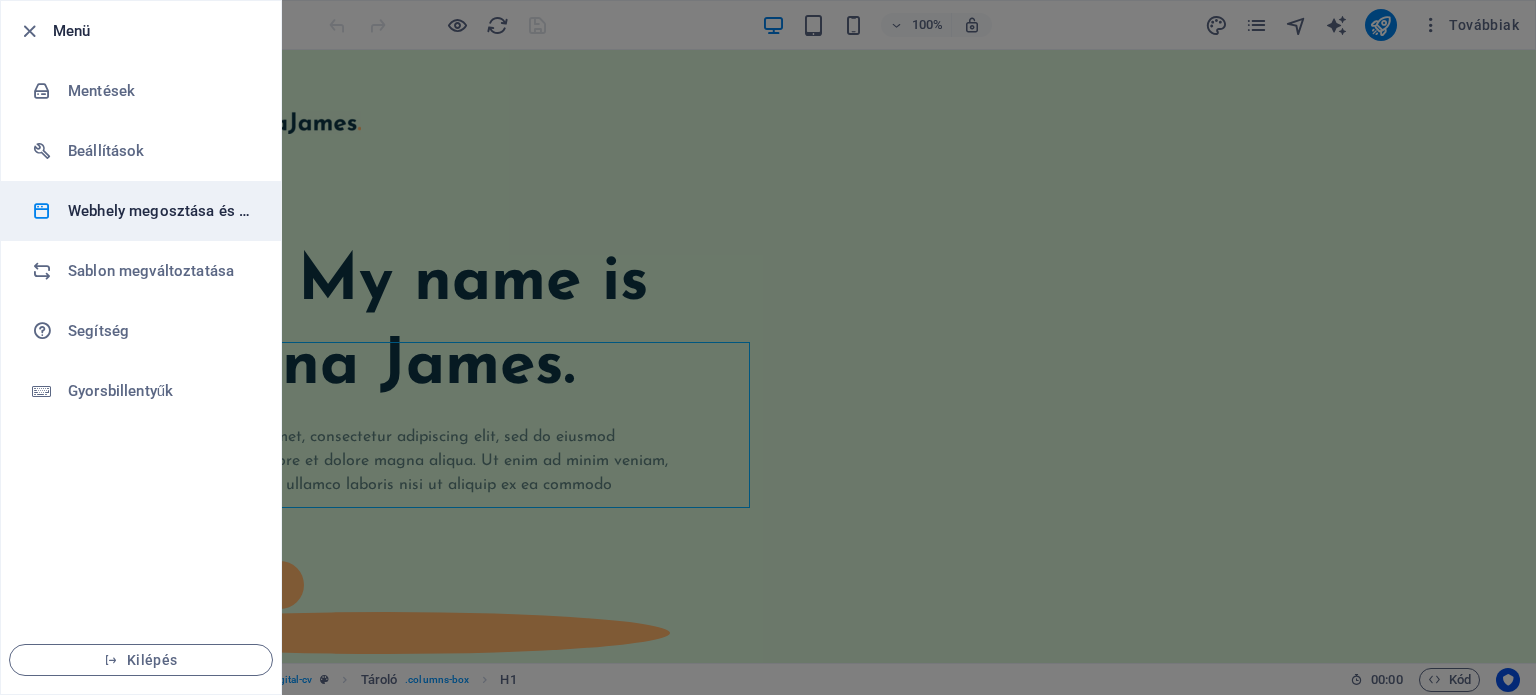 click on "Webhely megosztása és másolása" at bounding box center [160, 211] 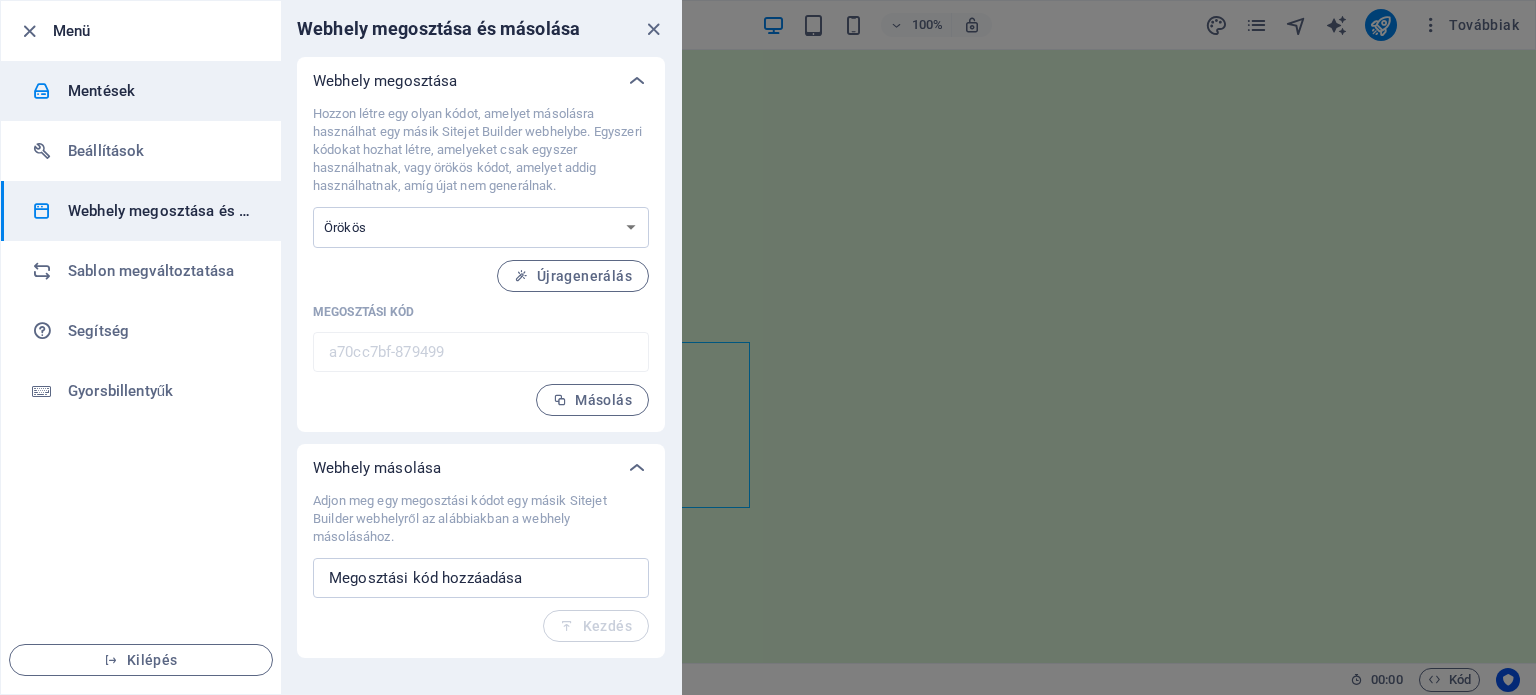 click on "Mentések" at bounding box center [160, 91] 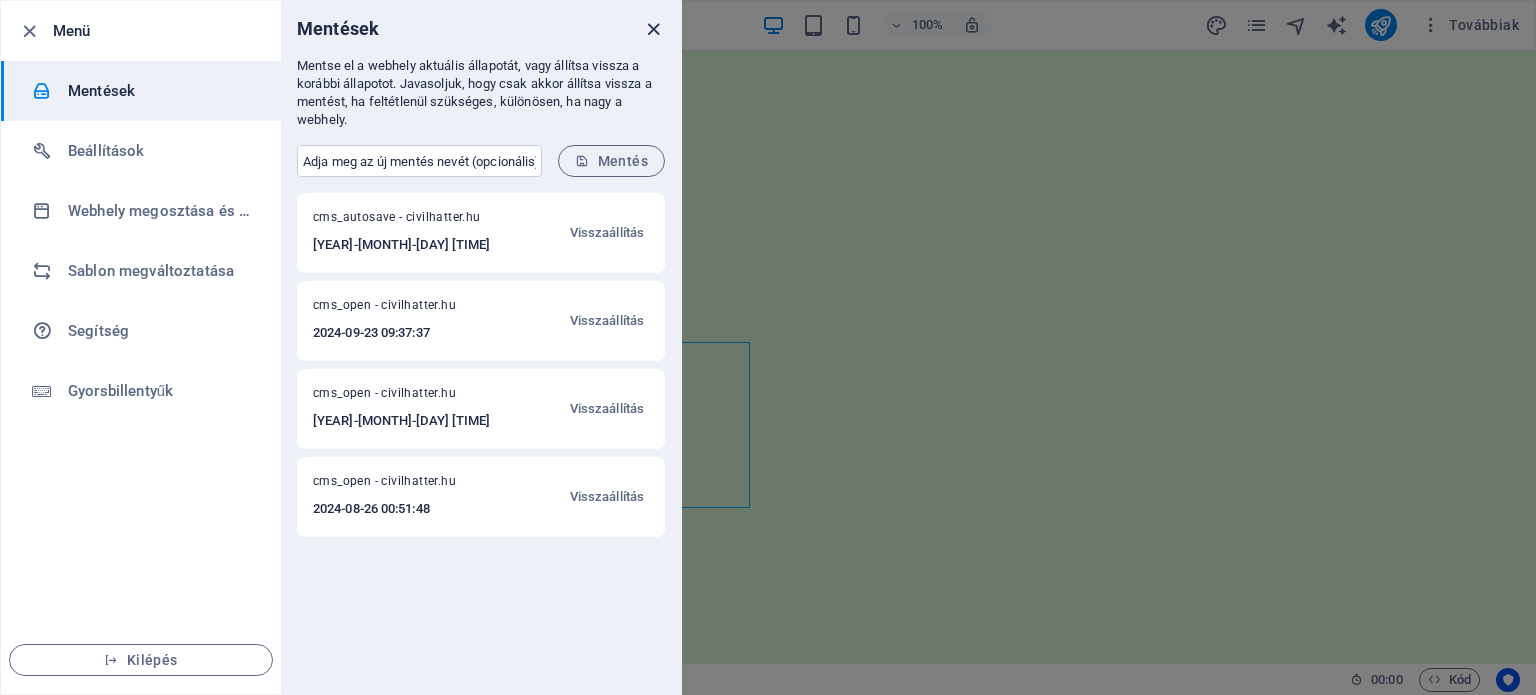 click at bounding box center [653, 29] 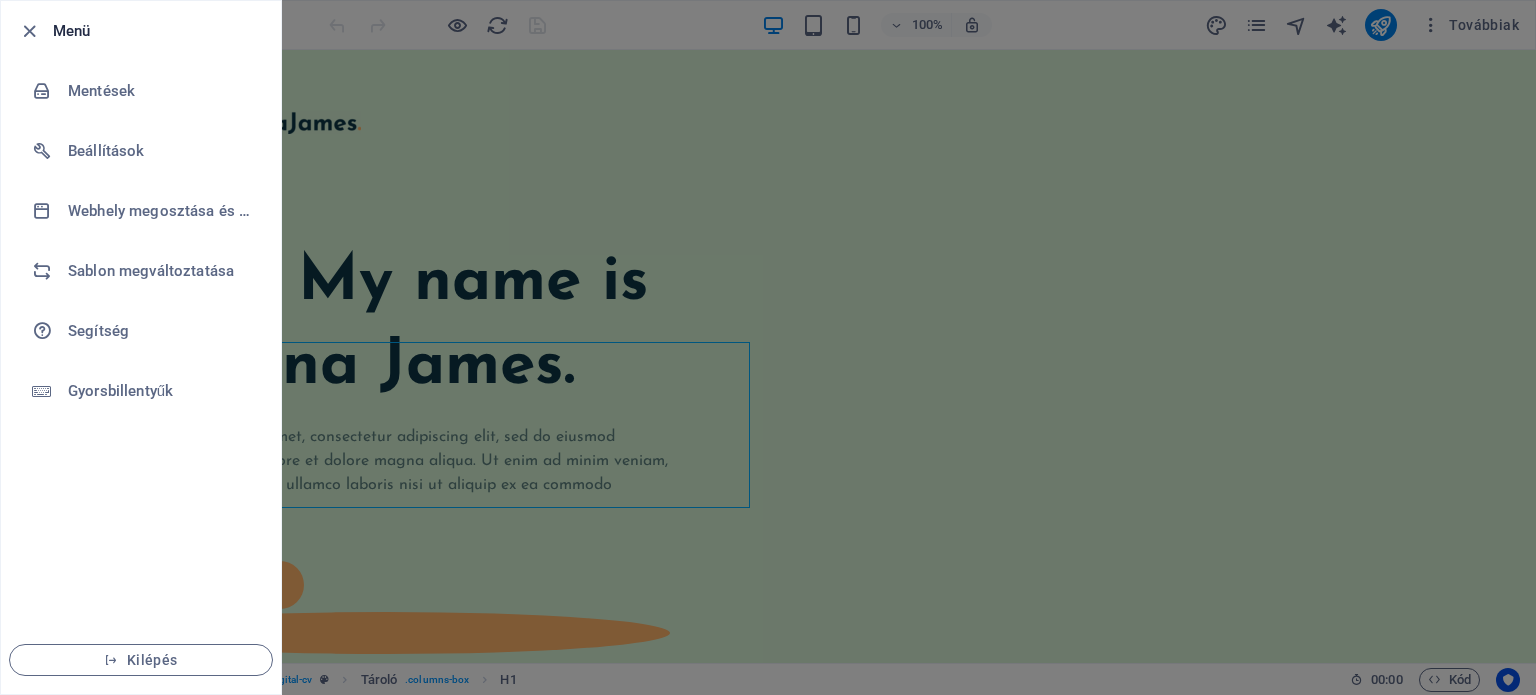 click at bounding box center (768, 347) 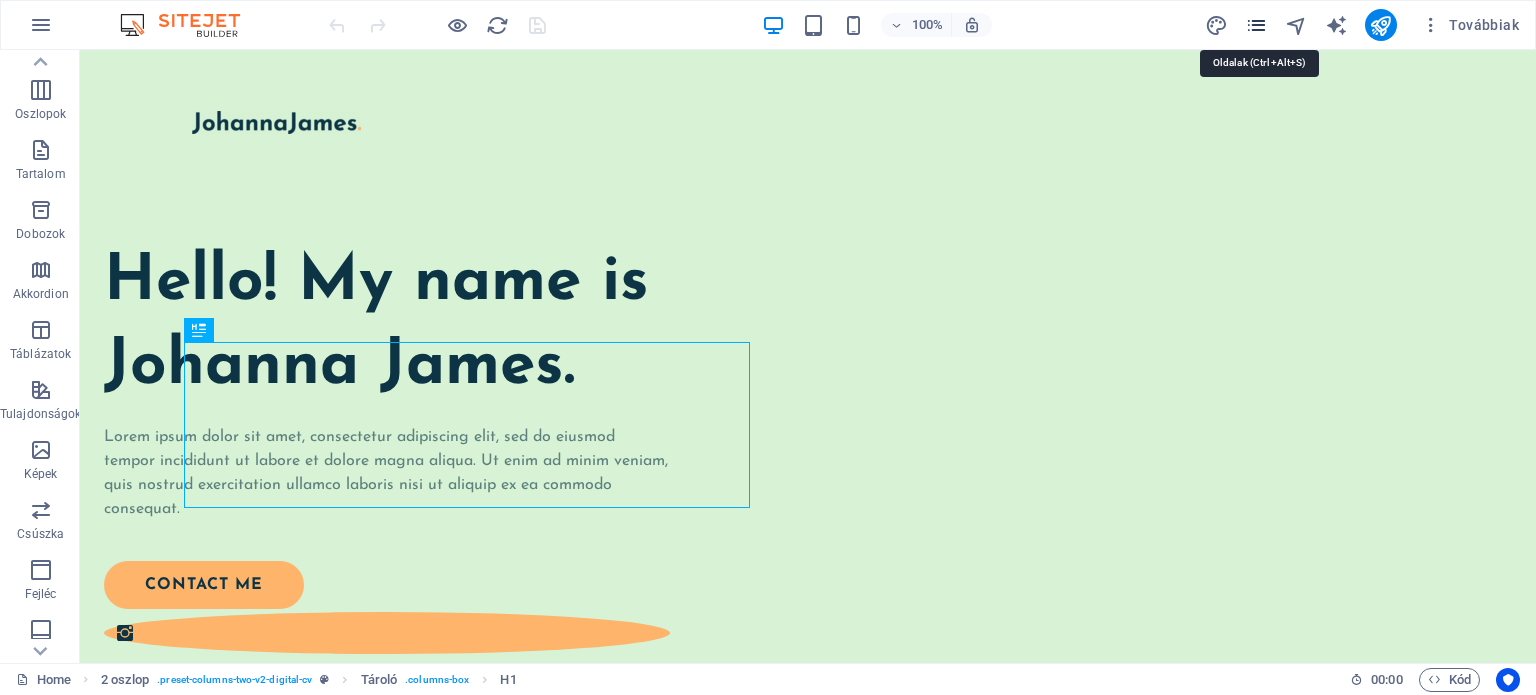 click at bounding box center [1256, 25] 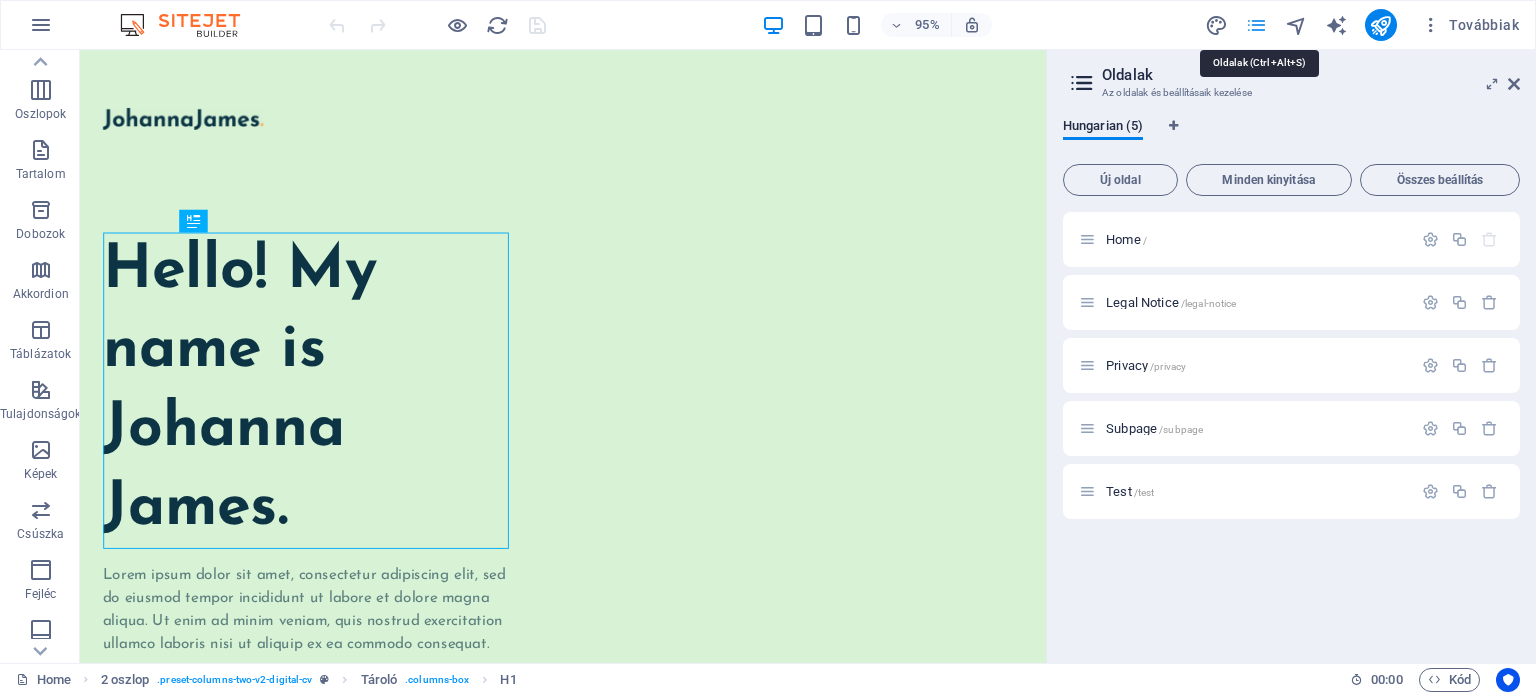 click at bounding box center [1256, 25] 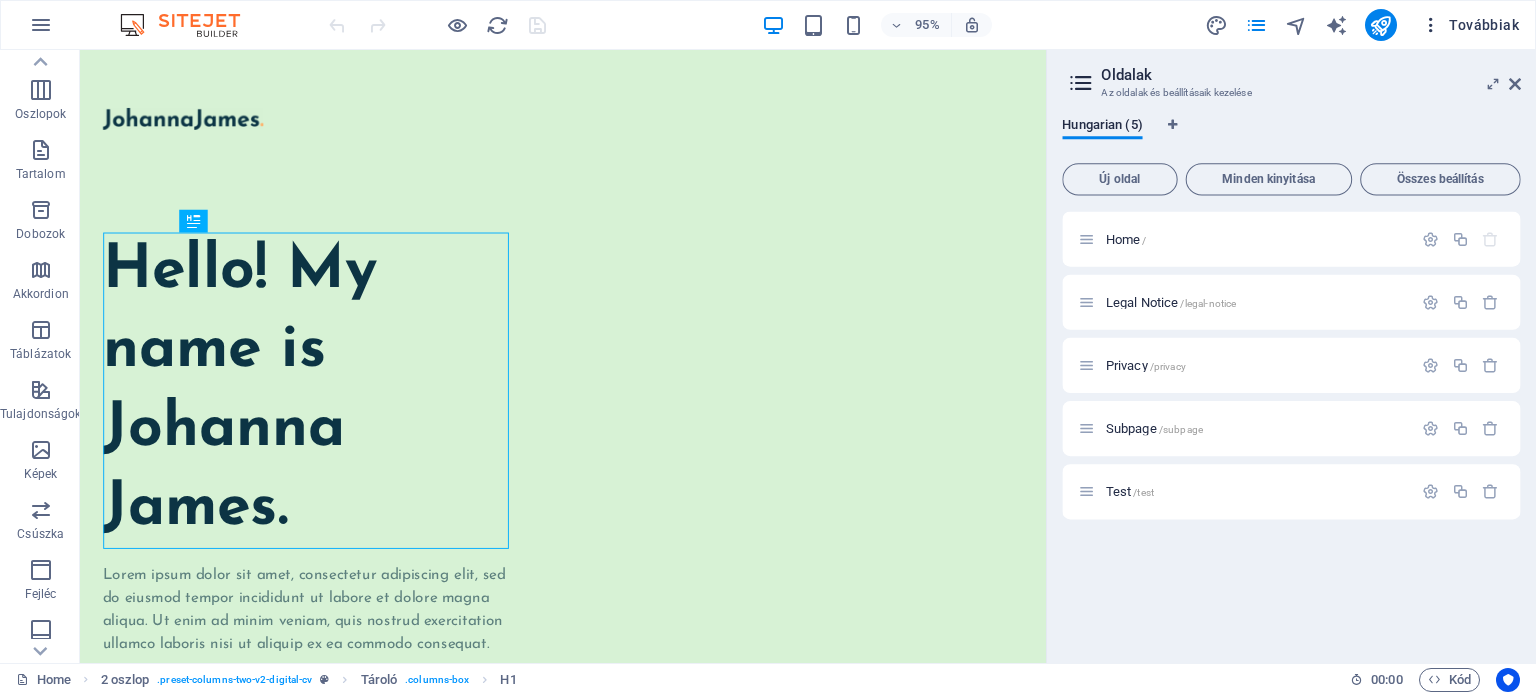 click on "Továbbiak" at bounding box center (1470, 25) 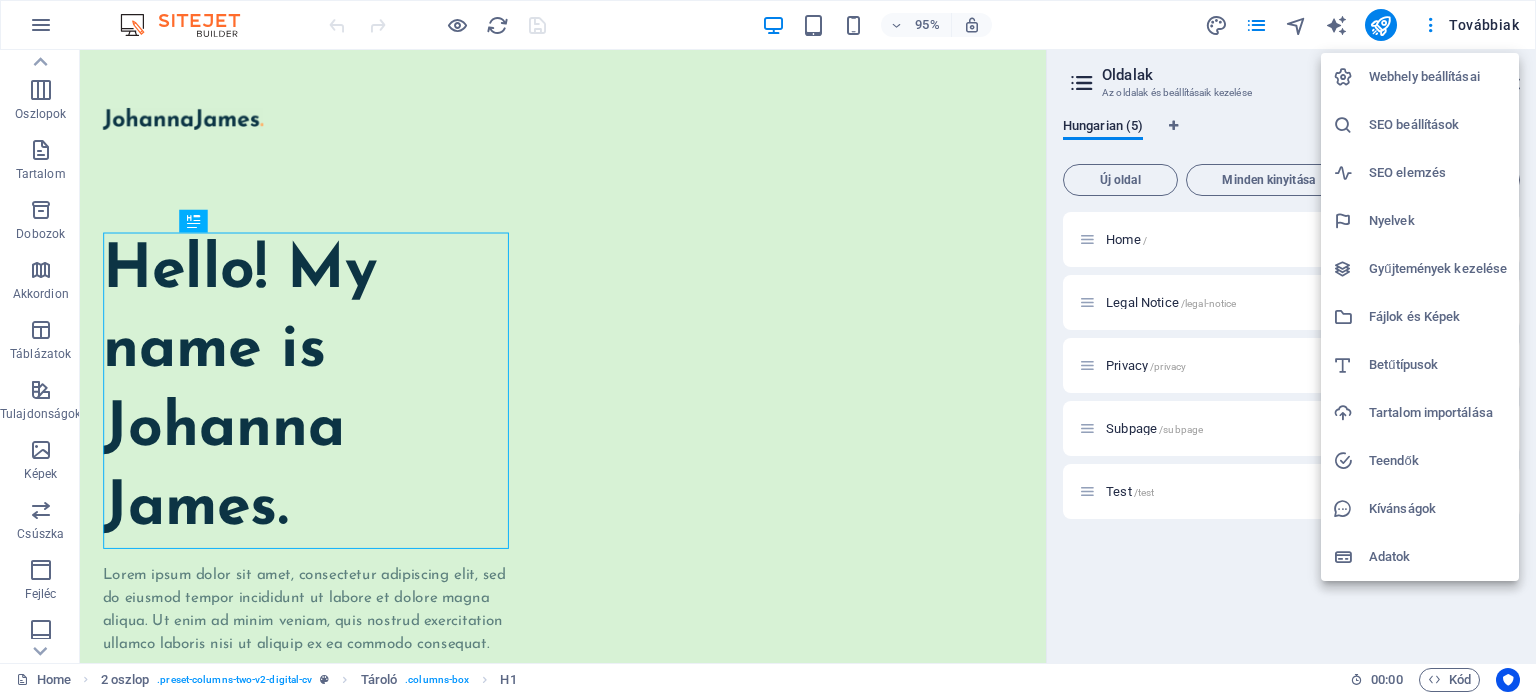 click on "Adatok" at bounding box center [1438, 557] 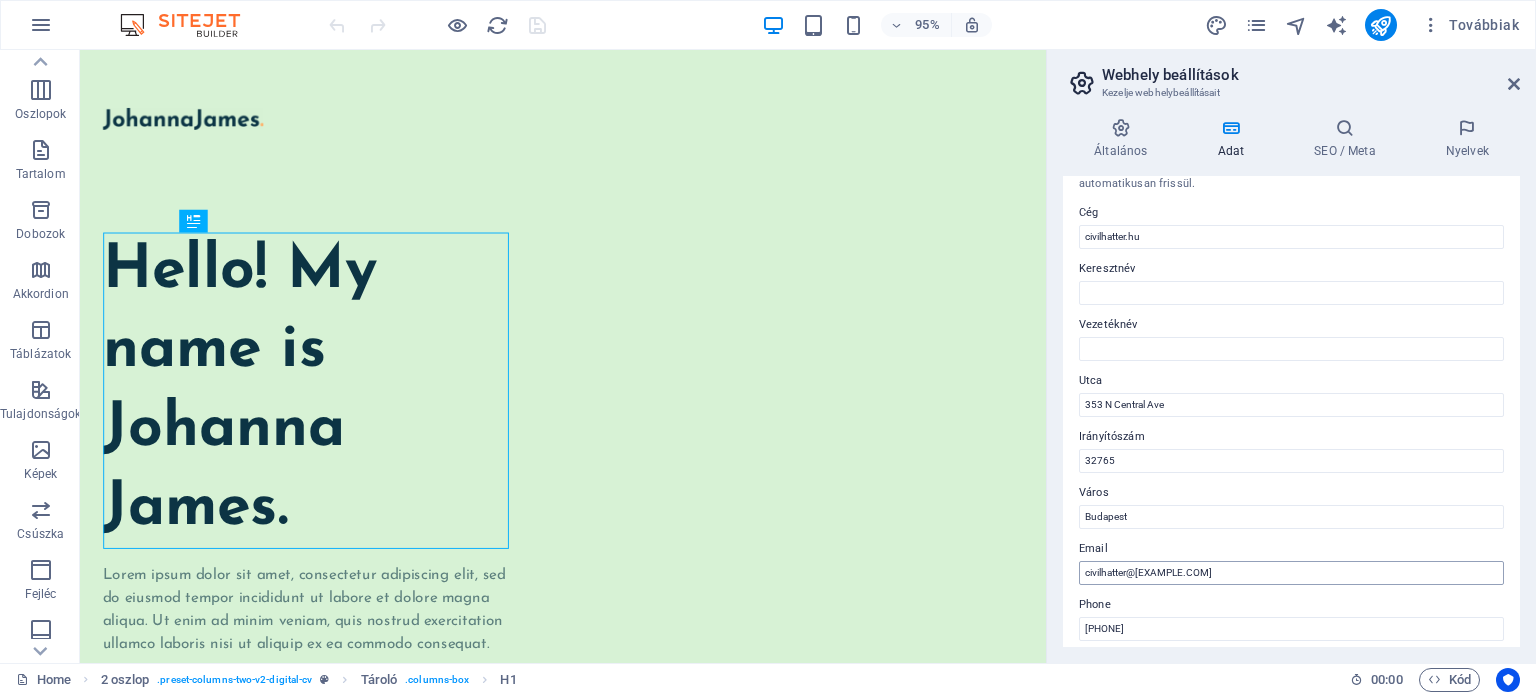 scroll, scrollTop: 0, scrollLeft: 0, axis: both 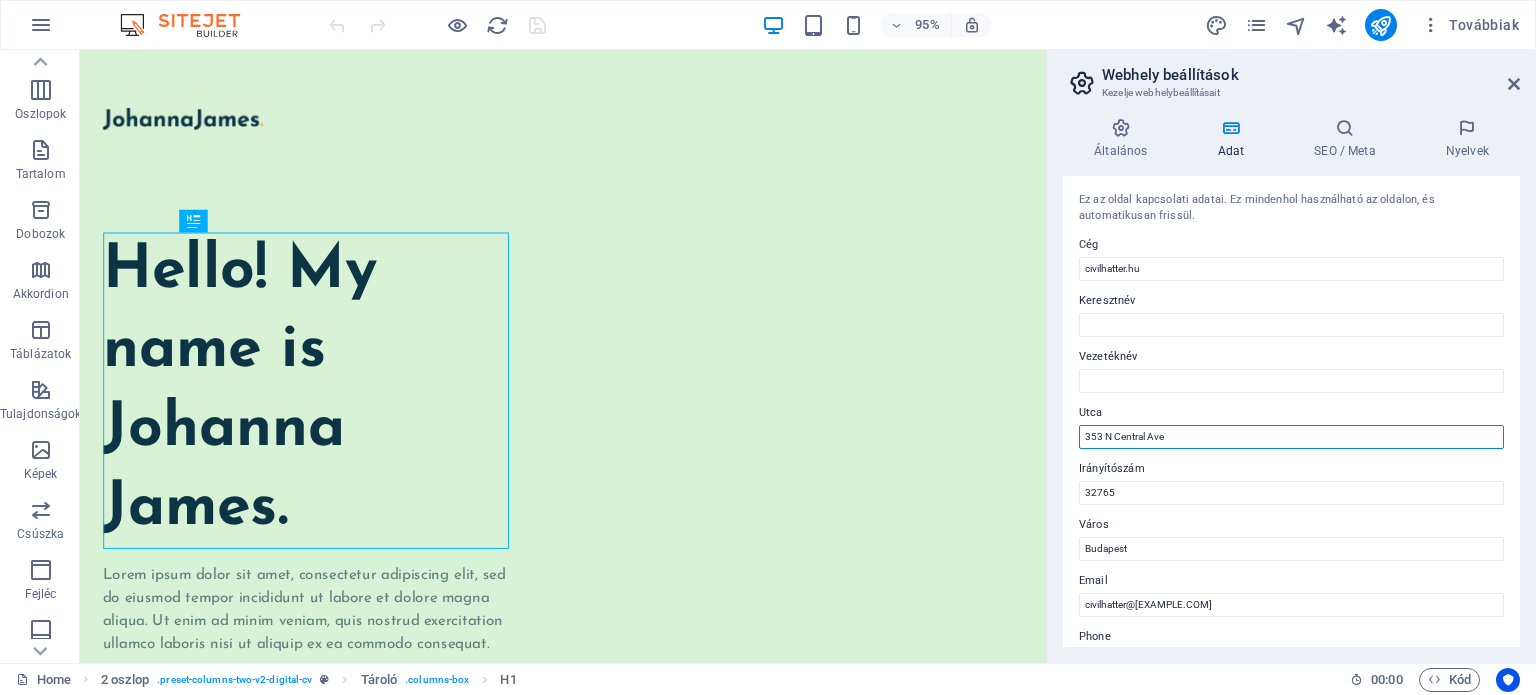 drag, startPoint x: 1168, startPoint y: 435, endPoint x: 1073, endPoint y: 433, distance: 95.02105 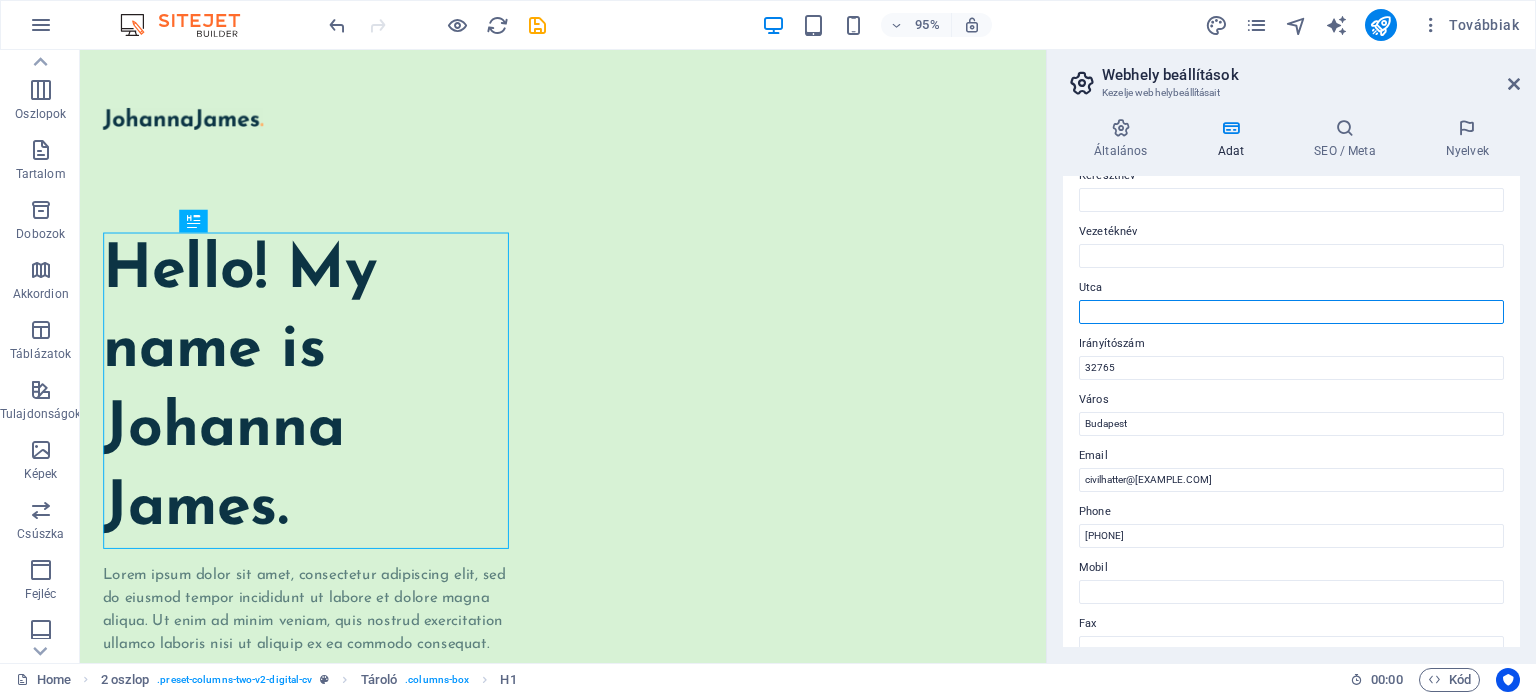 scroll, scrollTop: 200, scrollLeft: 0, axis: vertical 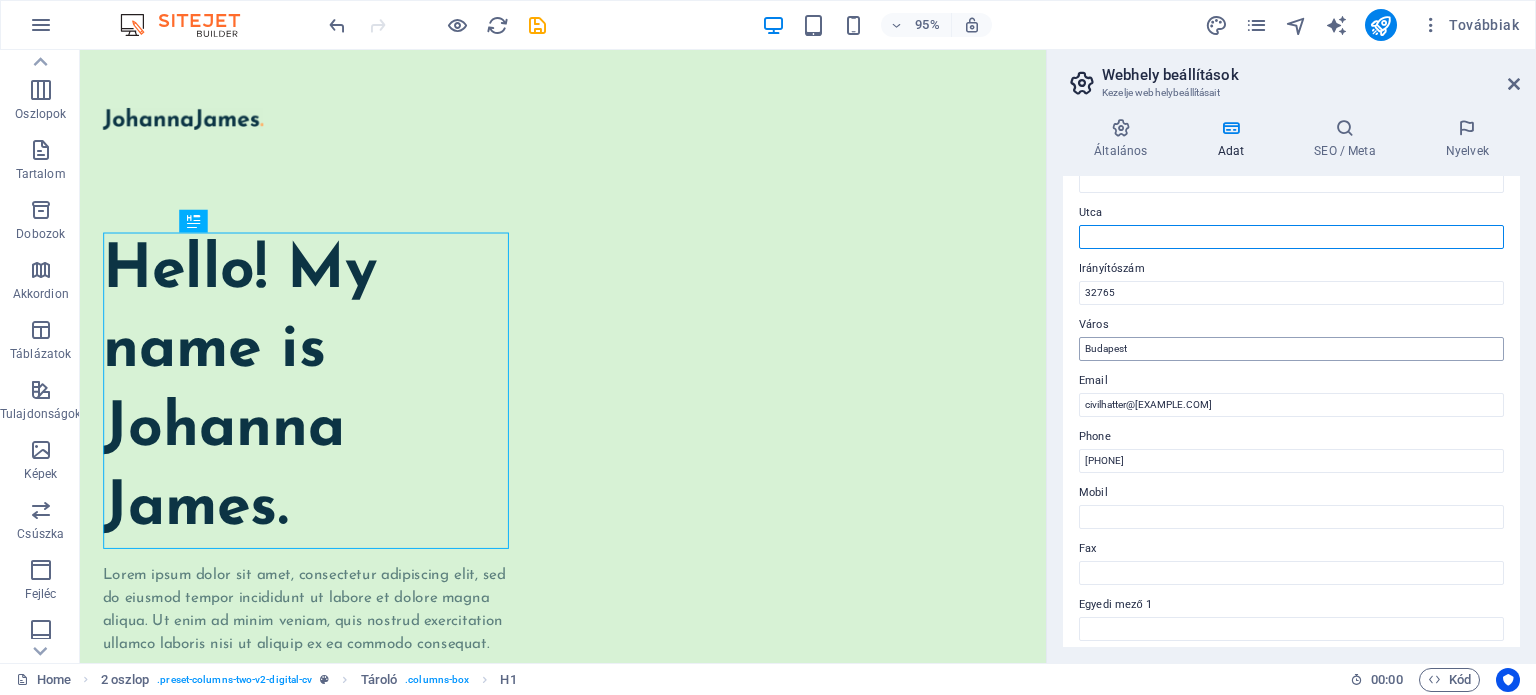 type 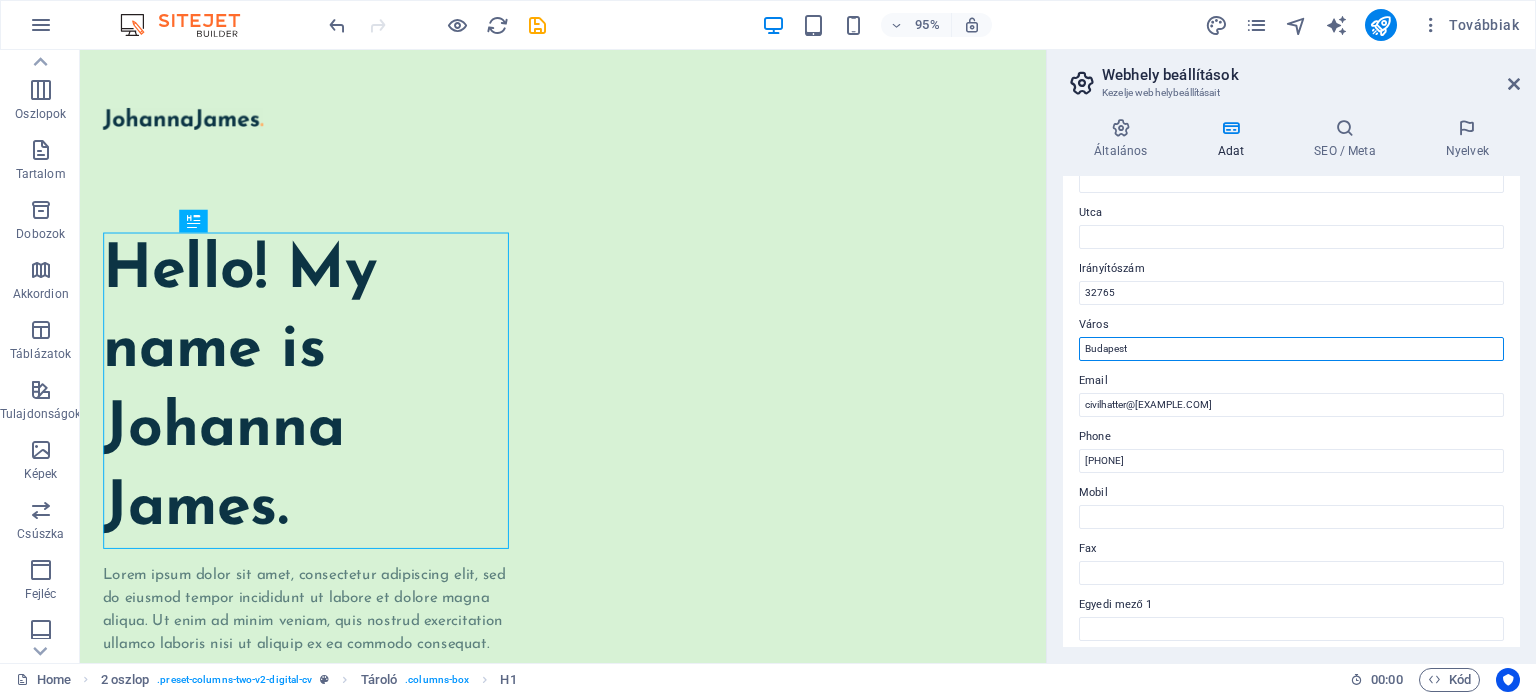 drag, startPoint x: 1148, startPoint y: 338, endPoint x: 1079, endPoint y: 339, distance: 69.00725 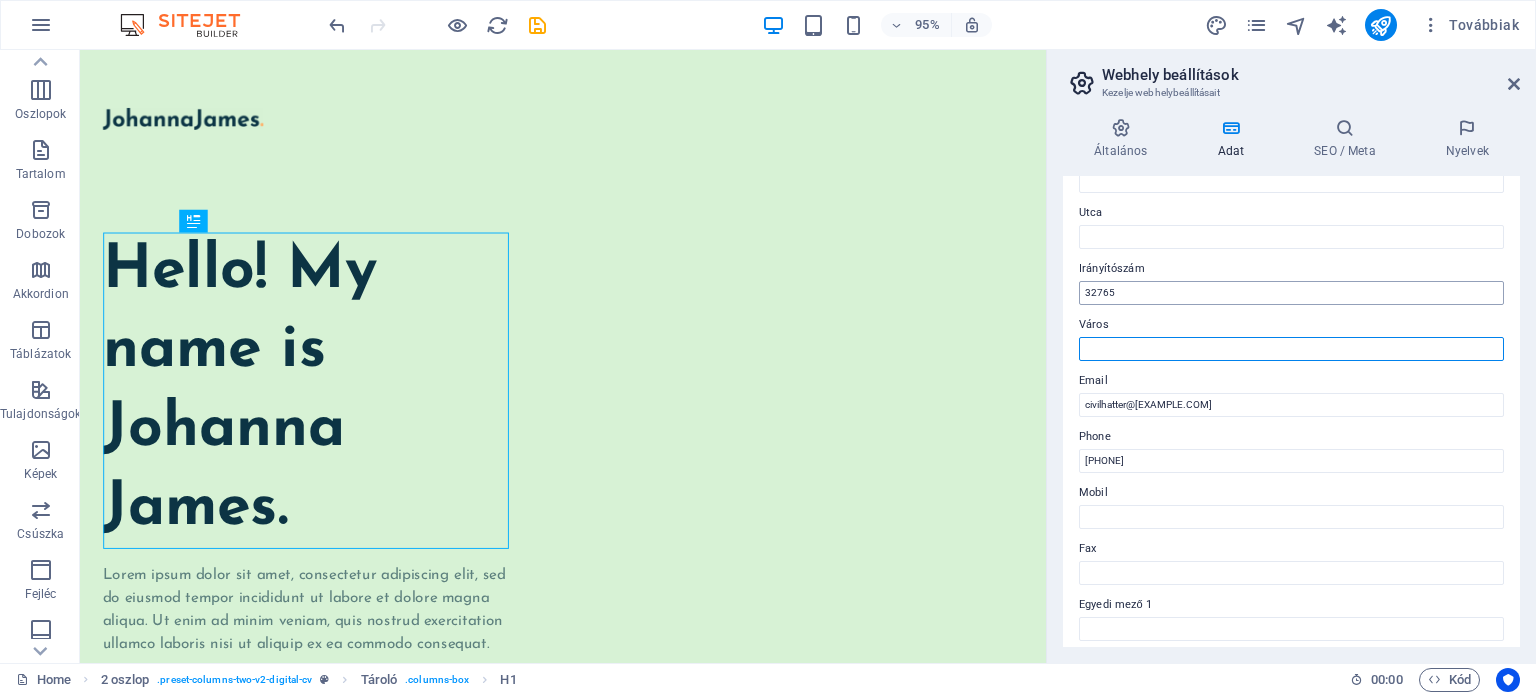 type 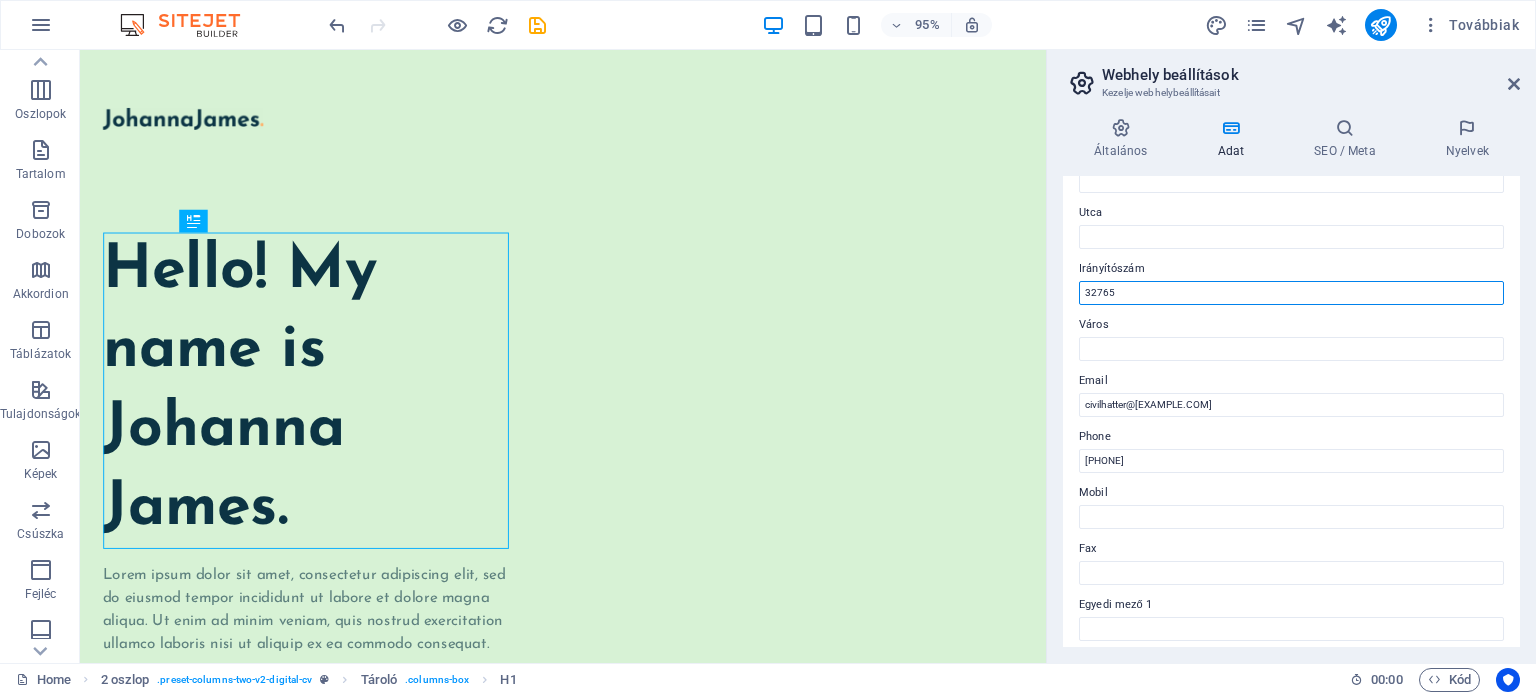 drag, startPoint x: 1124, startPoint y: 287, endPoint x: 1068, endPoint y: 287, distance: 56 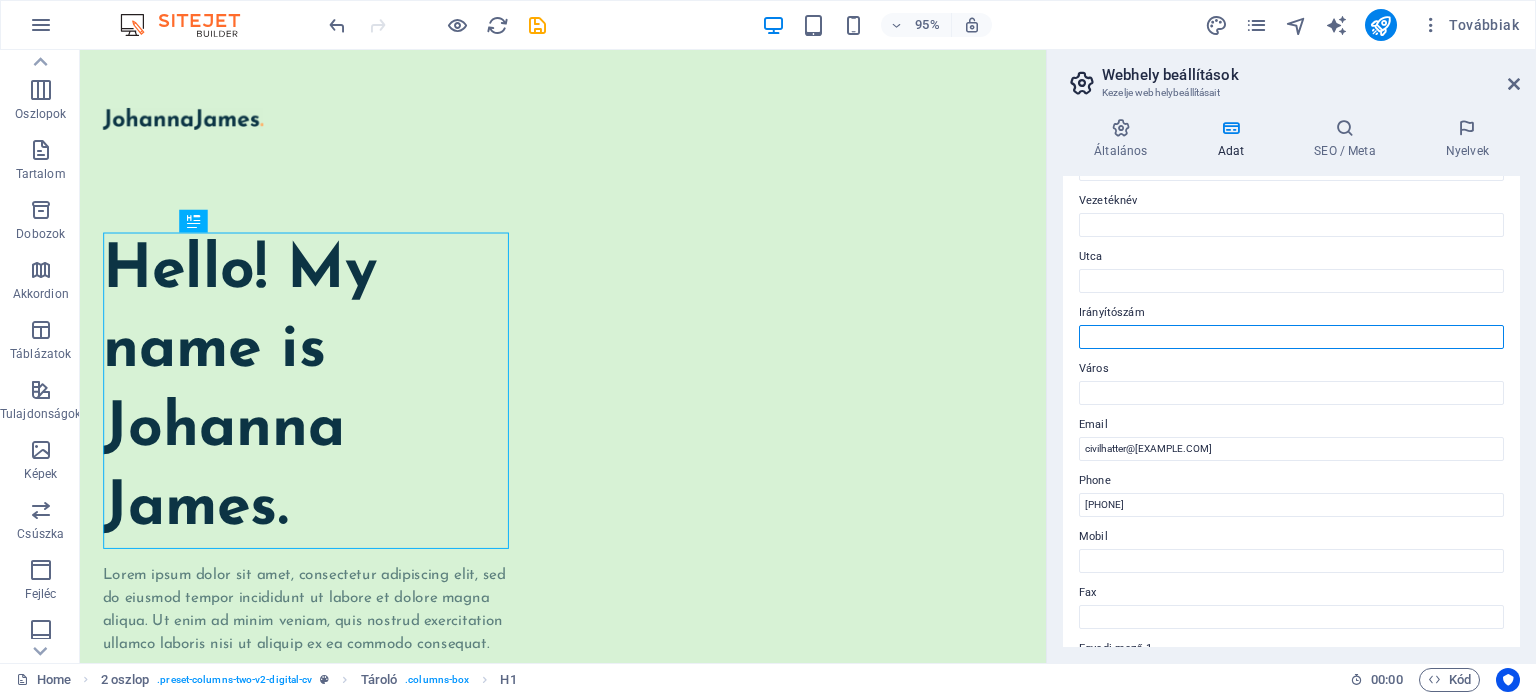 scroll, scrollTop: 0, scrollLeft: 0, axis: both 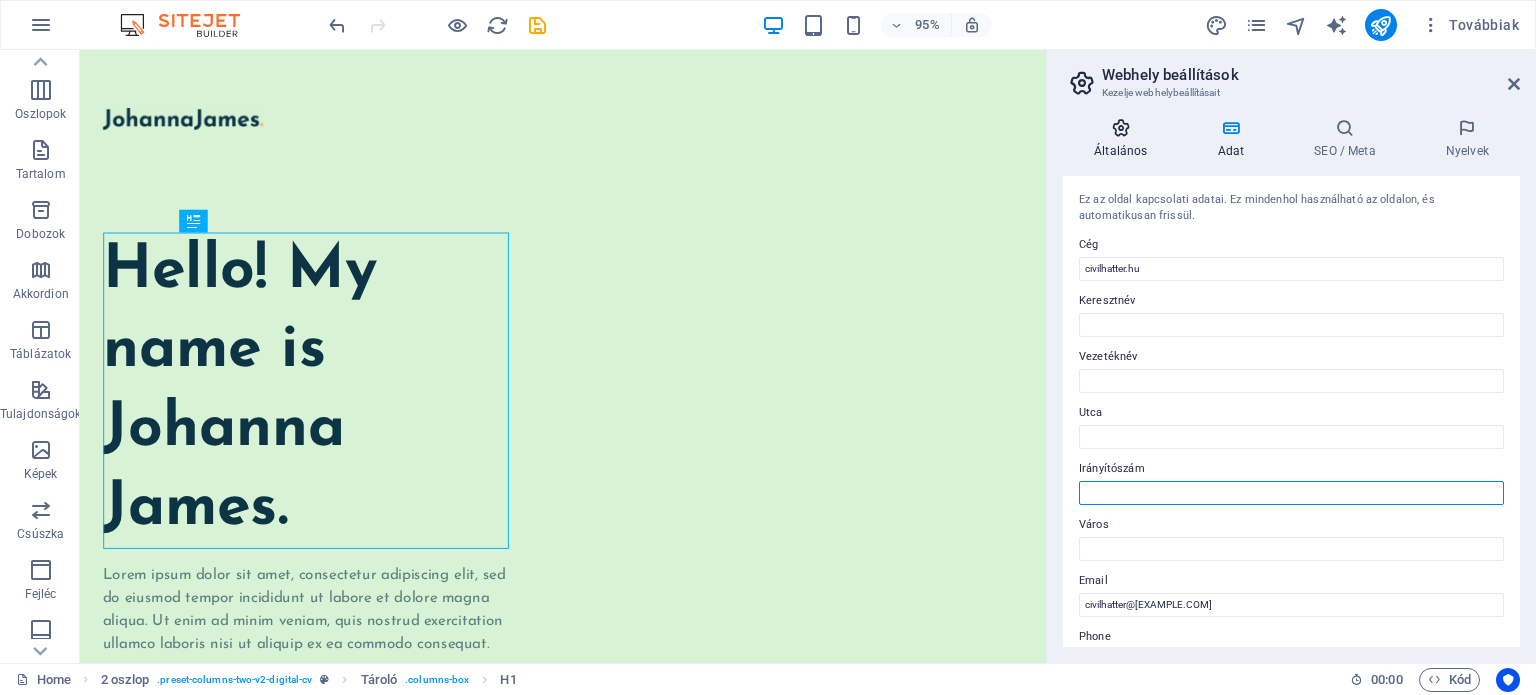 type 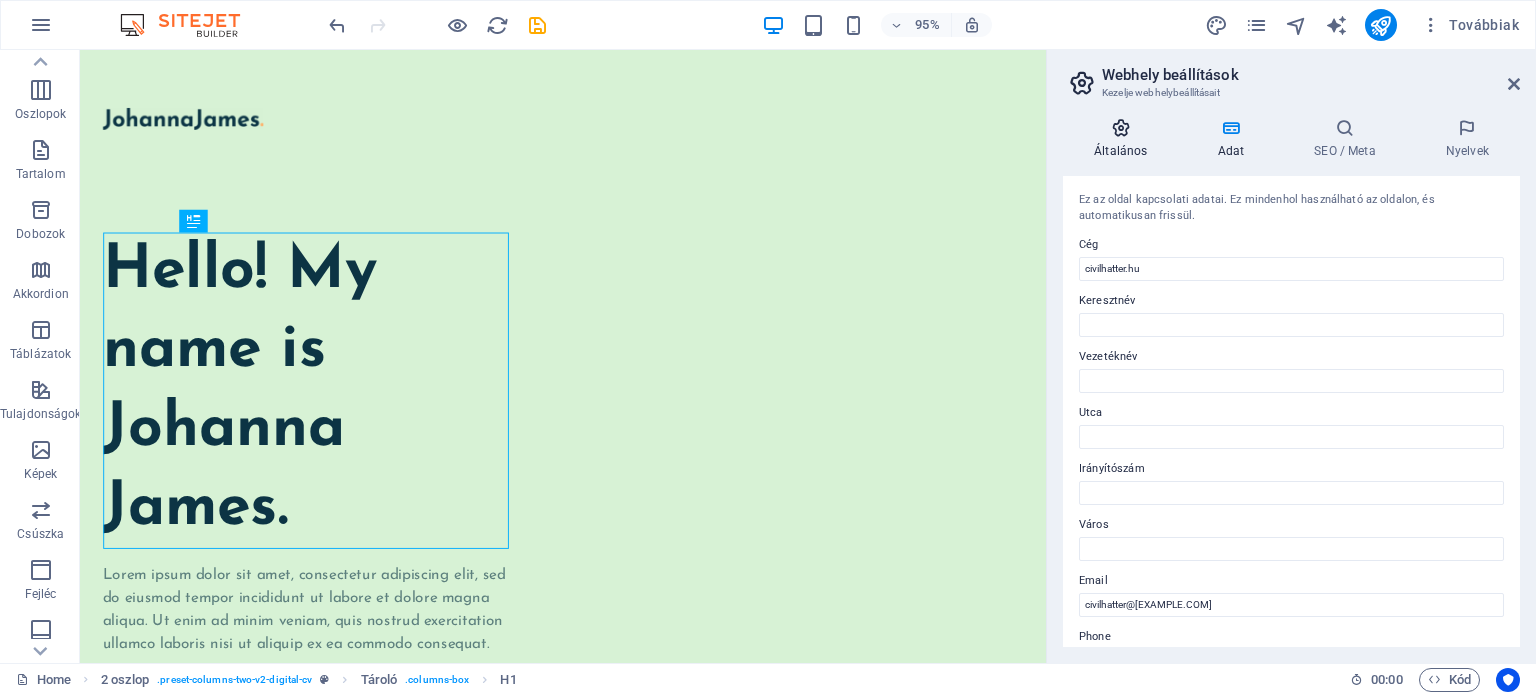 click on "Általános" at bounding box center [1124, 139] 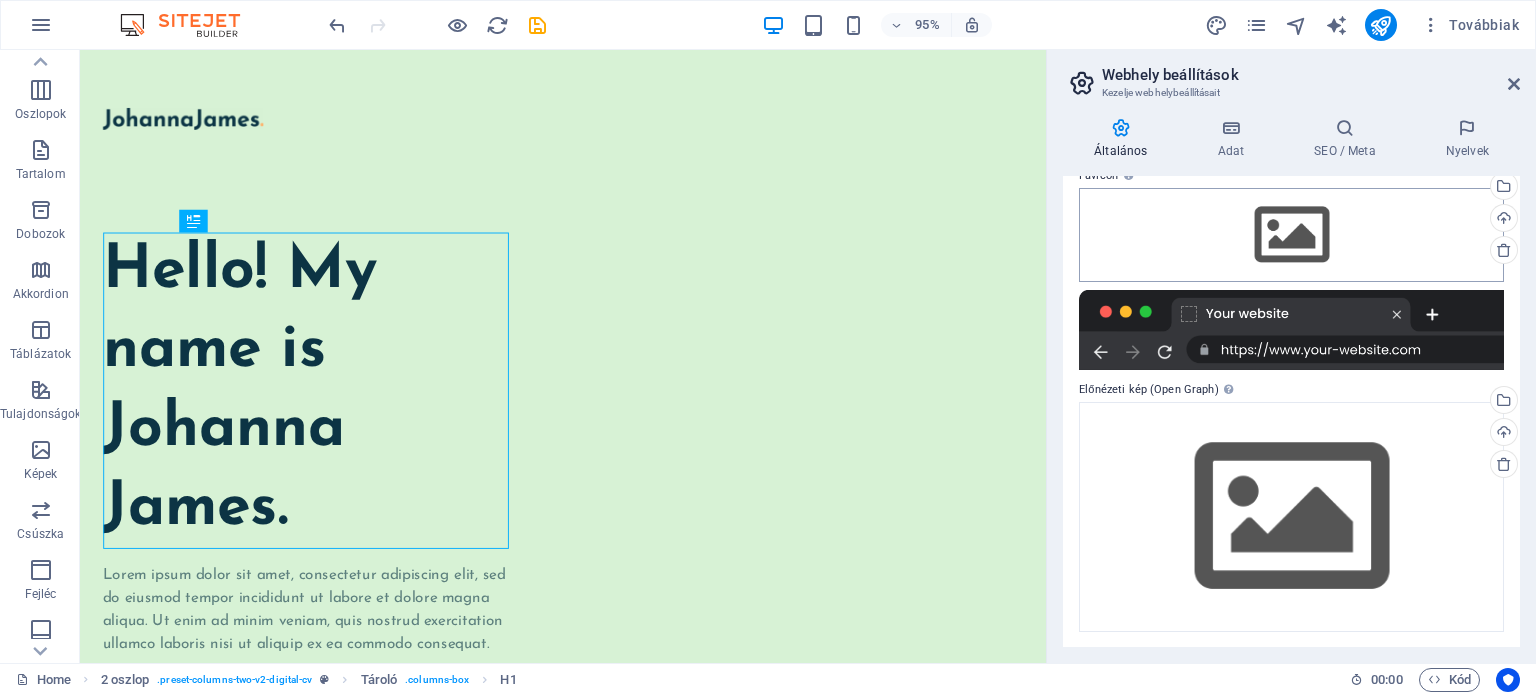 scroll, scrollTop: 0, scrollLeft: 0, axis: both 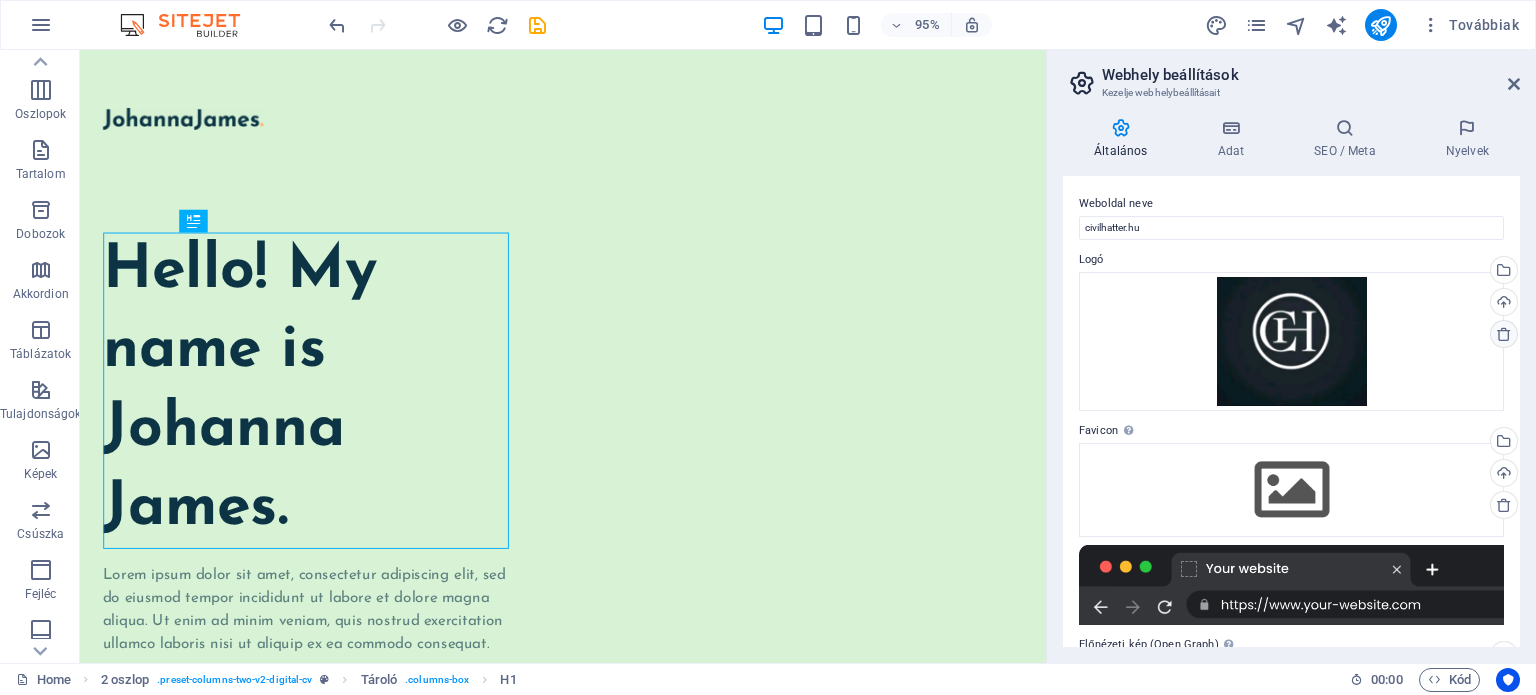 click at bounding box center (1504, 334) 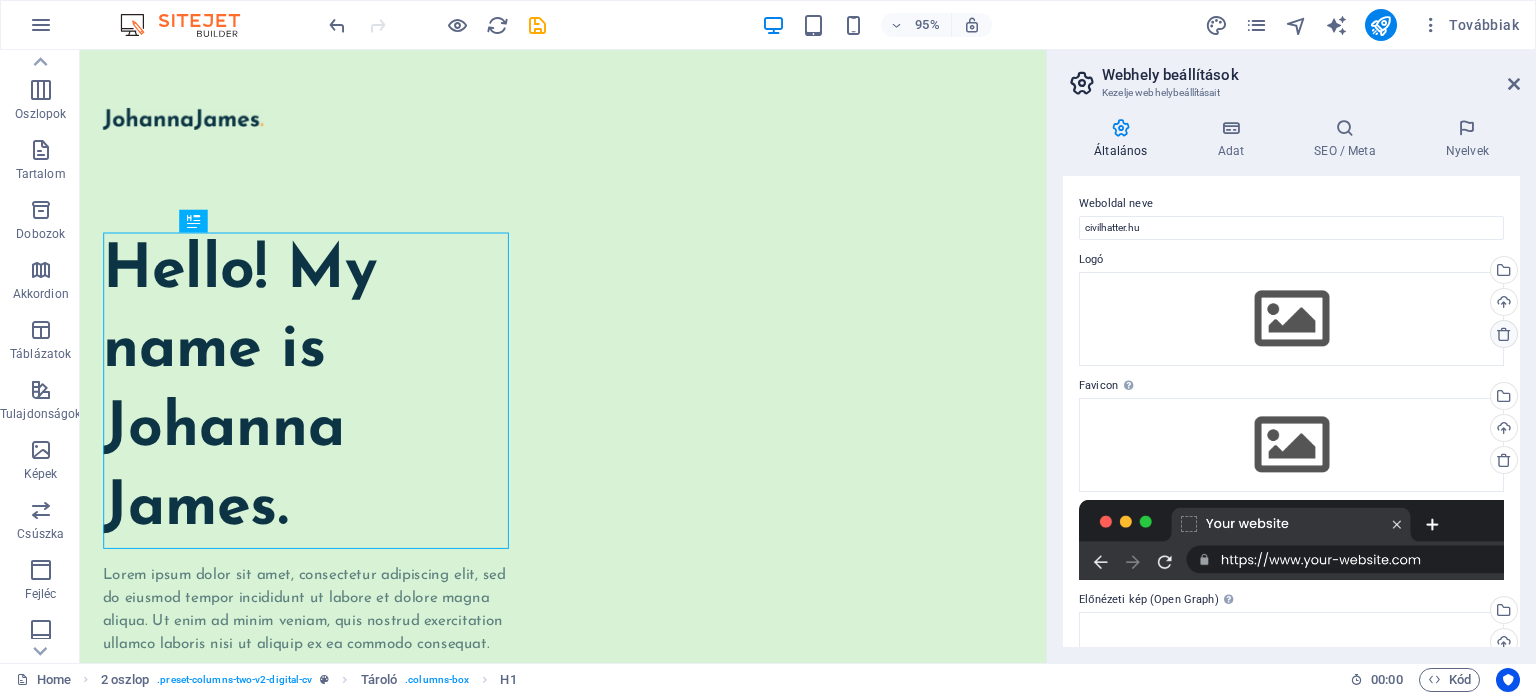 click at bounding box center [1504, 334] 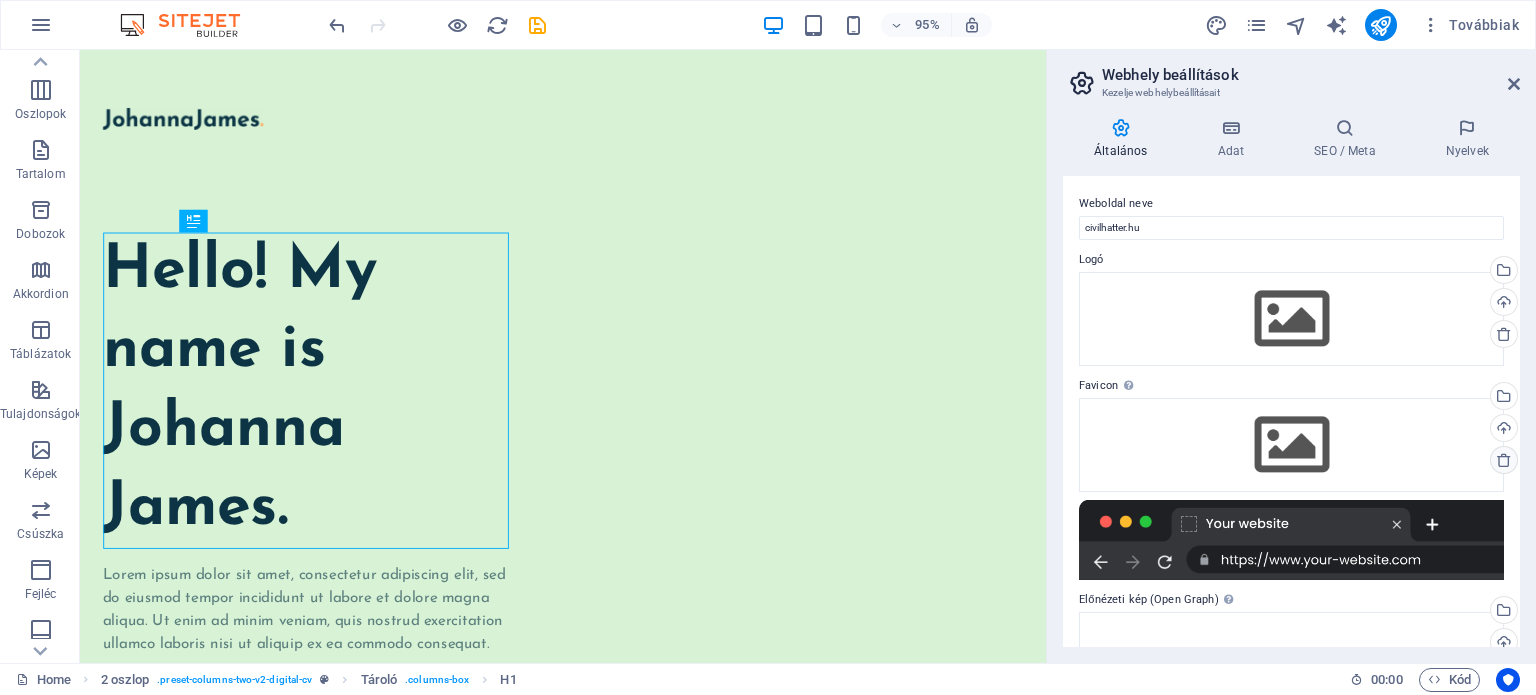 click at bounding box center [1504, 460] 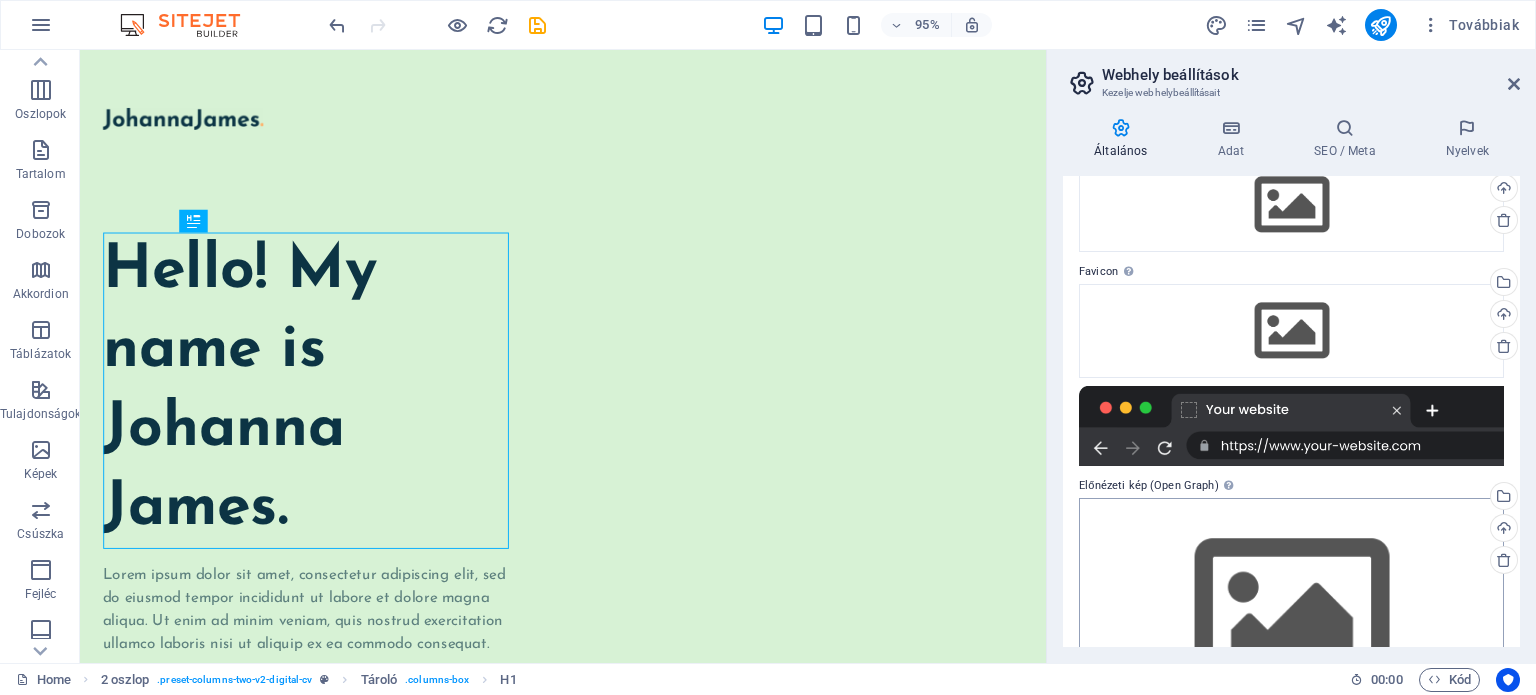 scroll, scrollTop: 210, scrollLeft: 0, axis: vertical 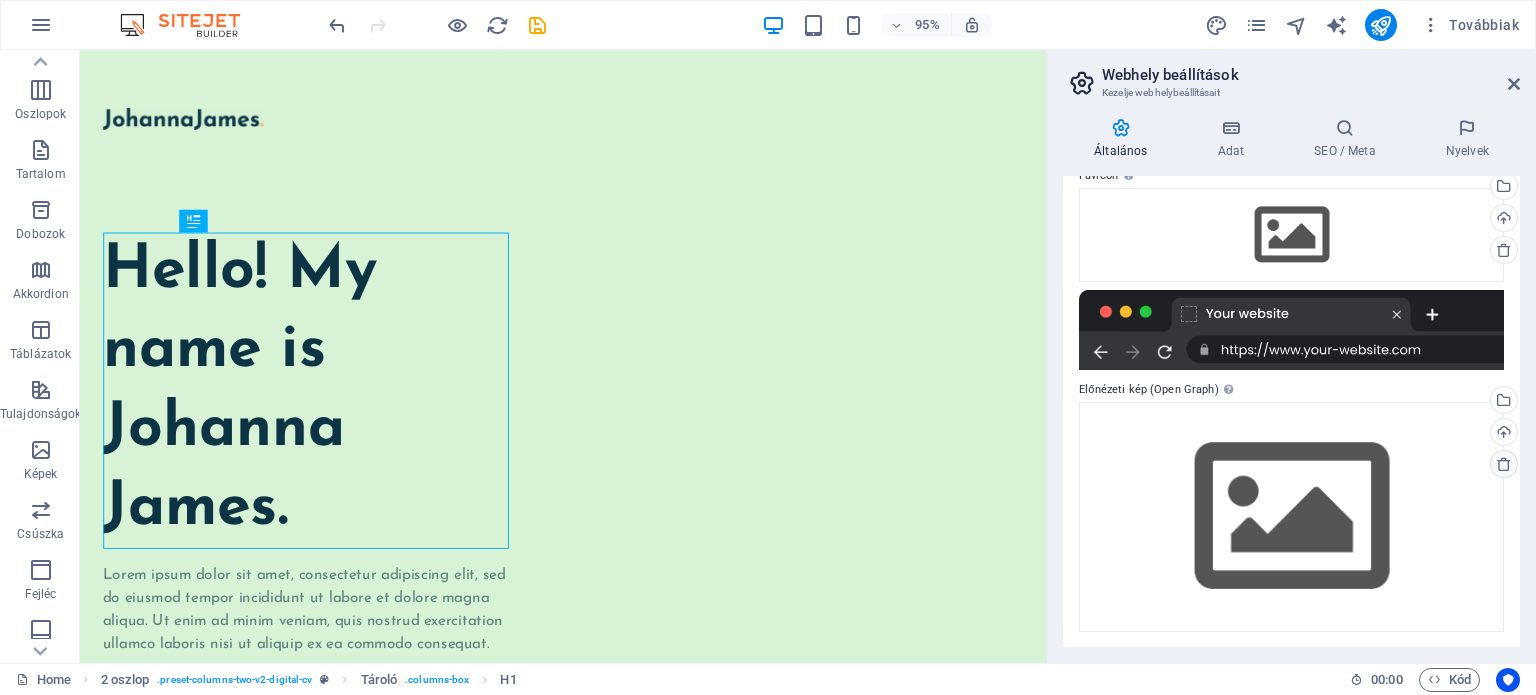 click at bounding box center [1504, 464] 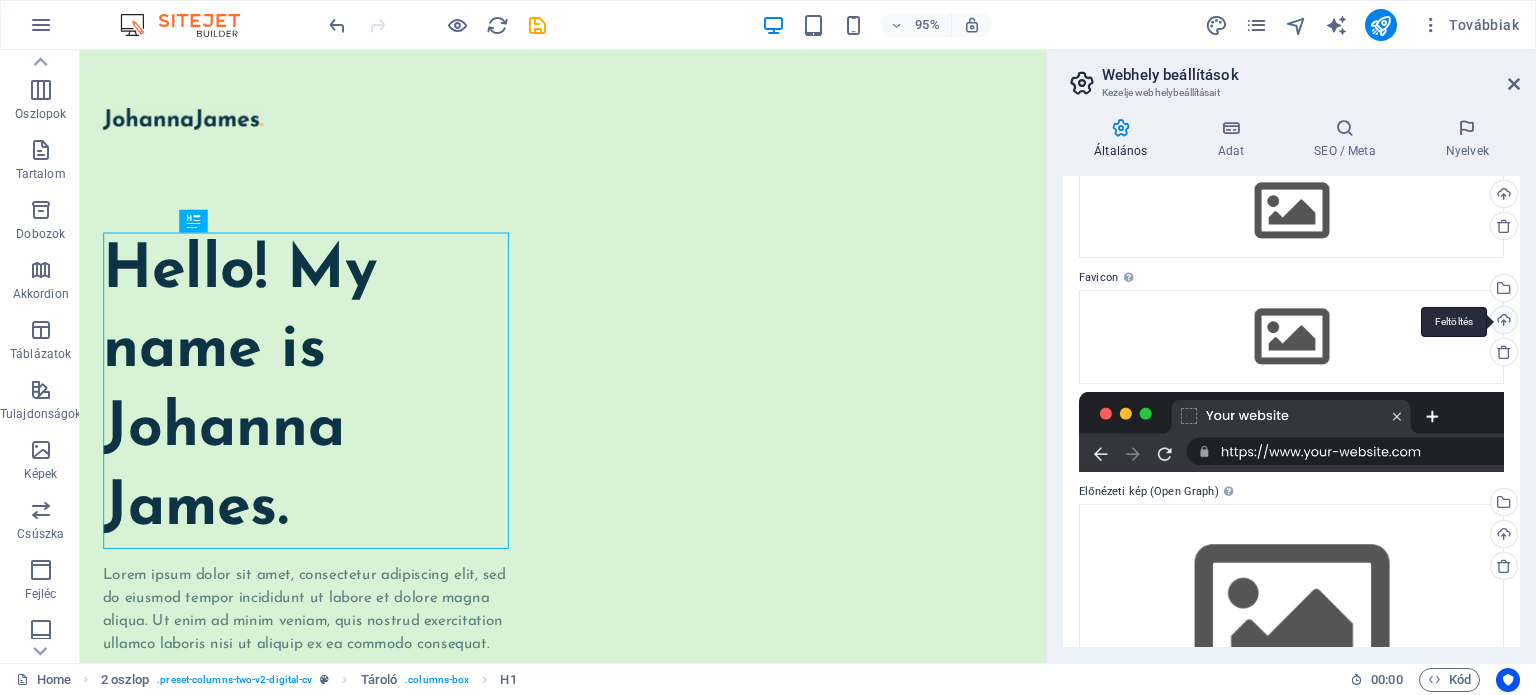 scroll, scrollTop: 0, scrollLeft: 0, axis: both 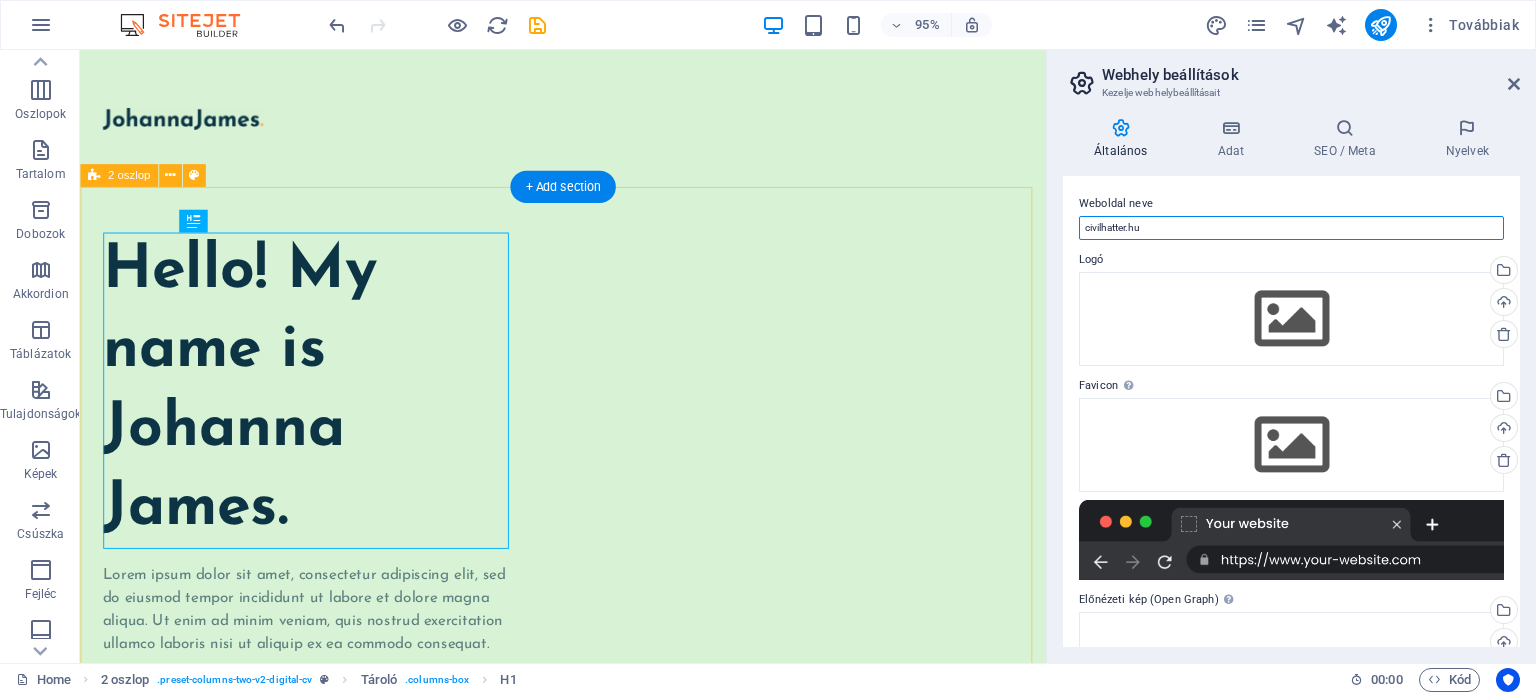 drag, startPoint x: 1290, startPoint y: 282, endPoint x: 1046, endPoint y: 221, distance: 251.50945 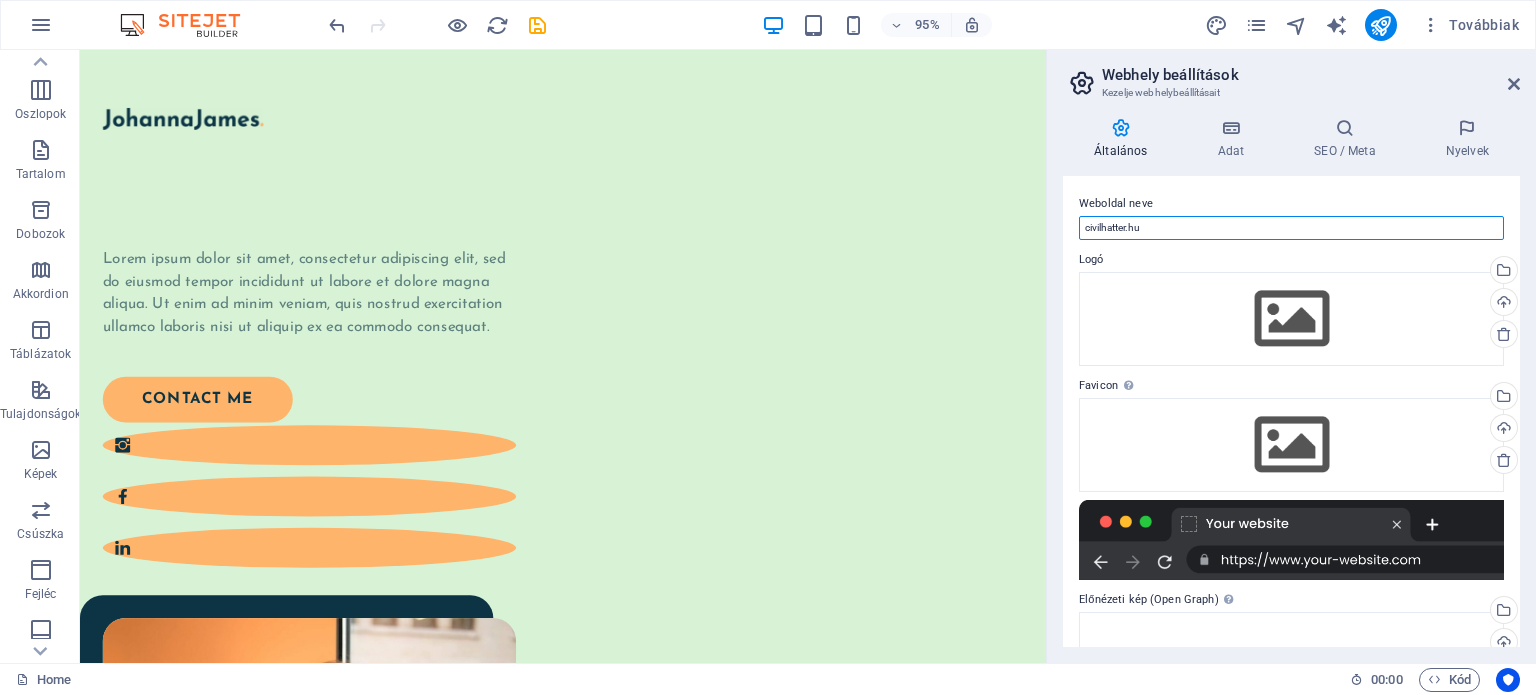 click on "civilhatter.hu" at bounding box center (1291, 228) 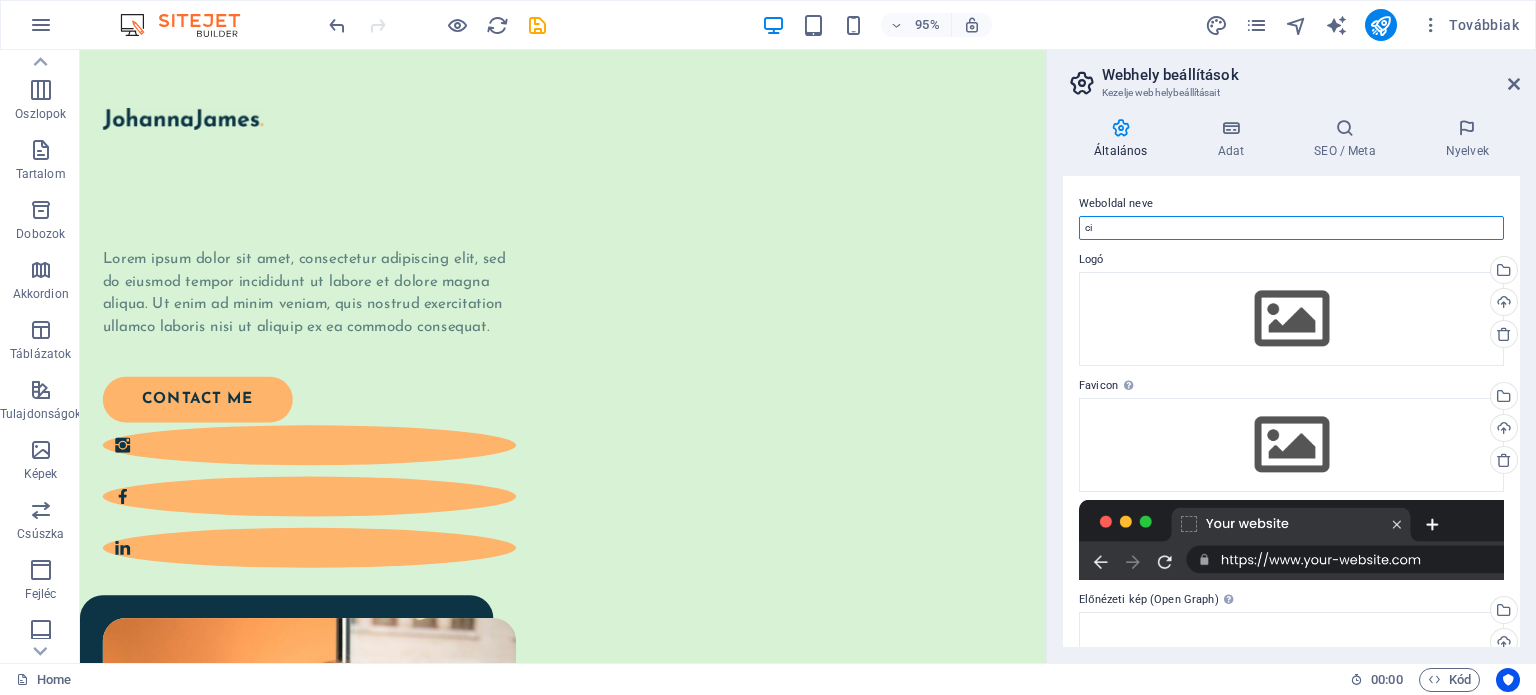 type on "c" 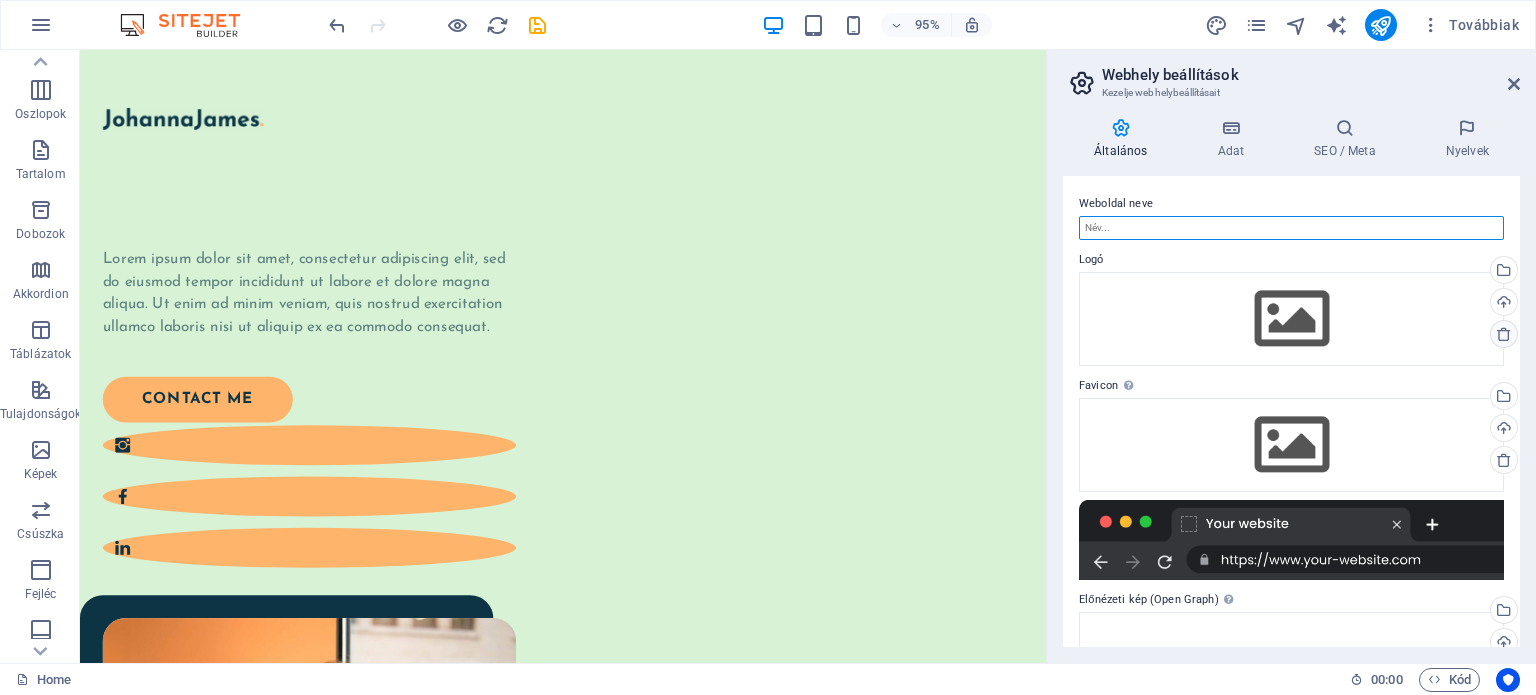 type 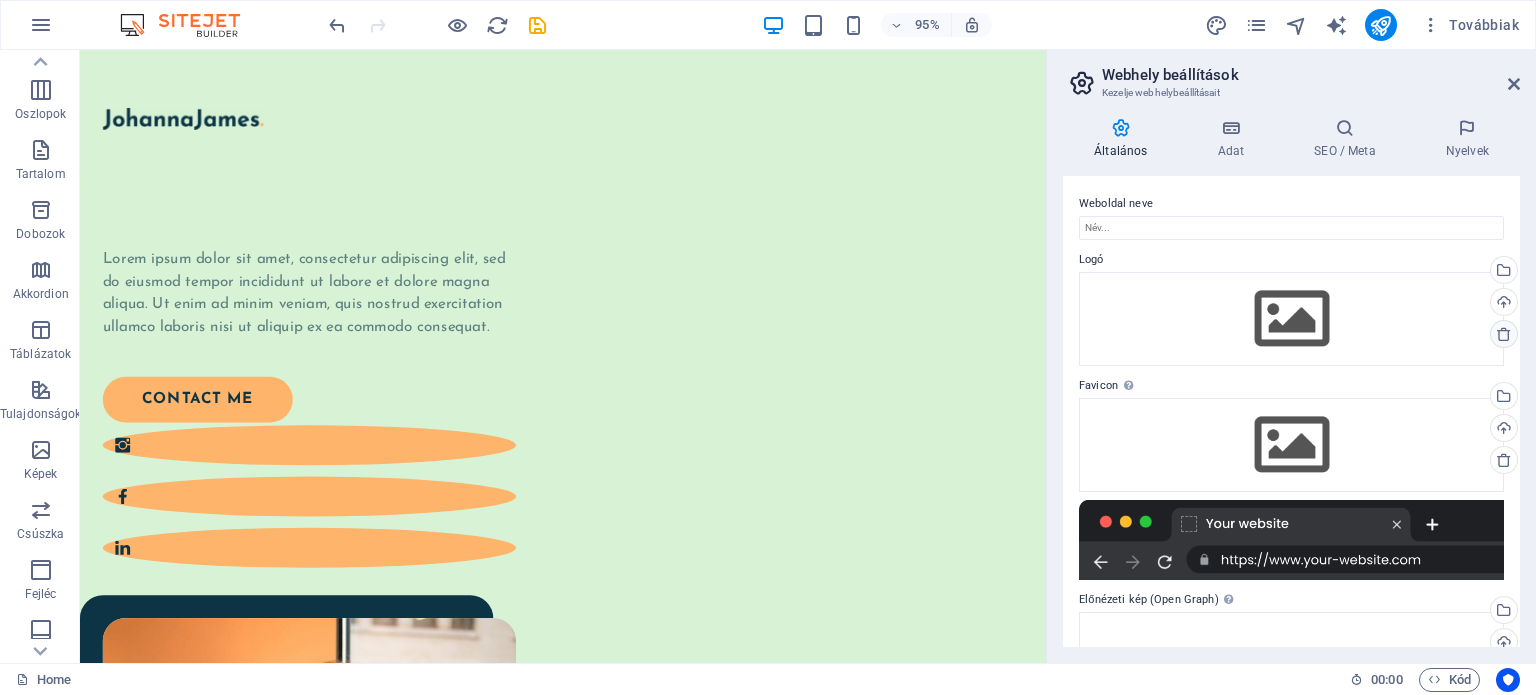 click at bounding box center (1504, 334) 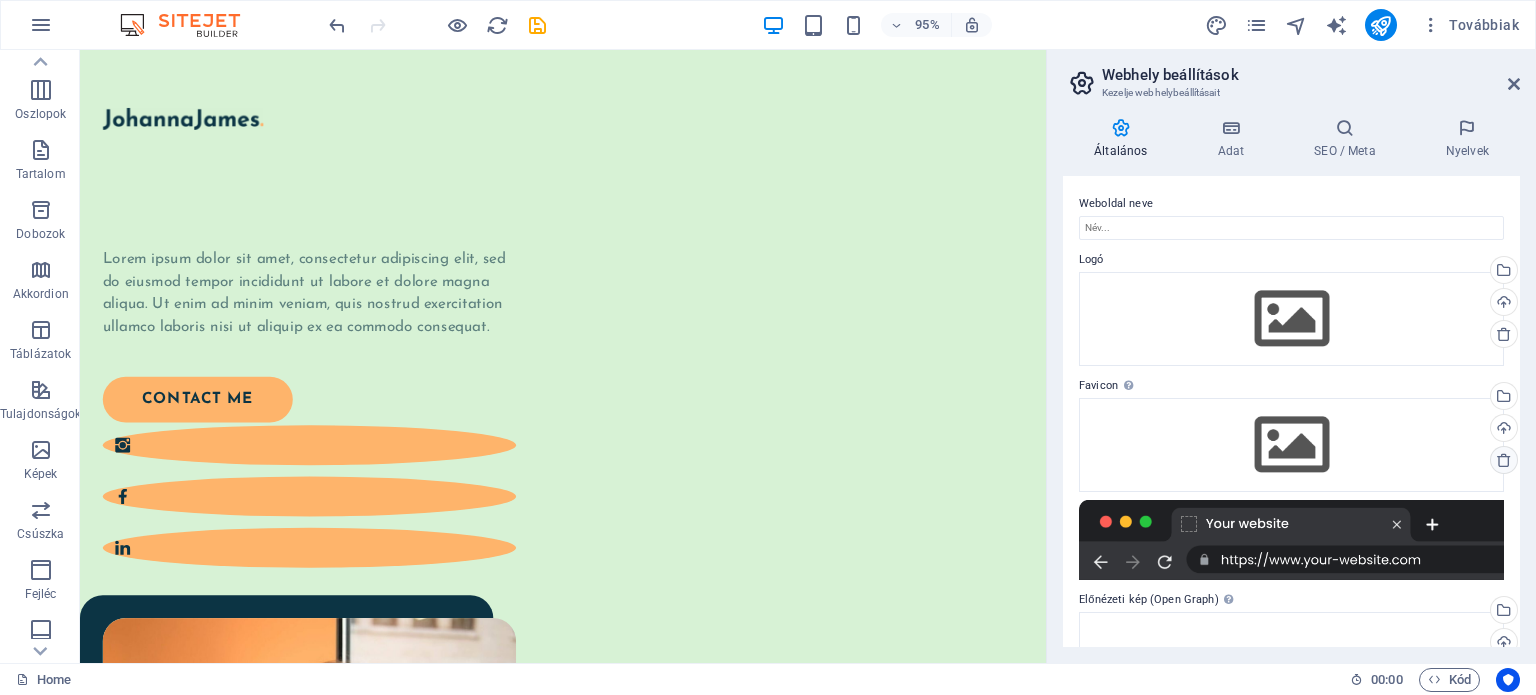 click at bounding box center [1504, 460] 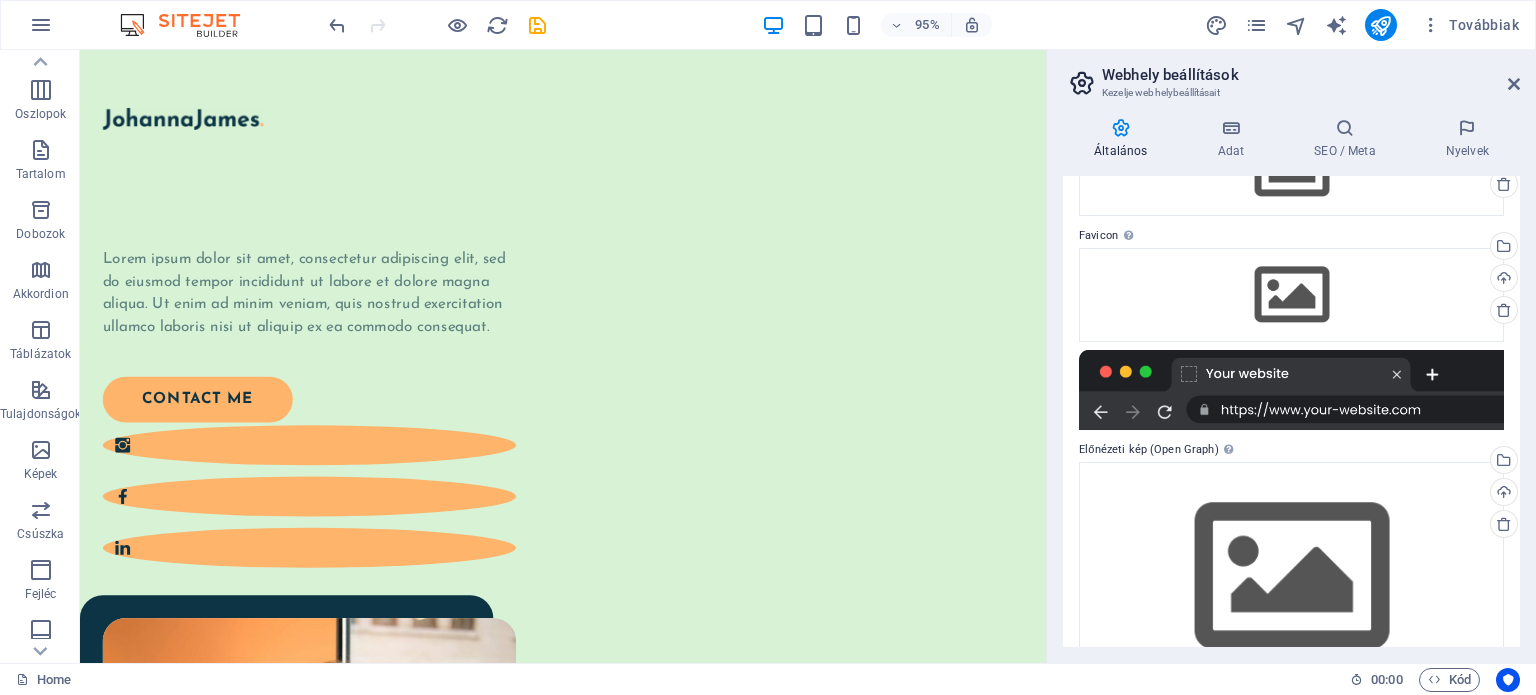 scroll, scrollTop: 210, scrollLeft: 0, axis: vertical 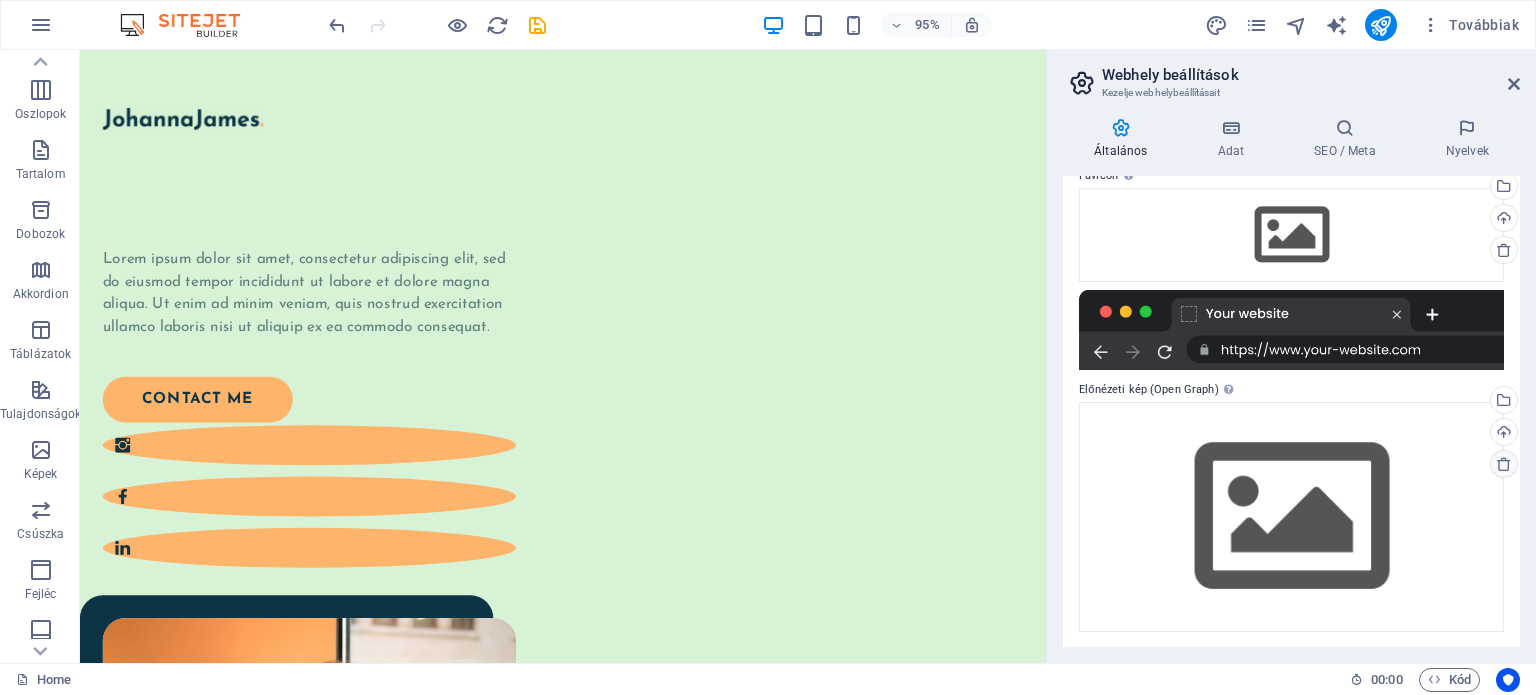 click at bounding box center (1504, 464) 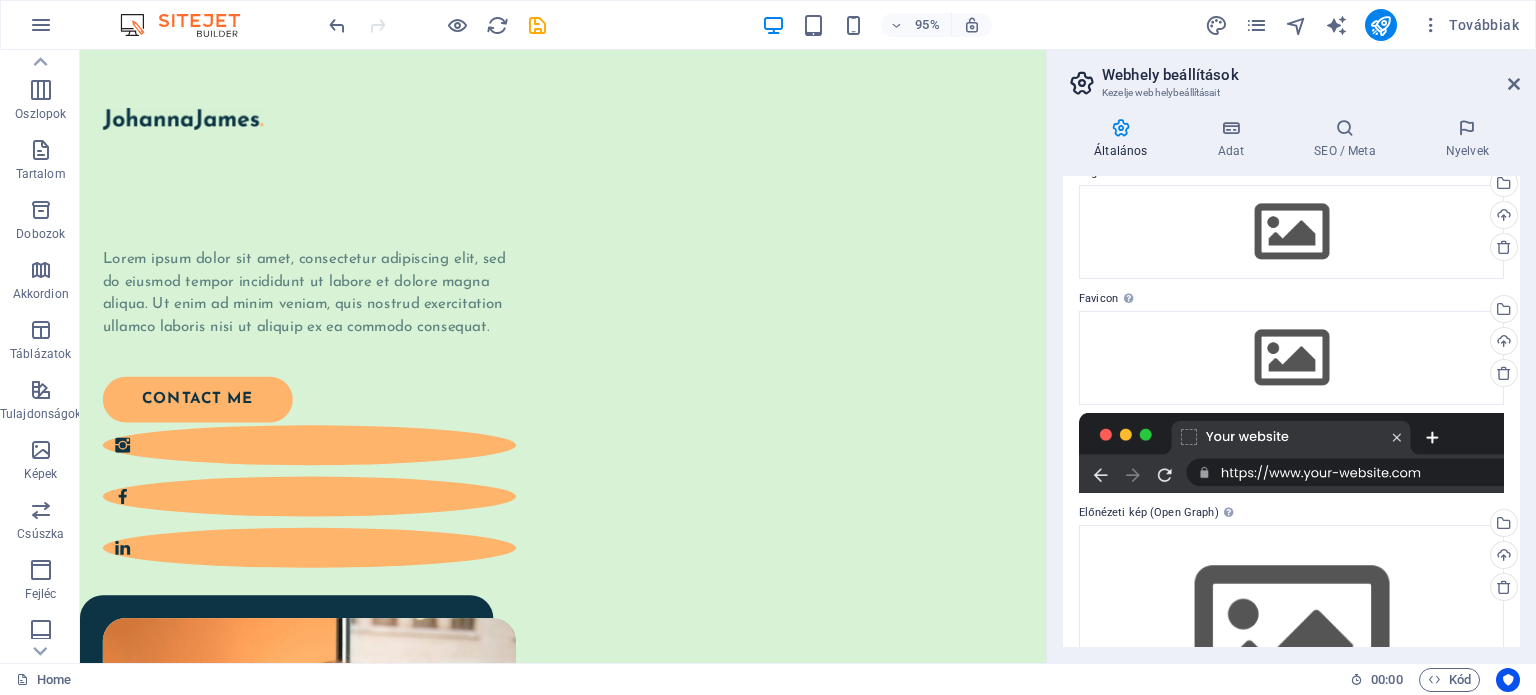 scroll, scrollTop: 0, scrollLeft: 0, axis: both 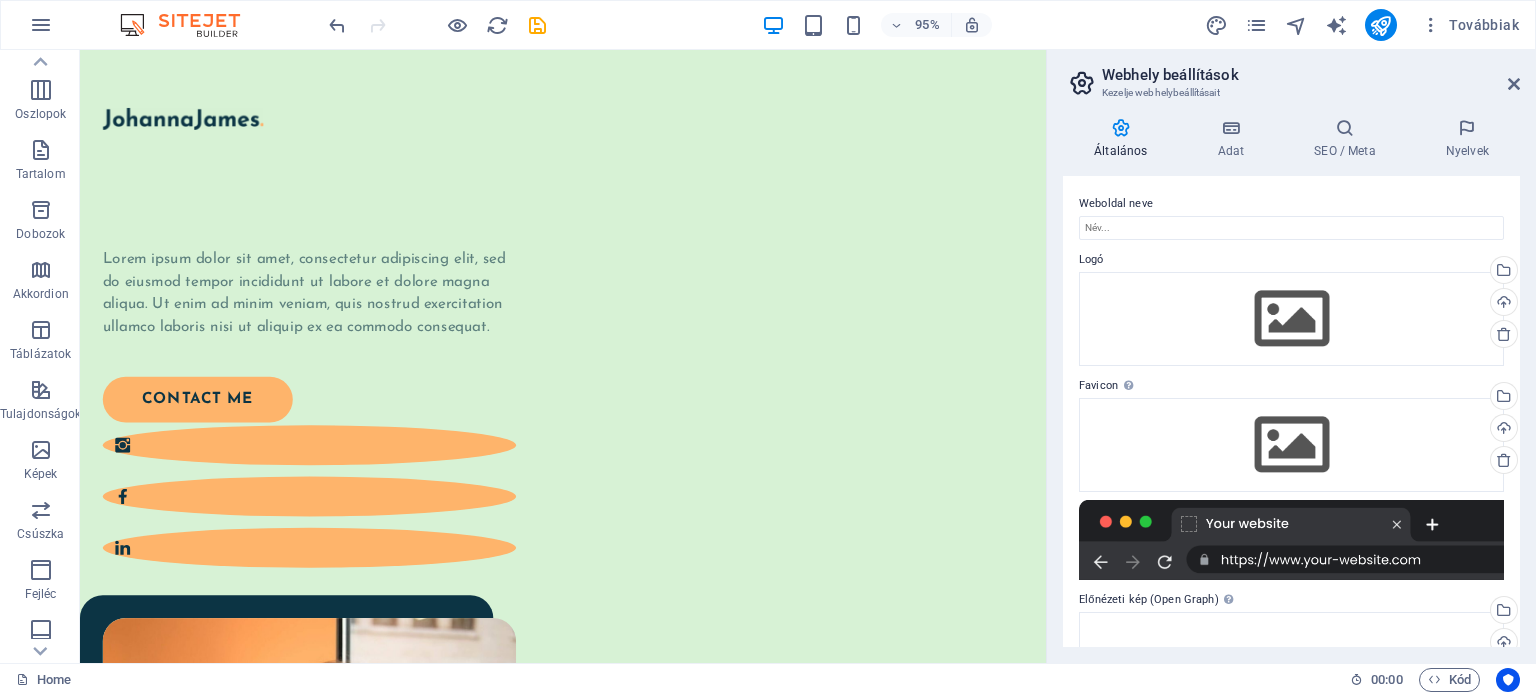 click on "95% Továbbiak" at bounding box center (926, 25) 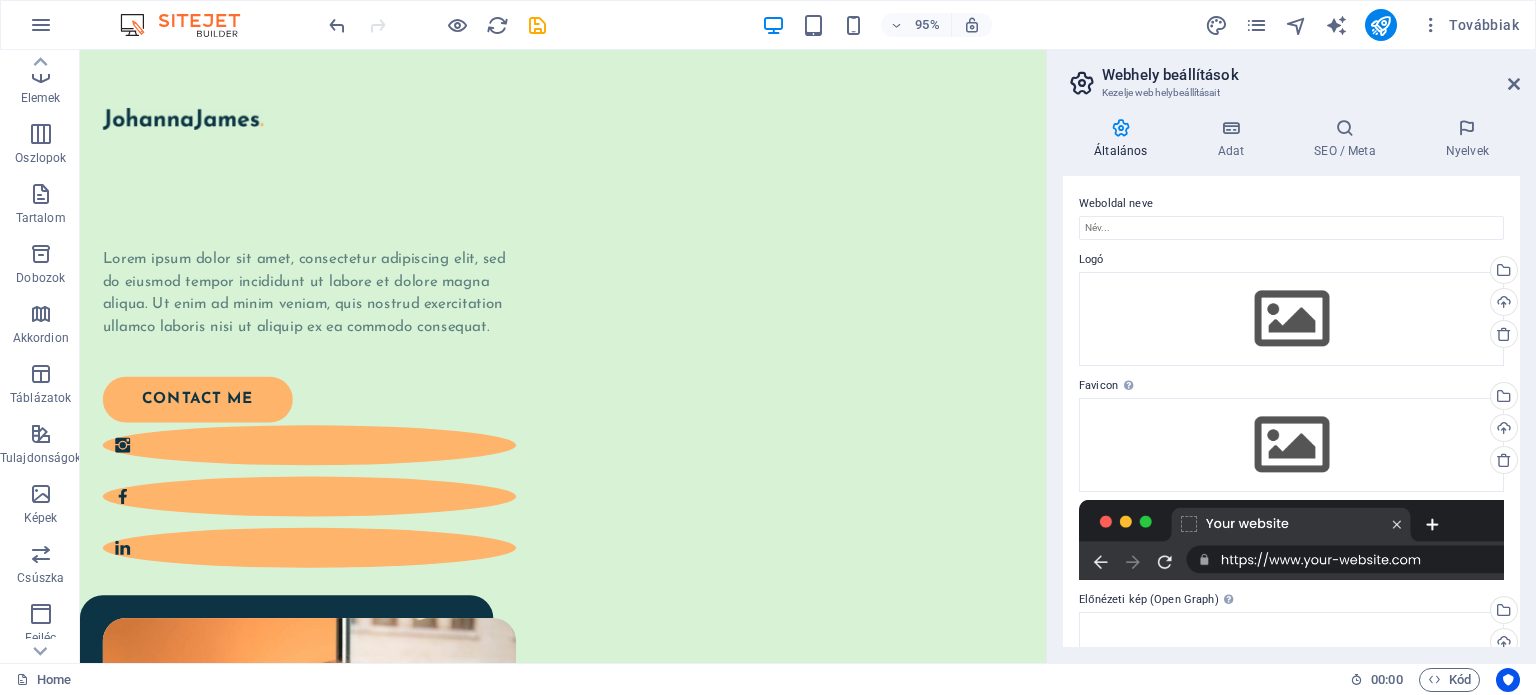 scroll, scrollTop: 0, scrollLeft: 0, axis: both 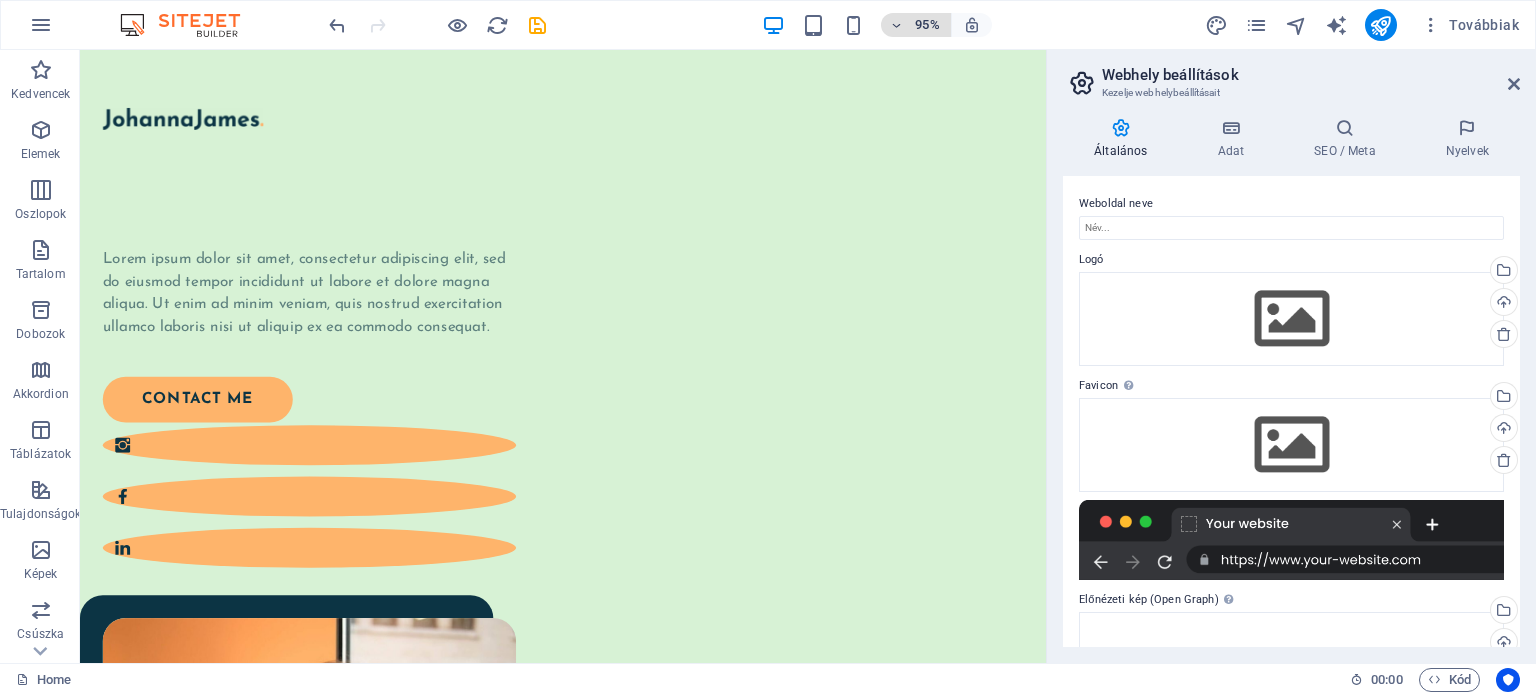 click on "95%" at bounding box center [927, 25] 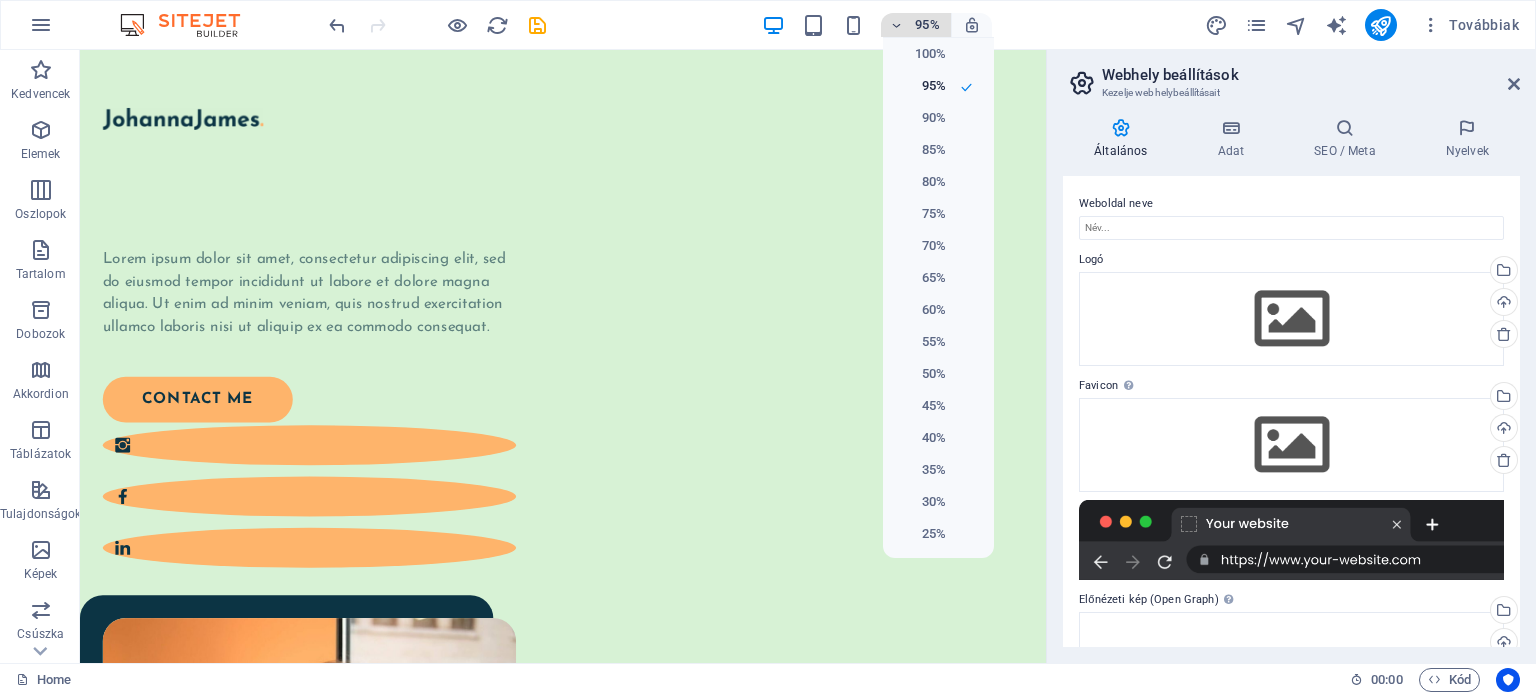 click at bounding box center [768, 347] 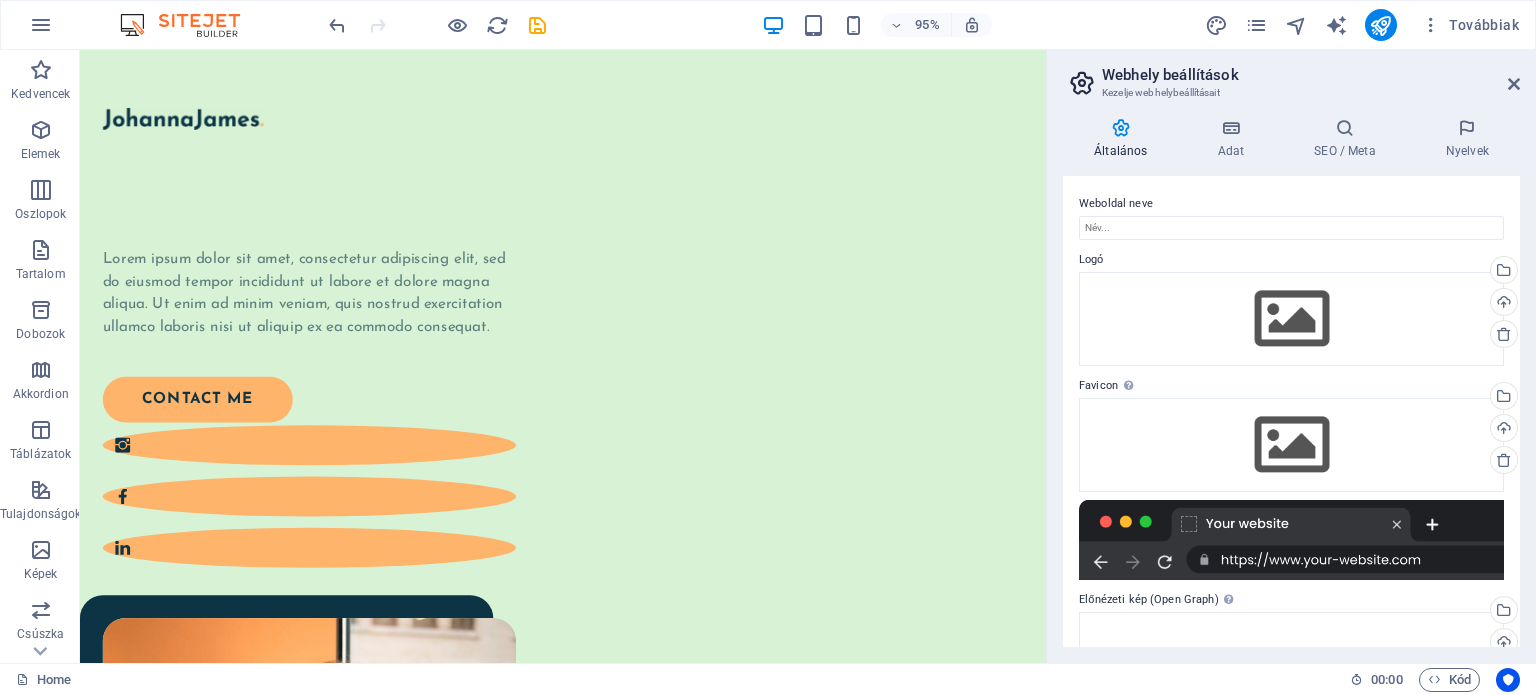 click on "95% Továbbiak" at bounding box center [926, 25] 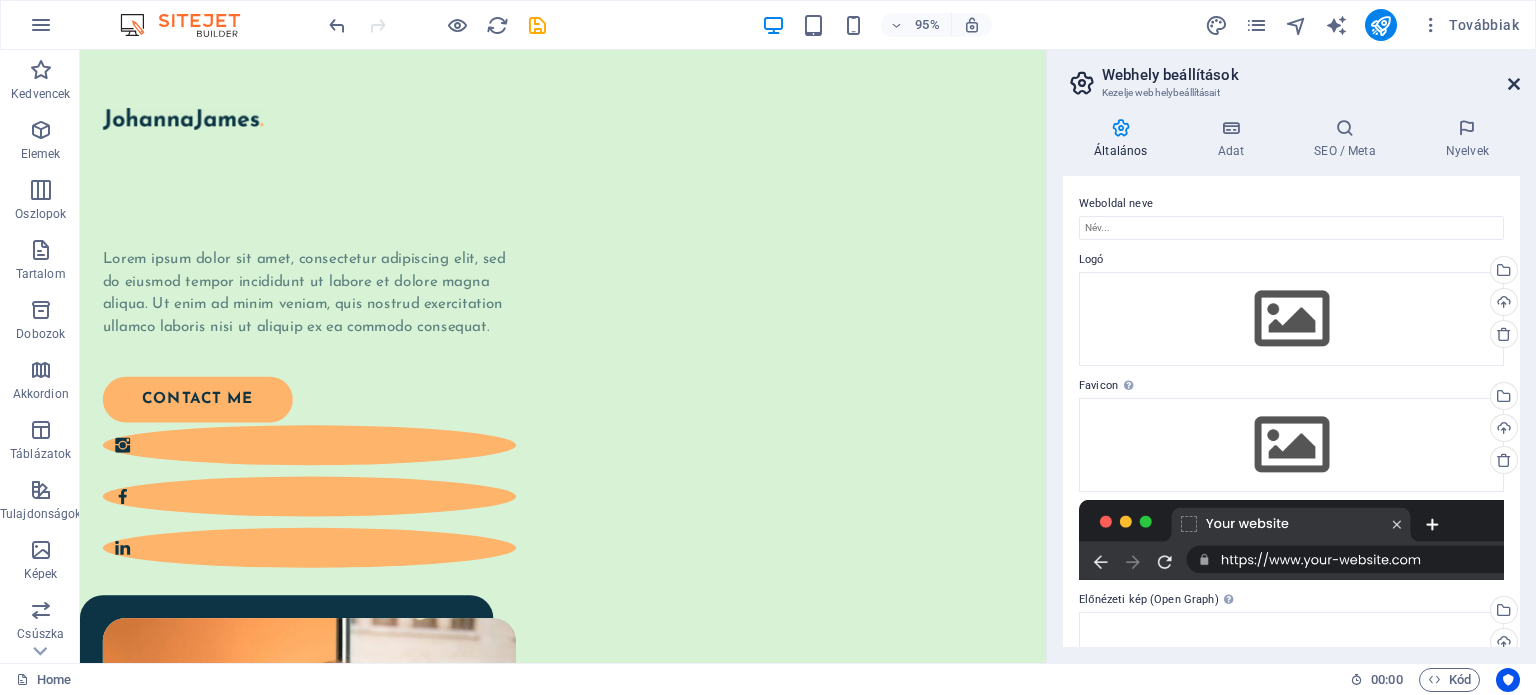 click at bounding box center [1514, 84] 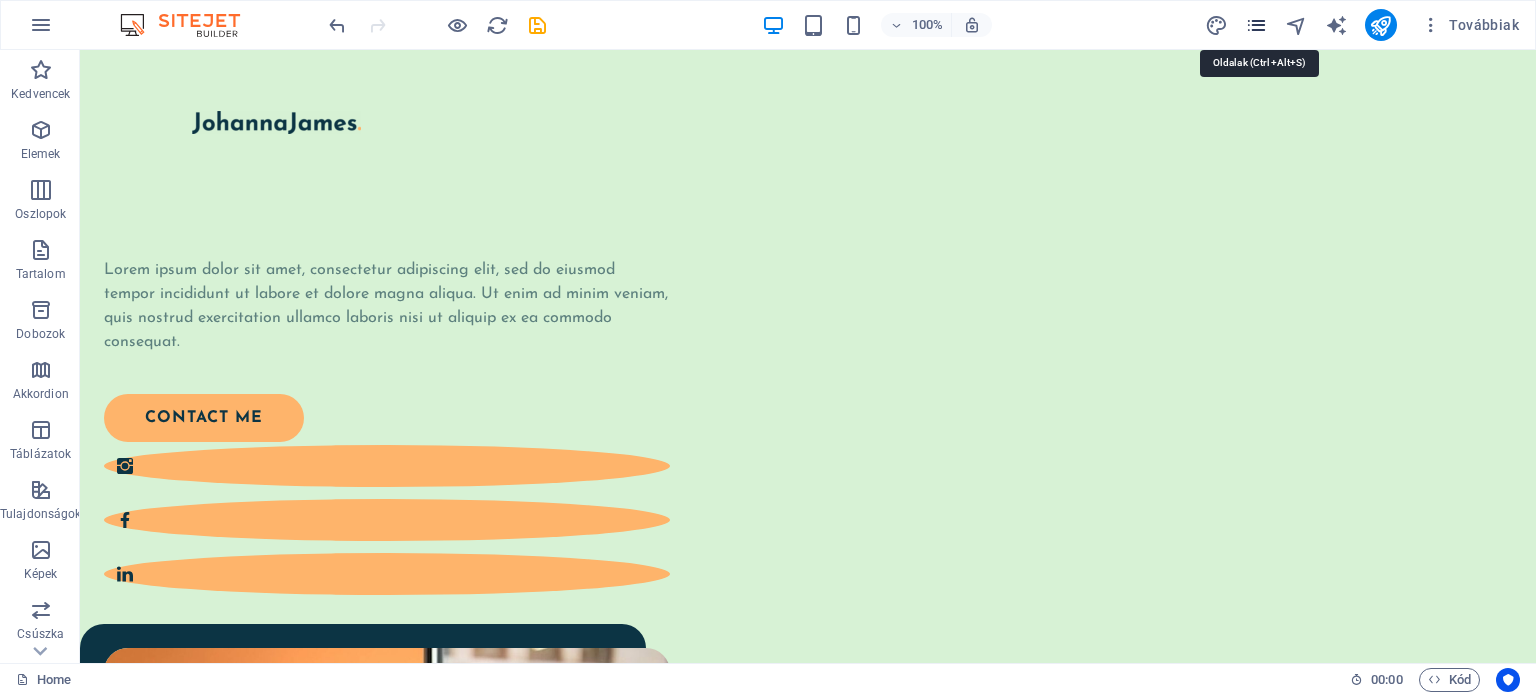 click at bounding box center [1256, 25] 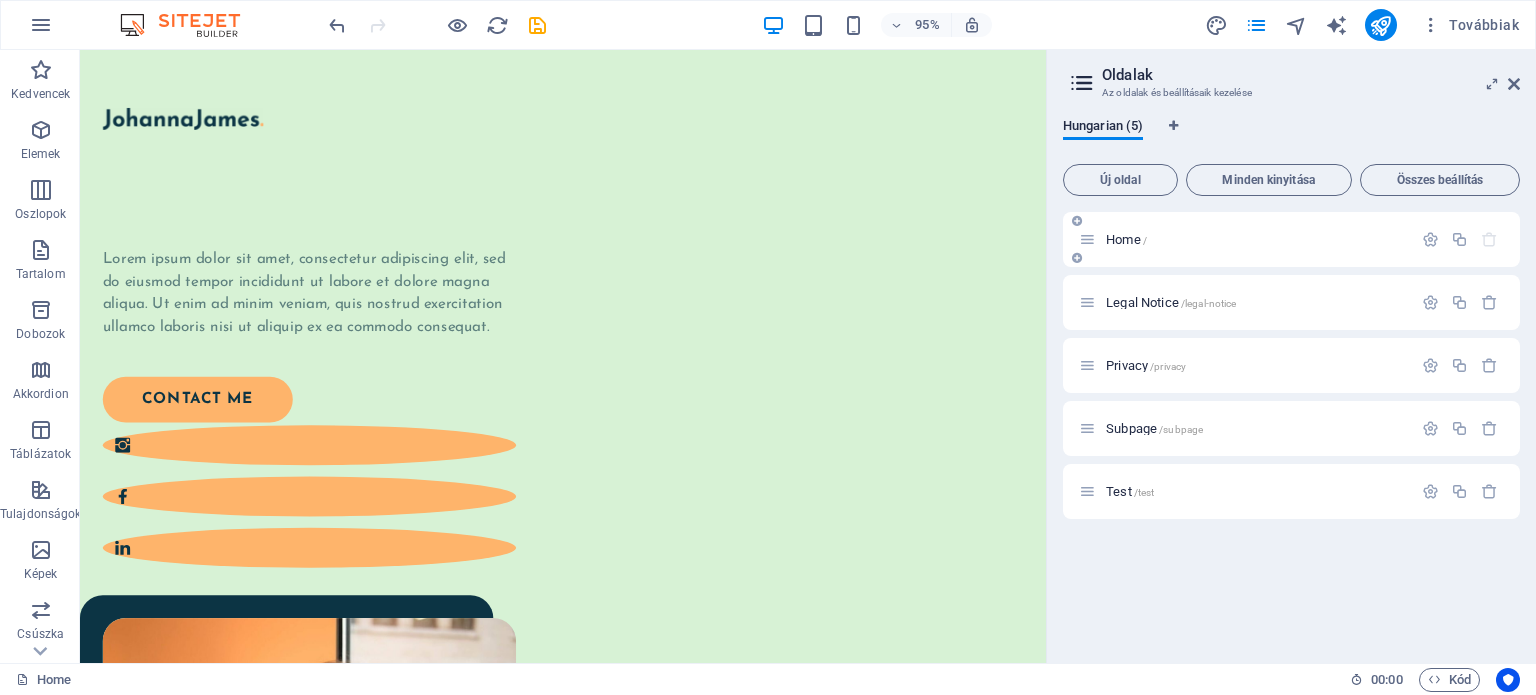 click on "Home /" at bounding box center (1126, 239) 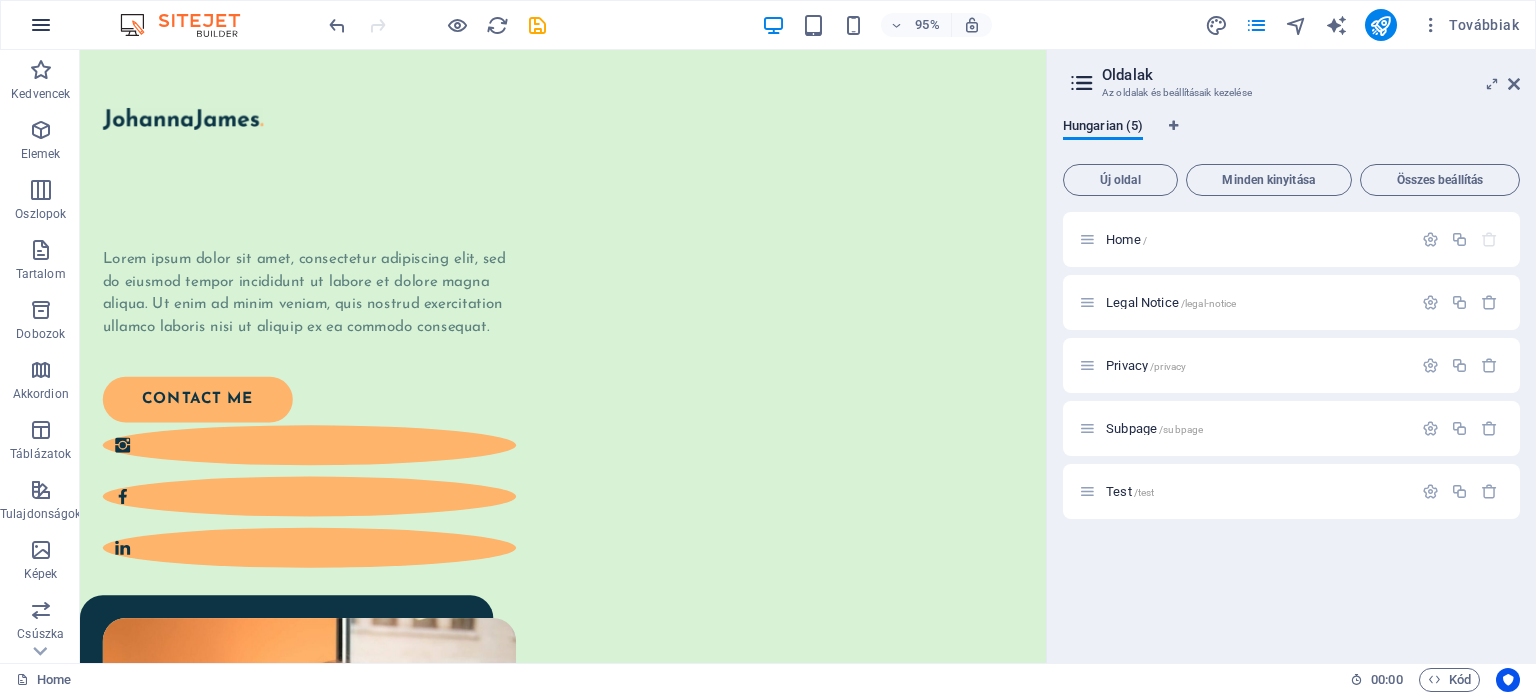 click at bounding box center (41, 25) 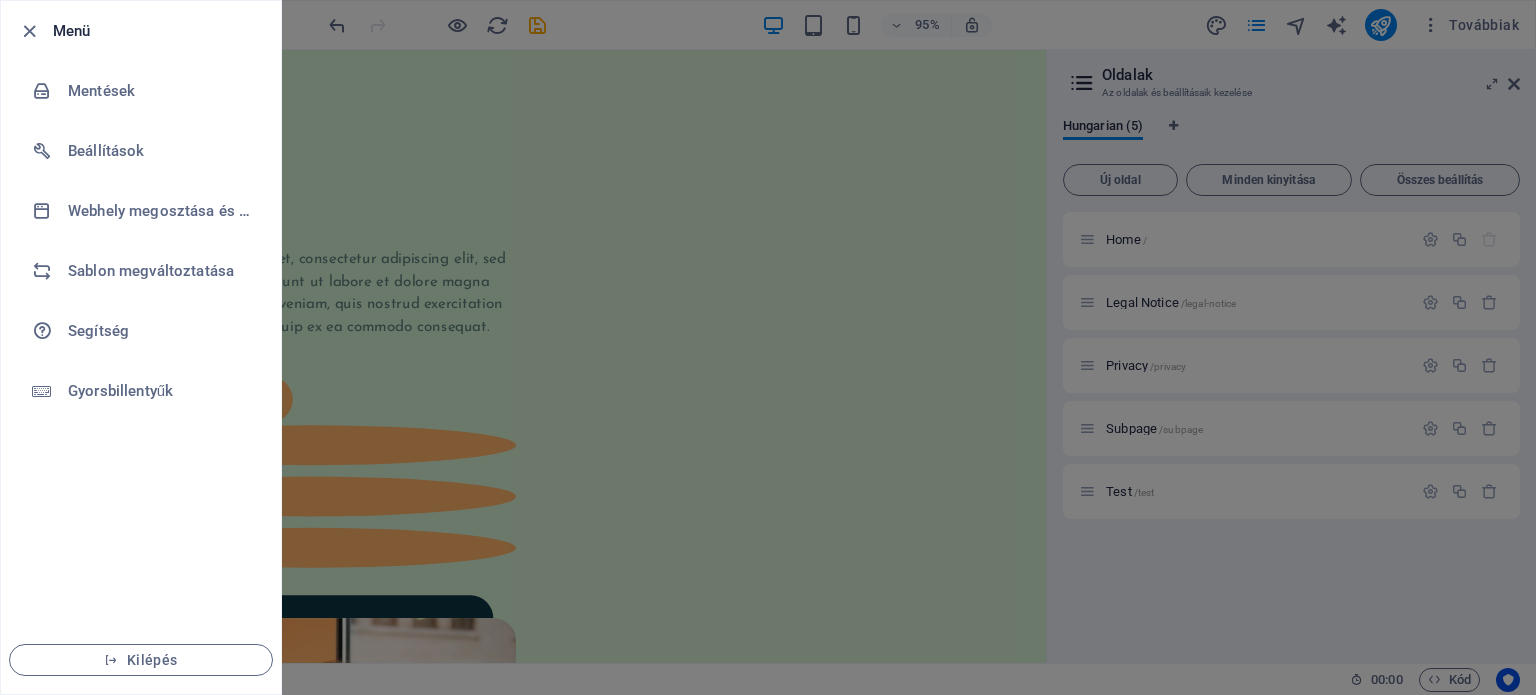 click at bounding box center [35, 31] 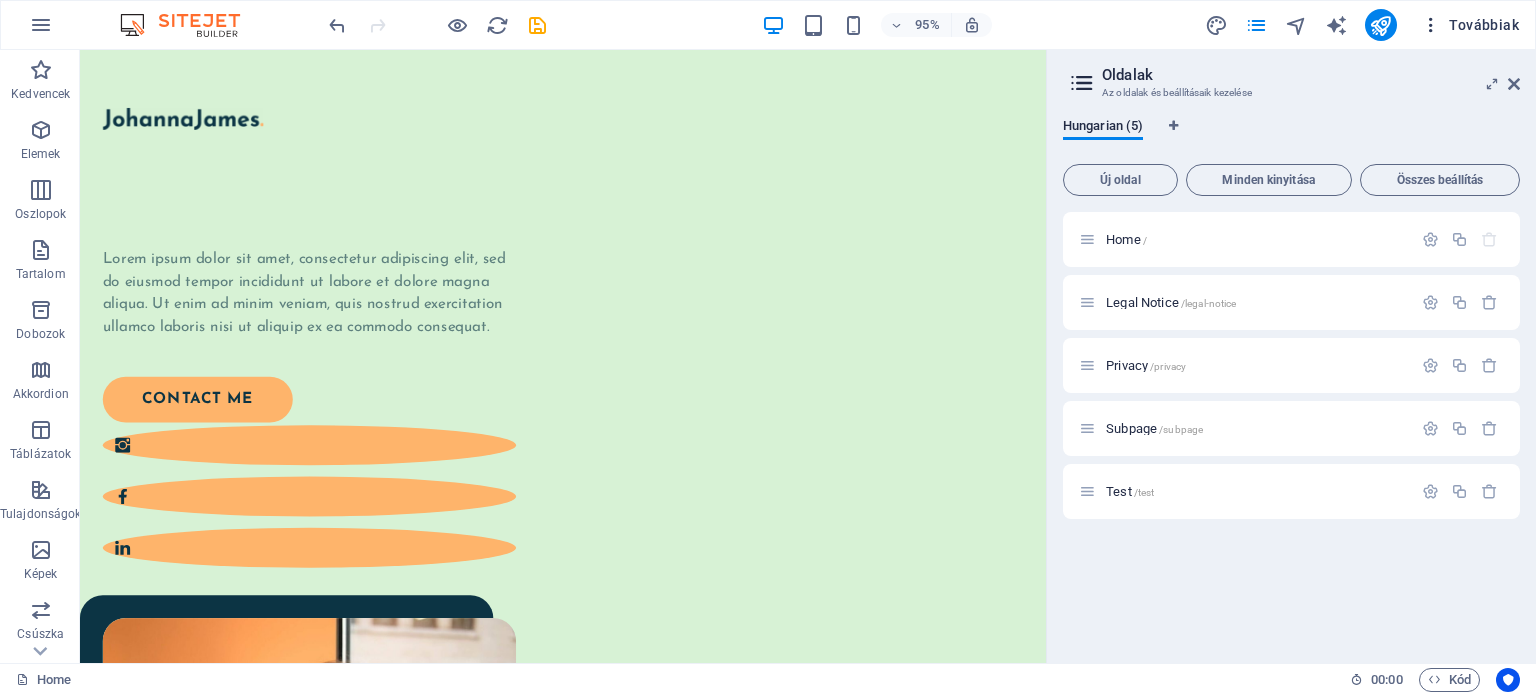 click on "Továbbiak" at bounding box center (1470, 25) 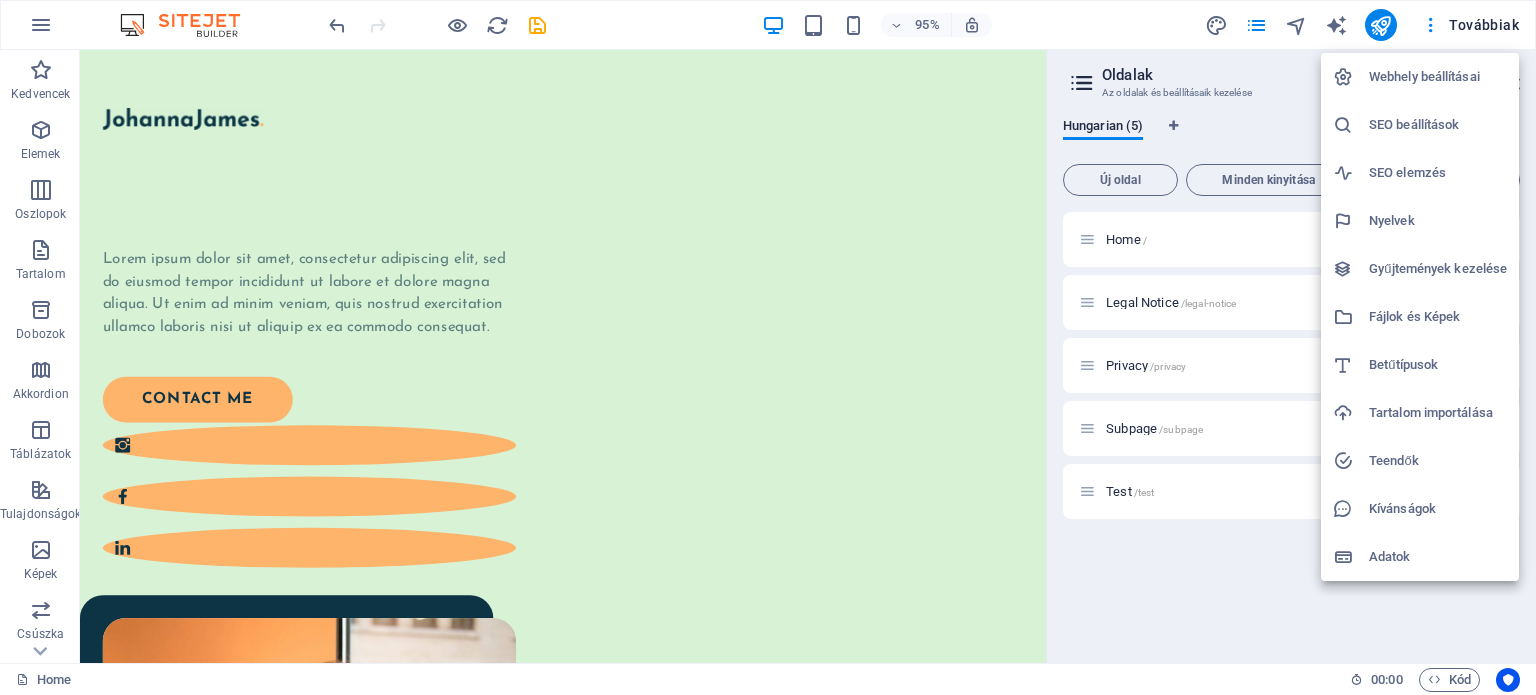click on "Adatok" at bounding box center (1438, 557) 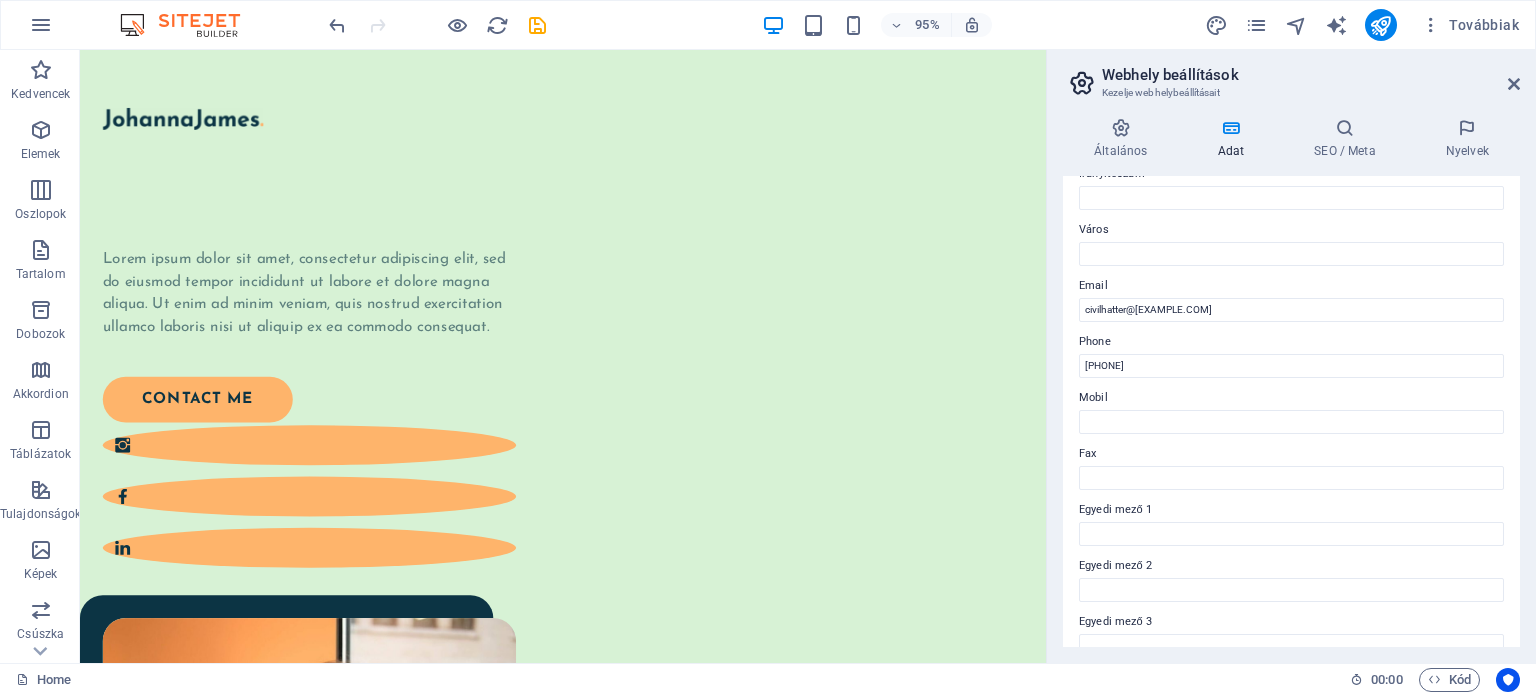 scroll, scrollTop: 300, scrollLeft: 0, axis: vertical 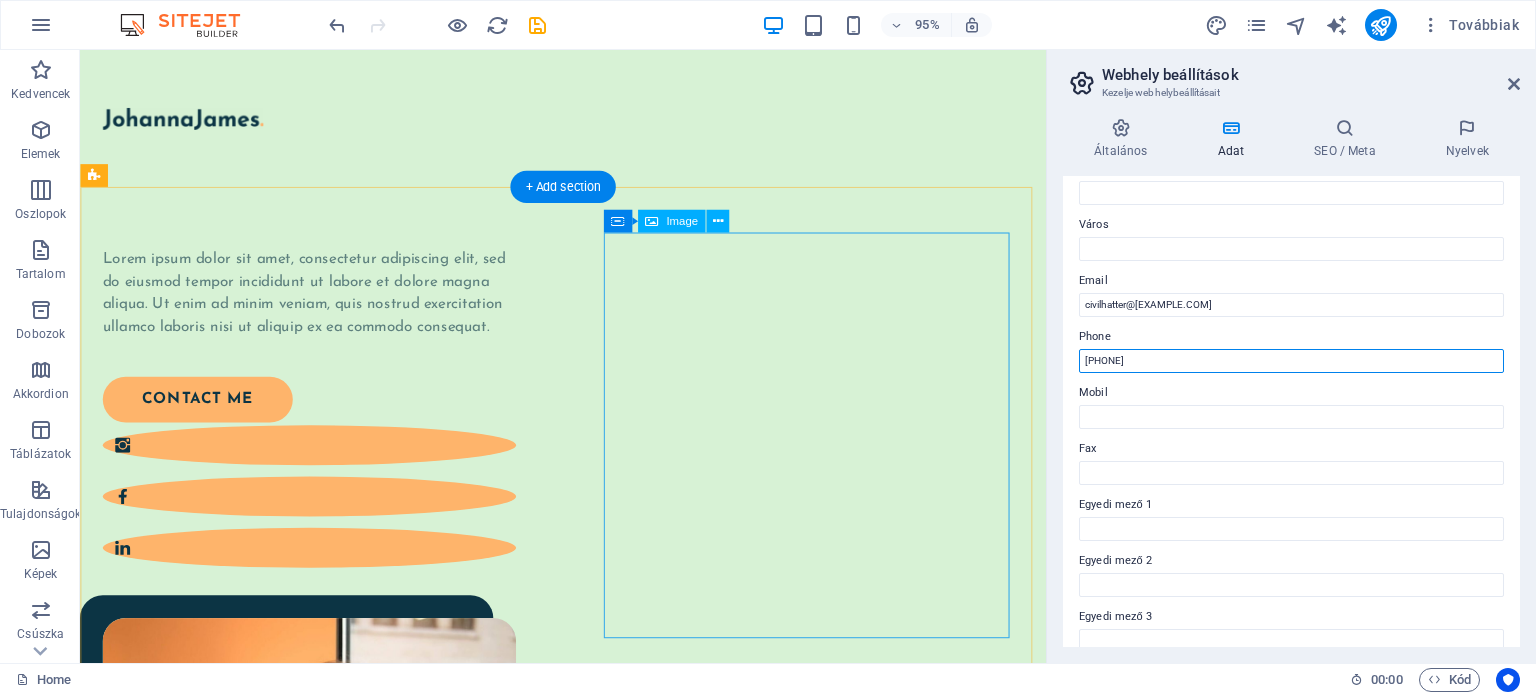 drag, startPoint x: 1219, startPoint y: 409, endPoint x: 1046, endPoint y: 362, distance: 179.27075 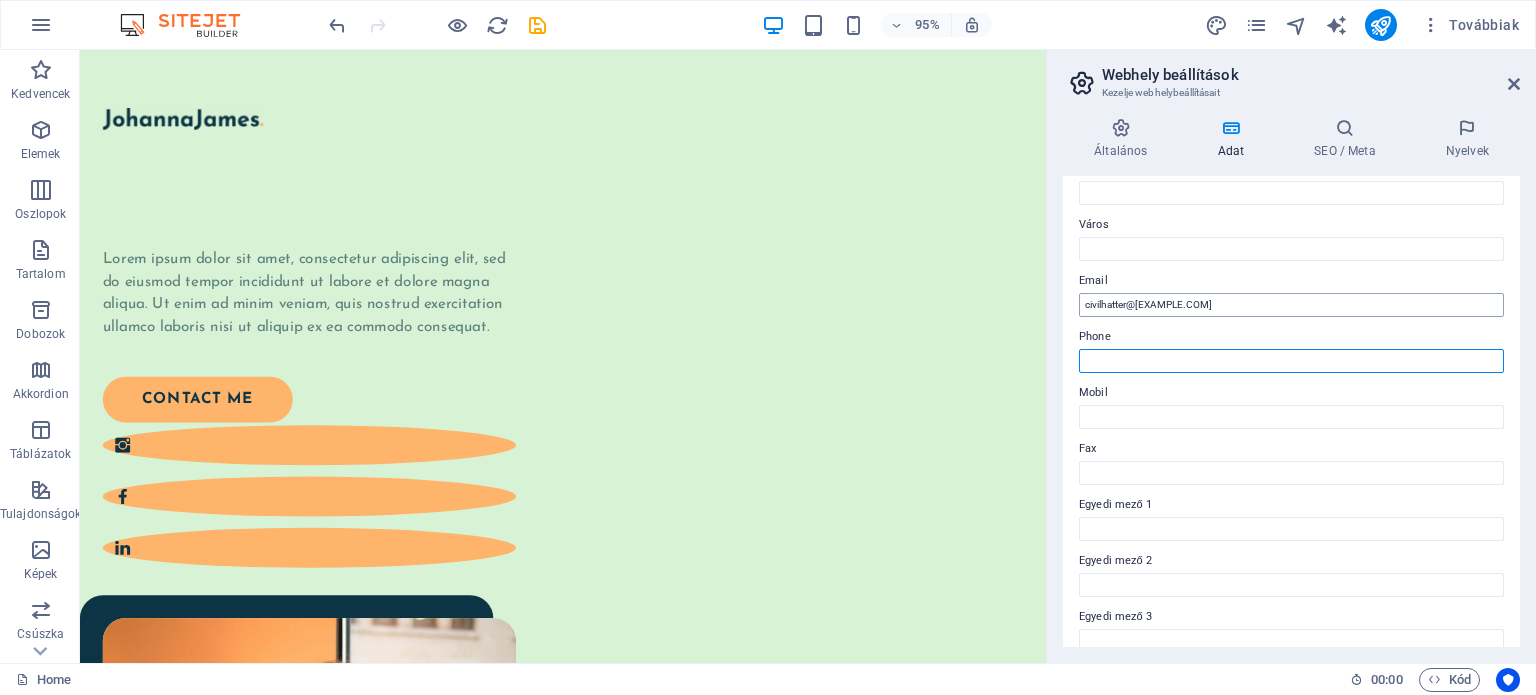 type 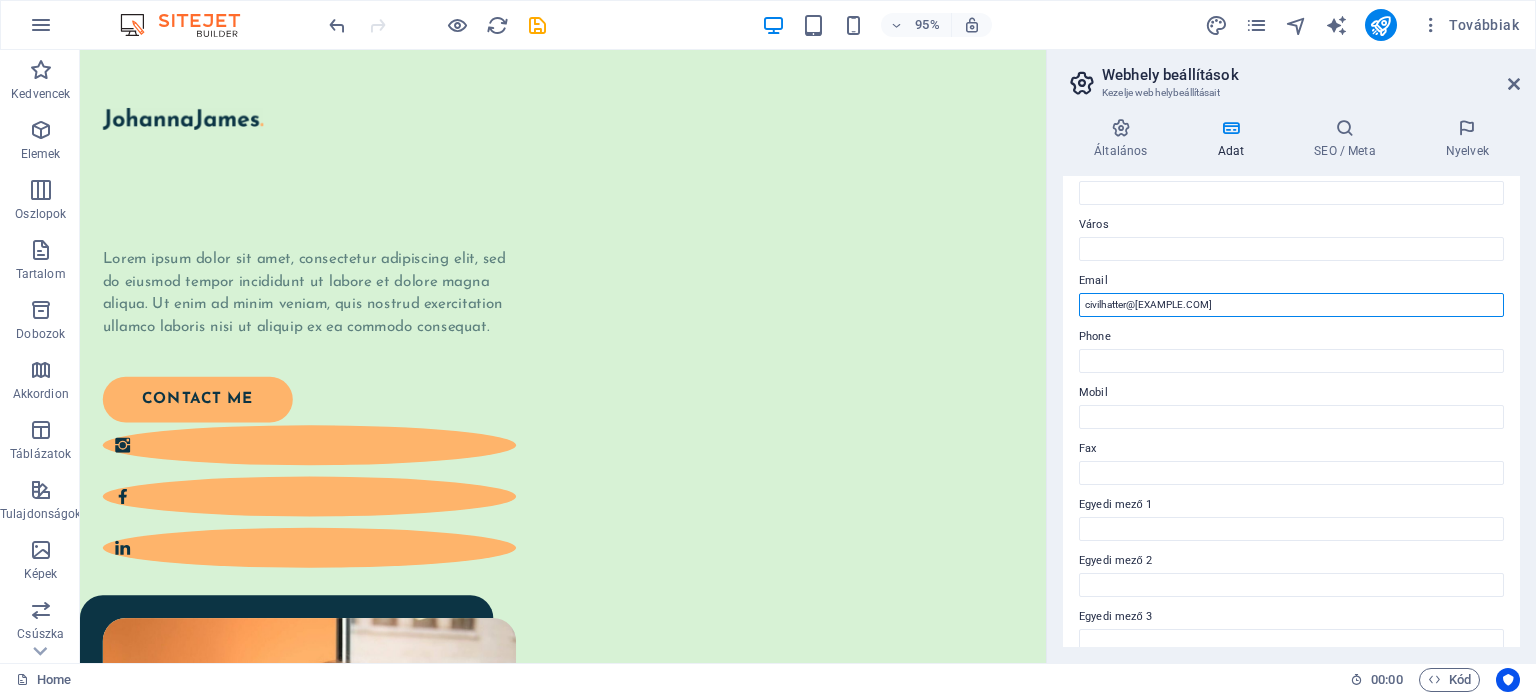 drag, startPoint x: 1193, startPoint y: 298, endPoint x: 1084, endPoint y: 288, distance: 109.457756 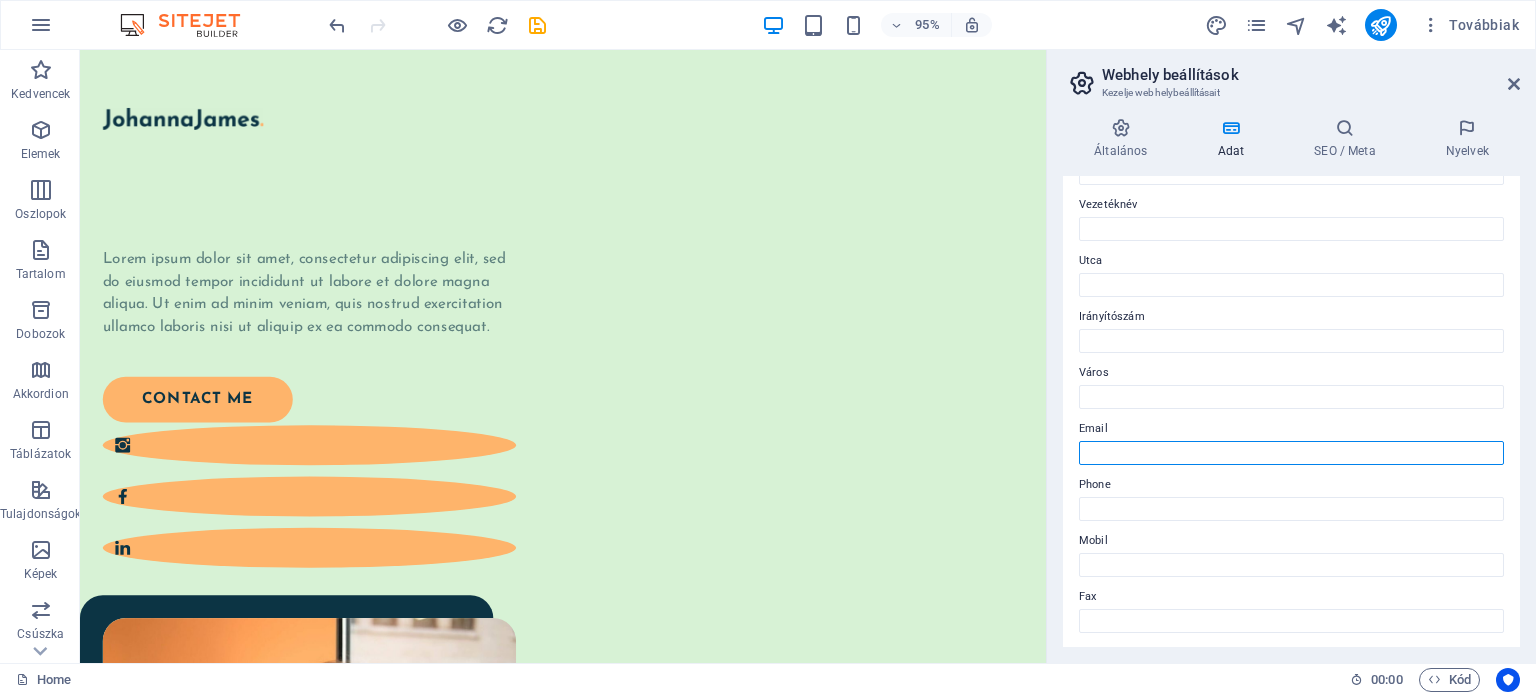 scroll, scrollTop: 0, scrollLeft: 0, axis: both 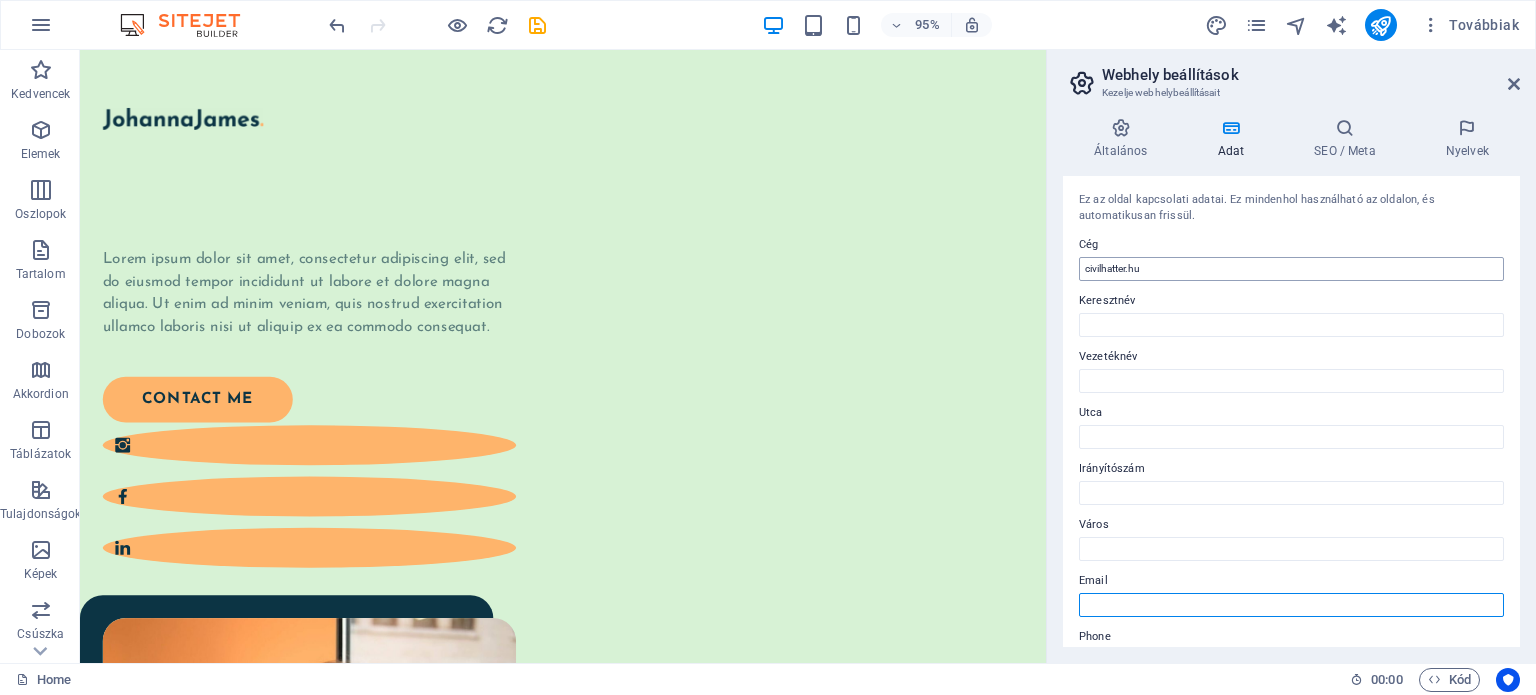 type 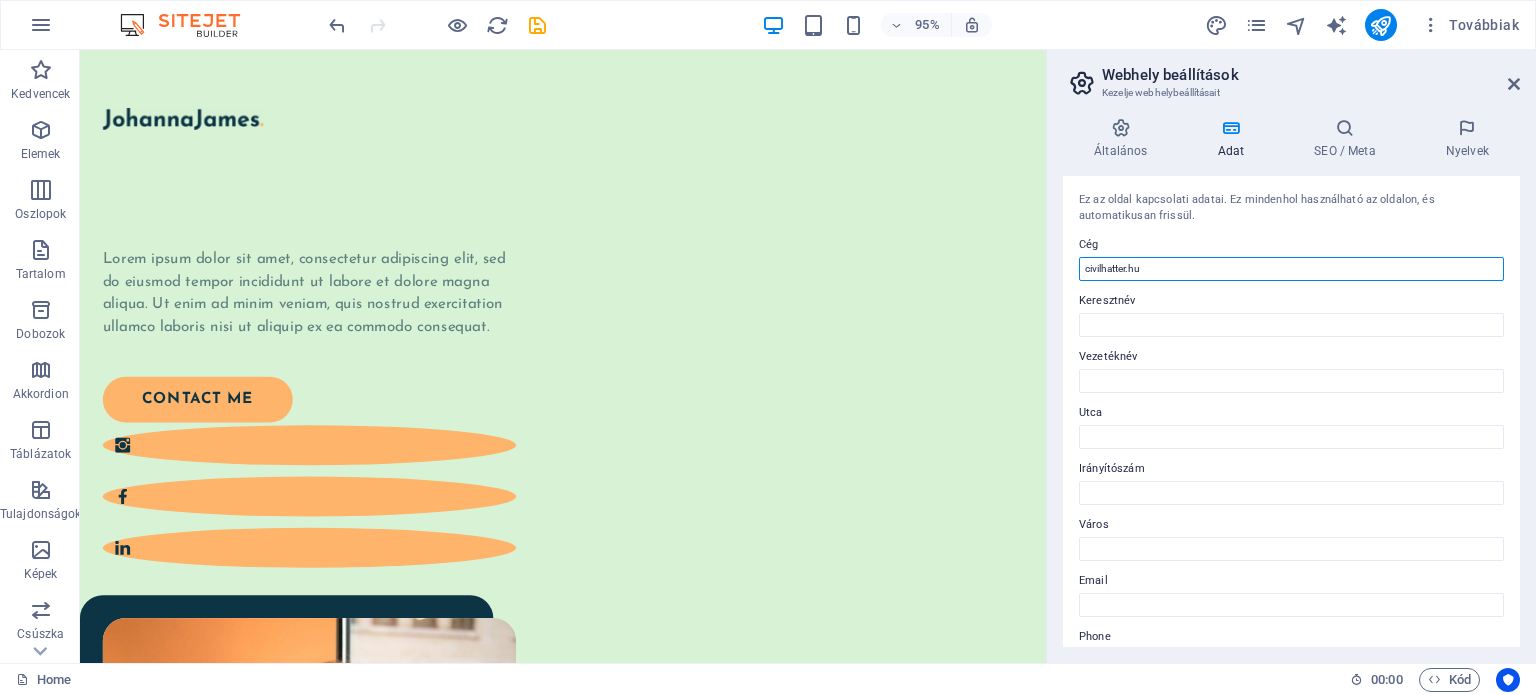 drag, startPoint x: 1154, startPoint y: 271, endPoint x: 1075, endPoint y: 269, distance: 79.025314 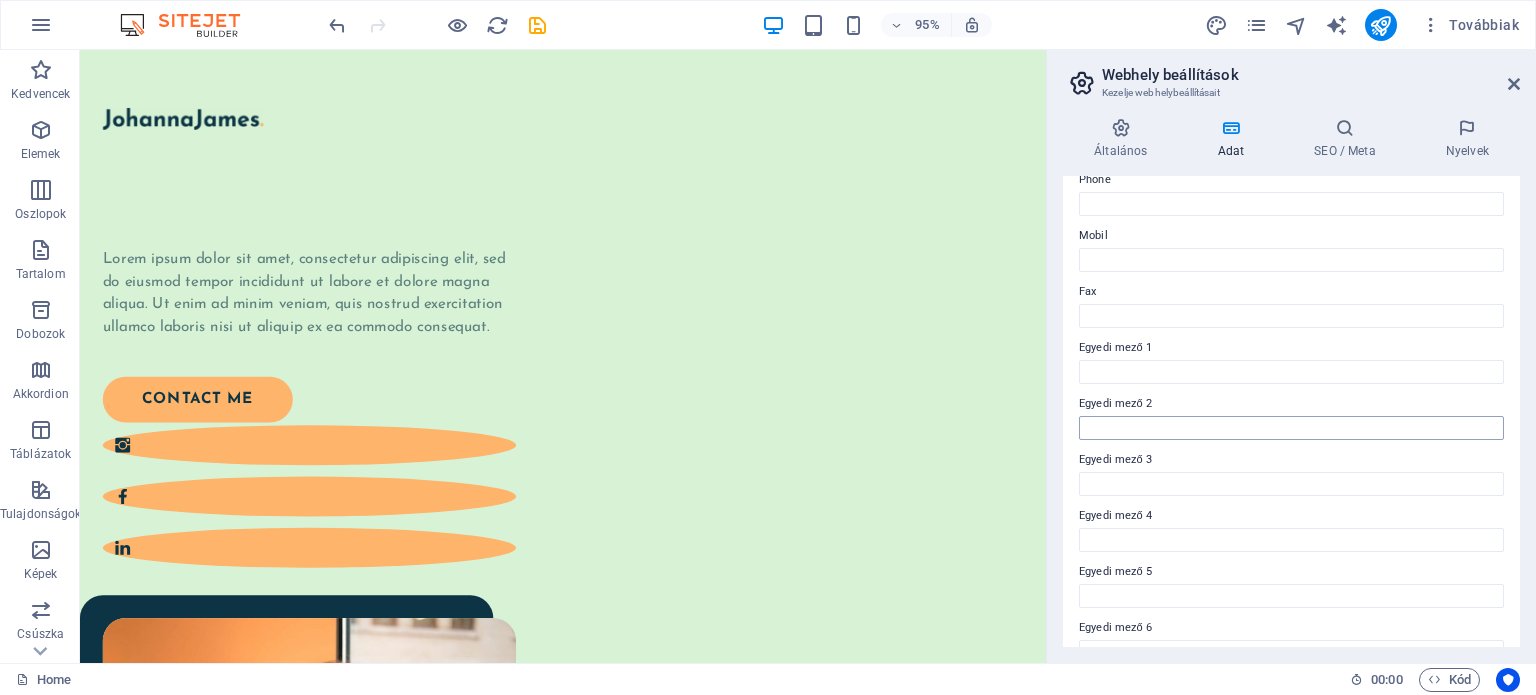 scroll, scrollTop: 488, scrollLeft: 0, axis: vertical 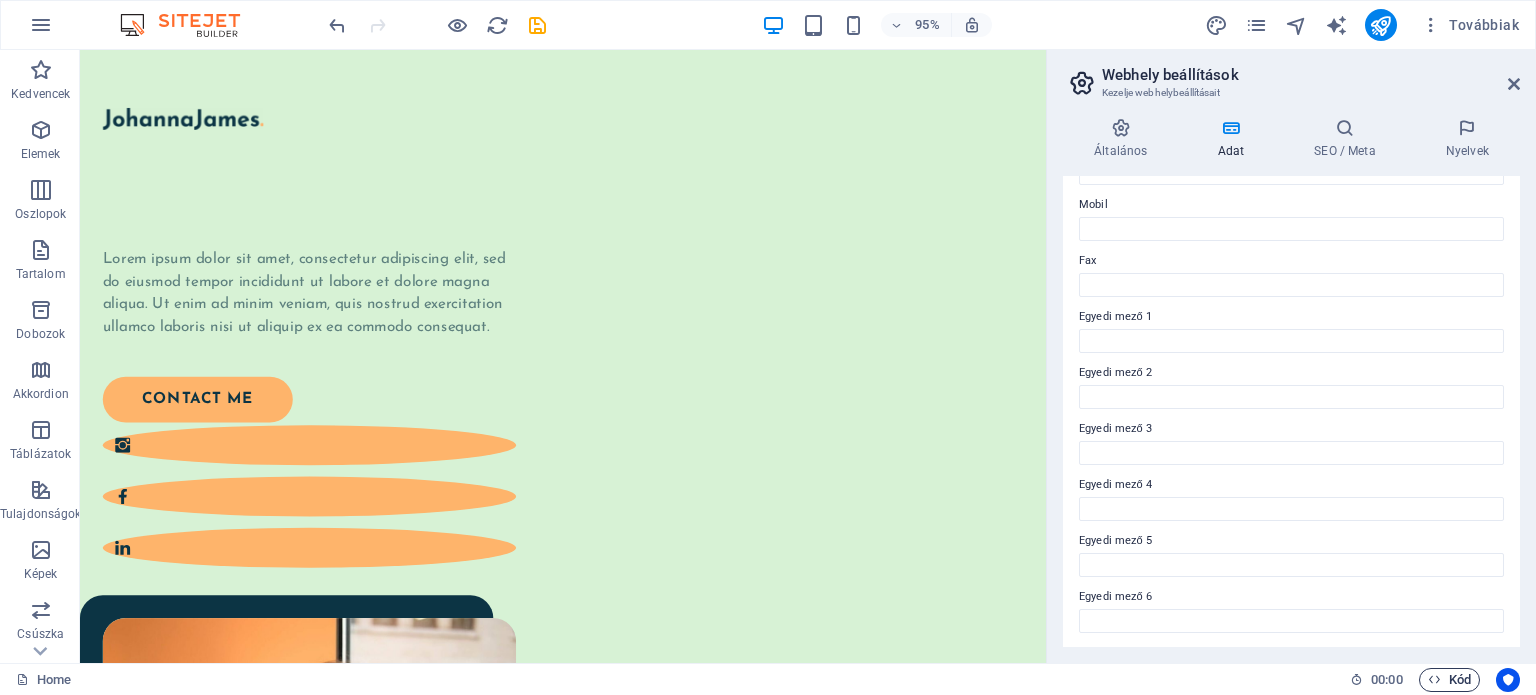 type 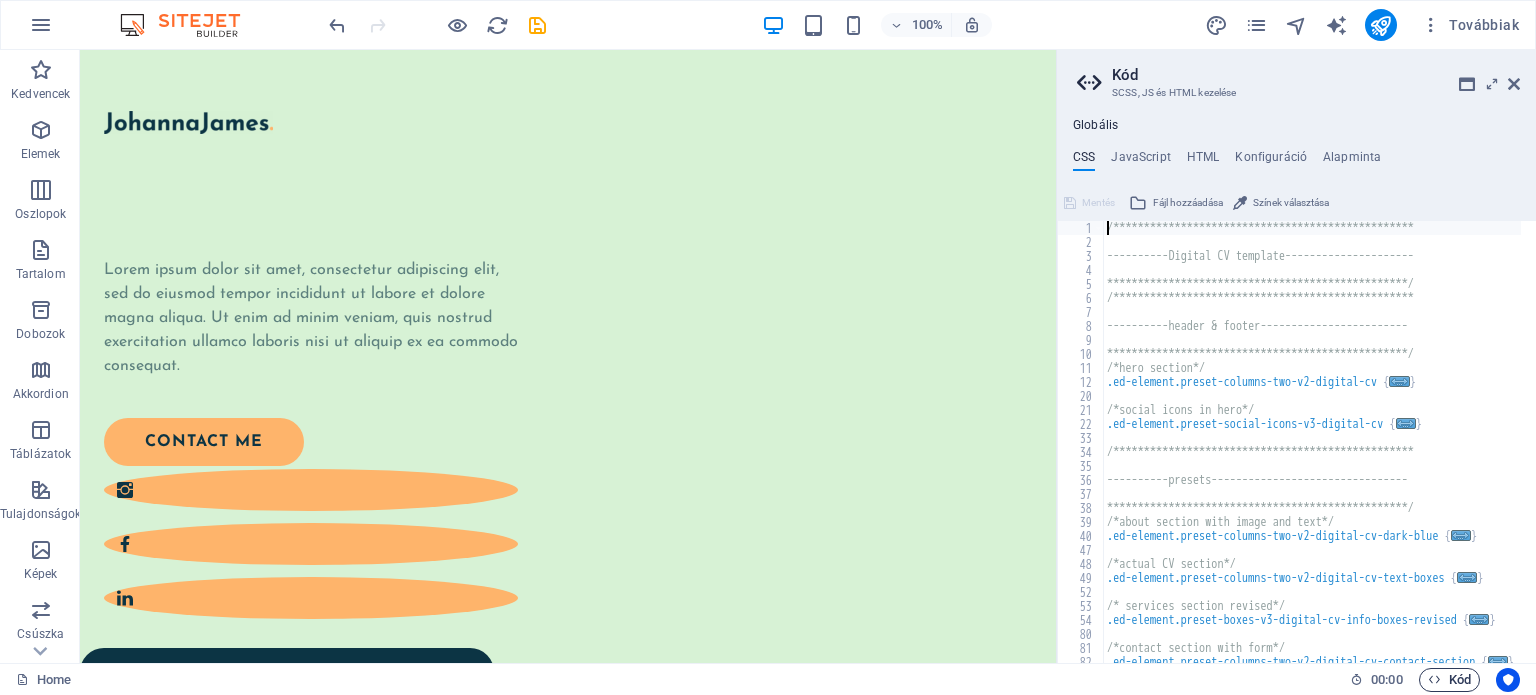 click on "Kód" at bounding box center [1449, 680] 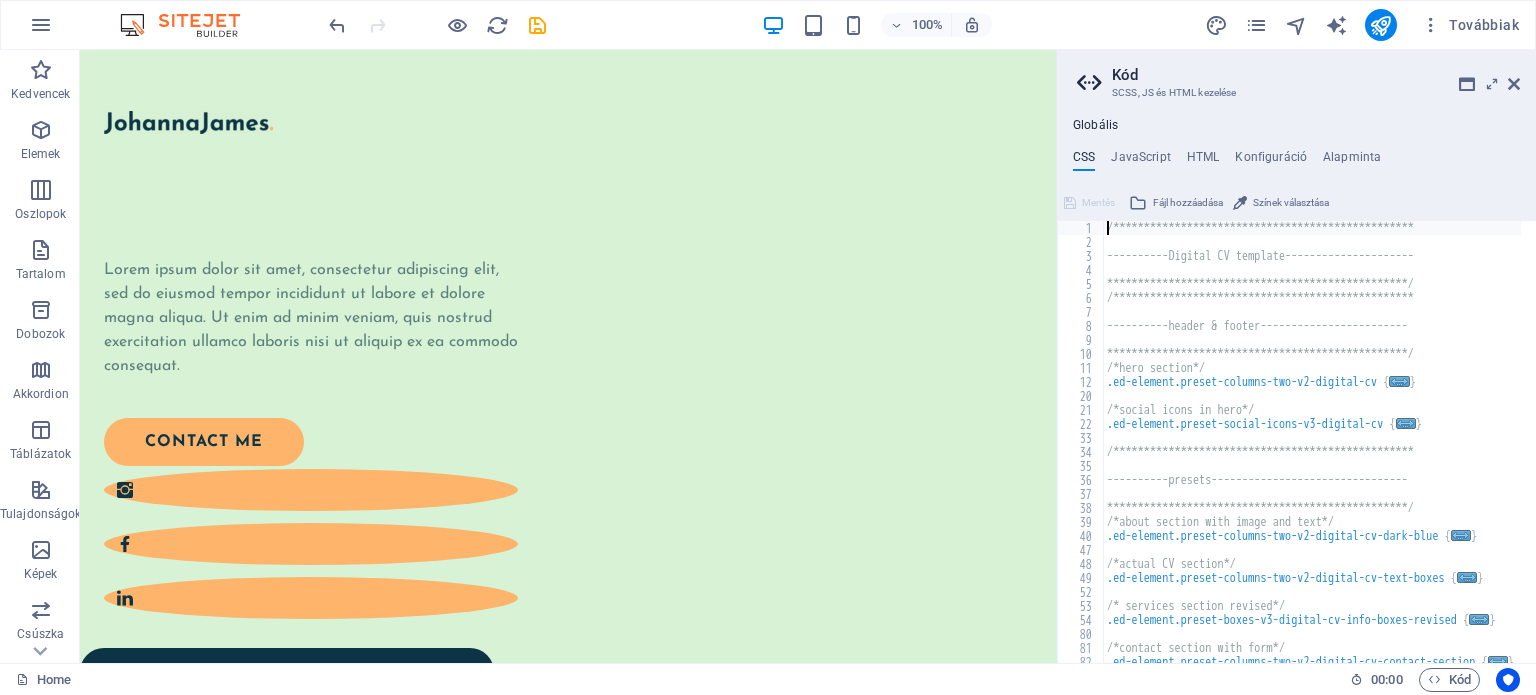 click on "**********" at bounding box center (1296, 356) 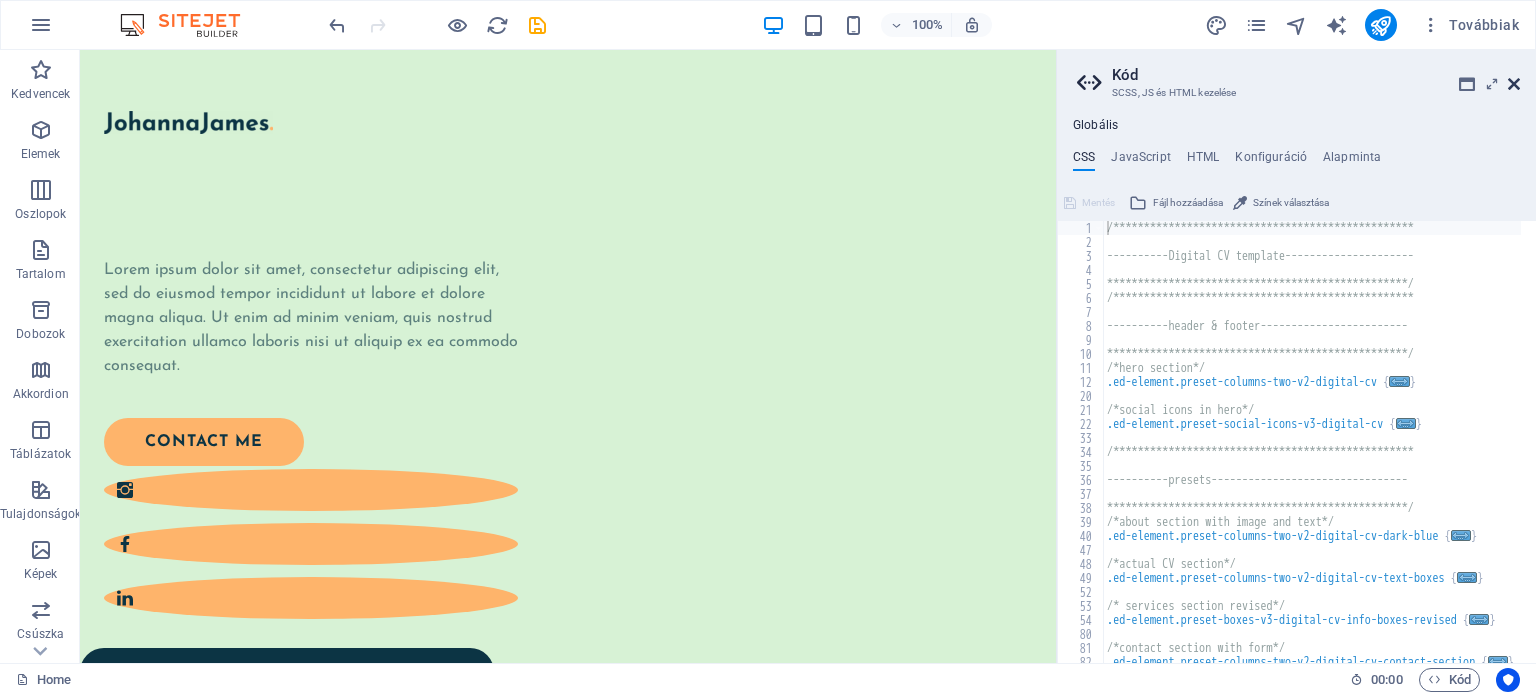 click at bounding box center (1514, 84) 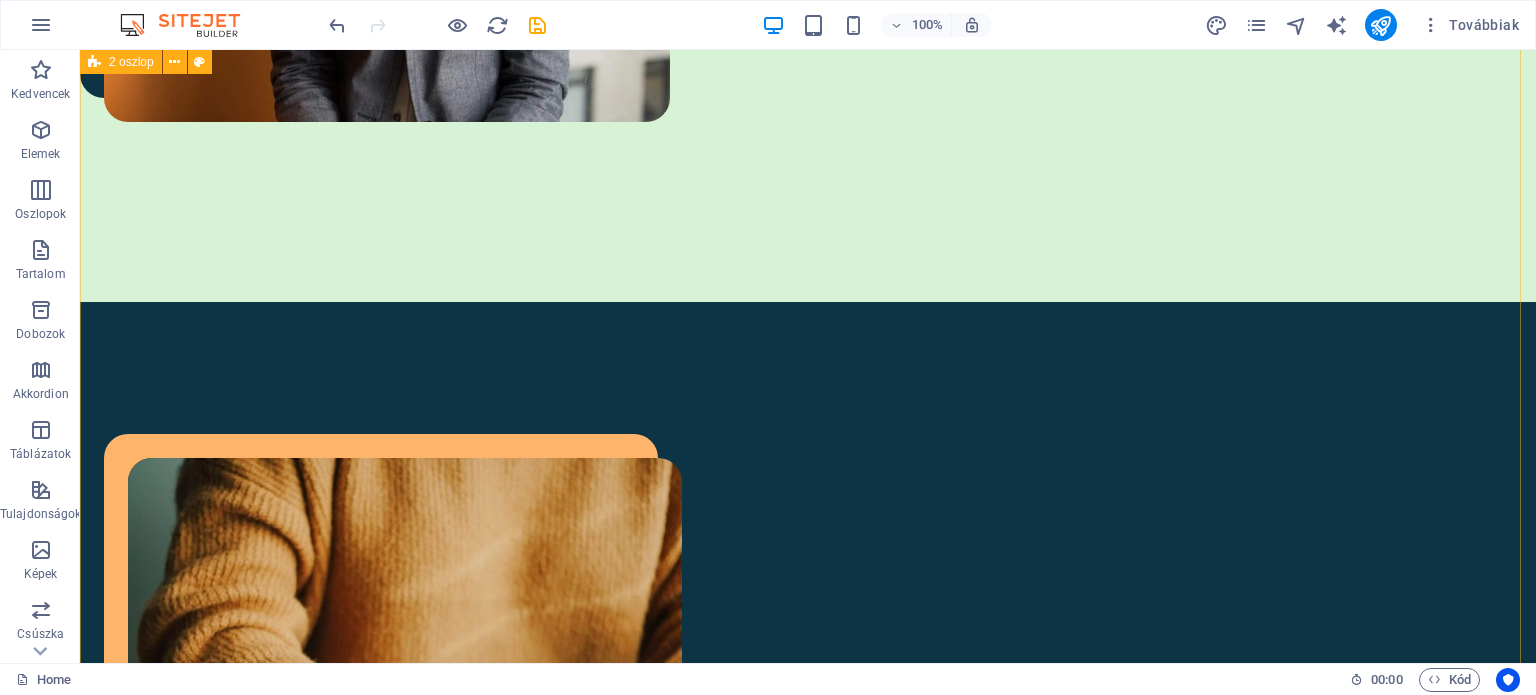 scroll, scrollTop: 900, scrollLeft: 0, axis: vertical 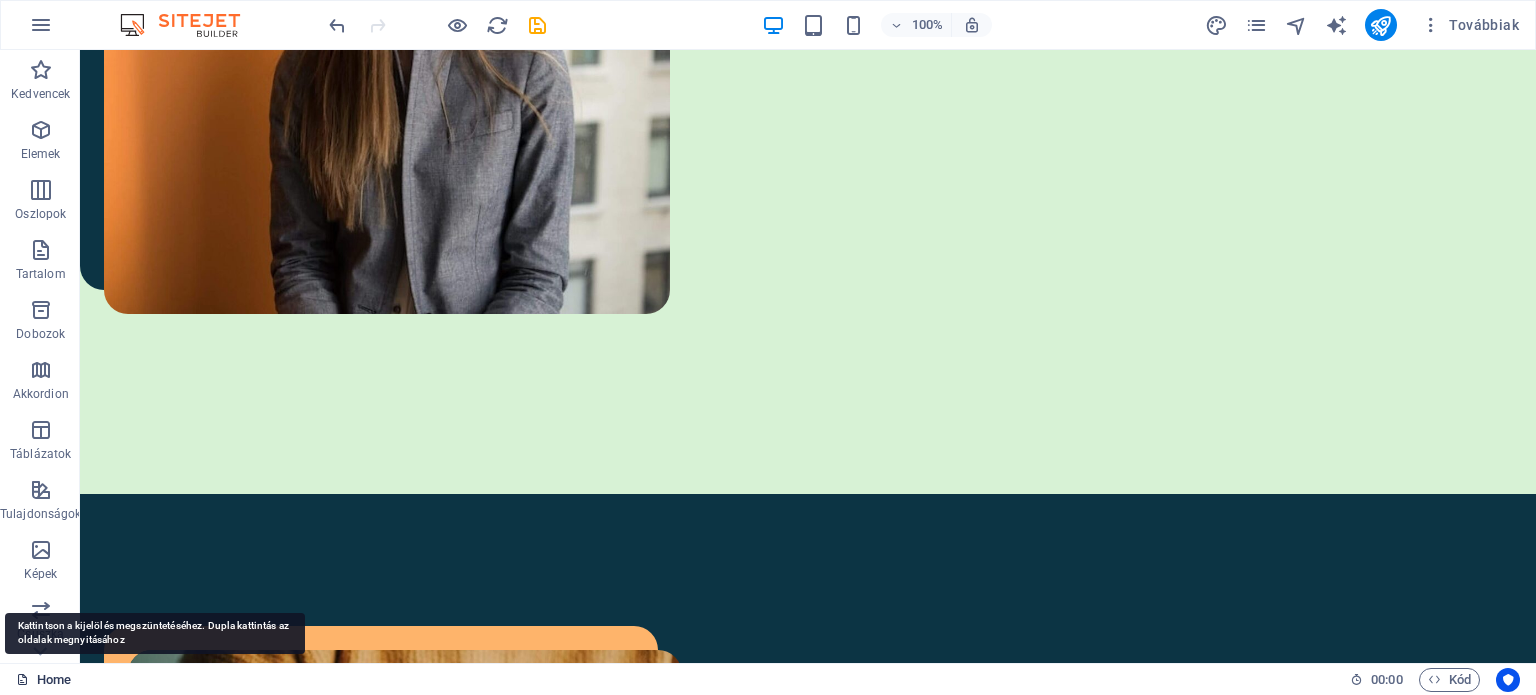 click on "Home" at bounding box center (43, 680) 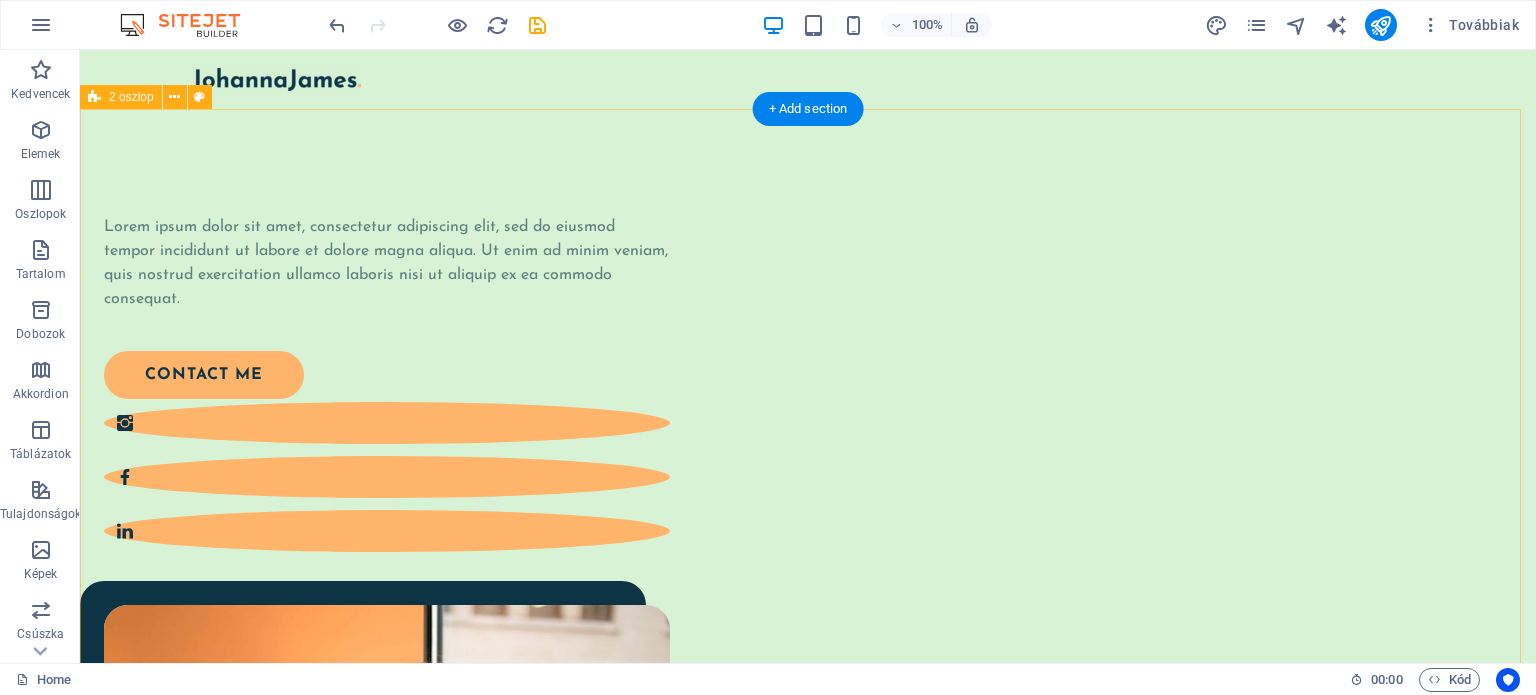 scroll, scrollTop: 0, scrollLeft: 0, axis: both 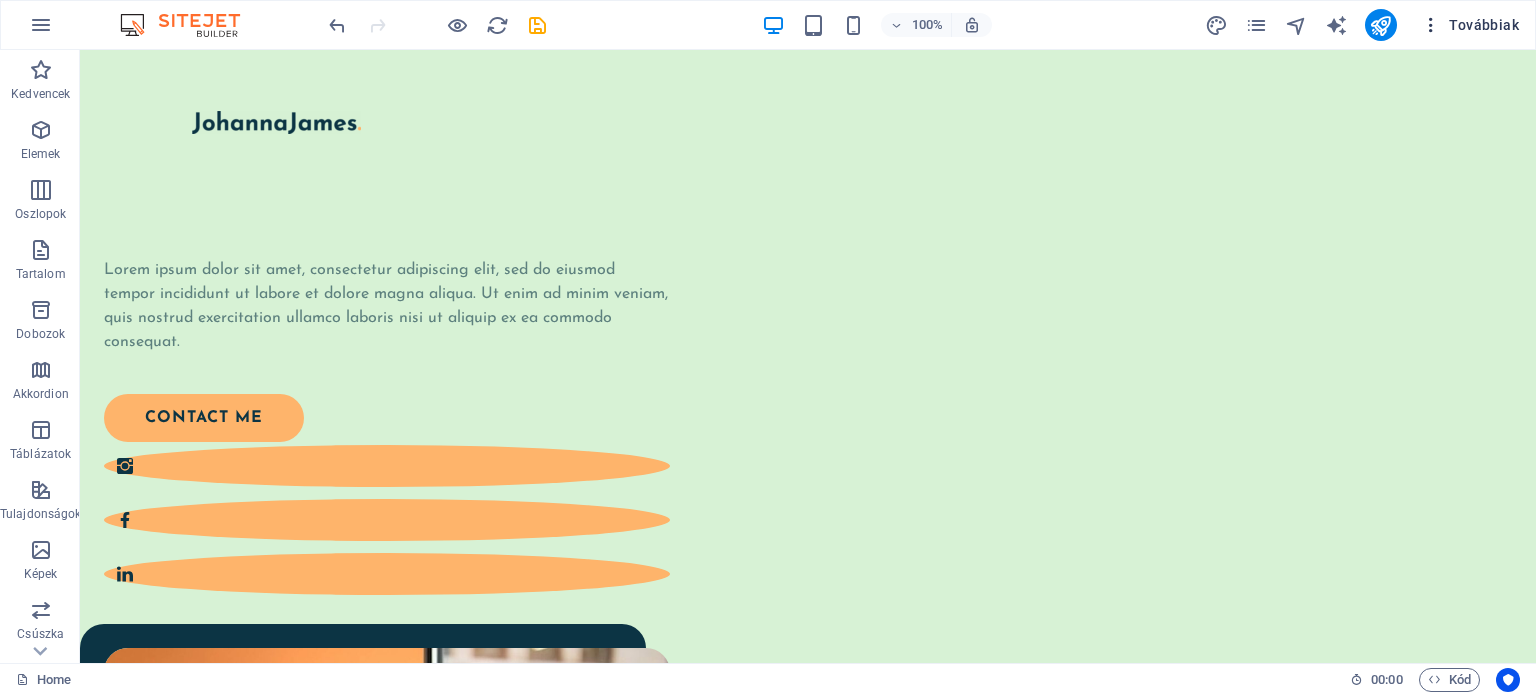 click on "Továbbiak" at bounding box center (1470, 25) 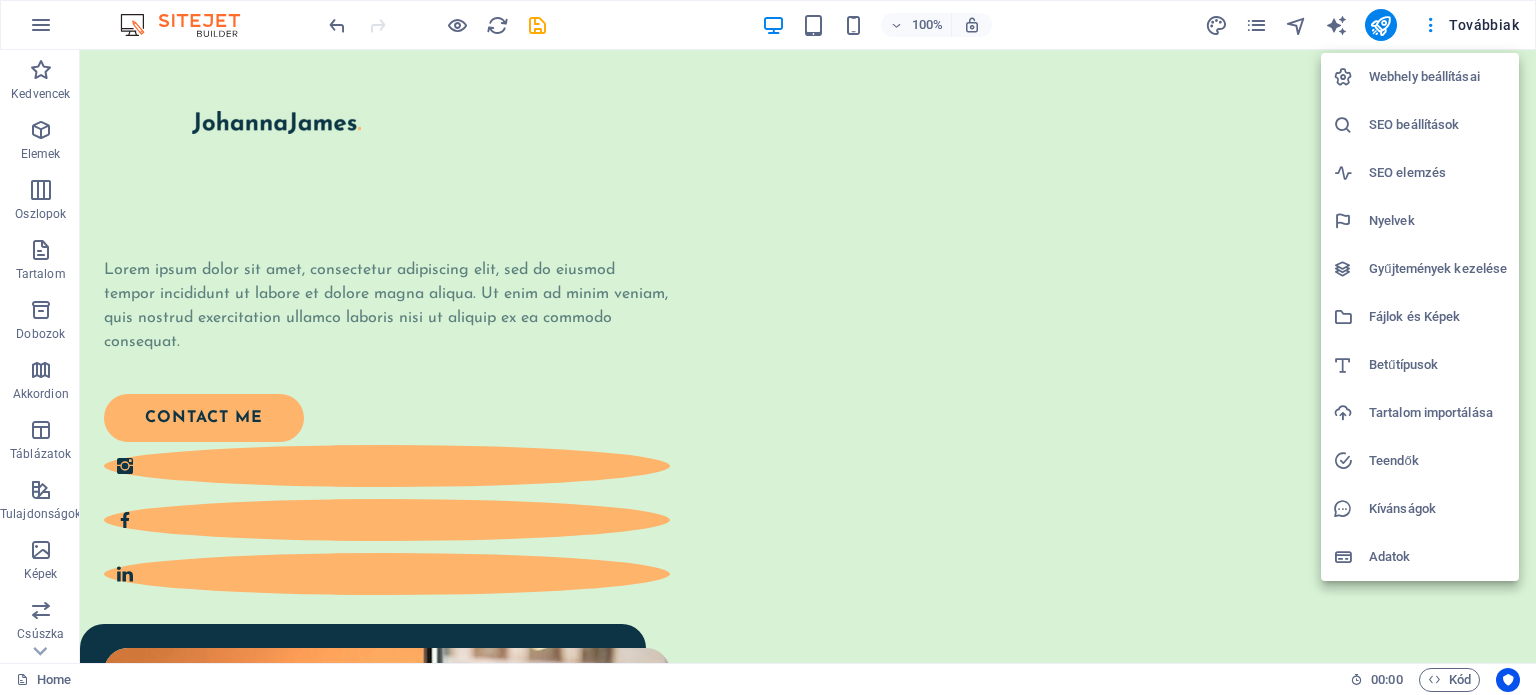 click on "Fájlok és Képek" at bounding box center (1438, 317) 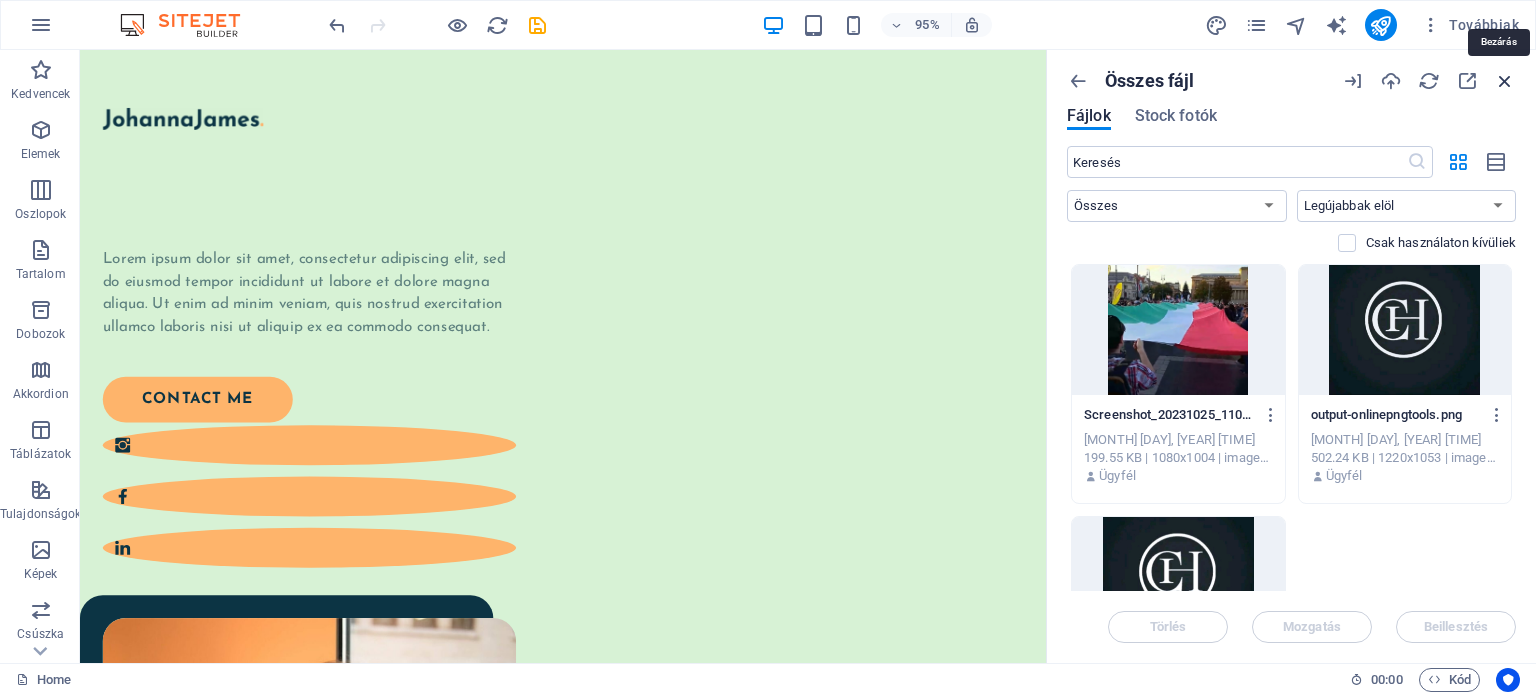 click at bounding box center (1505, 81) 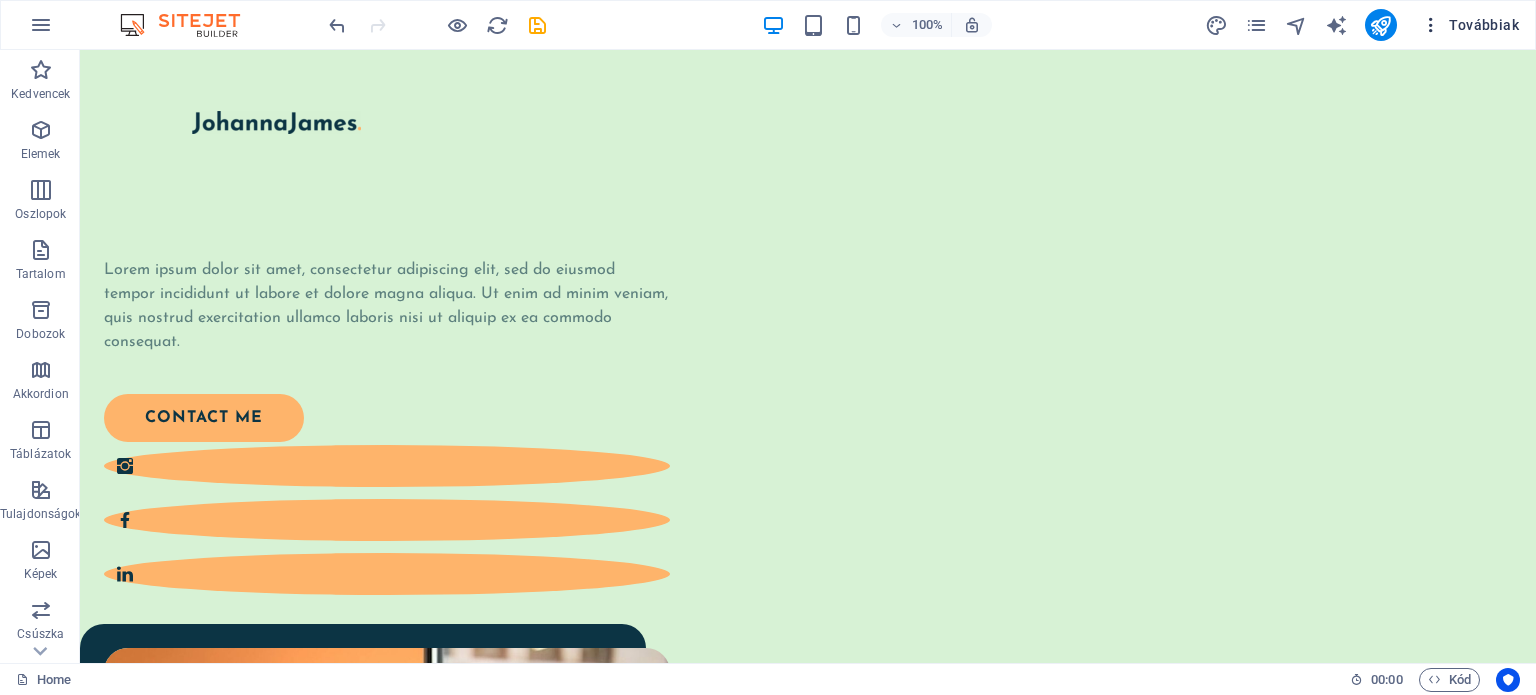 click on "Továbbiak" at bounding box center [1470, 25] 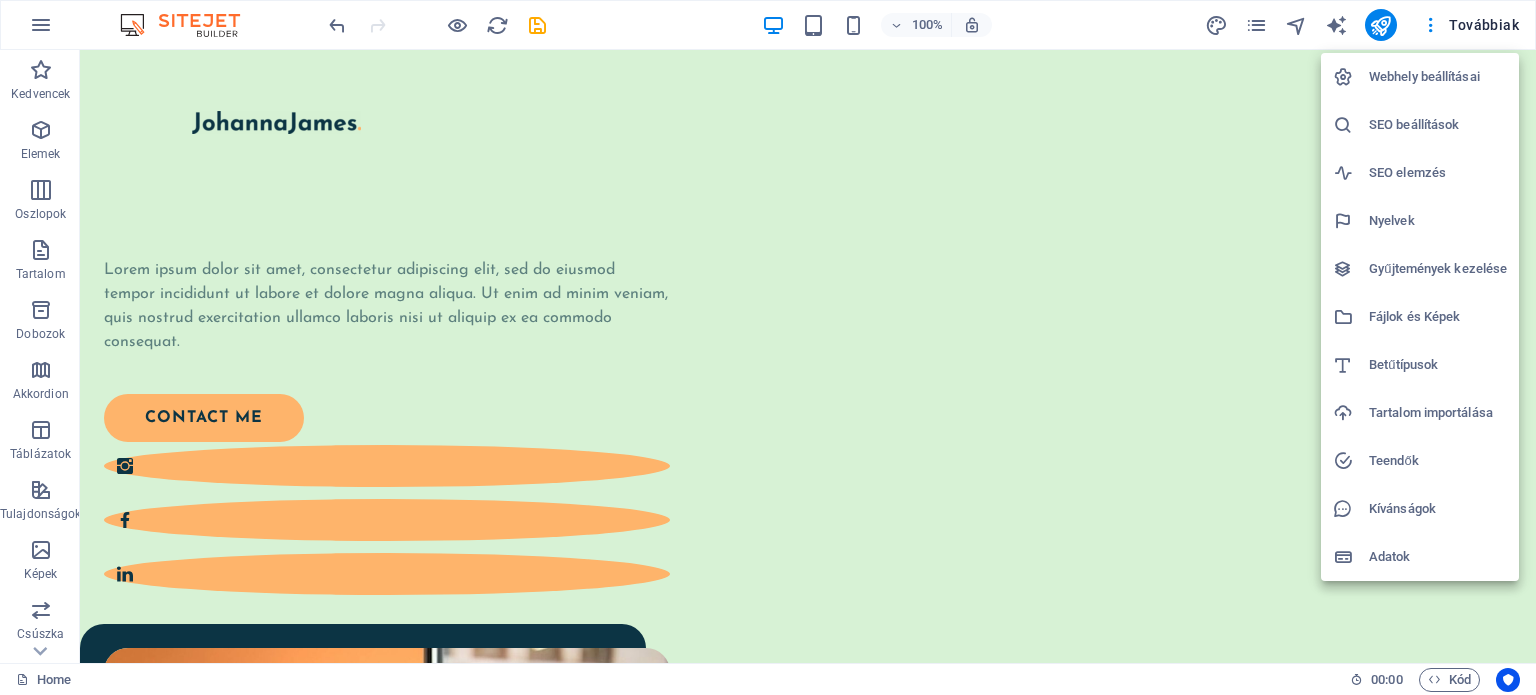 click on "Webhely beállításai" at bounding box center [1438, 77] 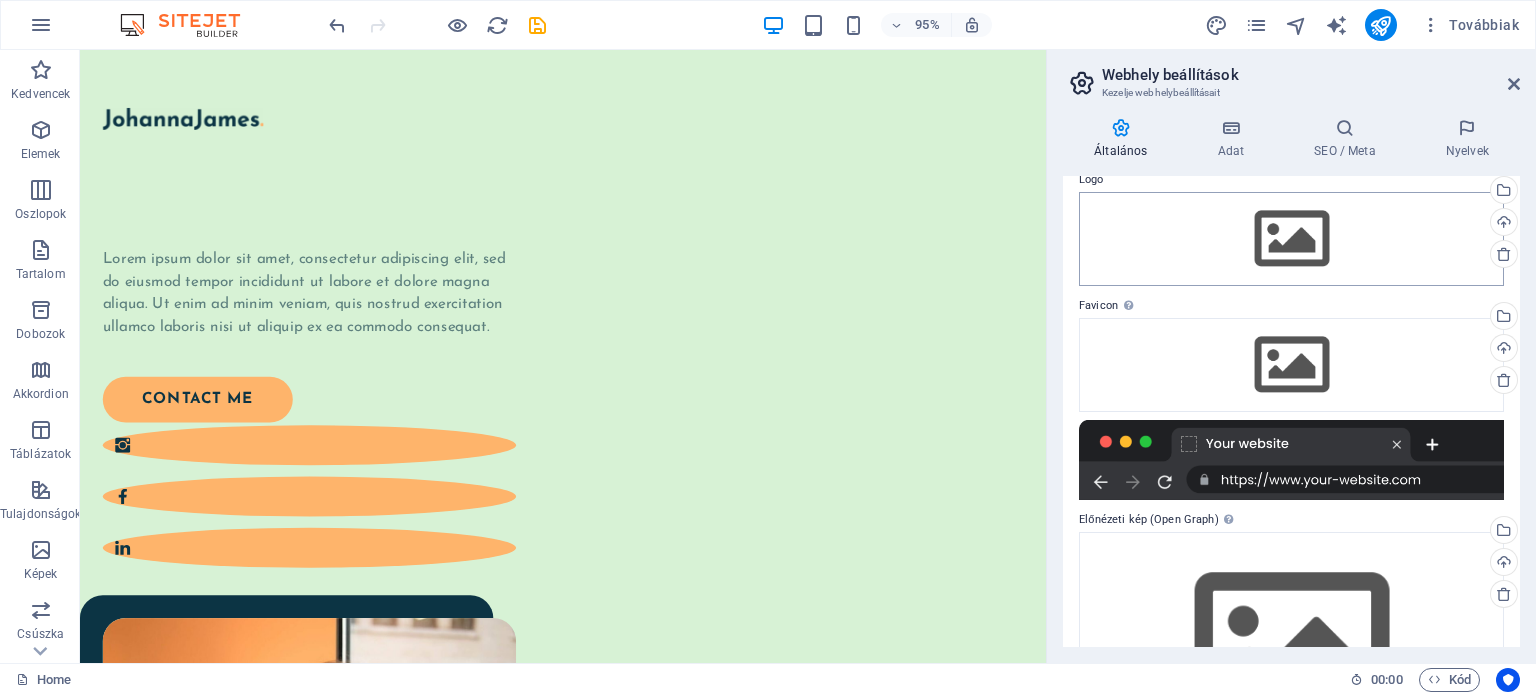 scroll, scrollTop: 0, scrollLeft: 0, axis: both 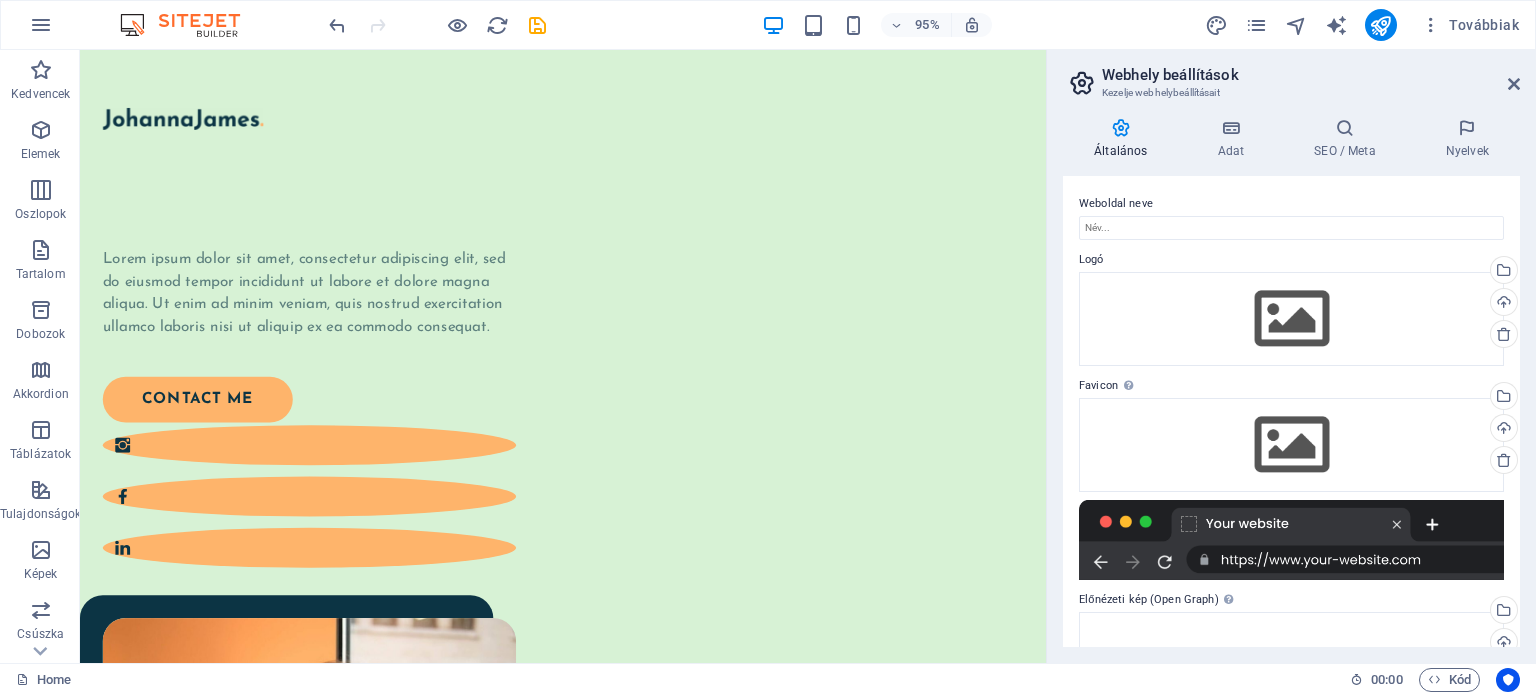 click at bounding box center [1120, 128] 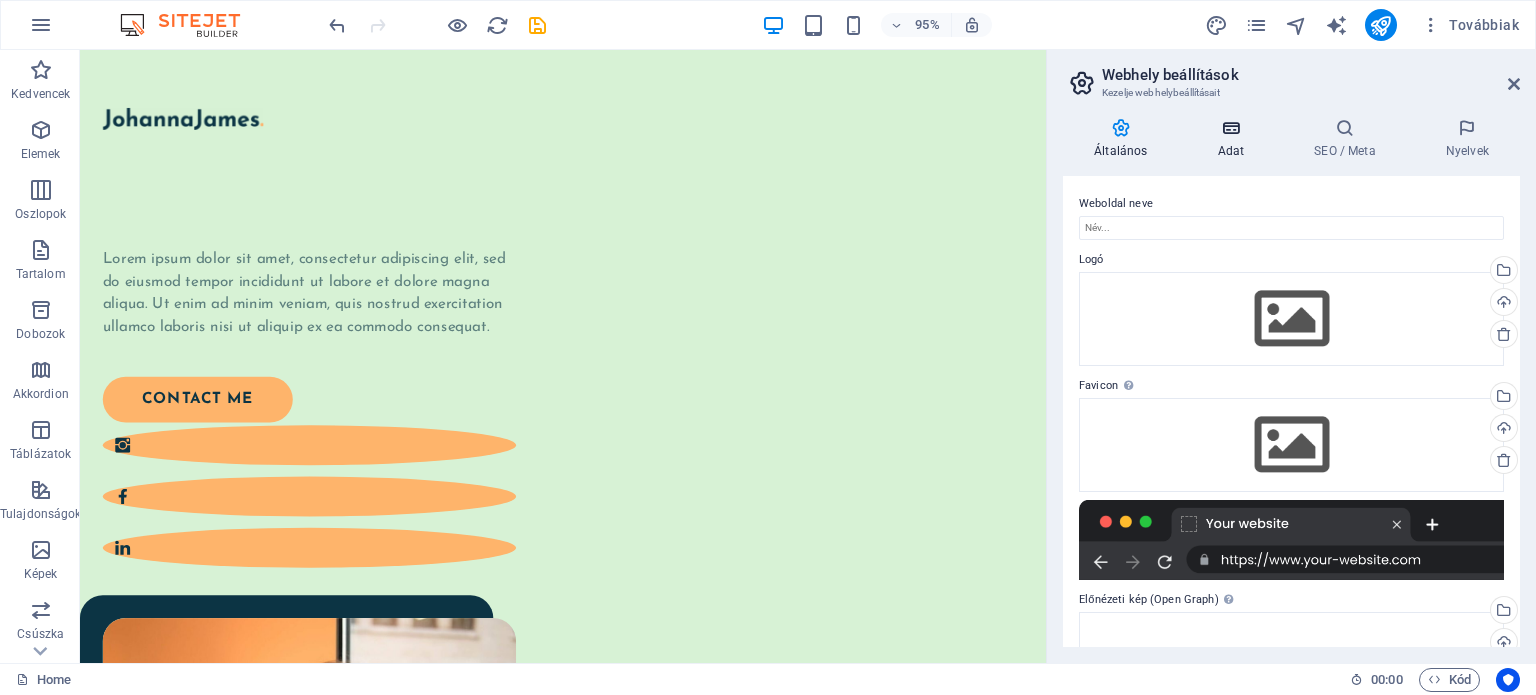 click on "Adat" at bounding box center (1234, 139) 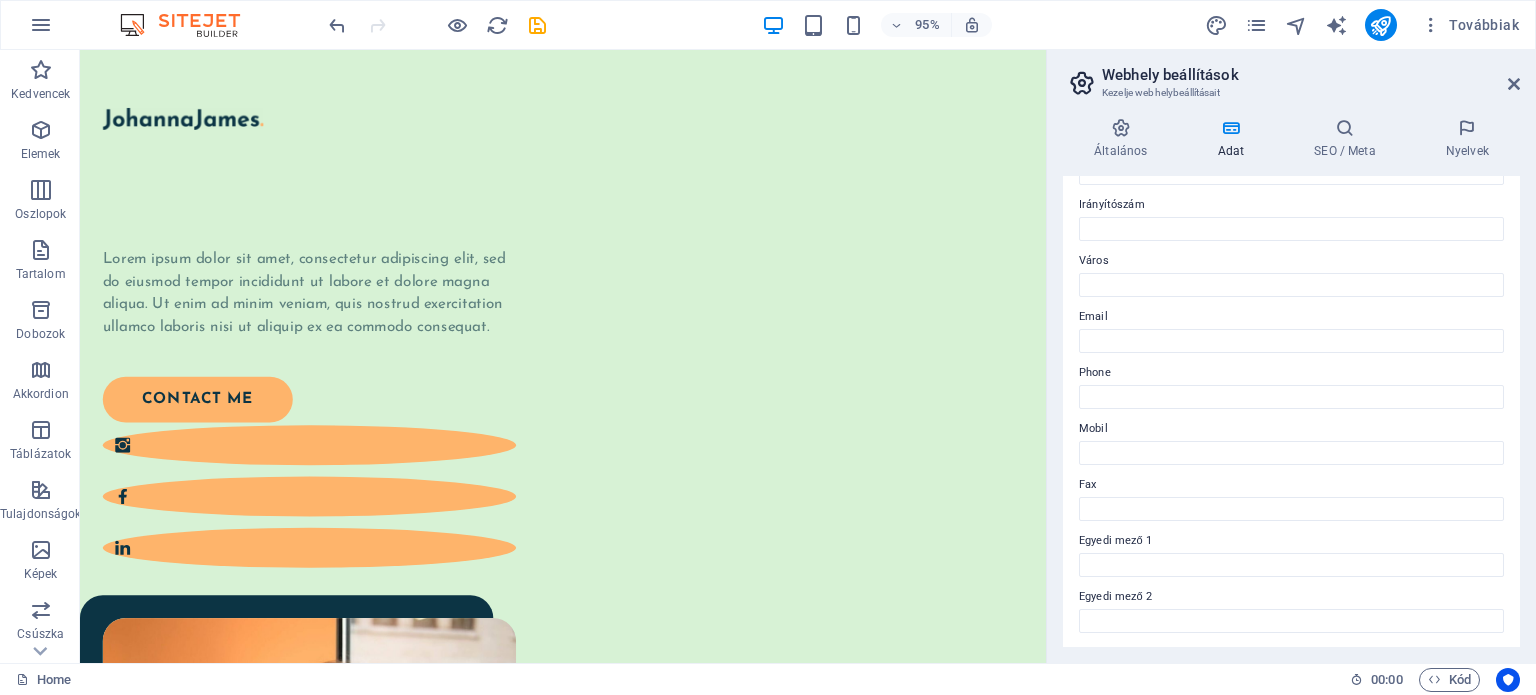 scroll, scrollTop: 0, scrollLeft: 0, axis: both 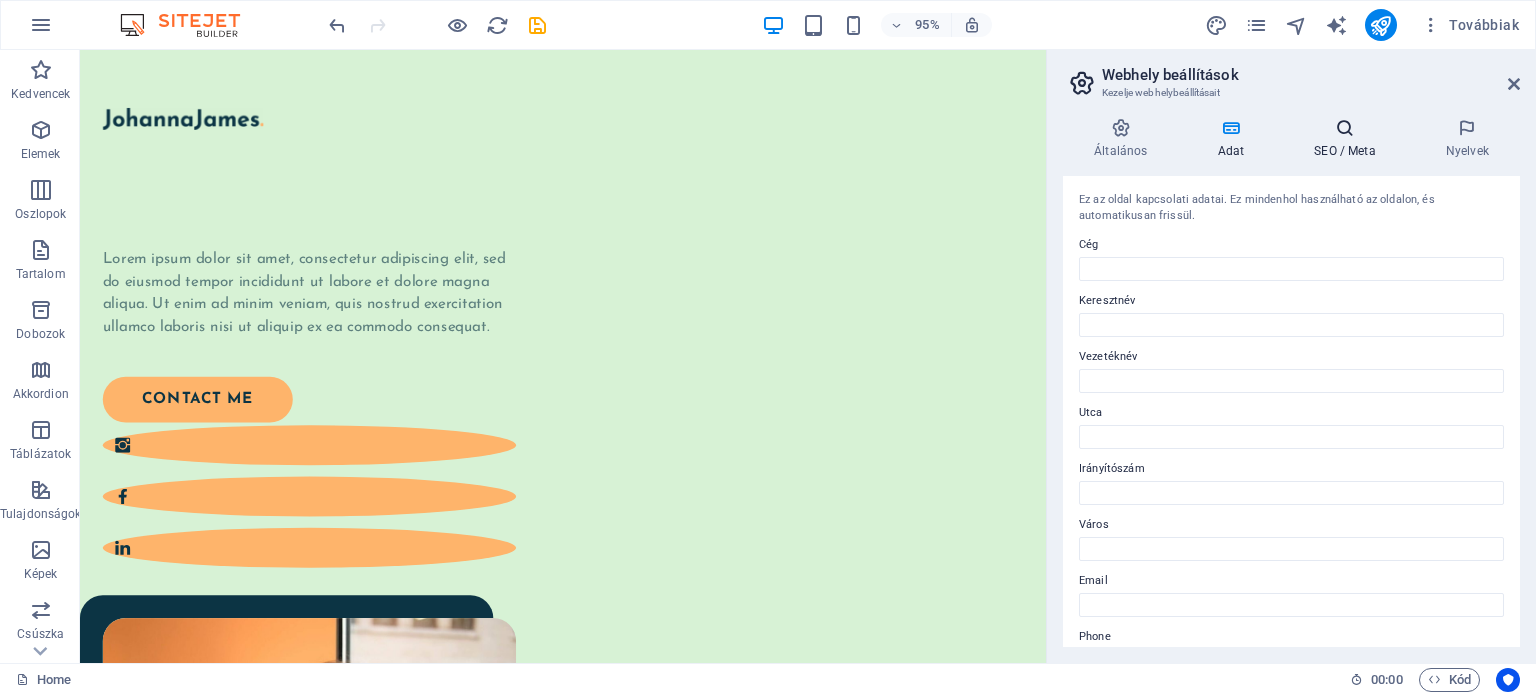 click on "SEO / Meta" at bounding box center [1349, 139] 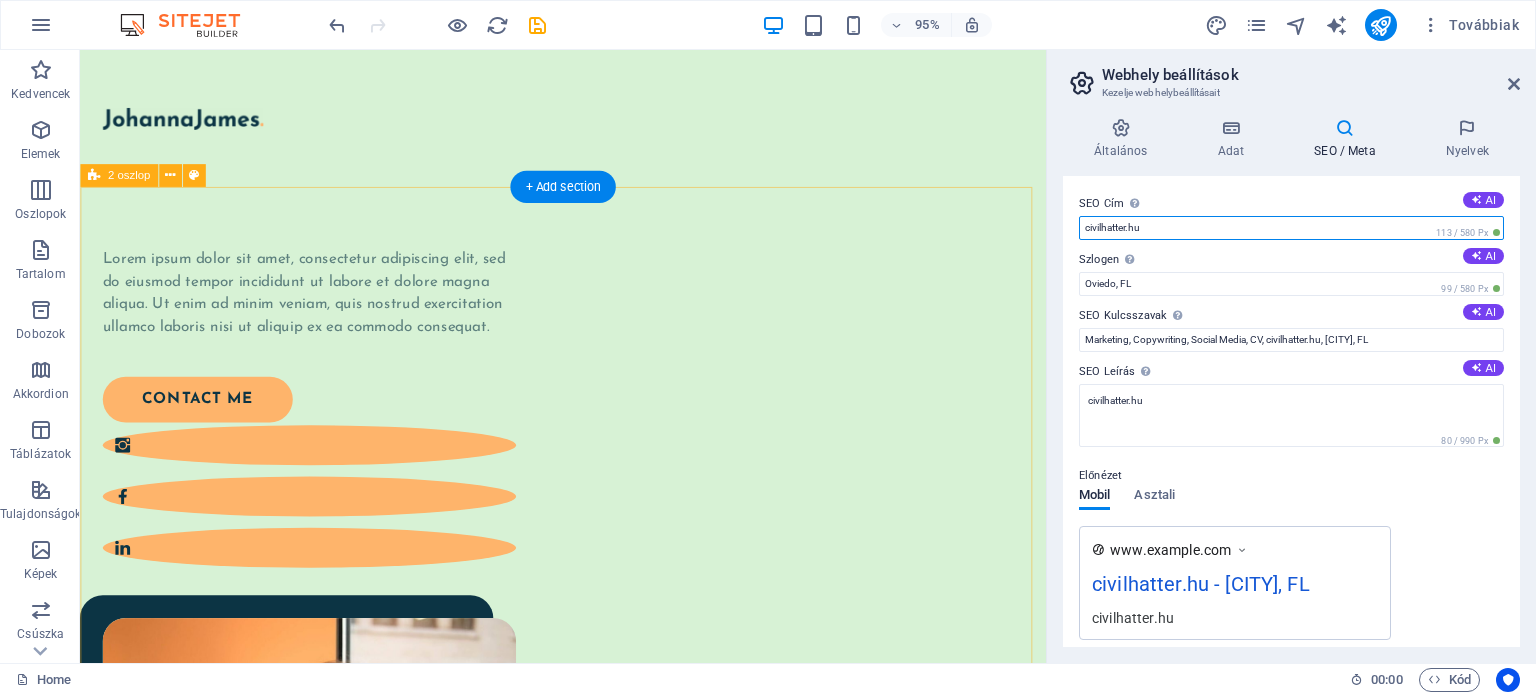 drag, startPoint x: 1378, startPoint y: 278, endPoint x: 1011, endPoint y: 237, distance: 369.28308 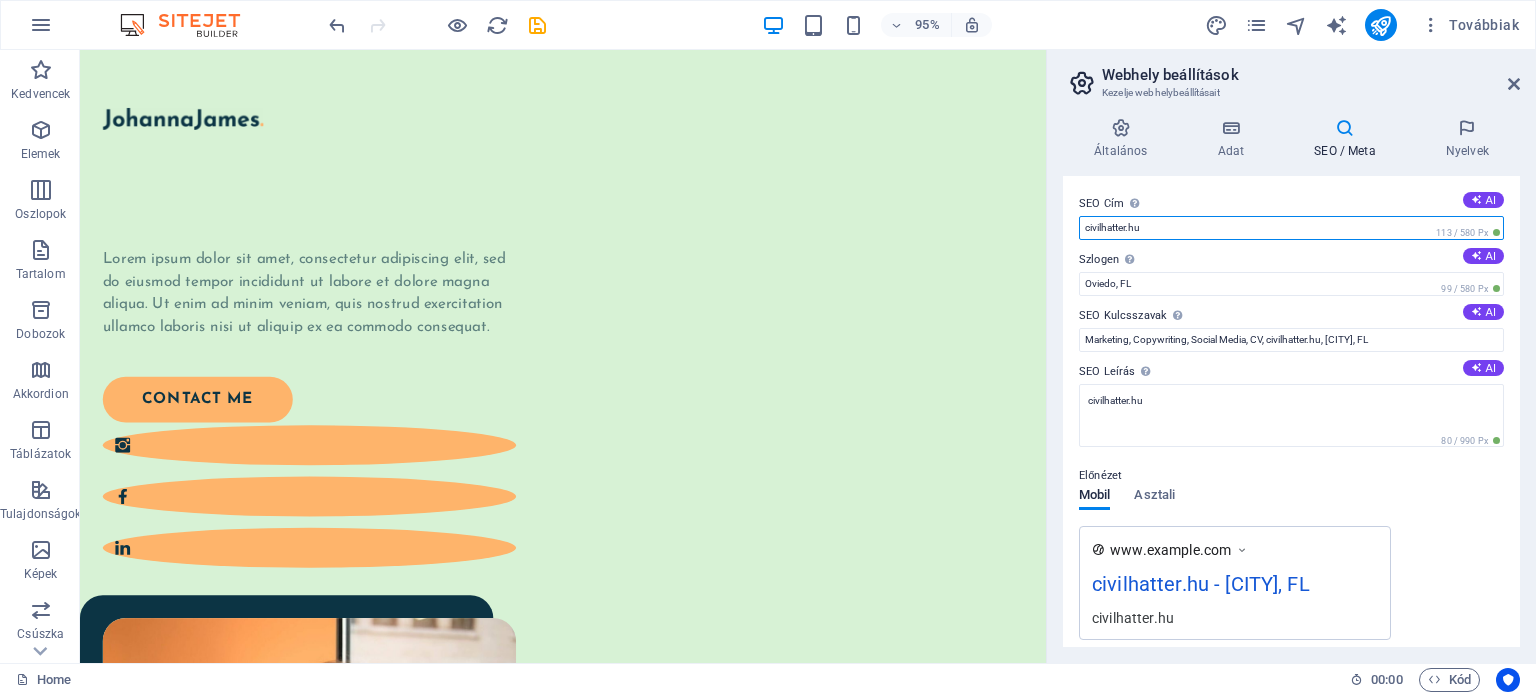 click on "civilhatter.hu" at bounding box center (1291, 228) 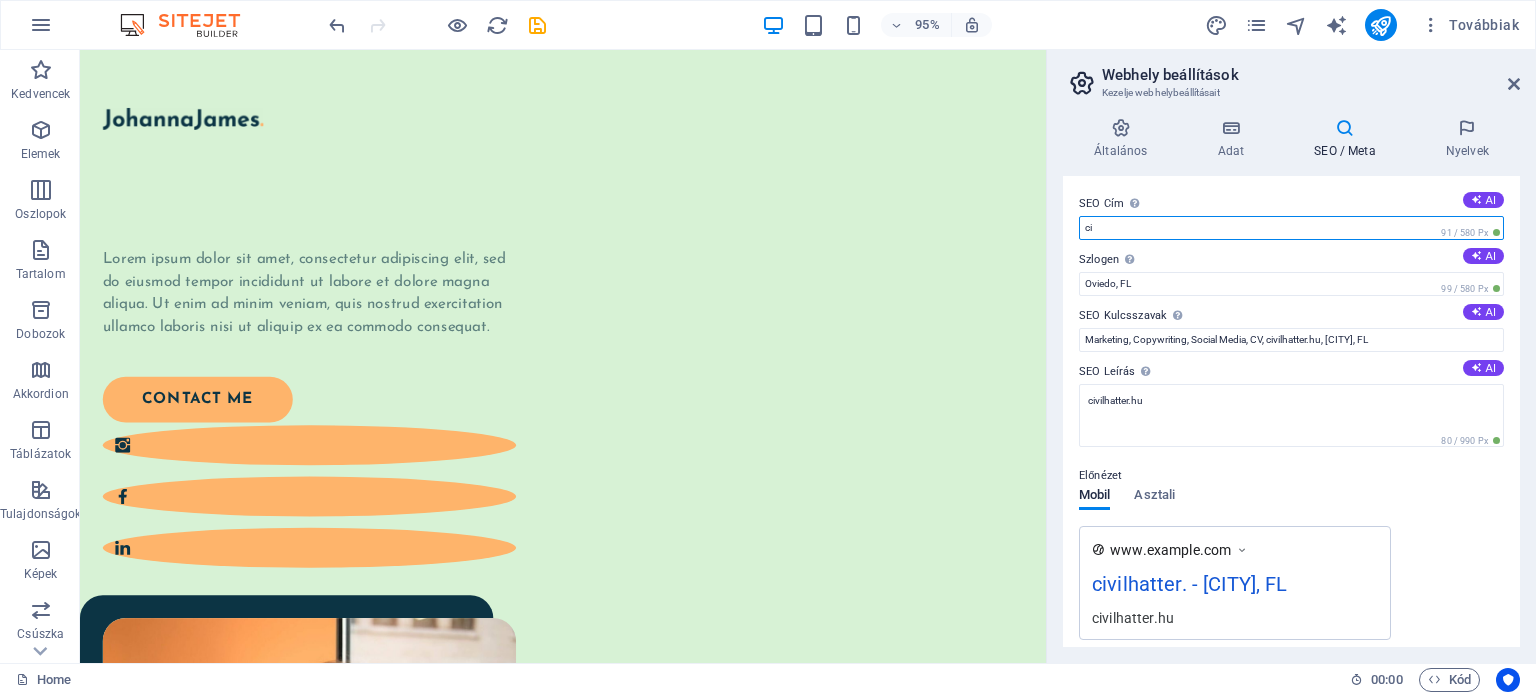 type on "c" 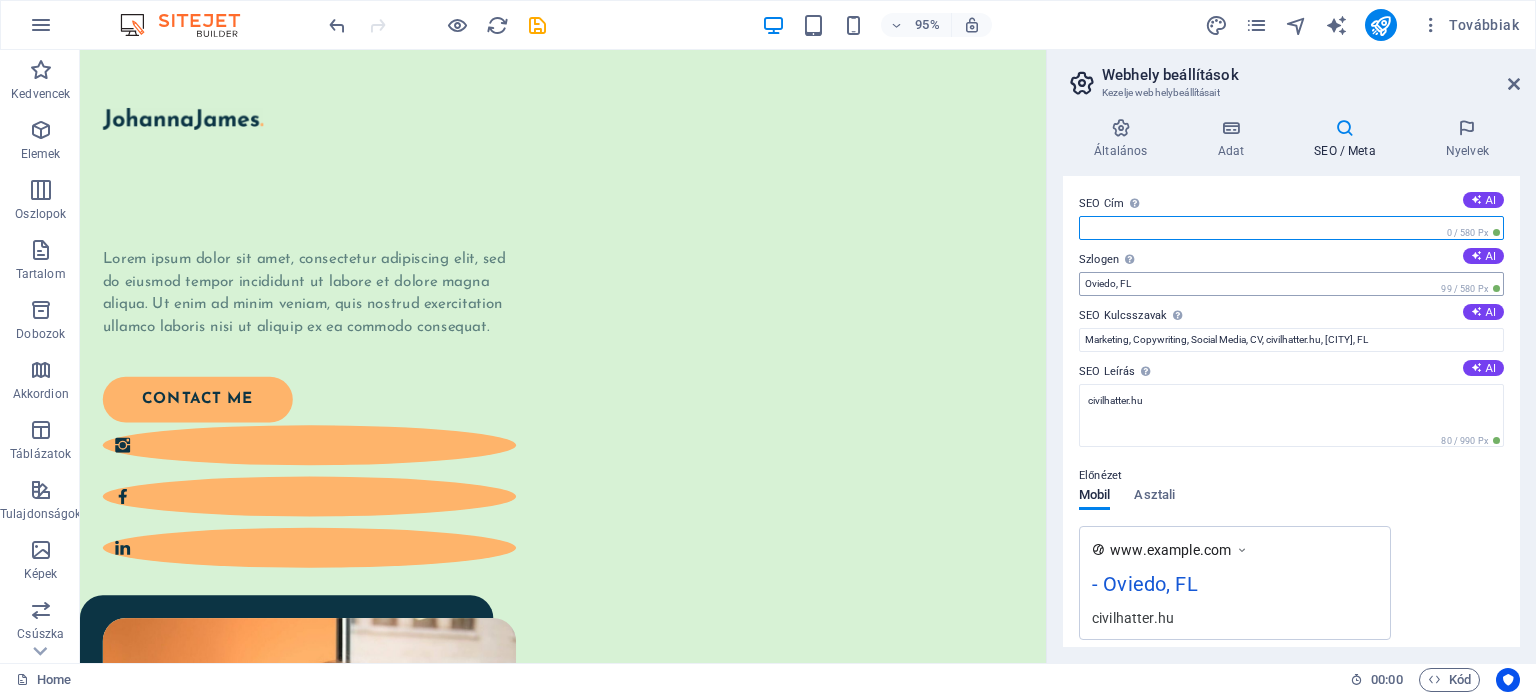 type 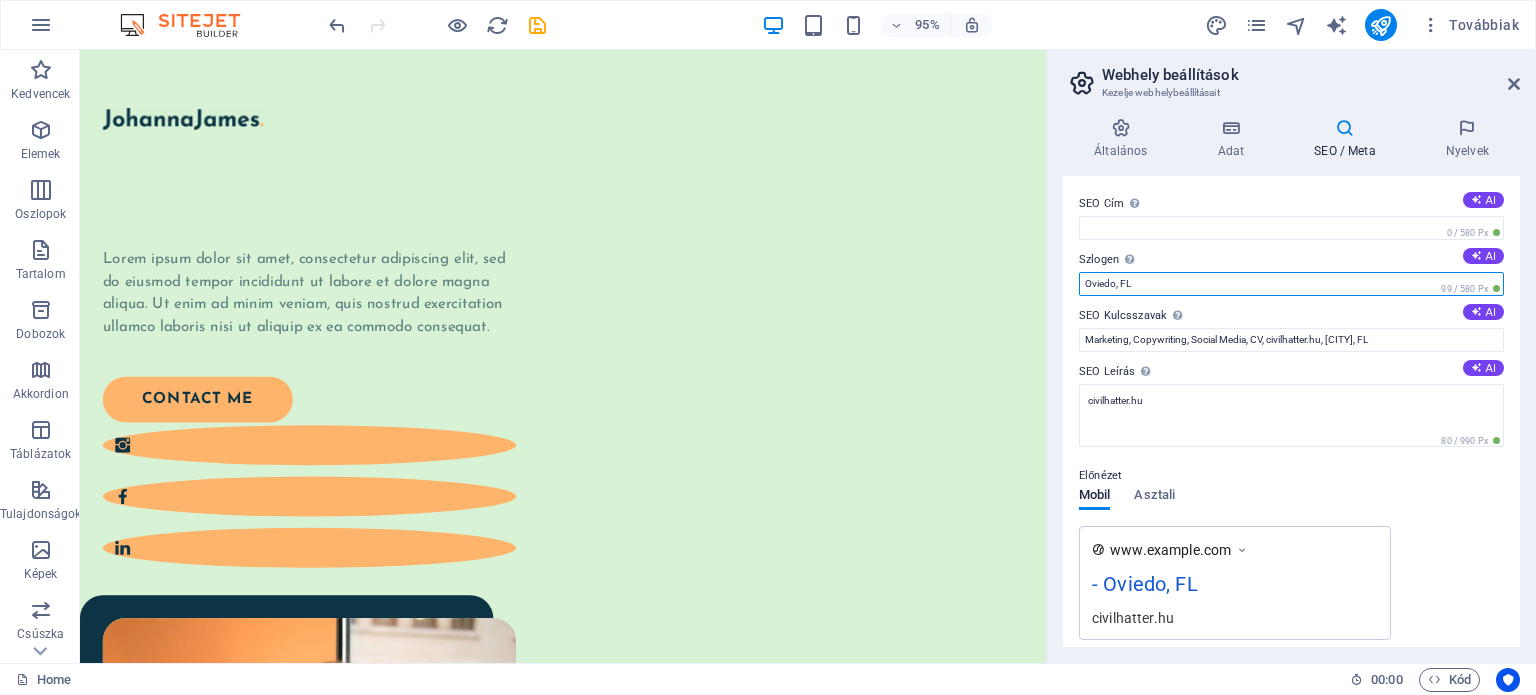 click on "Oviedo, FL" at bounding box center [1291, 284] 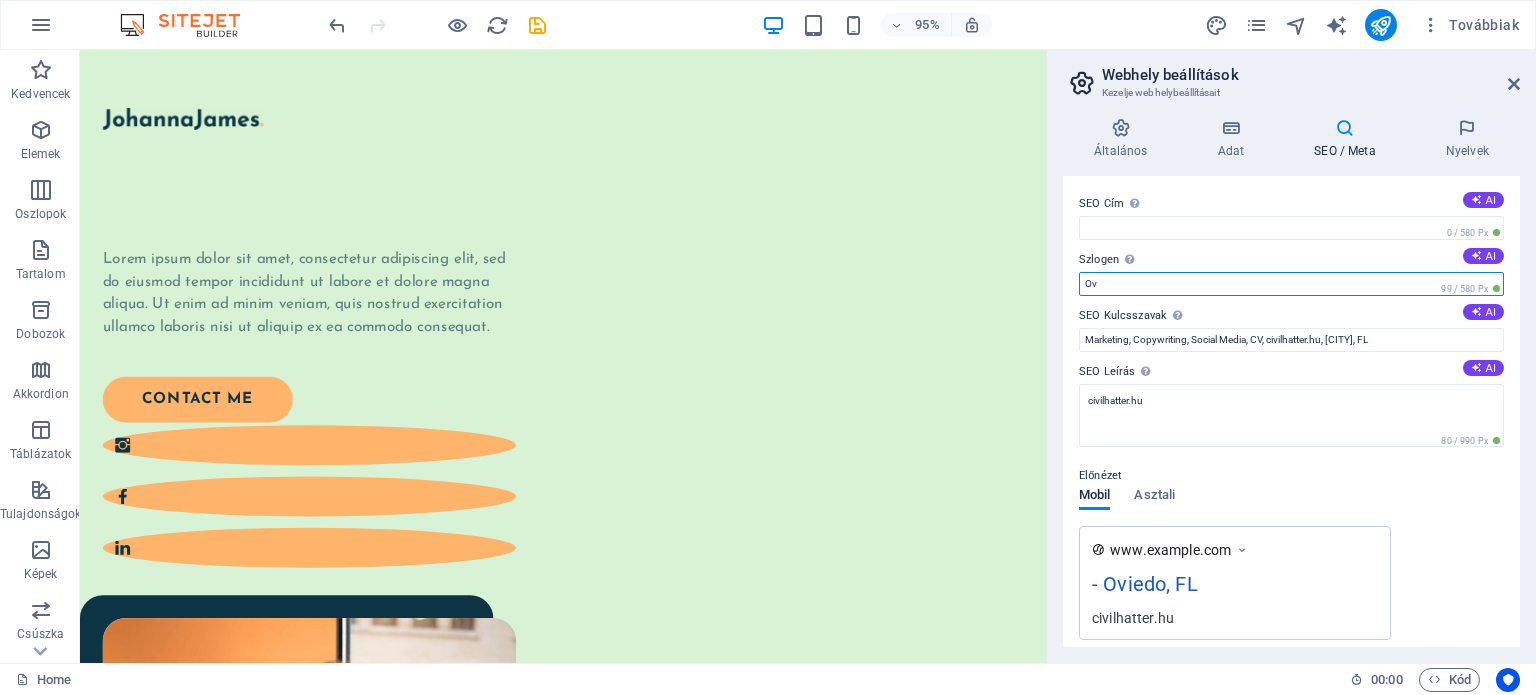type on "O" 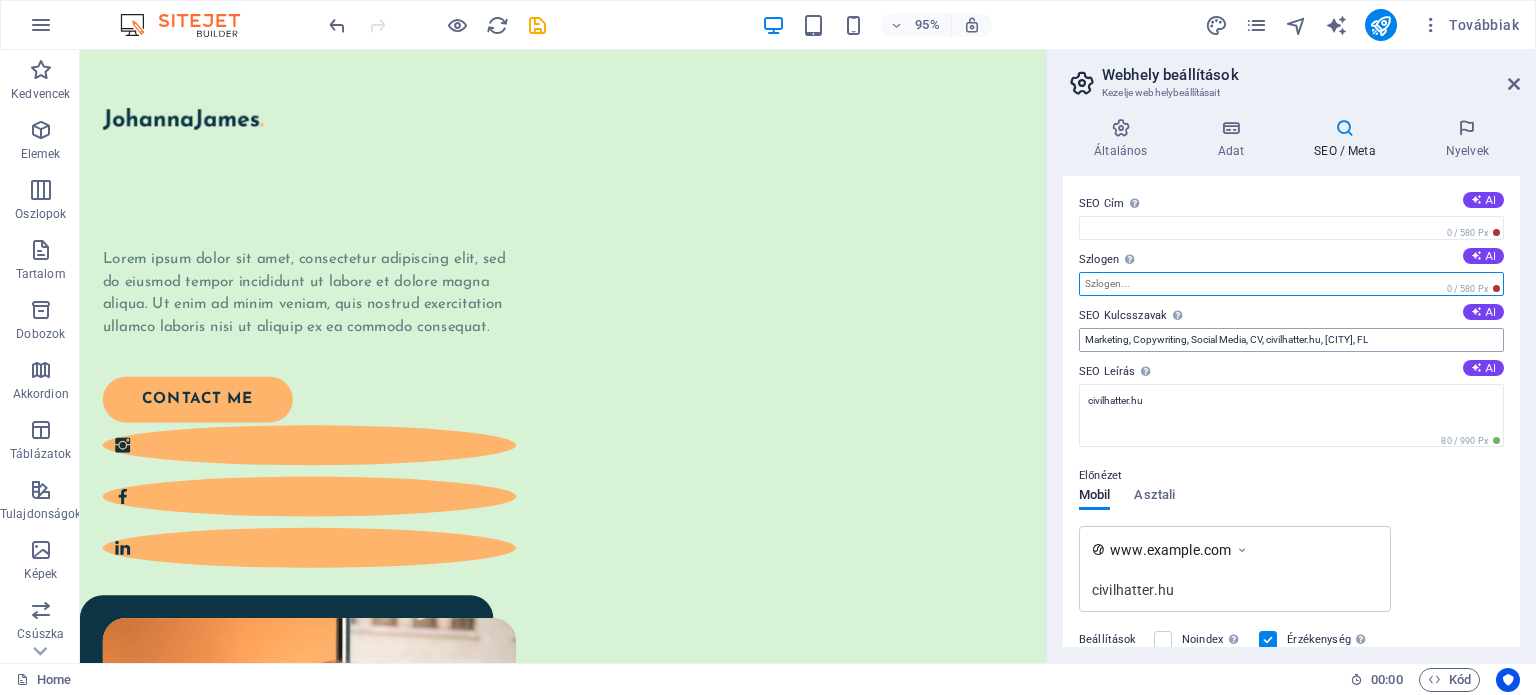 type 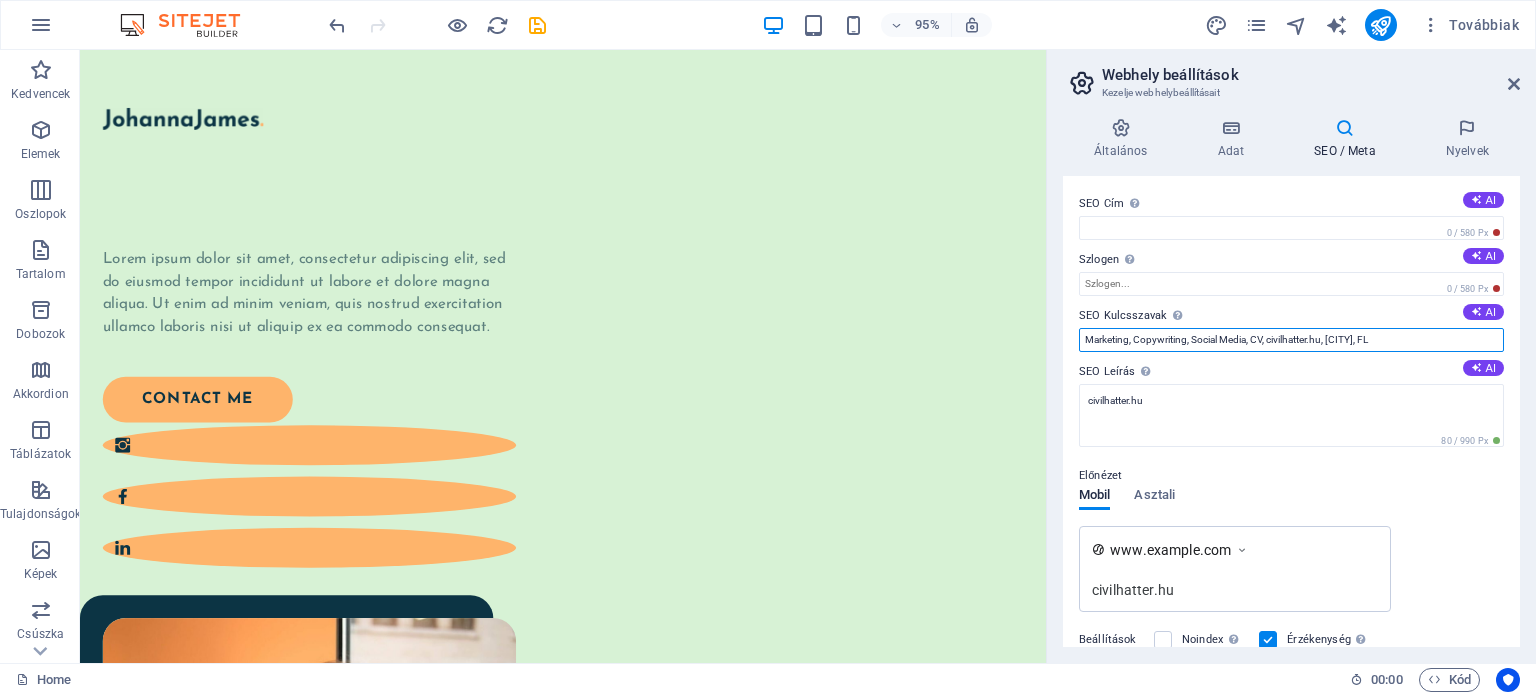 click on "Marketing, Copywriting, Social Media, CV, civilhatter.hu, Oviedo, FL" at bounding box center [1291, 340] 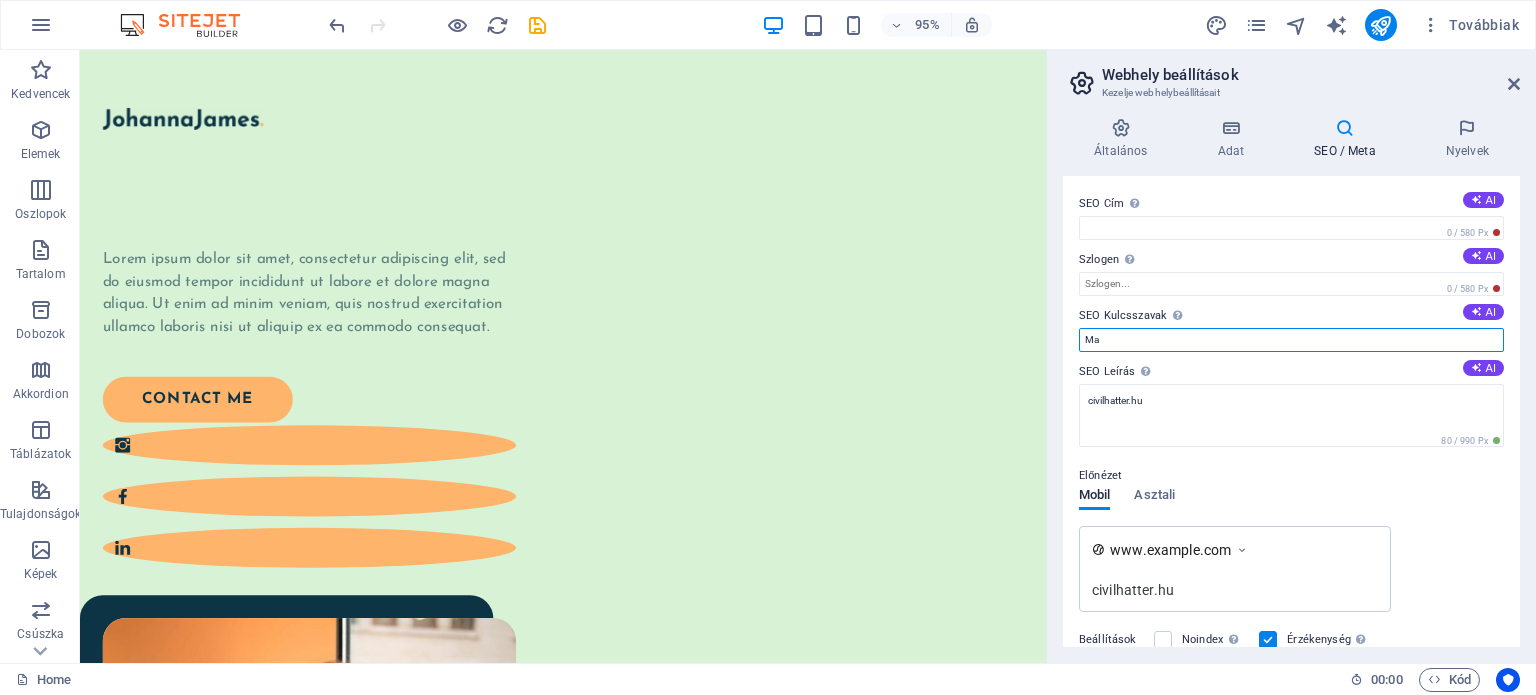 type on "M" 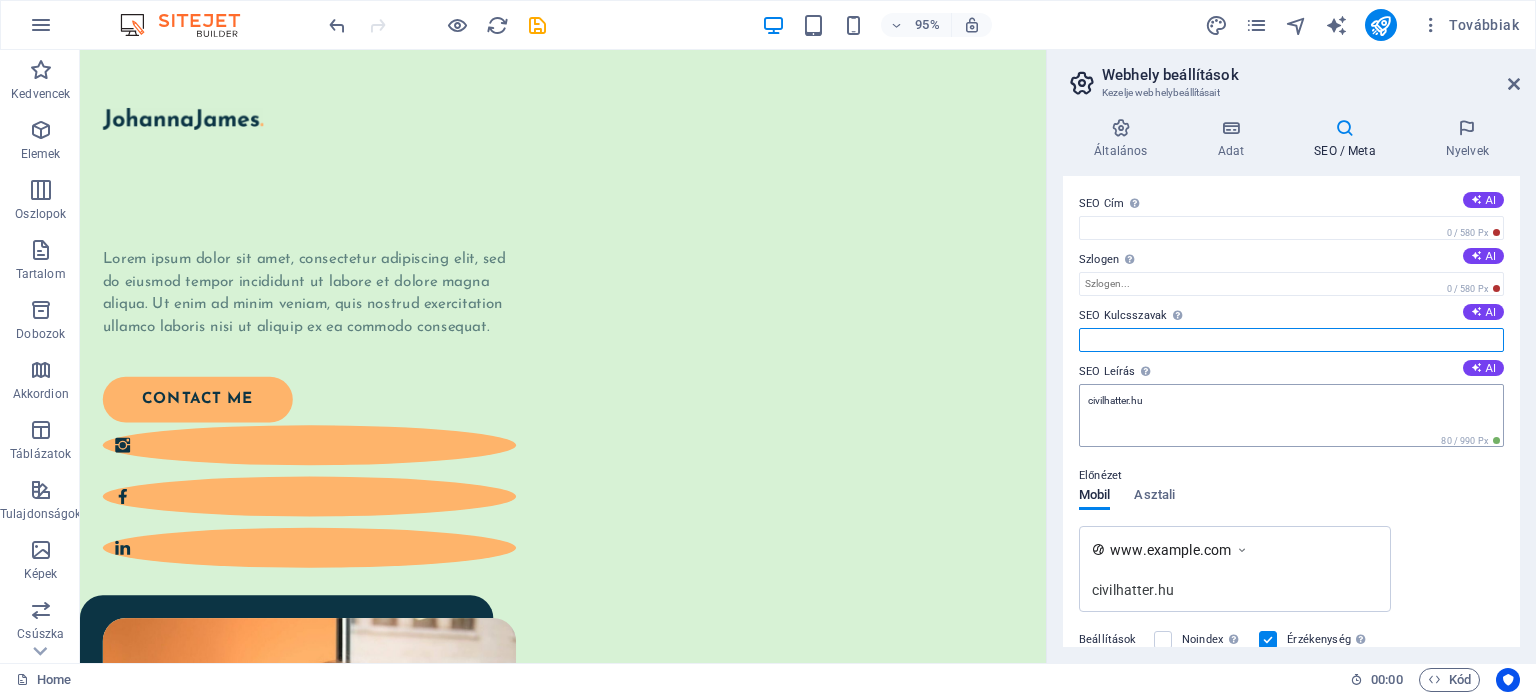type 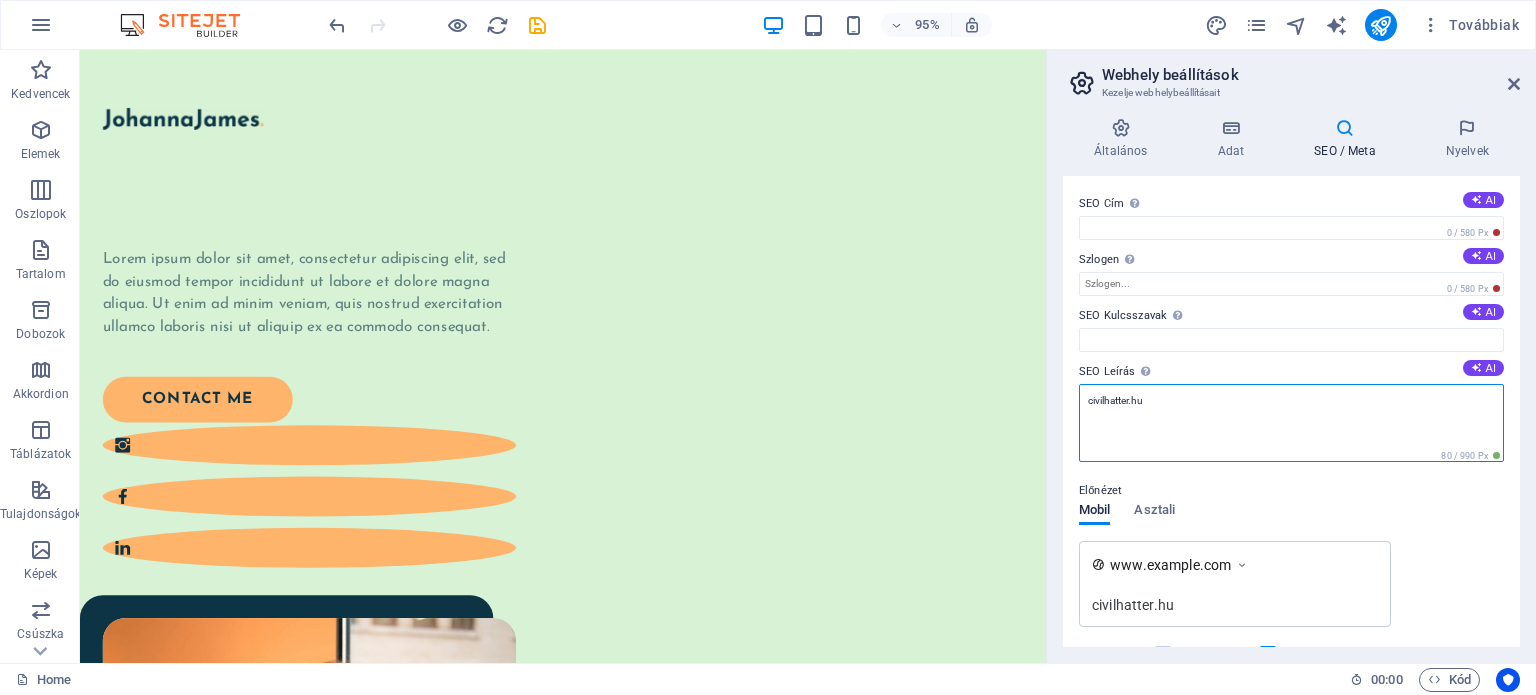 click on "civilhatter.hu" at bounding box center (1291, 423) 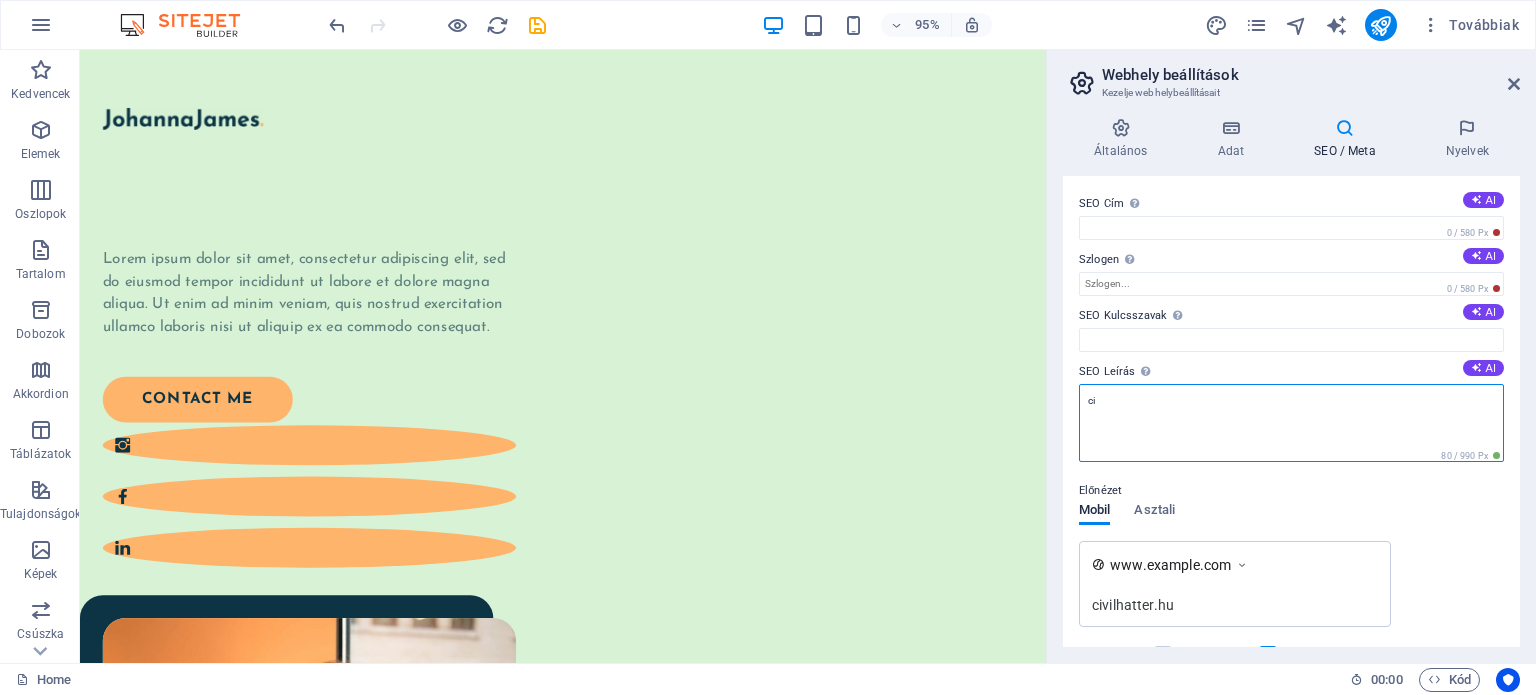type on "c" 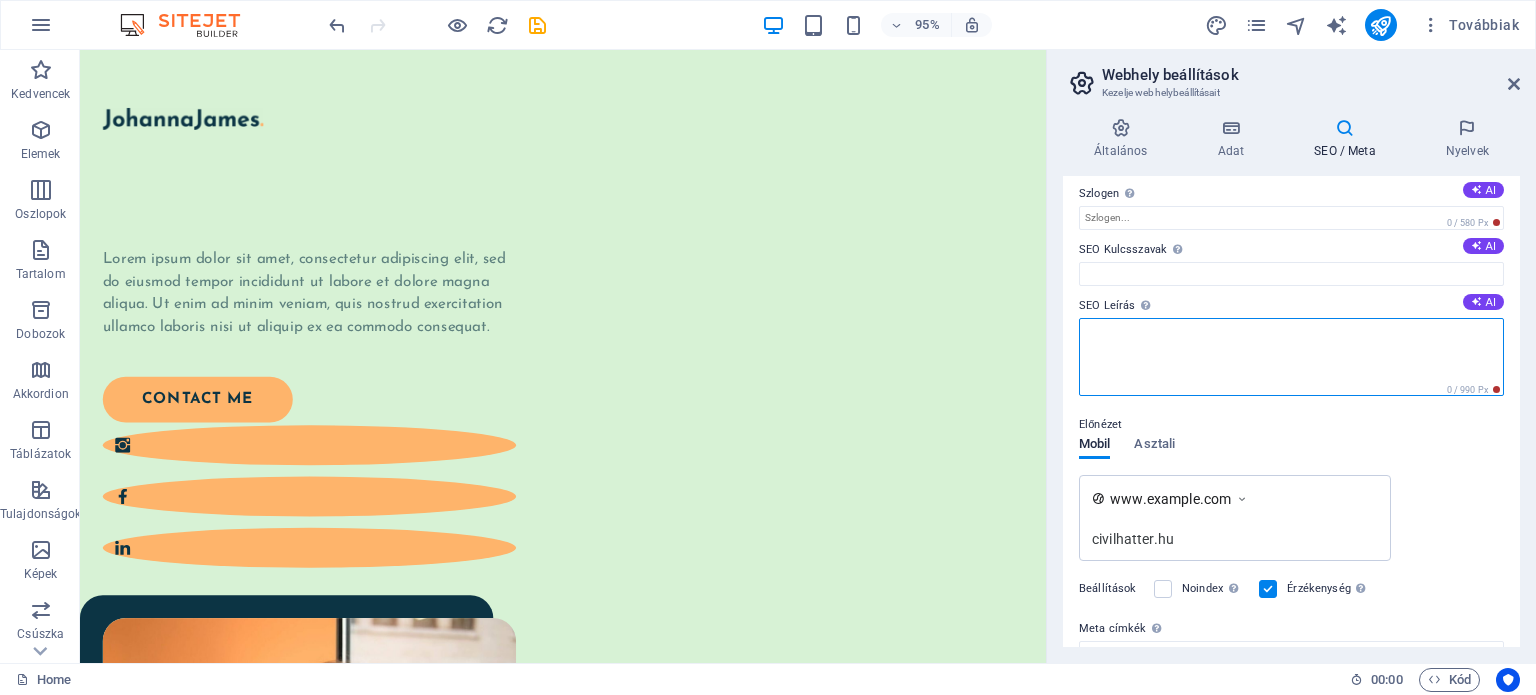 scroll, scrollTop: 100, scrollLeft: 0, axis: vertical 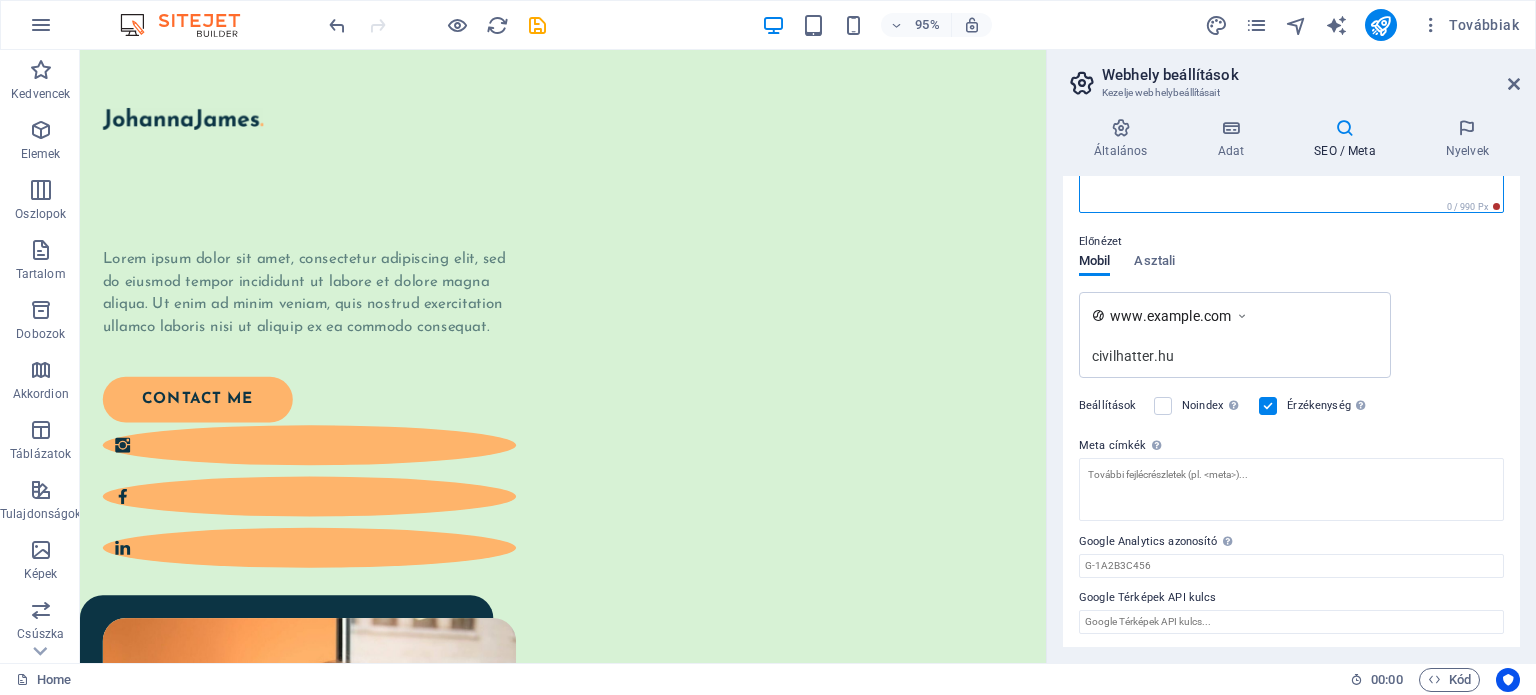 type 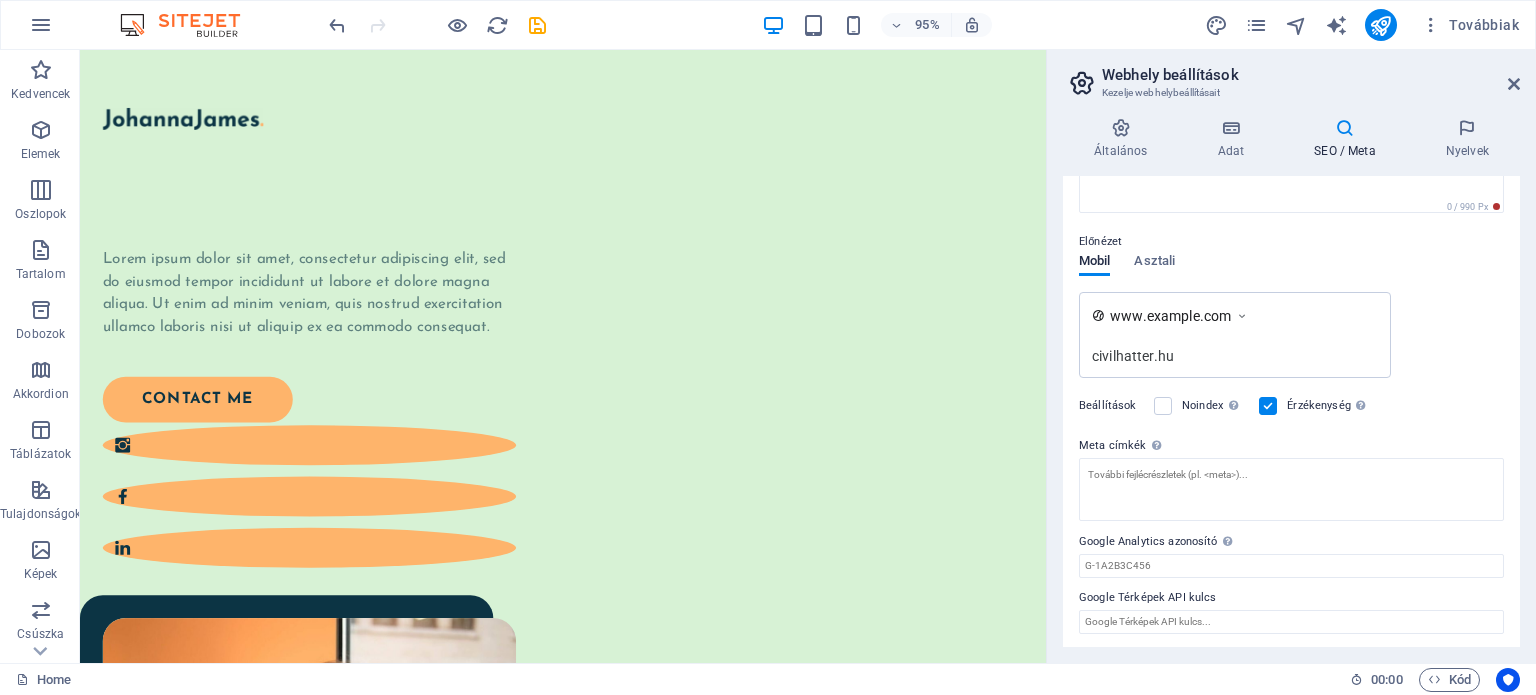 scroll, scrollTop: 235, scrollLeft: 0, axis: vertical 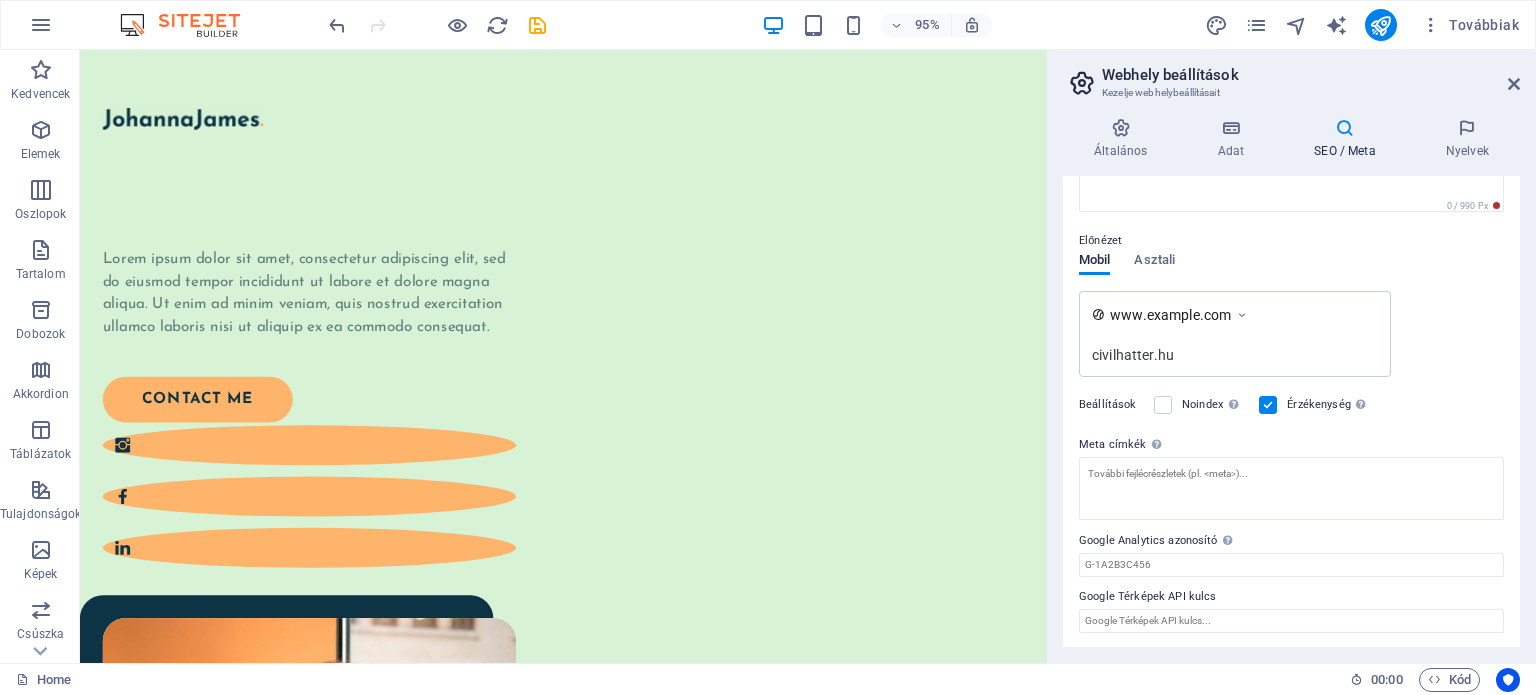 drag, startPoint x: 1183, startPoint y: 353, endPoint x: 1171, endPoint y: 353, distance: 12 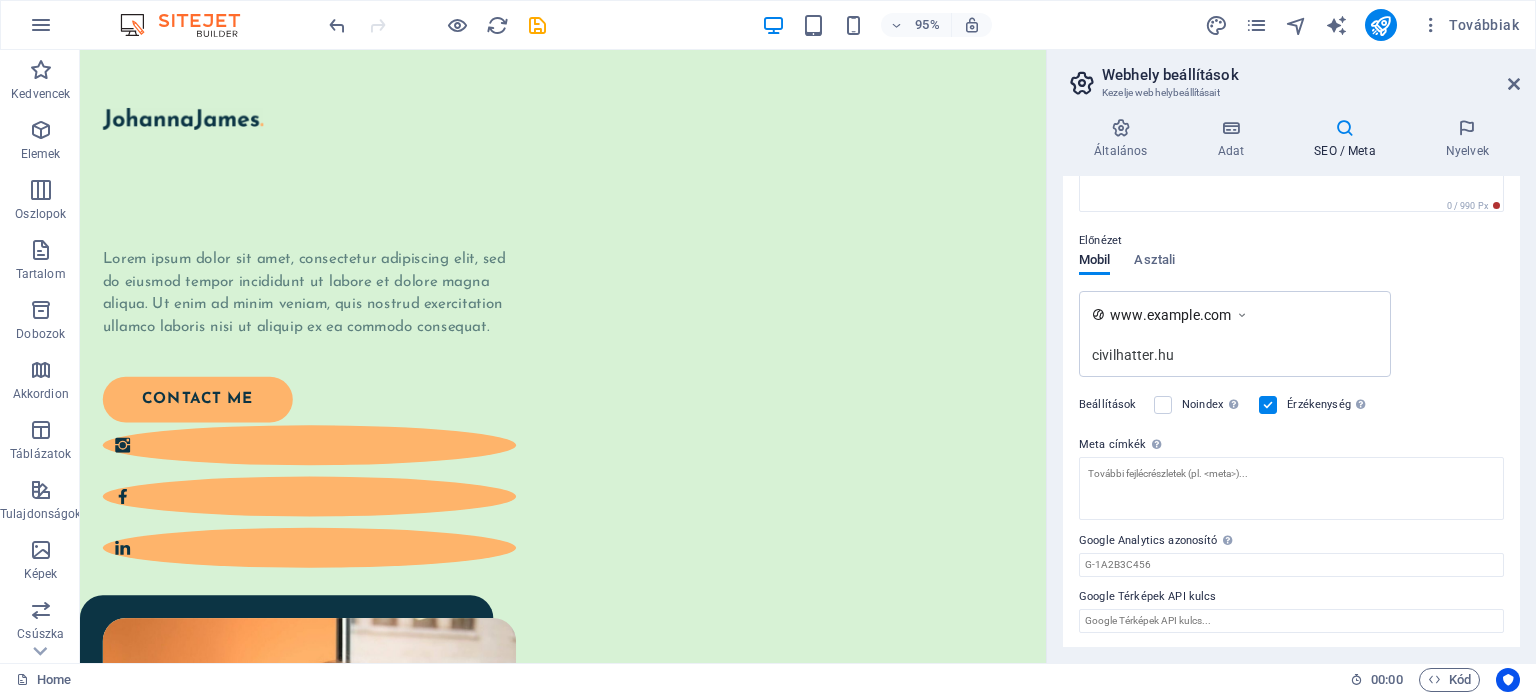 click at bounding box center (1268, 405) 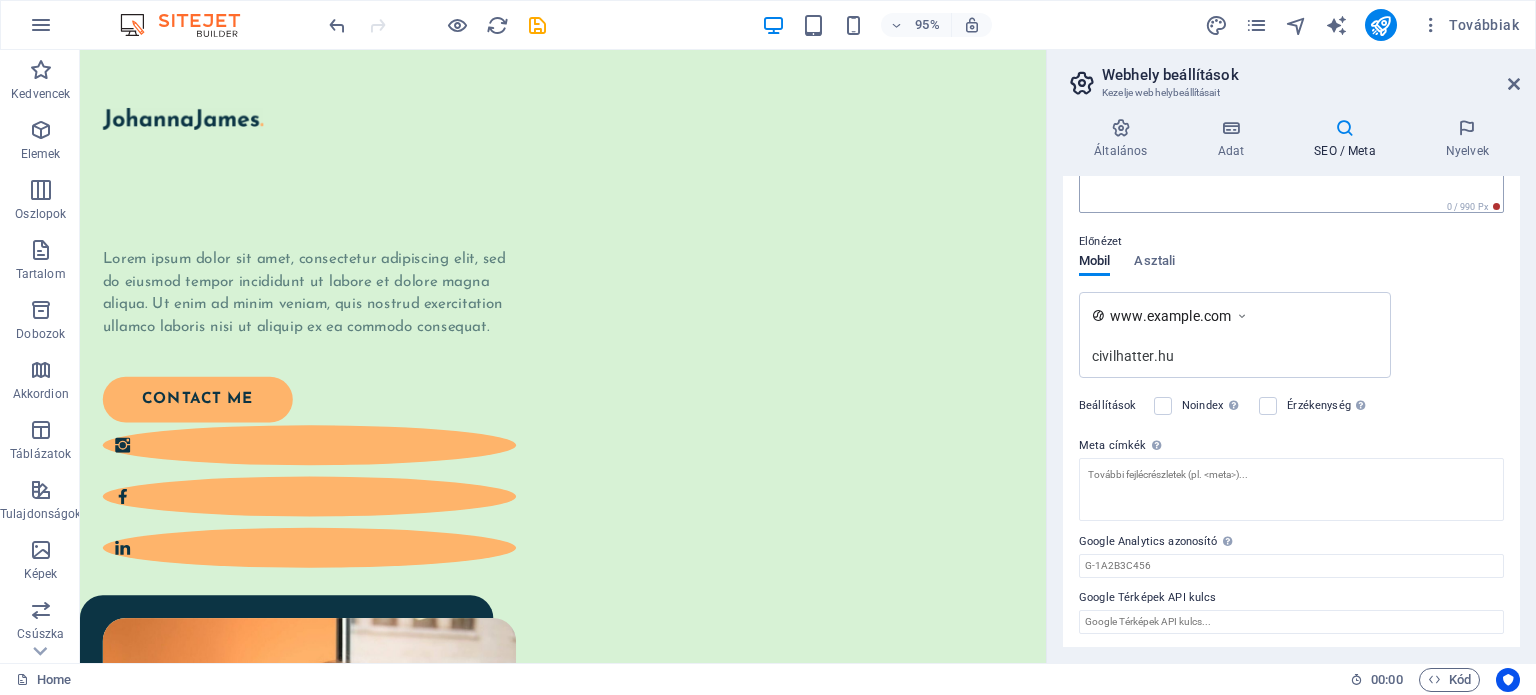 scroll, scrollTop: 235, scrollLeft: 0, axis: vertical 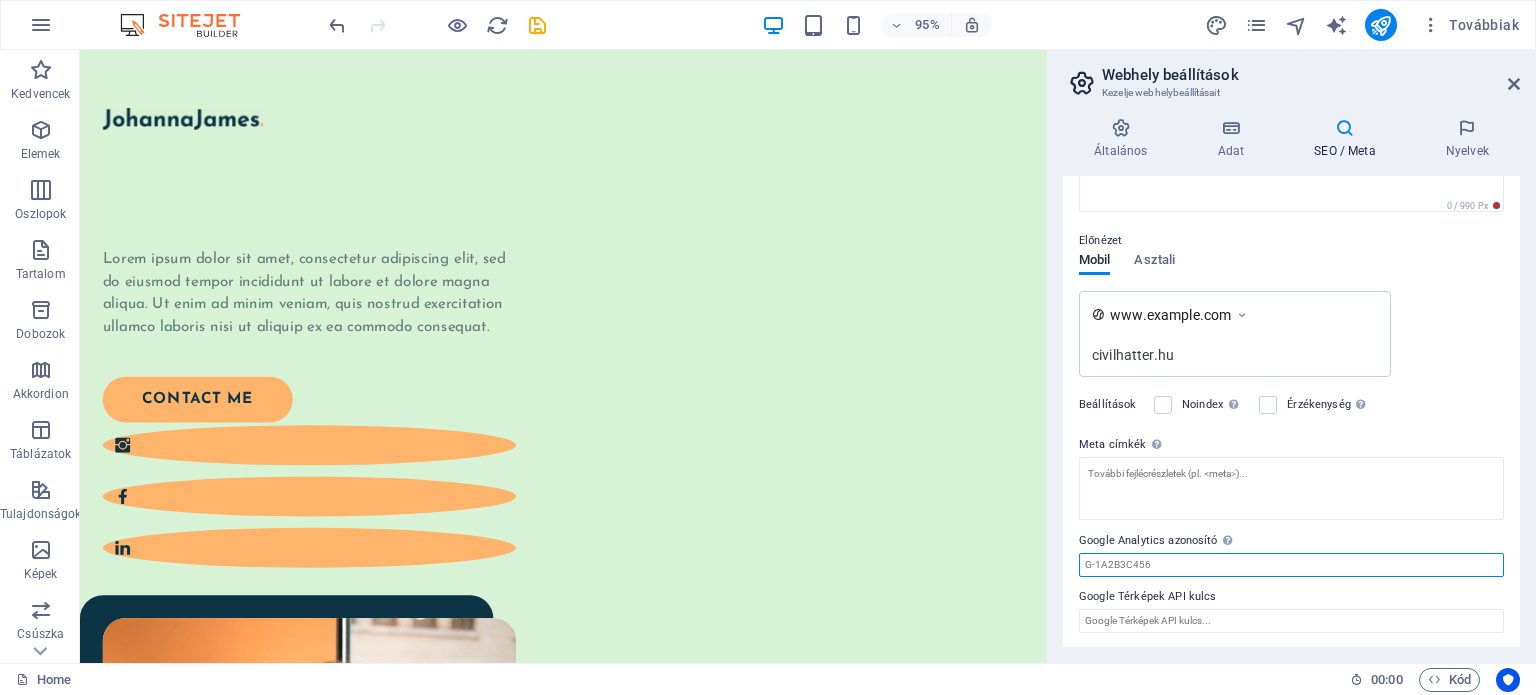 click on "Google Analytics azonosító Kérem, csak adja meg a Google Analytics azonosítót. Automatikusan hozzáadjuk az azonosítót a követési kódrészletbe. Az Analytics azonosító hasonló a következőhöz: pl. G-1A2B3C456" at bounding box center [1291, 565] 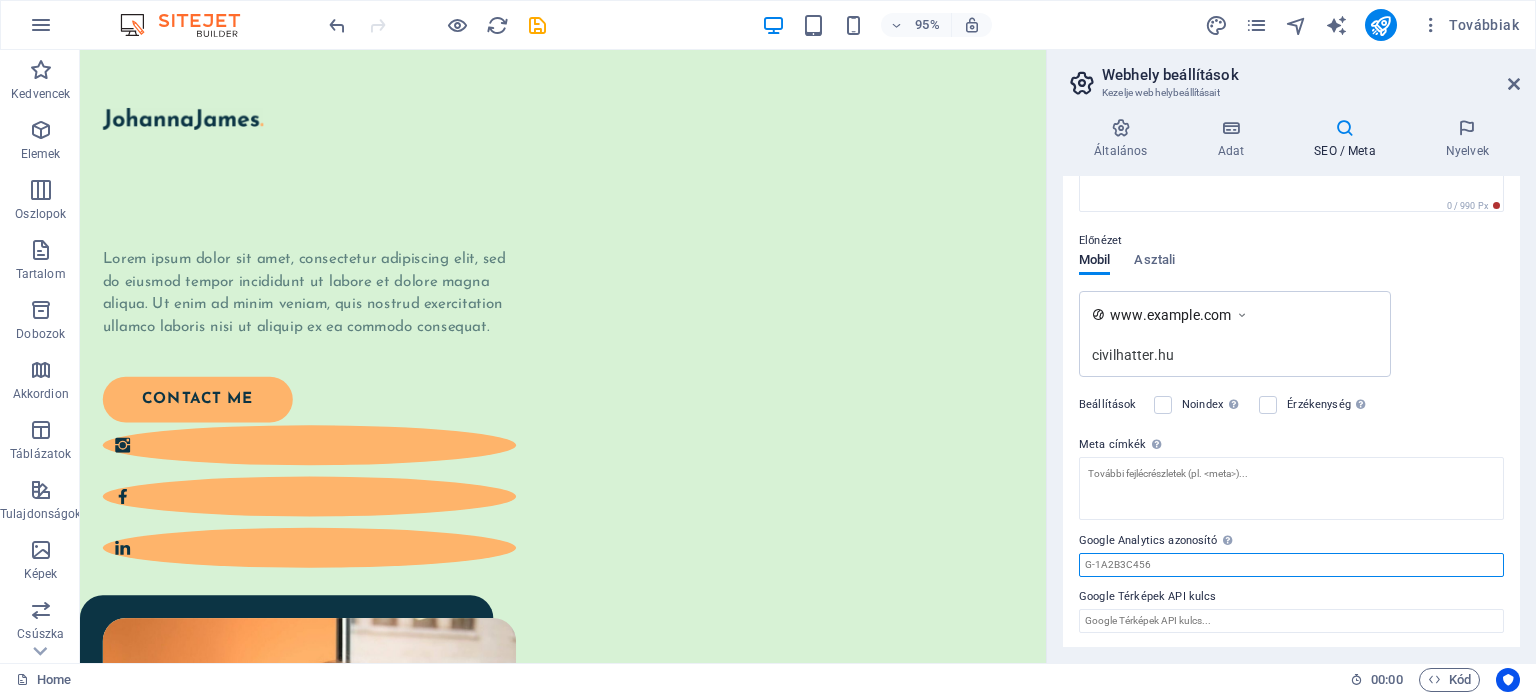 click on "Google Analytics azonosító Kérem, csak adja meg a Google Analytics azonosítót. Automatikusan hozzáadjuk az azonosítót a követési kódrészletbe. Az Analytics azonosító hasonló a következőhöz: pl. G-1A2B3C456" at bounding box center [1291, 565] 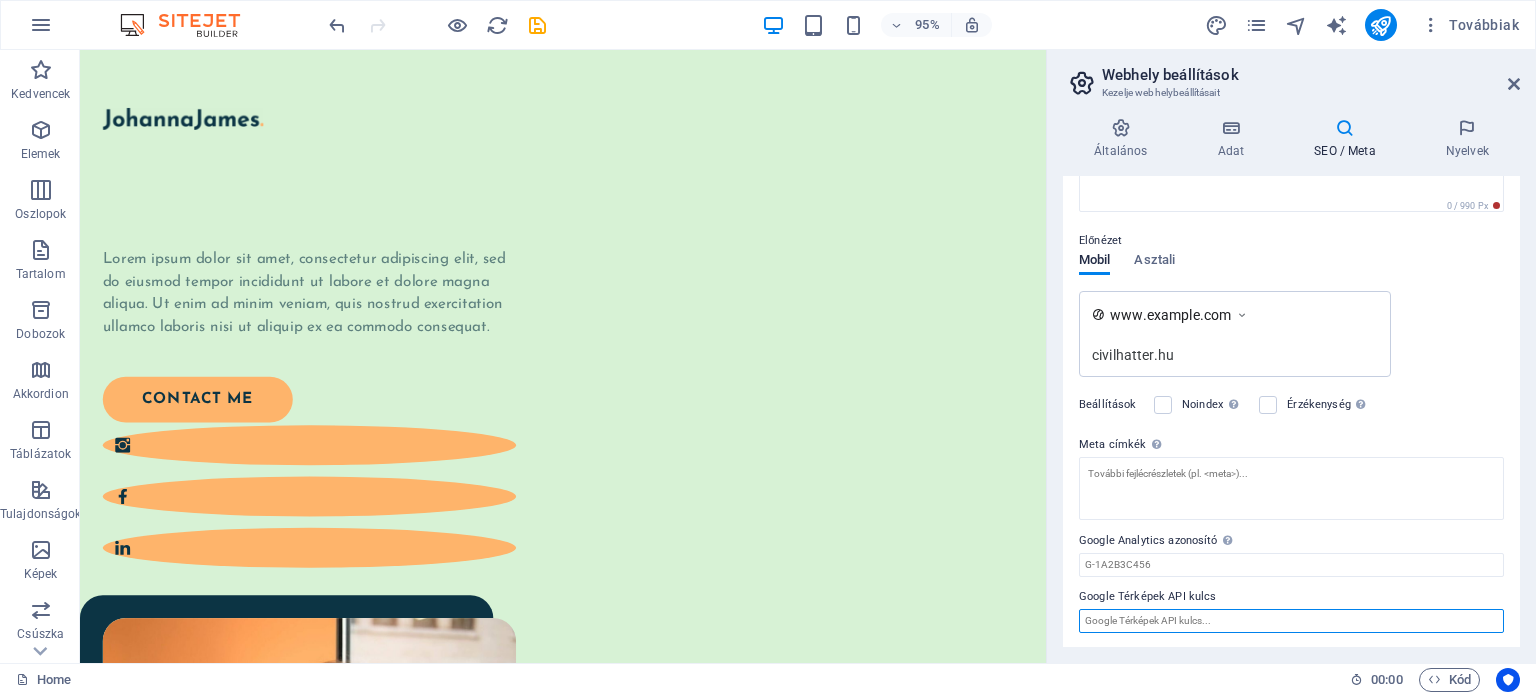 click on "Google Térképek API kulcs" at bounding box center (1291, 621) 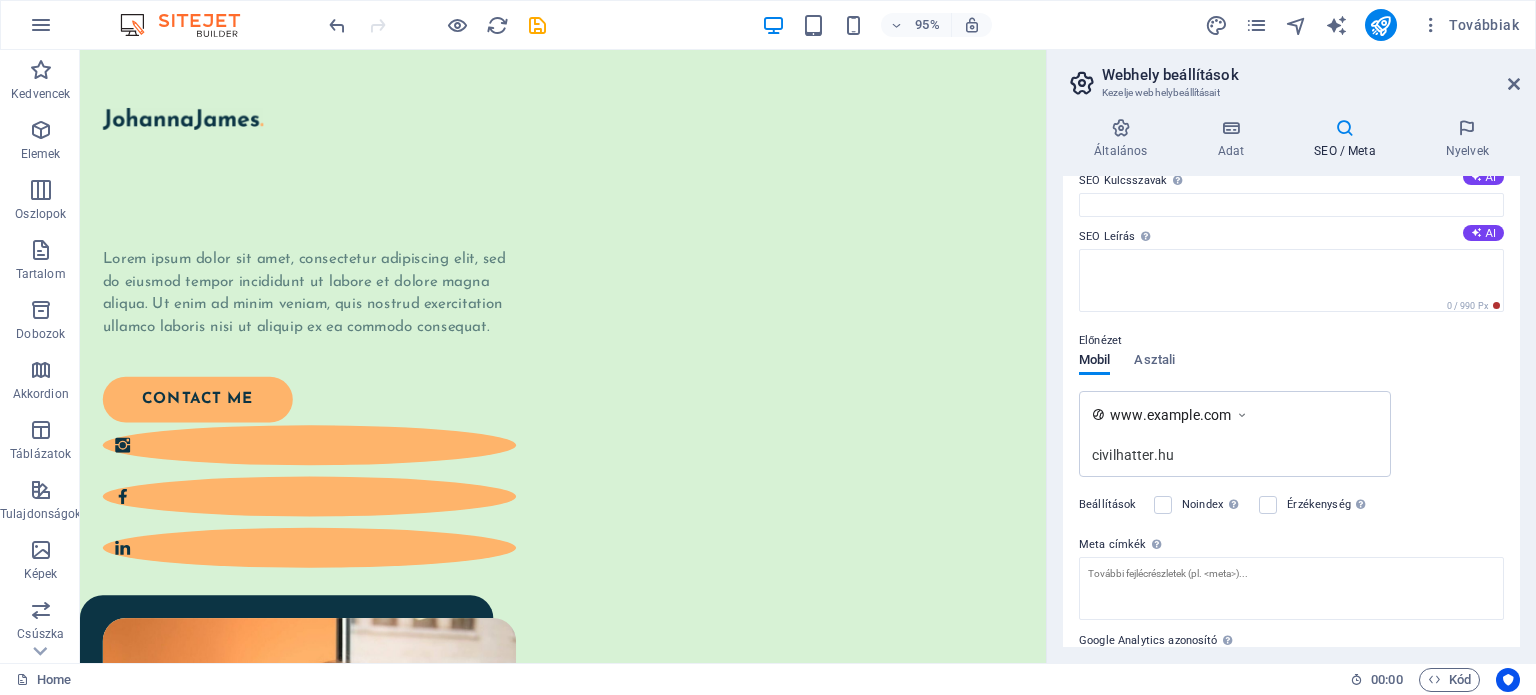 scroll, scrollTop: 35, scrollLeft: 0, axis: vertical 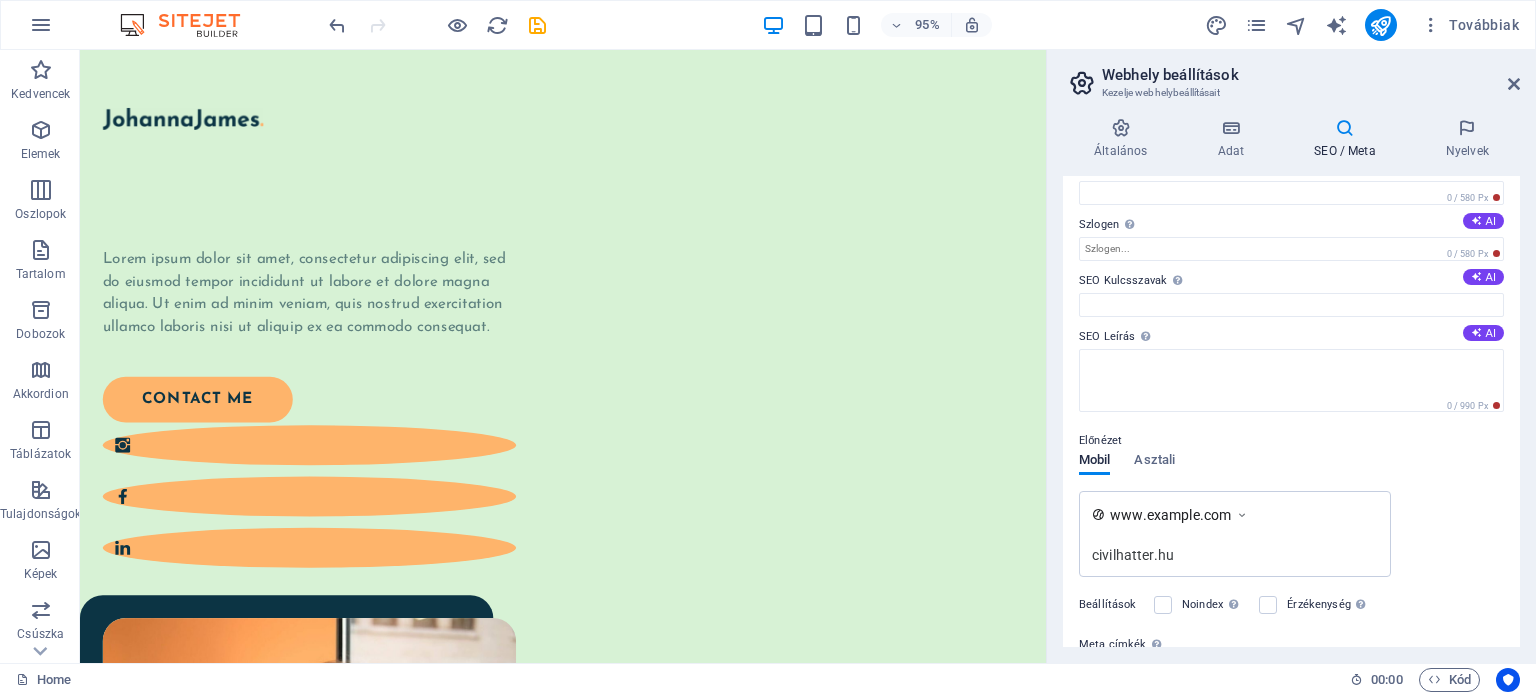 click on "civilhatter.hu" at bounding box center [1235, 554] 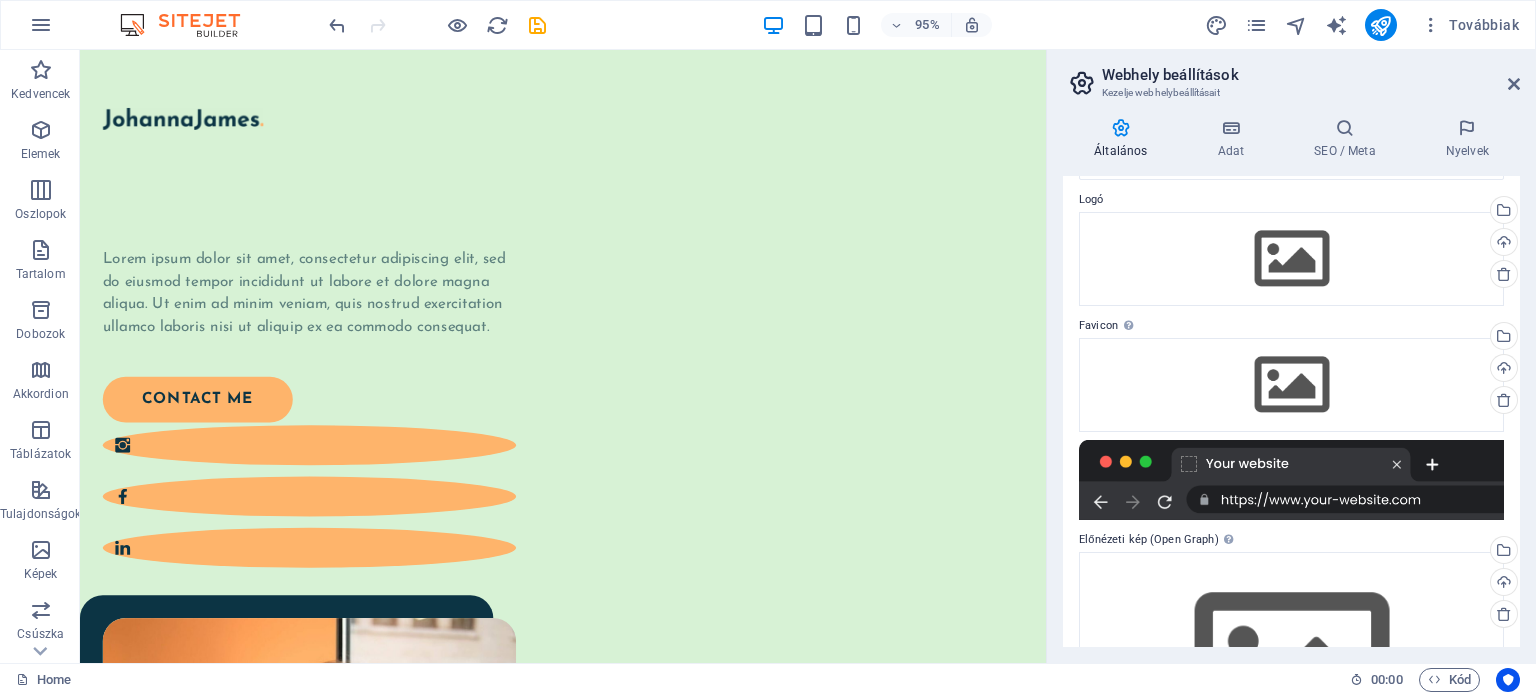 scroll, scrollTop: 0, scrollLeft: 0, axis: both 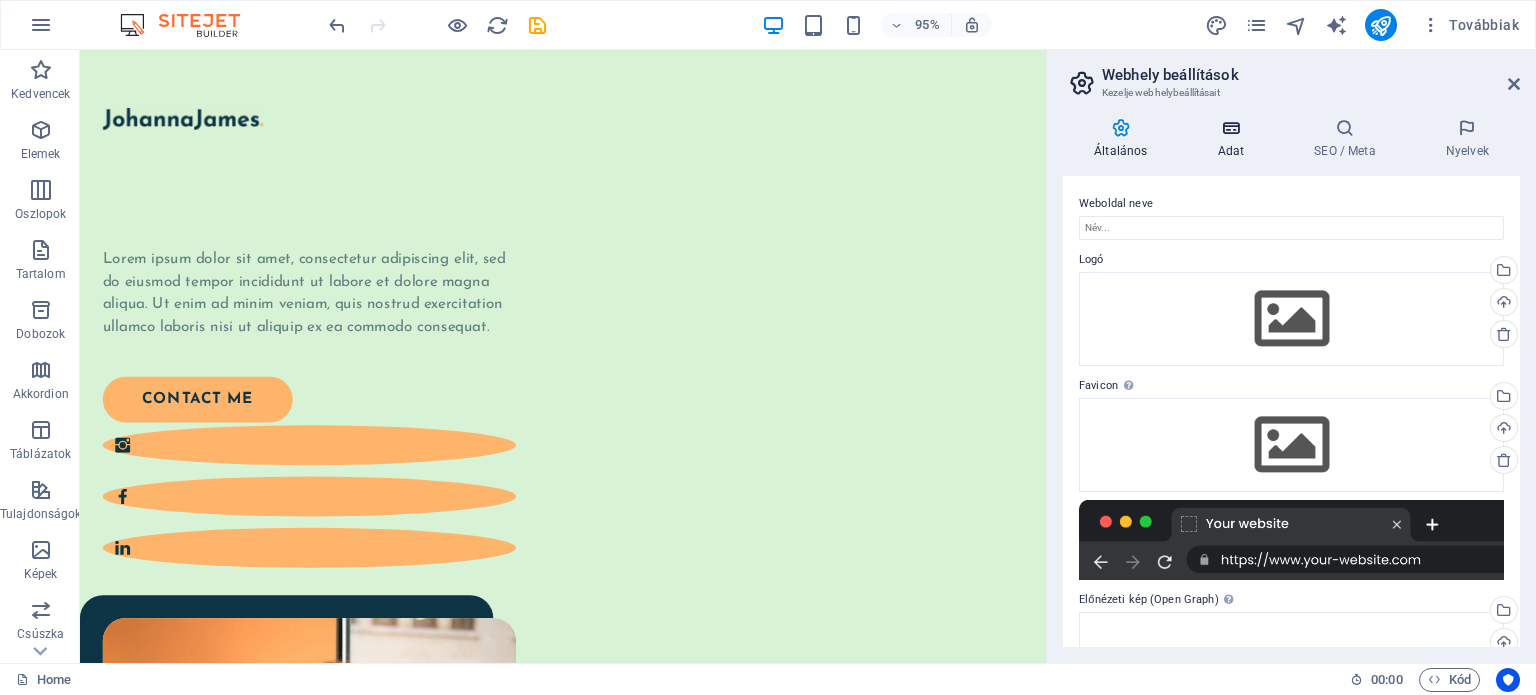 click at bounding box center [1230, 128] 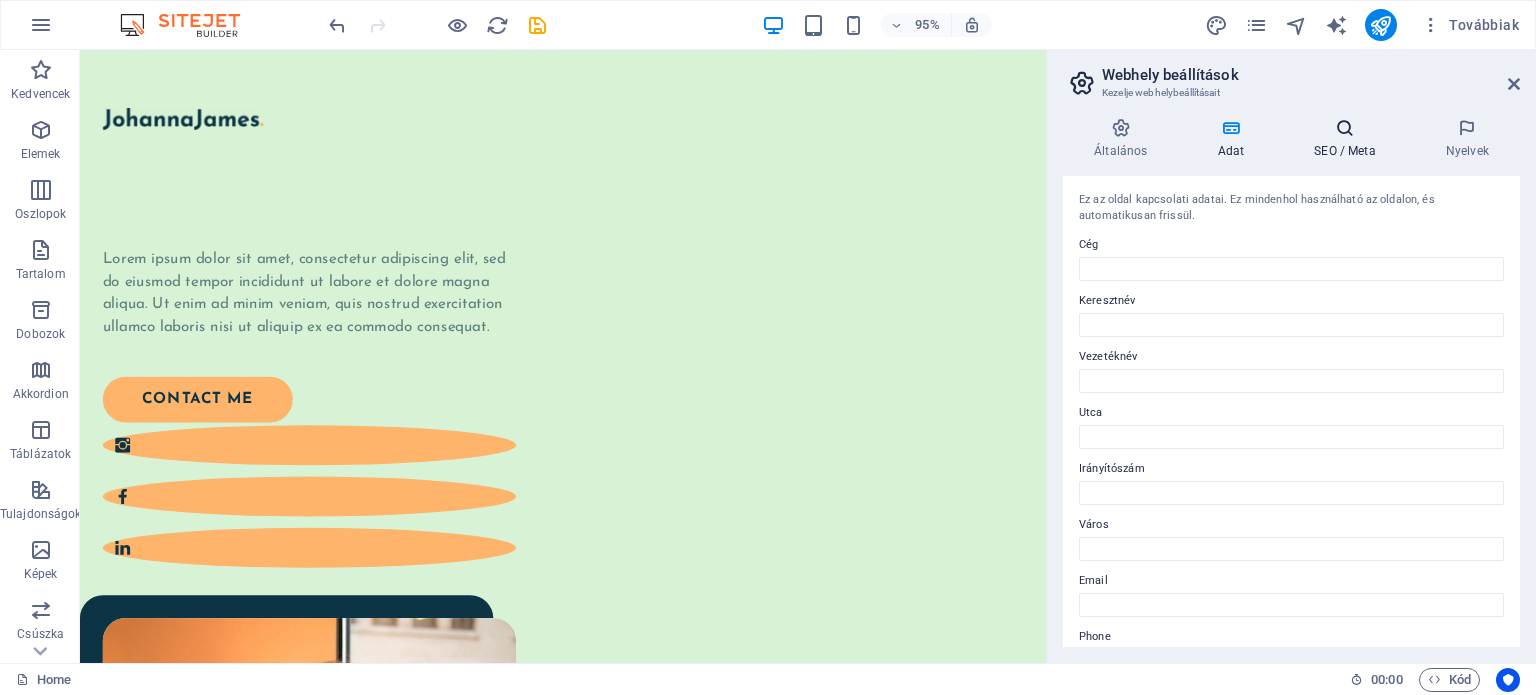 click on "SEO / Meta" at bounding box center (1349, 139) 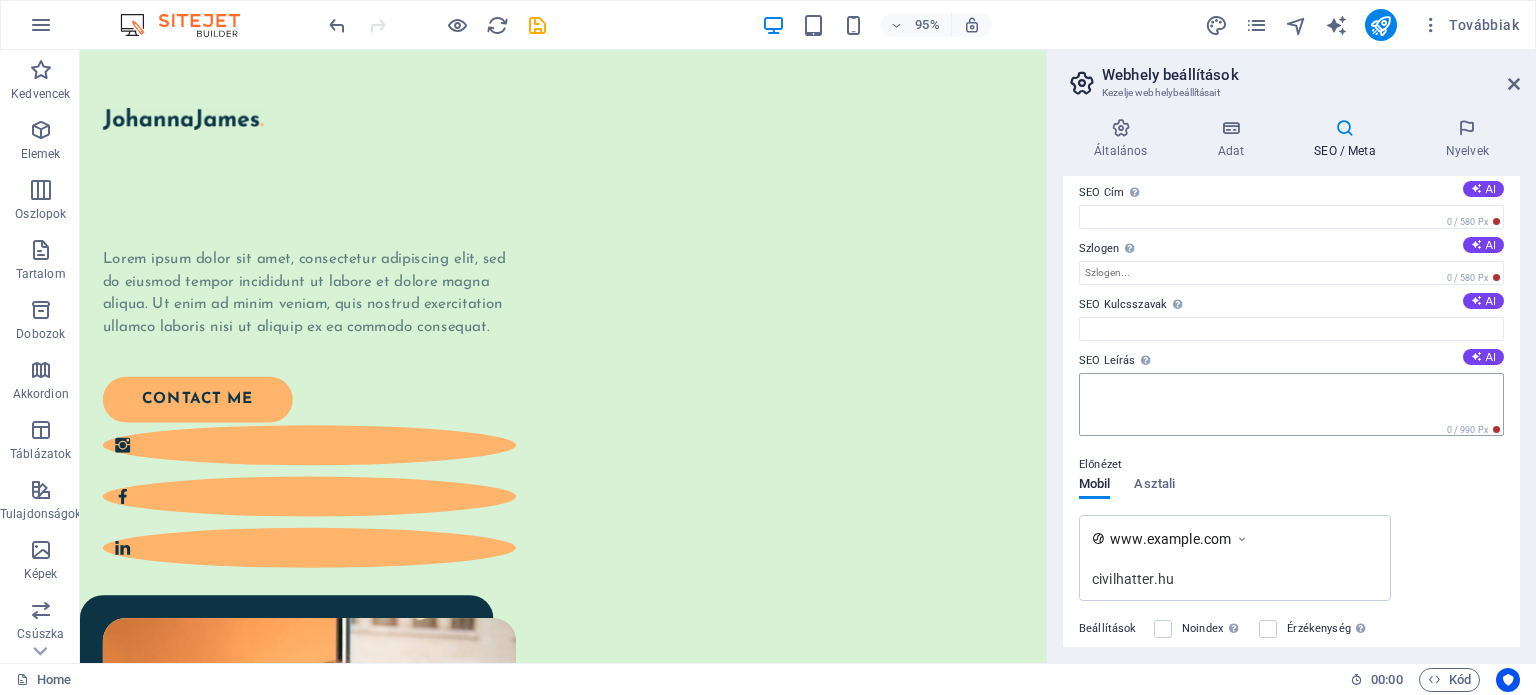 scroll, scrollTop: 0, scrollLeft: 0, axis: both 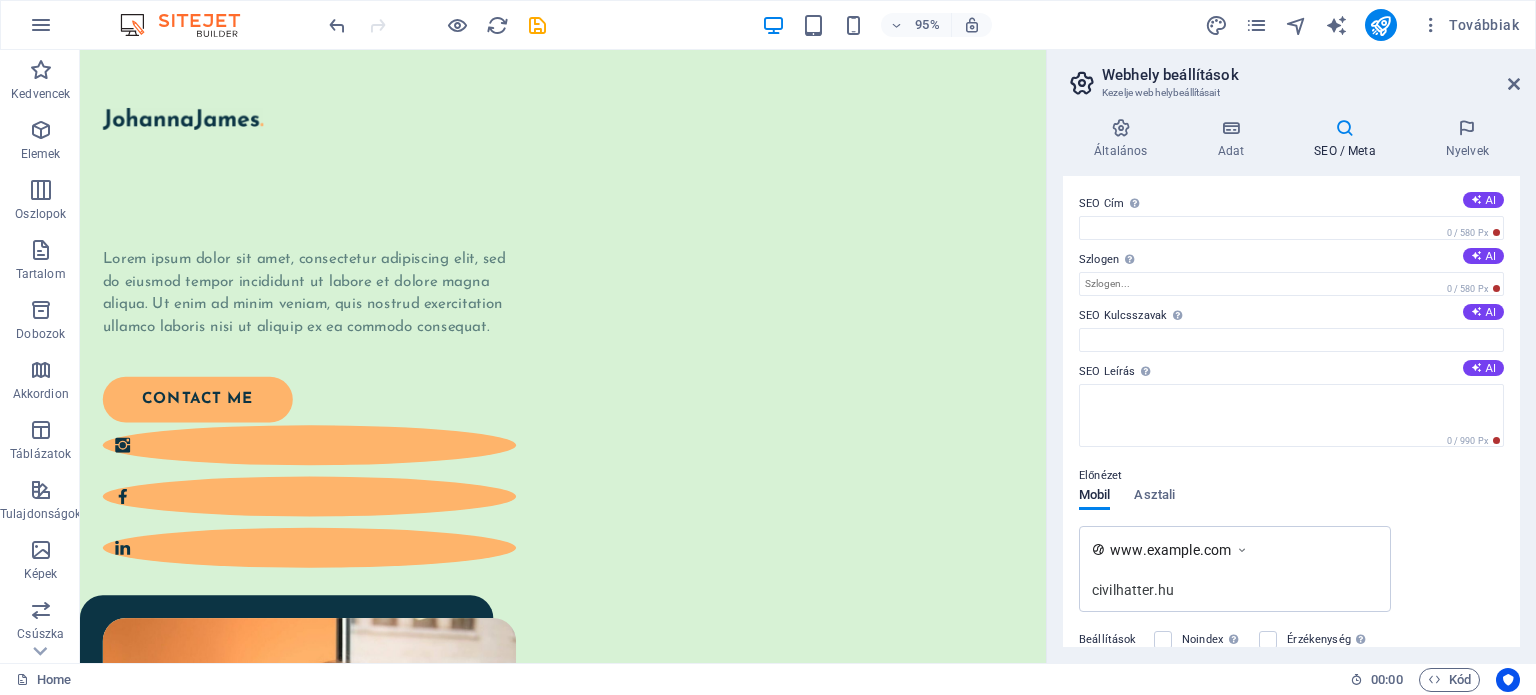 click on "SEO / Meta" at bounding box center [1349, 139] 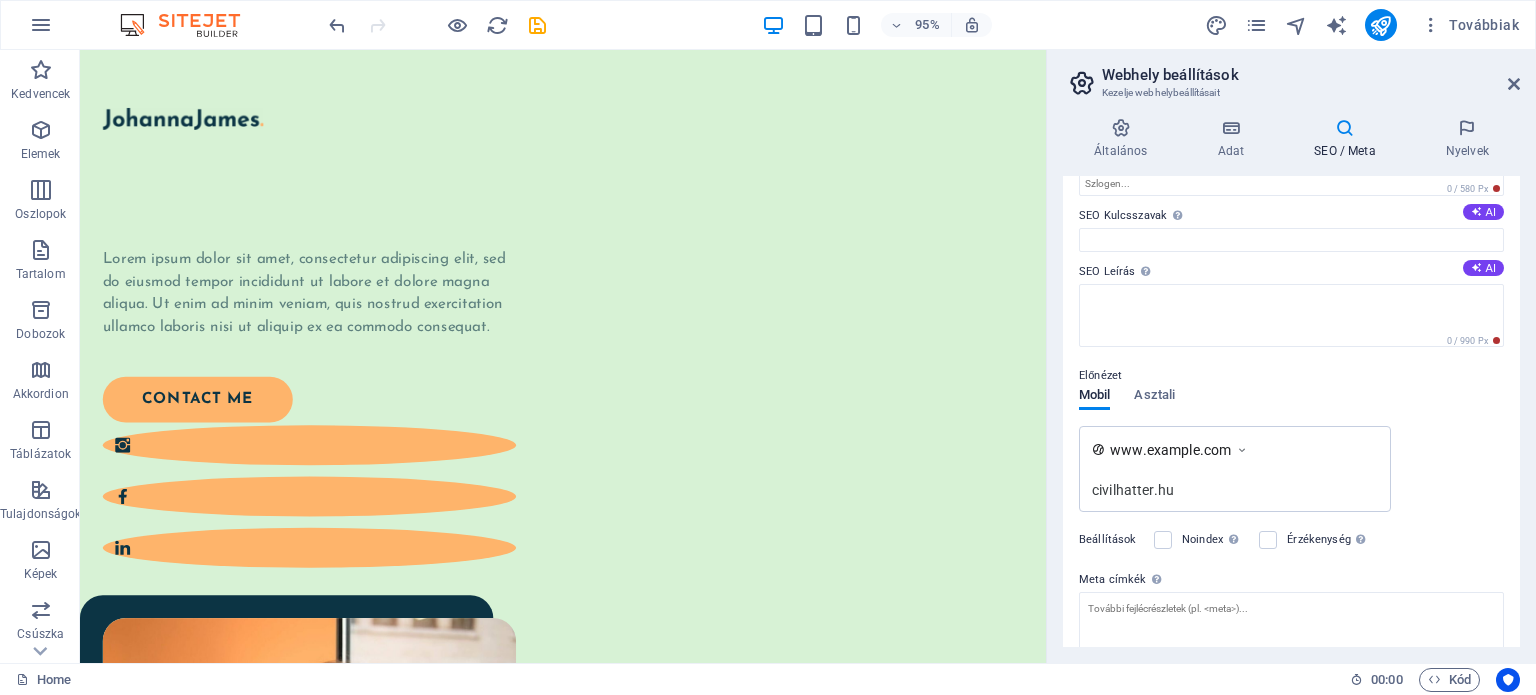 scroll, scrollTop: 200, scrollLeft: 0, axis: vertical 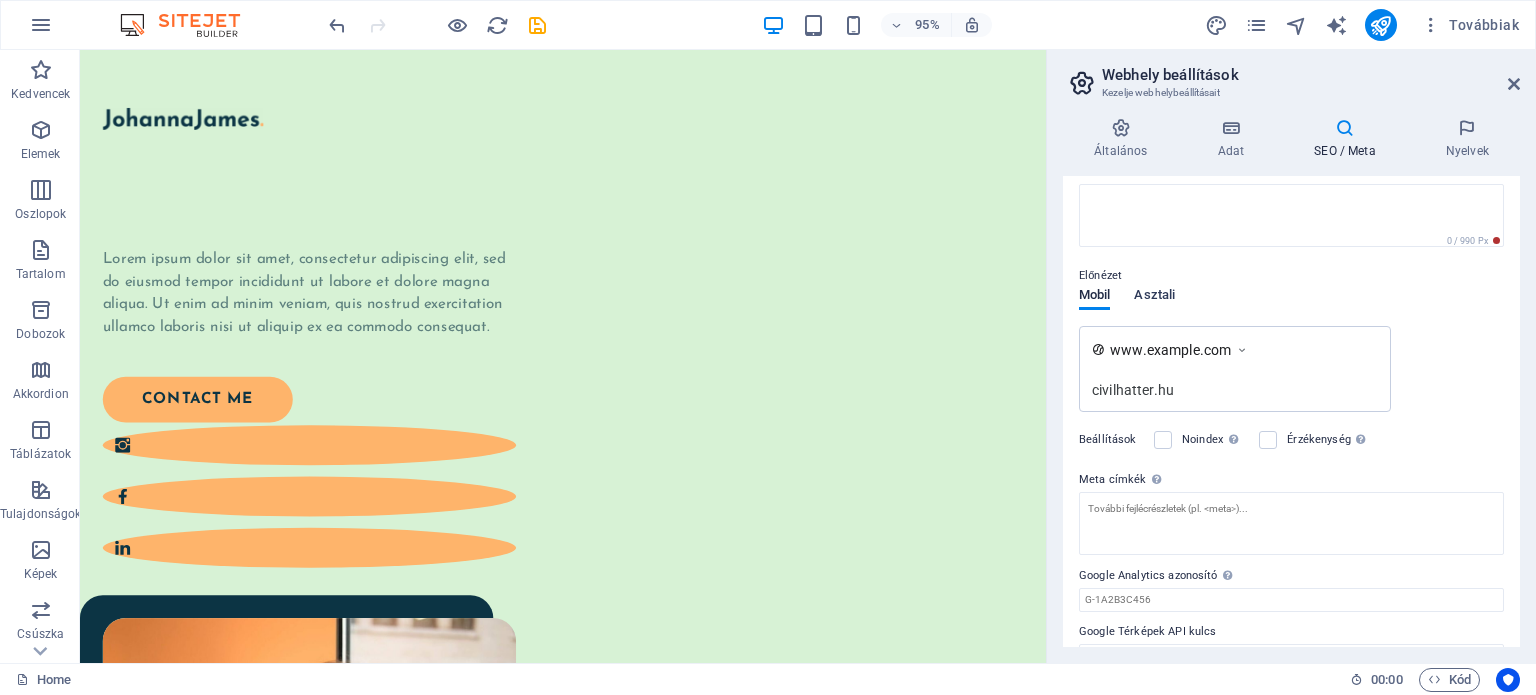 click on "Asztali" at bounding box center [1154, 297] 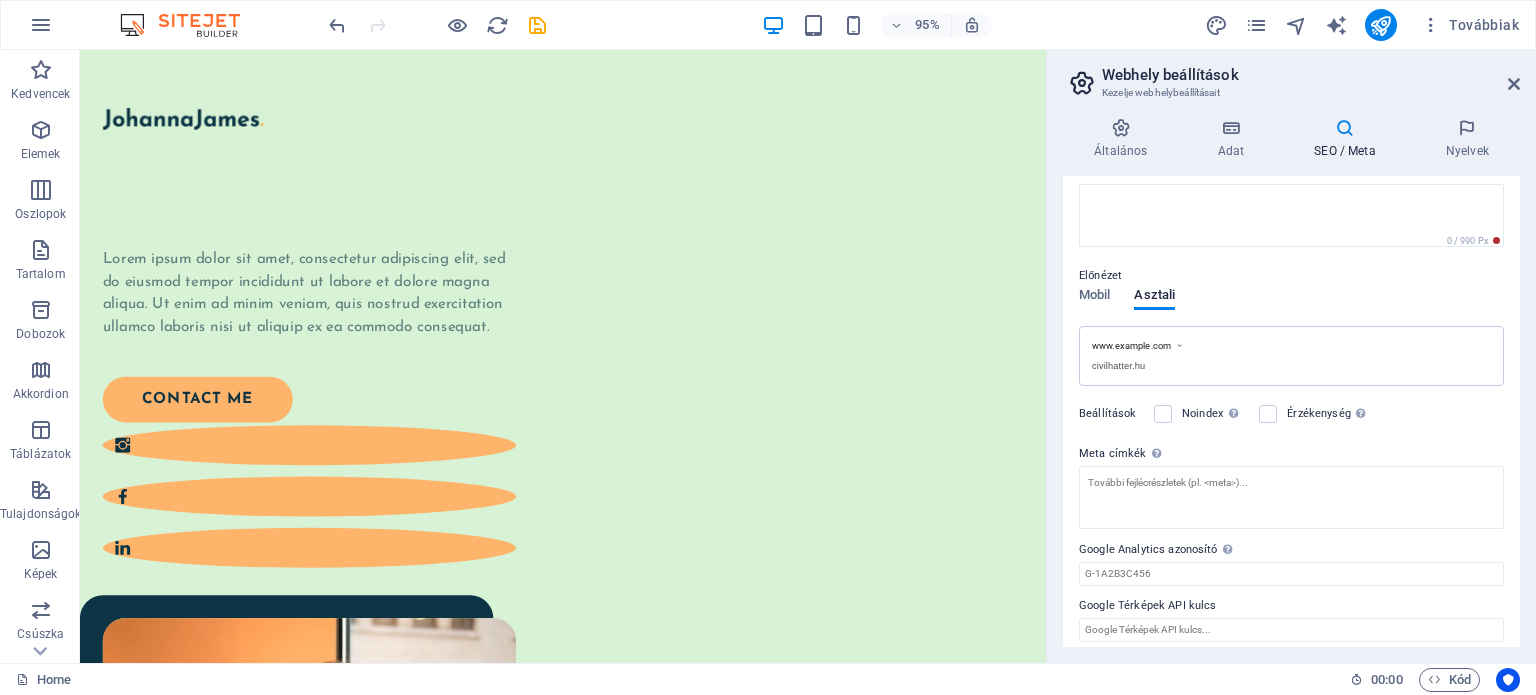 click on "civilhatter.hu" at bounding box center (1291, 366) 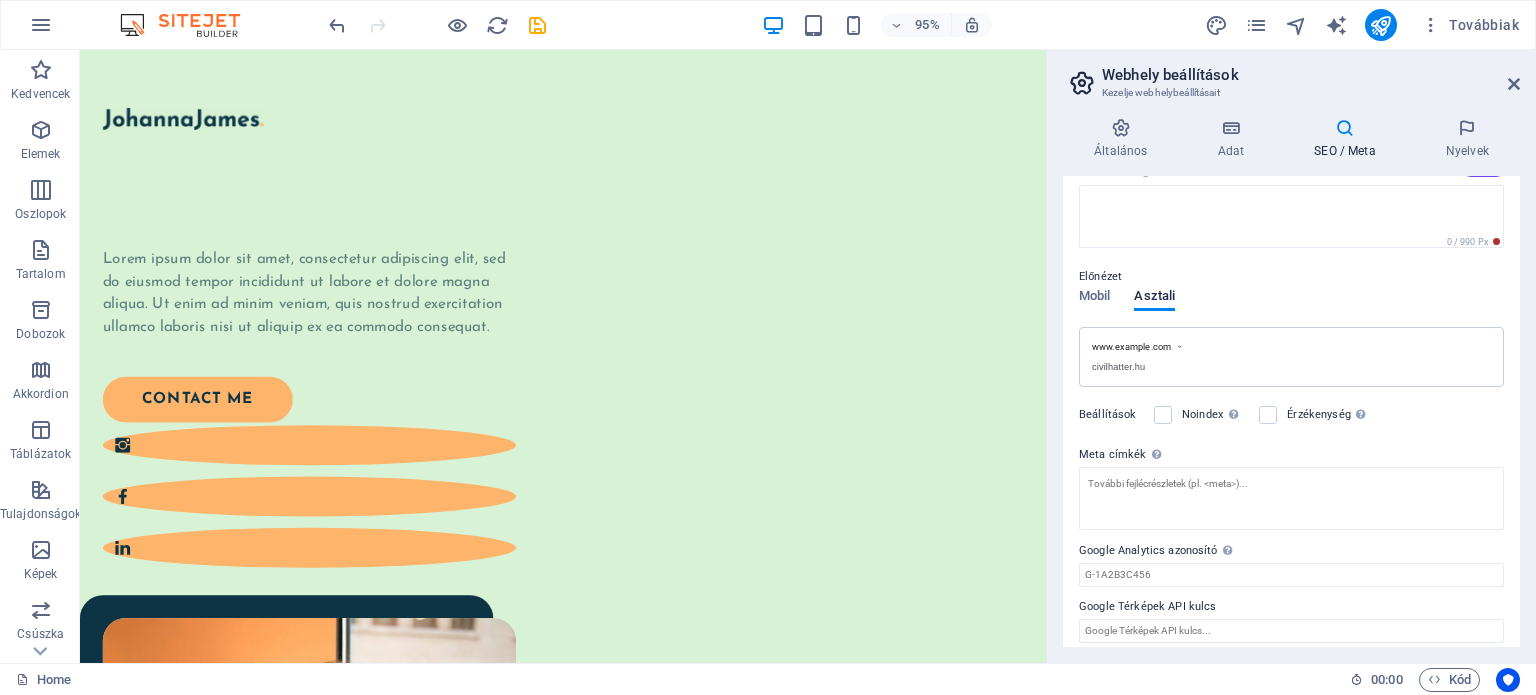 scroll, scrollTop: 200, scrollLeft: 0, axis: vertical 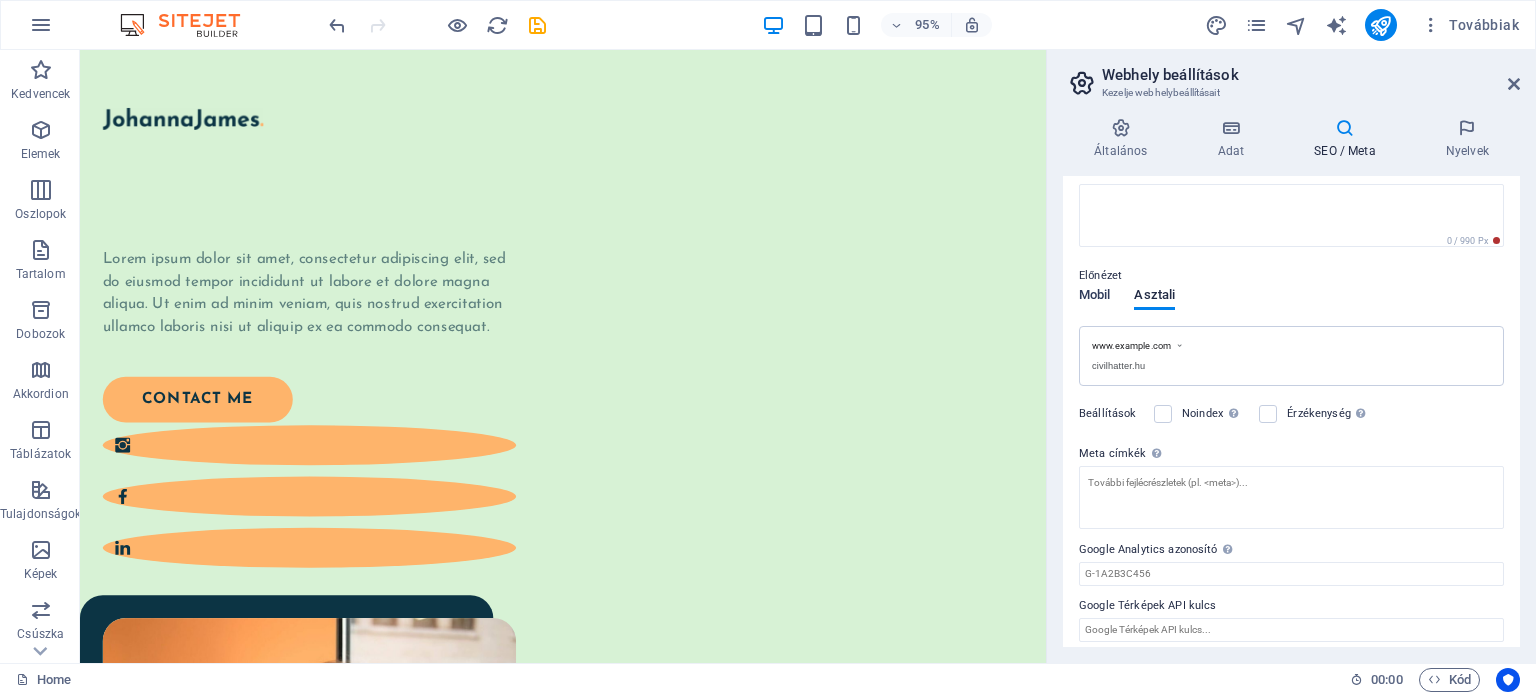 click on "Mobil" at bounding box center [1094, 297] 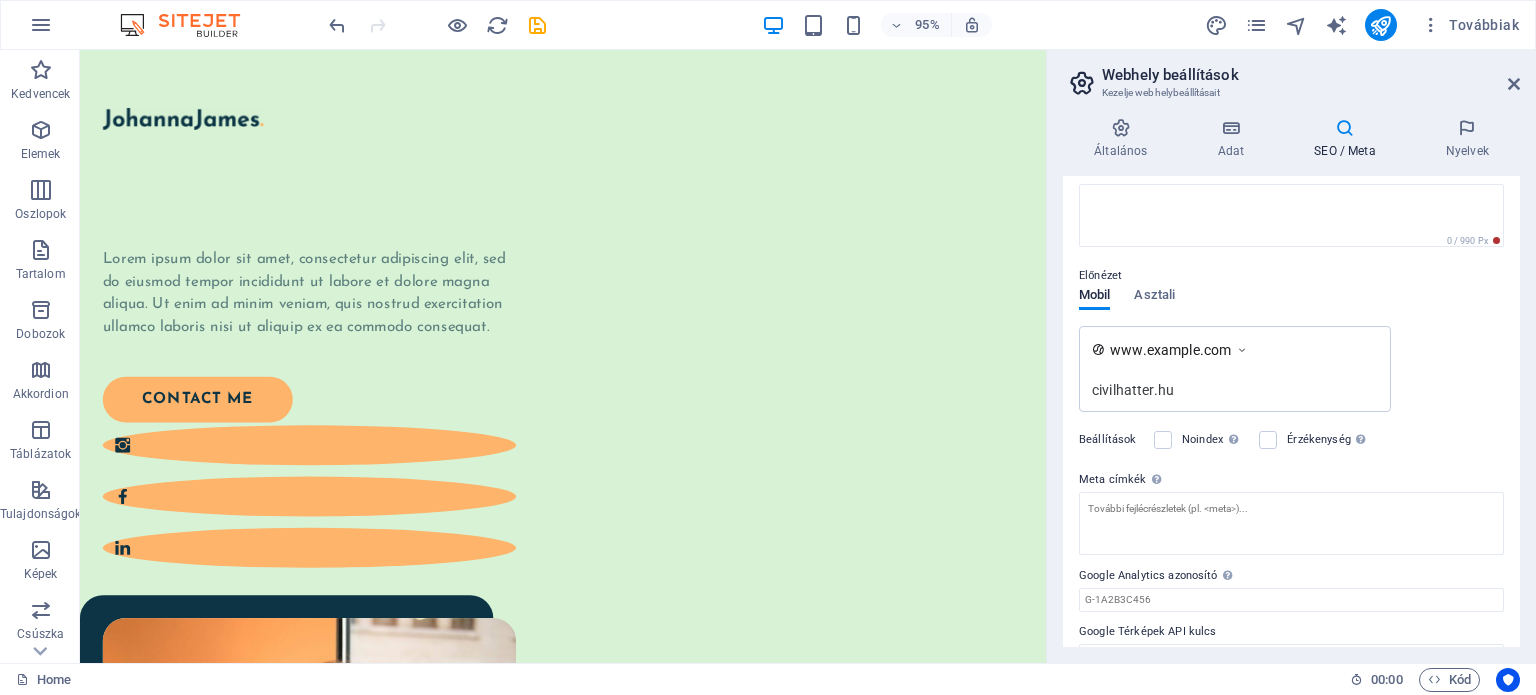 scroll, scrollTop: 235, scrollLeft: 0, axis: vertical 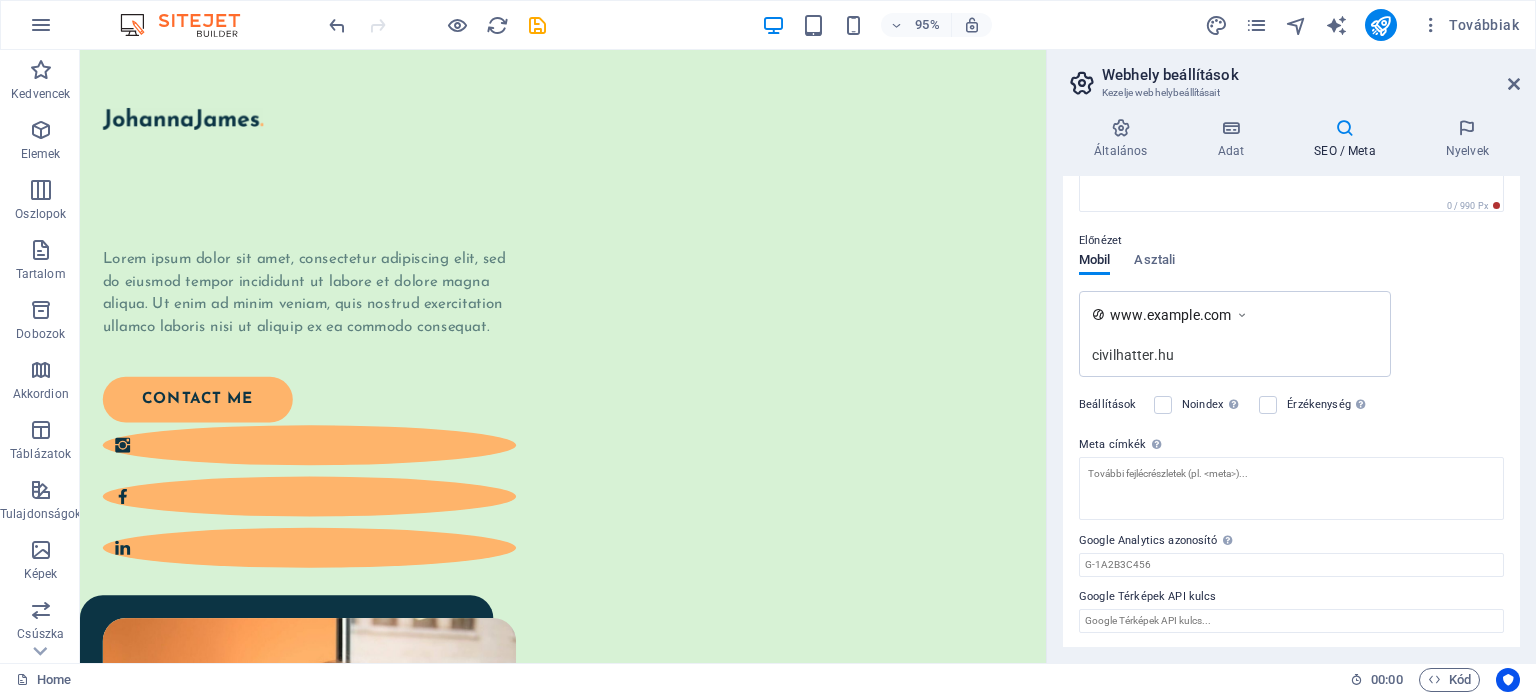 click on "www.example.com" at bounding box center [1170, 315] 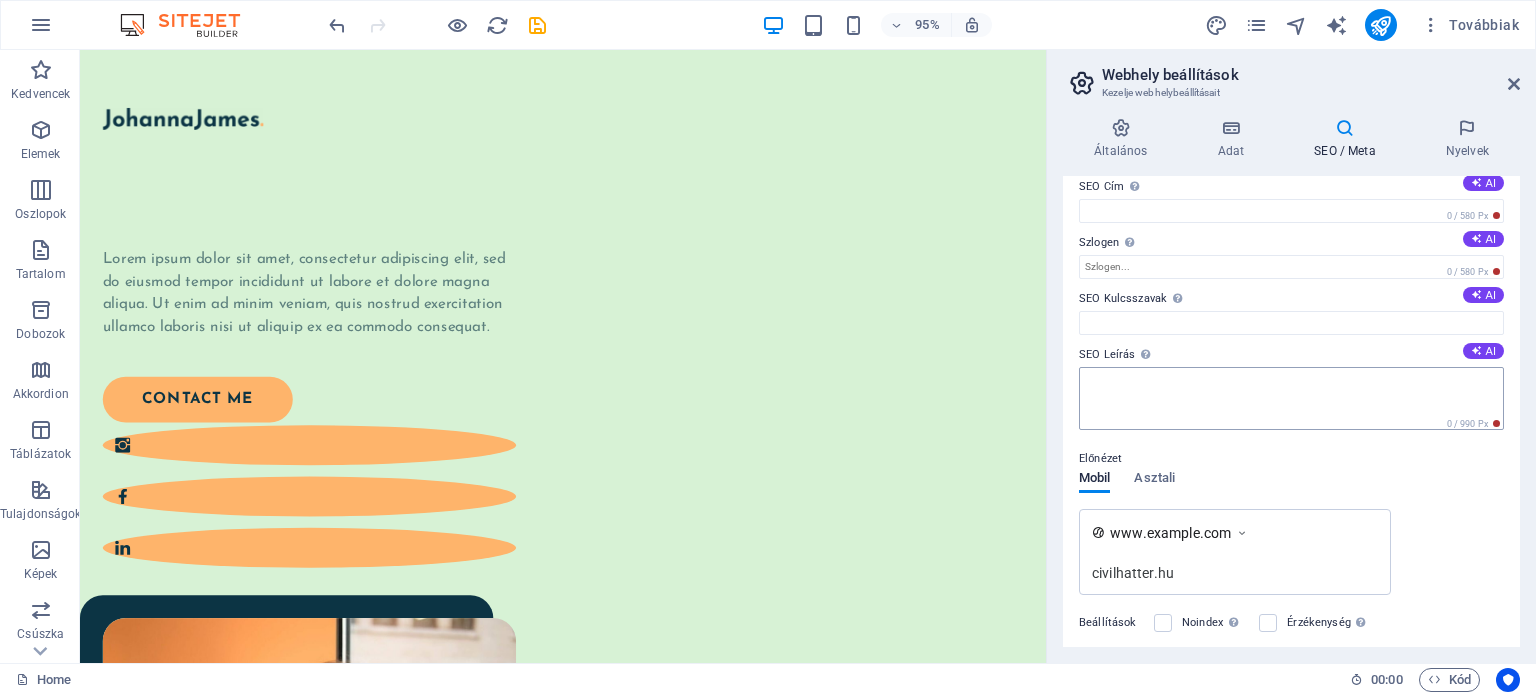 scroll, scrollTop: 0, scrollLeft: 0, axis: both 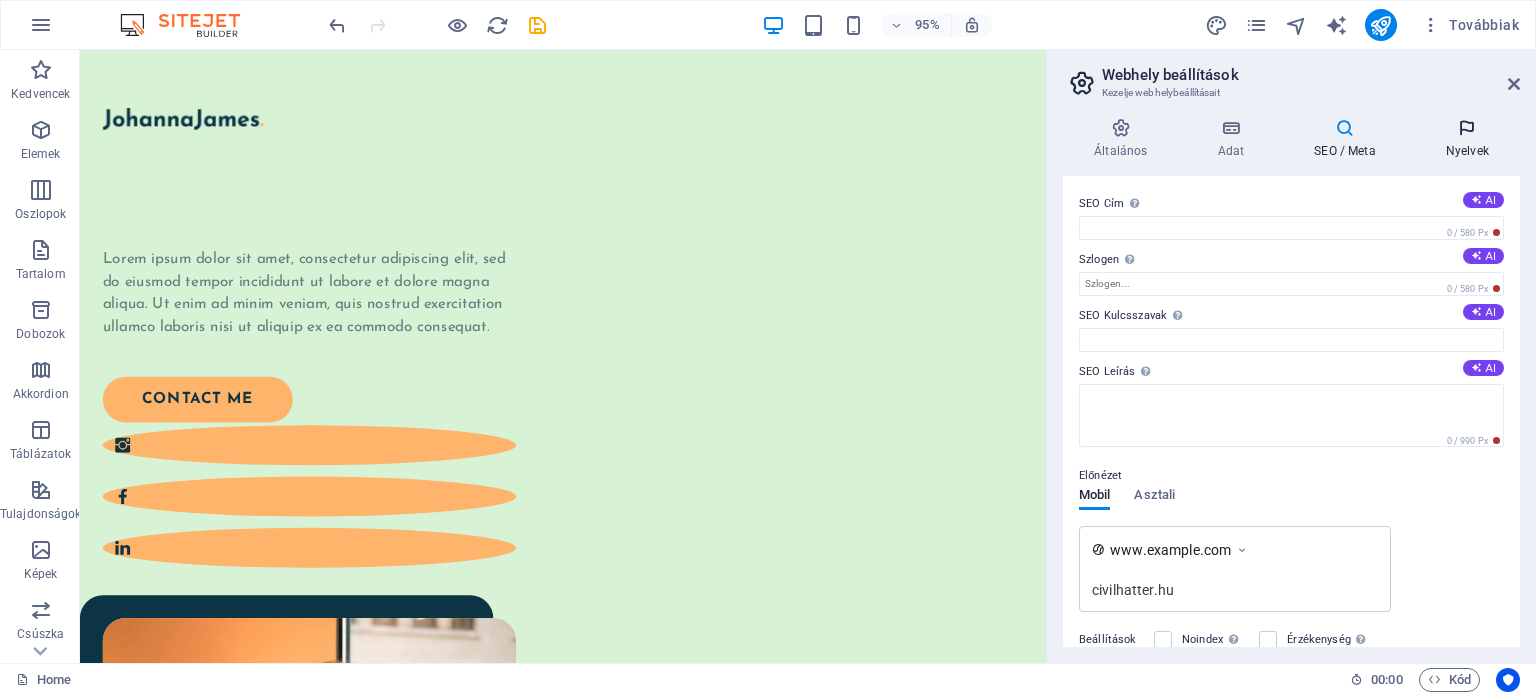 click on "Nyelvek" at bounding box center (1467, 139) 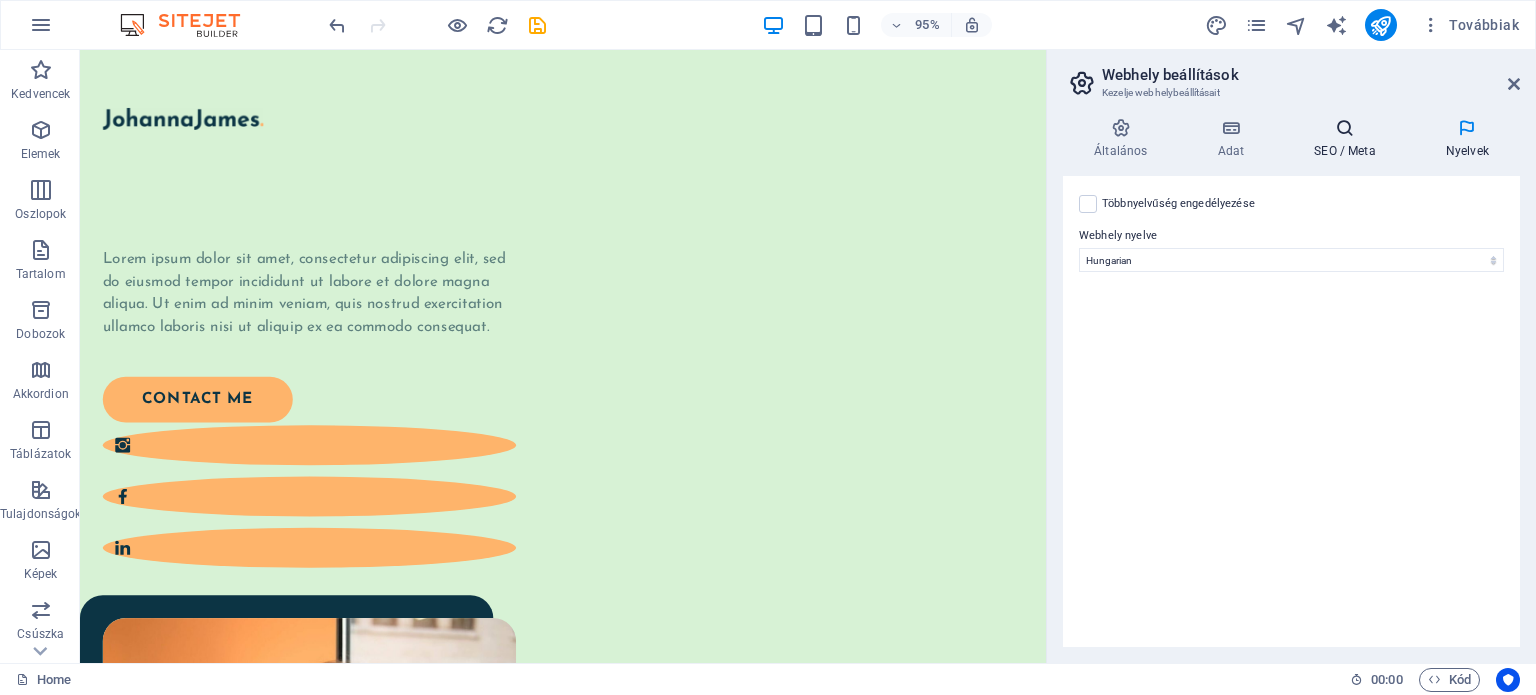 click on "SEO / Meta" at bounding box center [1349, 139] 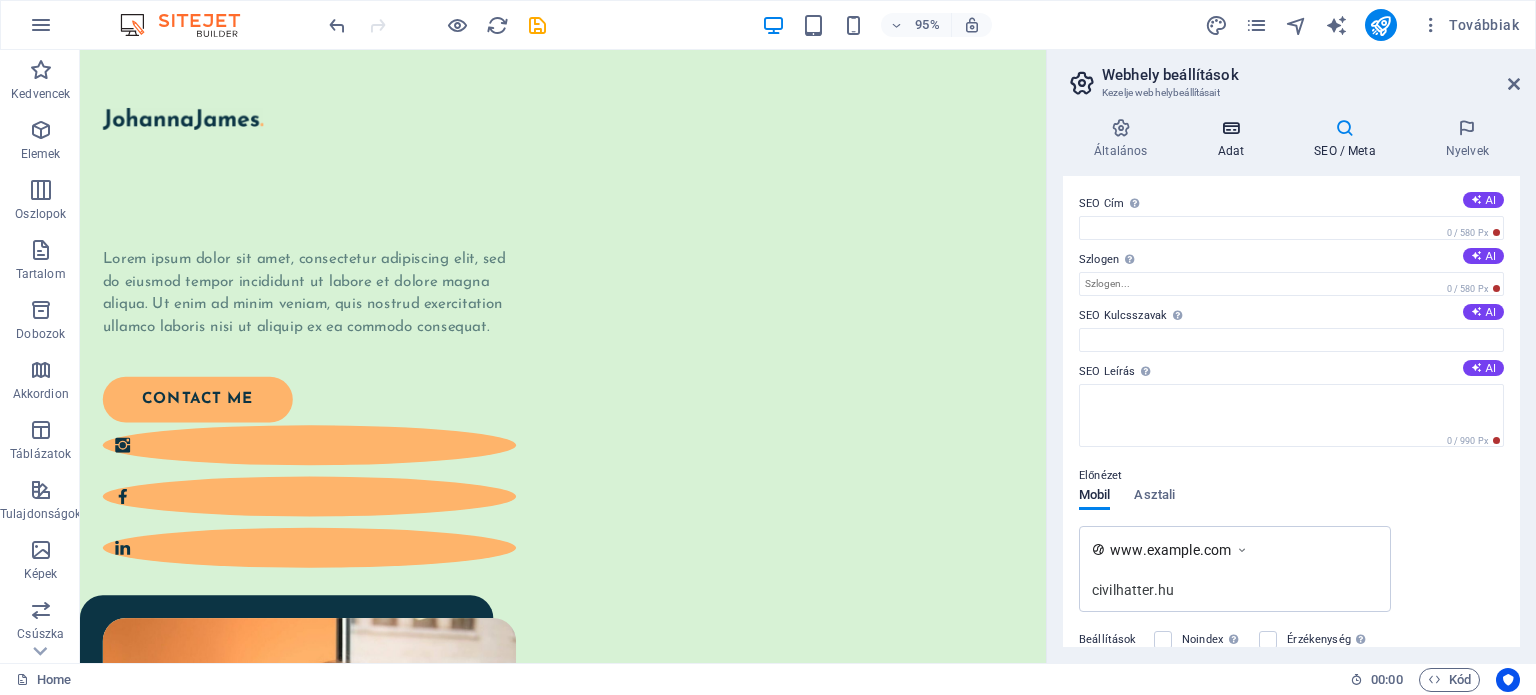 click on "Adat" at bounding box center [1234, 139] 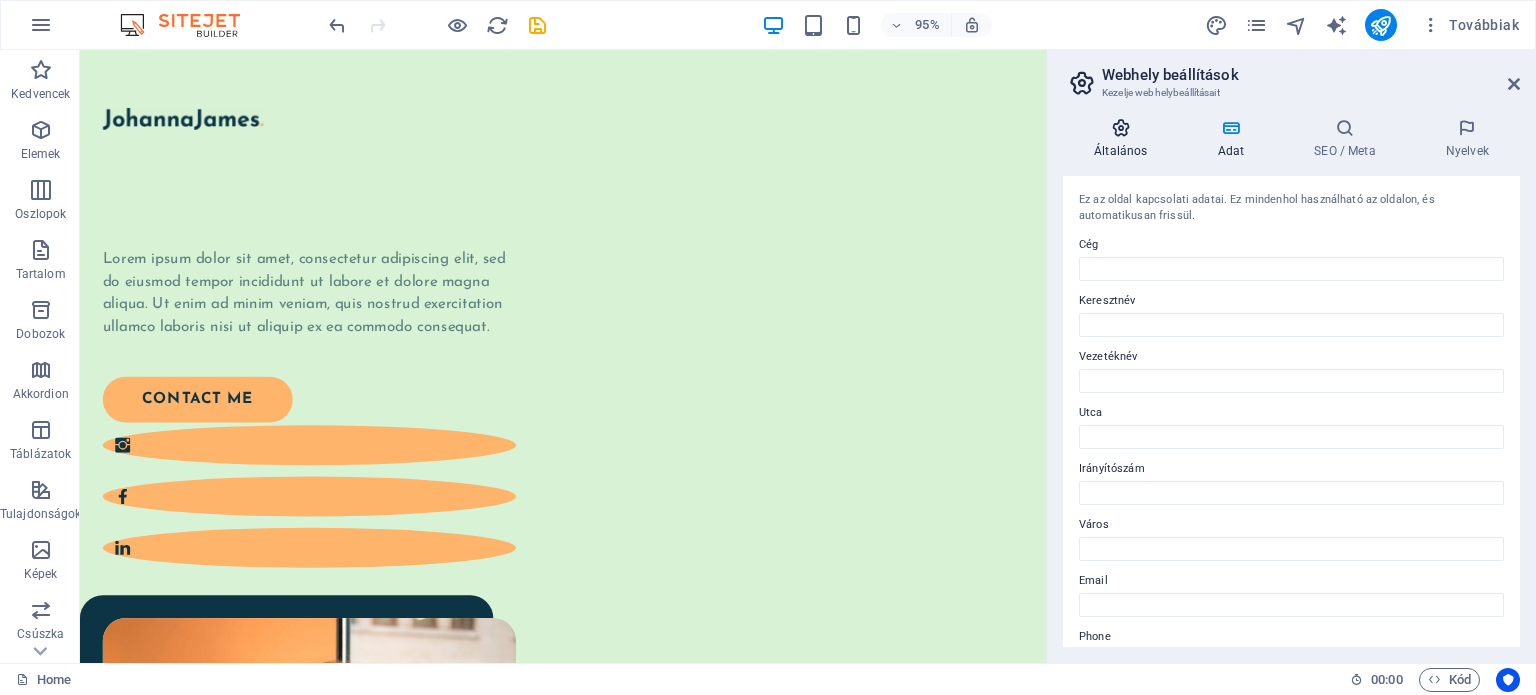 click at bounding box center (1120, 128) 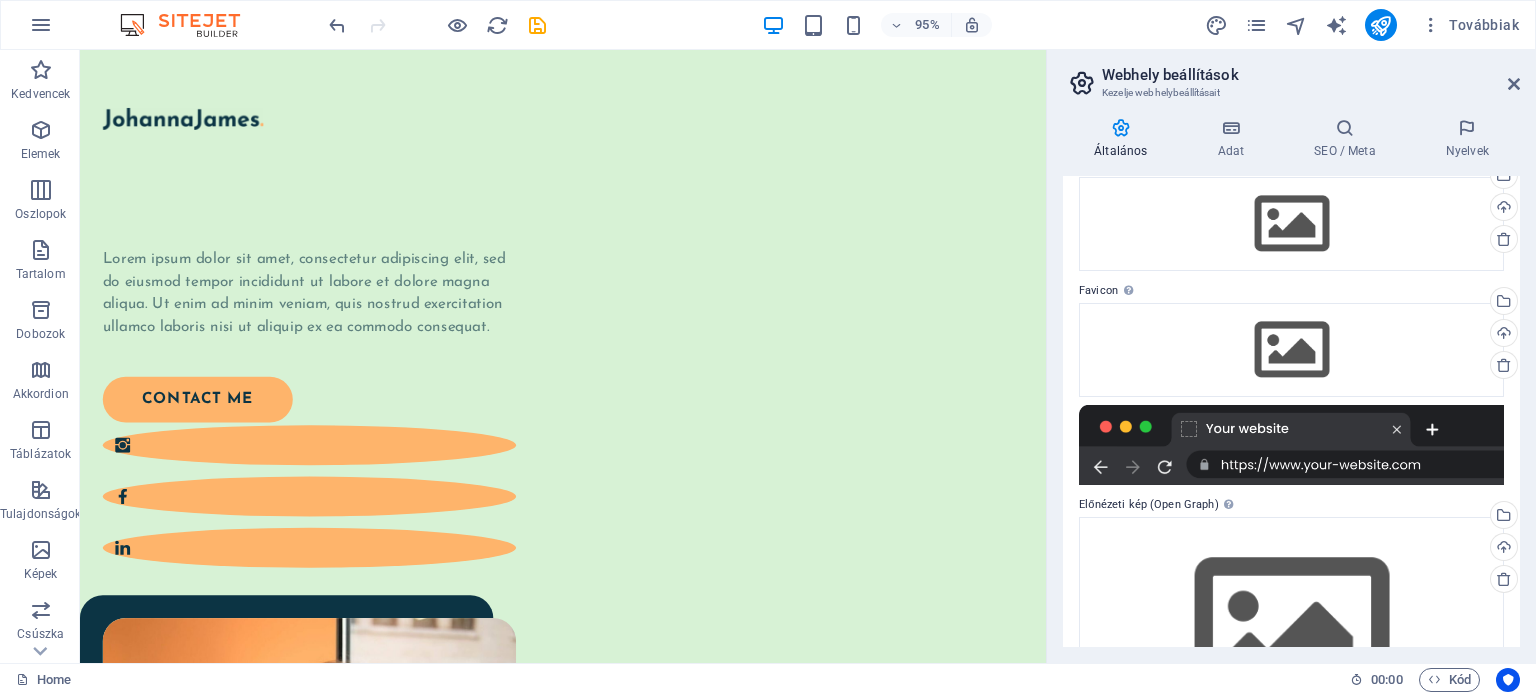 scroll, scrollTop: 0, scrollLeft: 0, axis: both 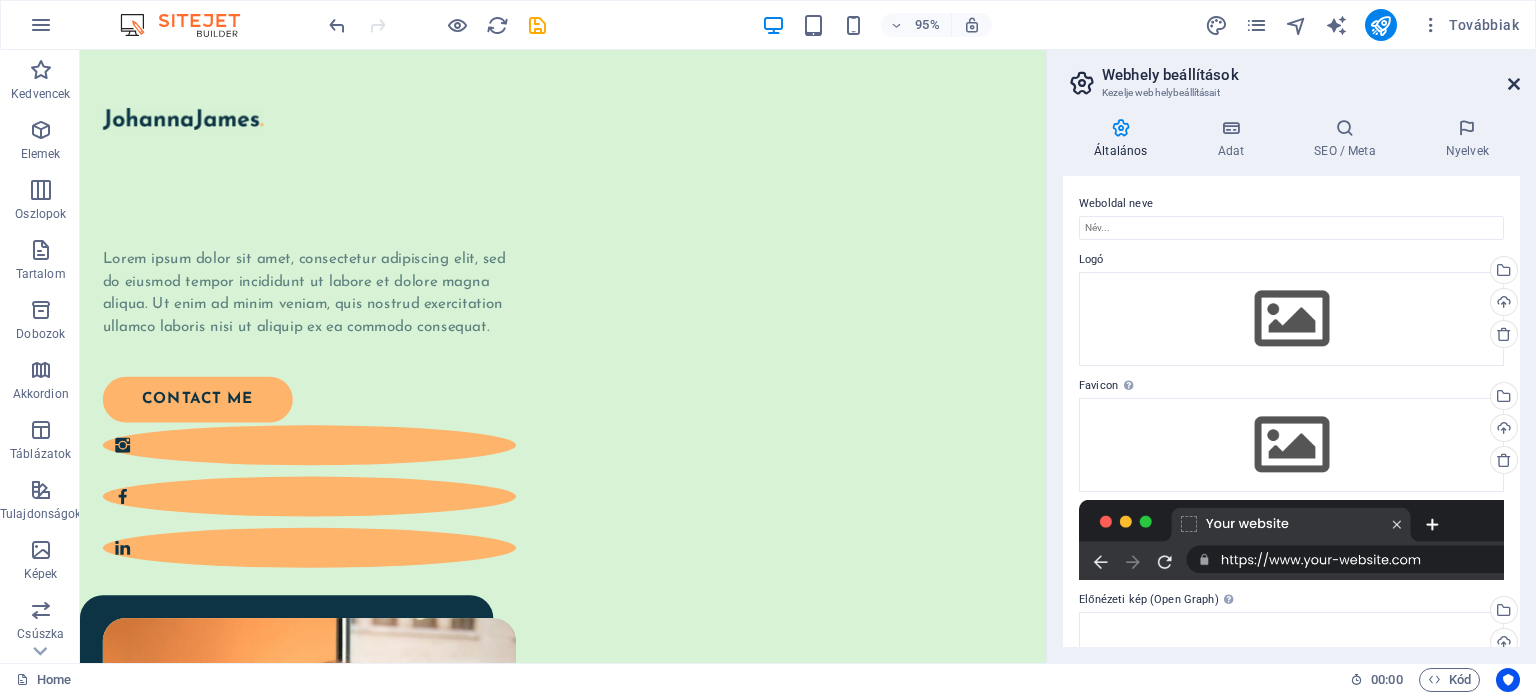 click at bounding box center [1514, 84] 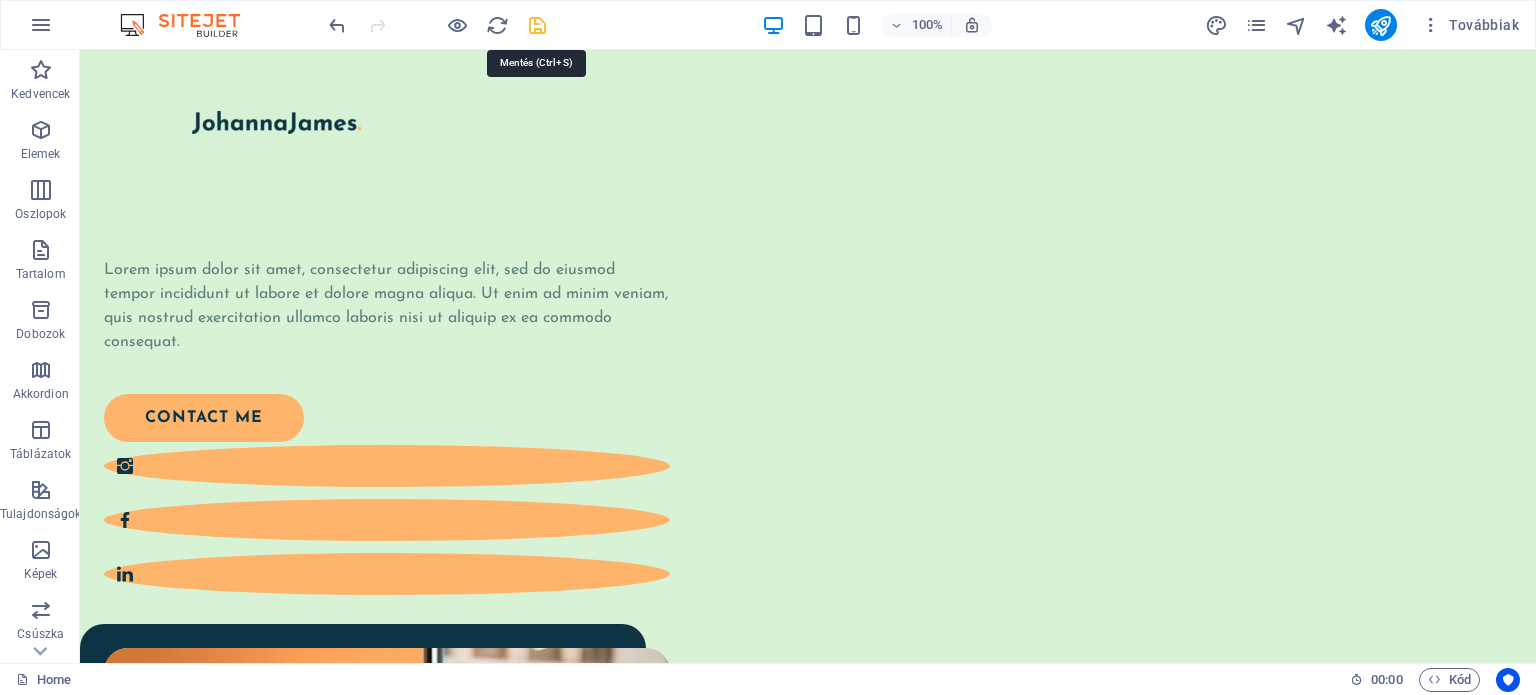 click at bounding box center [537, 25] 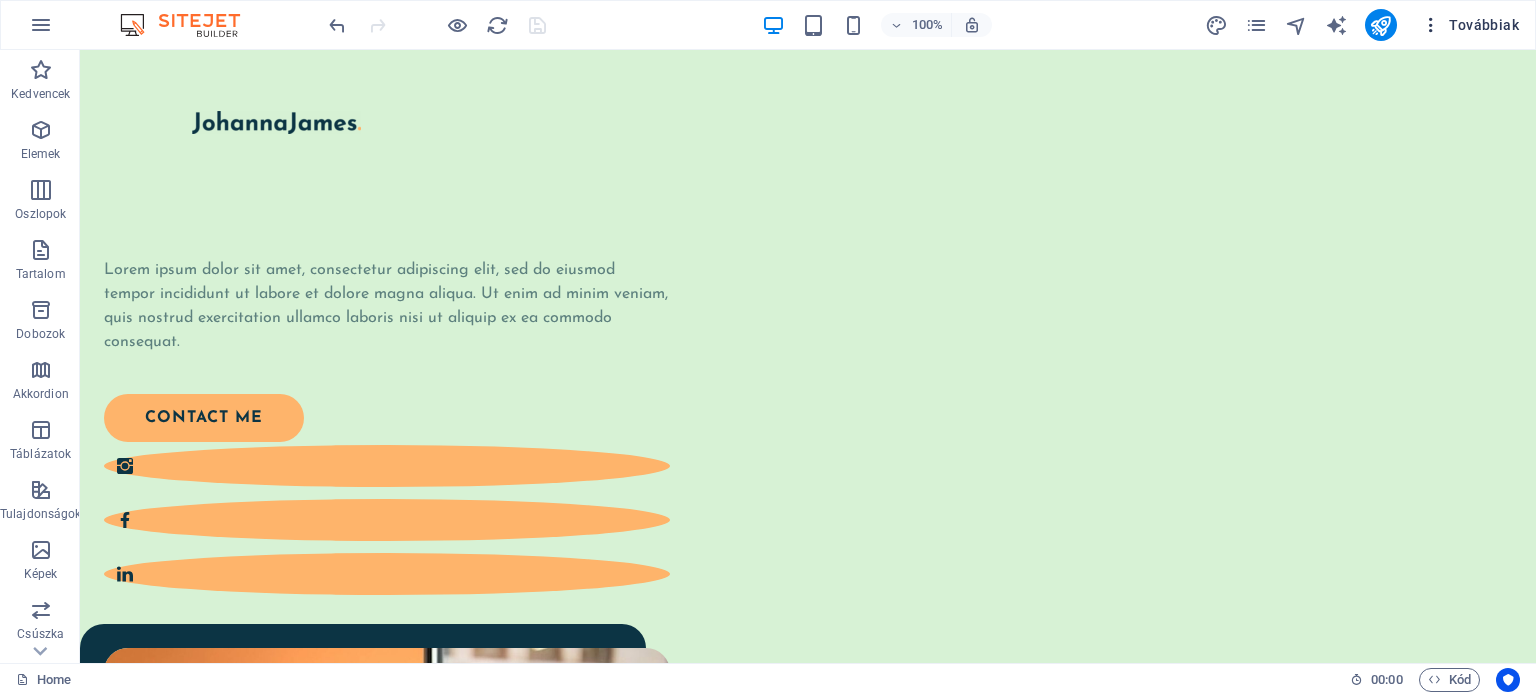 click on "Továbbiak" at bounding box center [1470, 25] 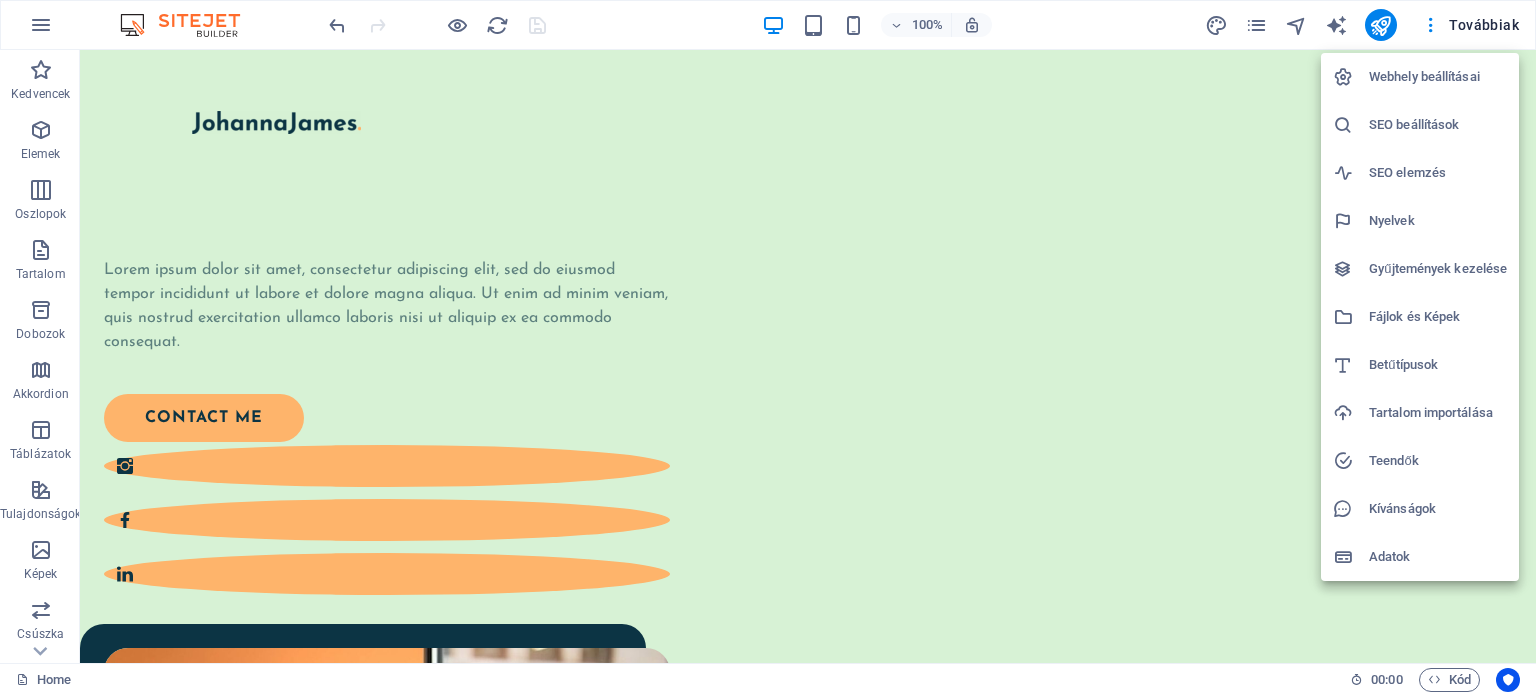 click at bounding box center [1351, 557] 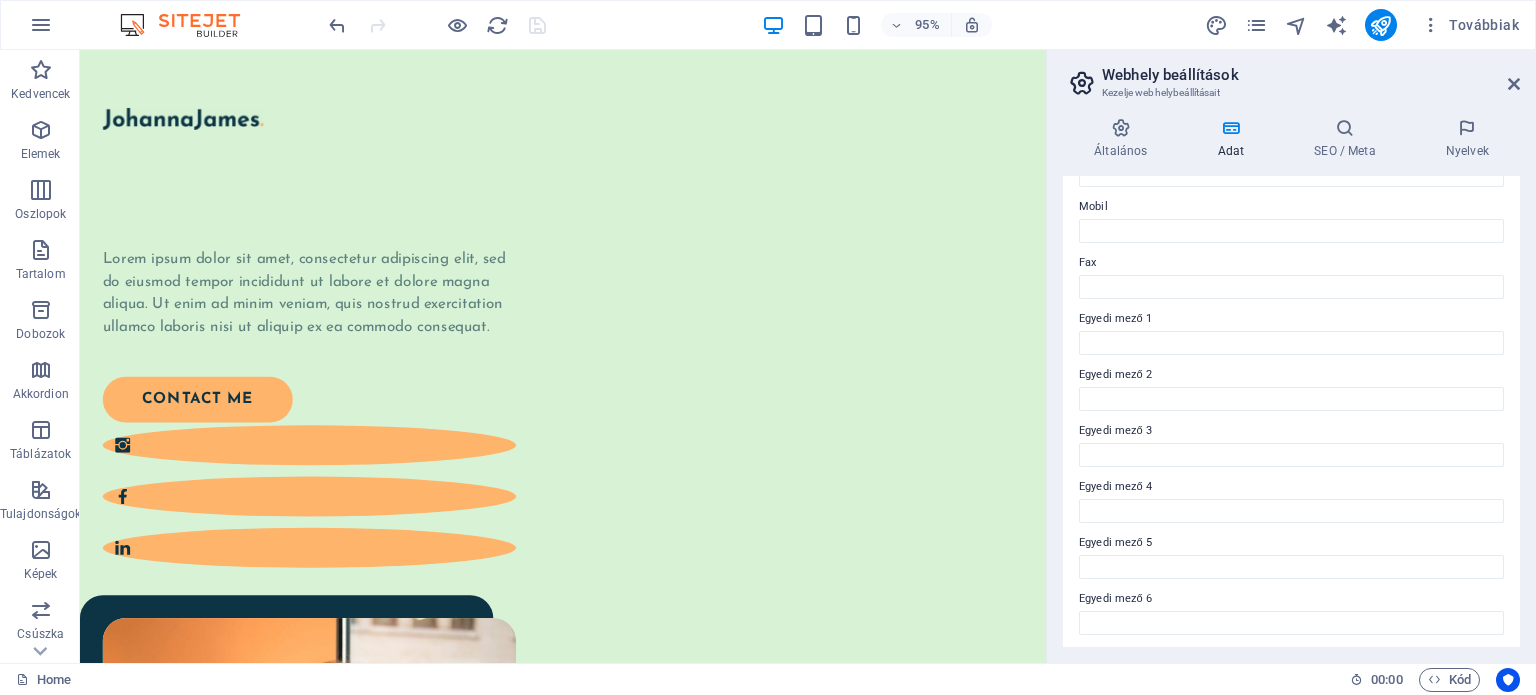 scroll, scrollTop: 488, scrollLeft: 0, axis: vertical 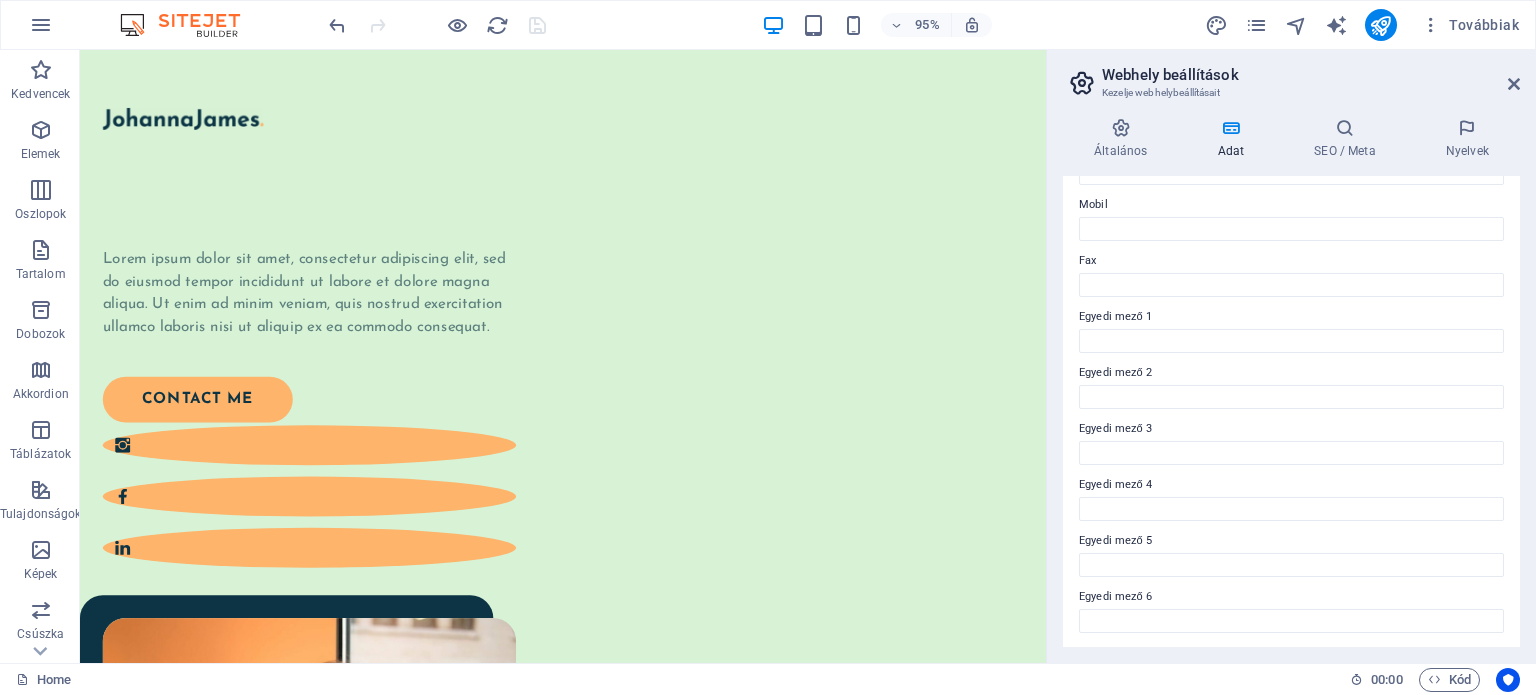 click on "95% Továbbiak" at bounding box center (926, 25) 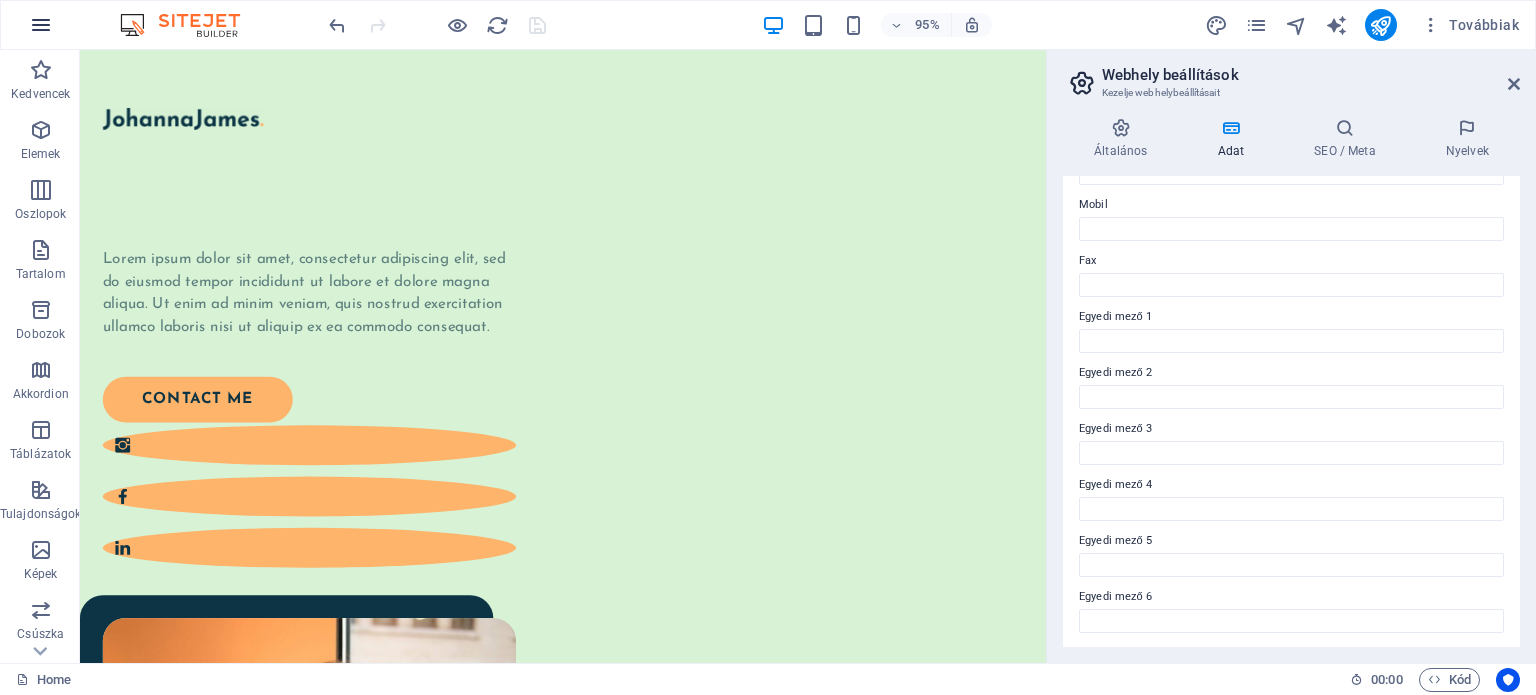 click at bounding box center [41, 25] 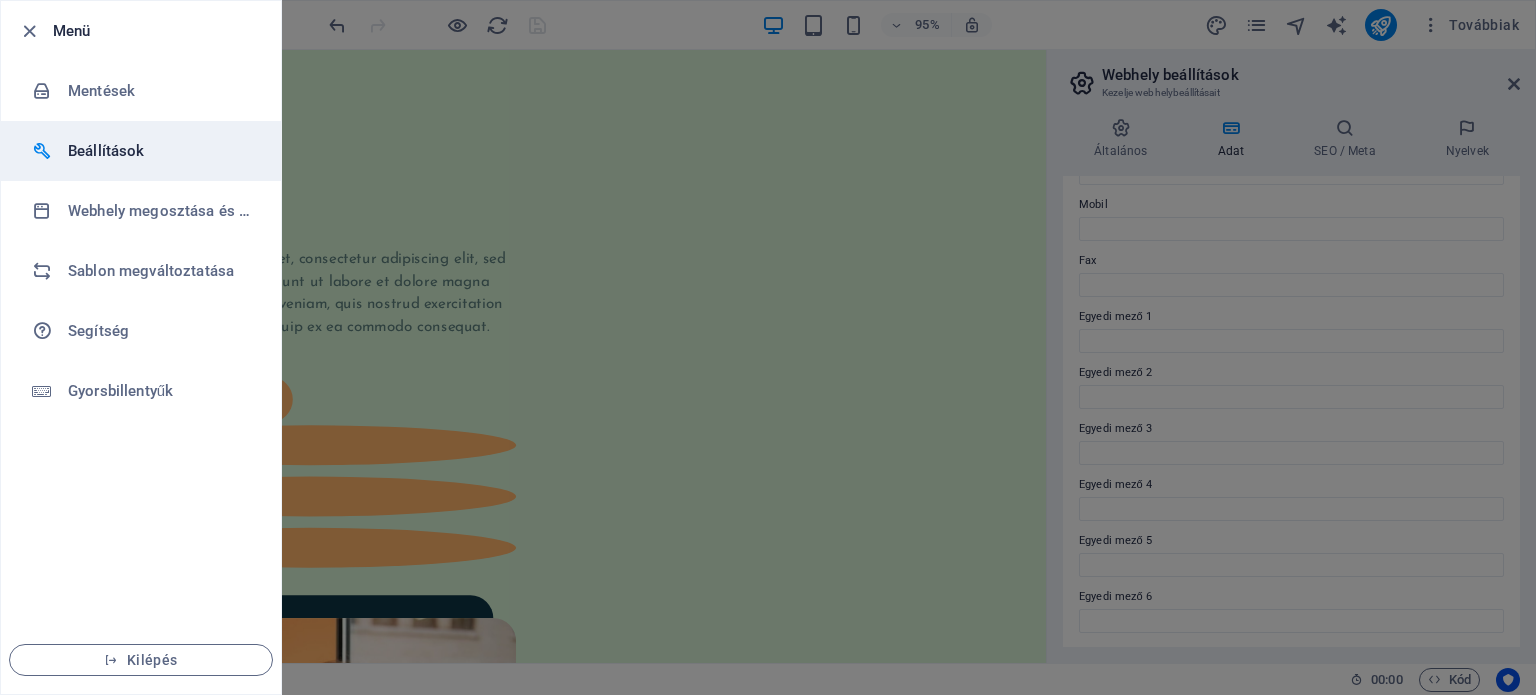 click on "Beállítások" at bounding box center (160, 151) 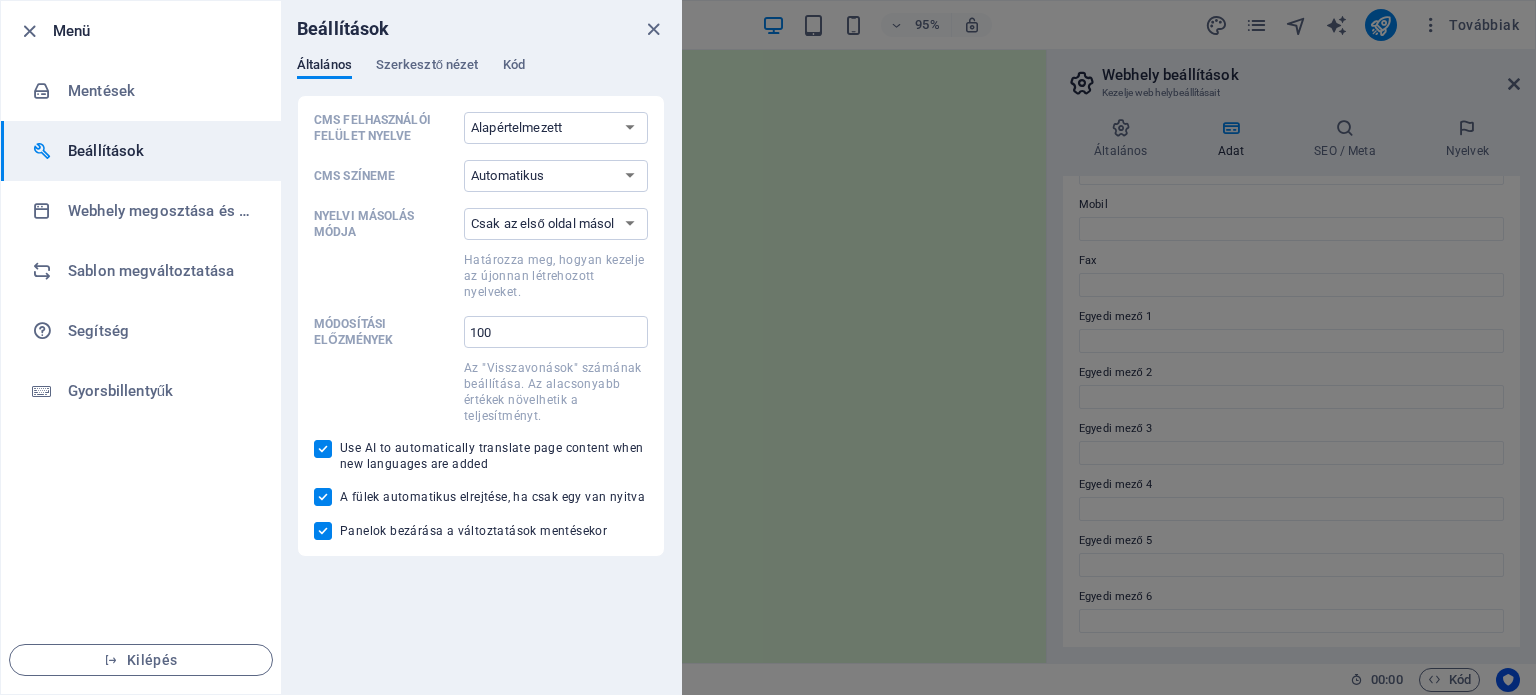 click on "Általános Szerkesztő nézet Kód" at bounding box center [481, 76] 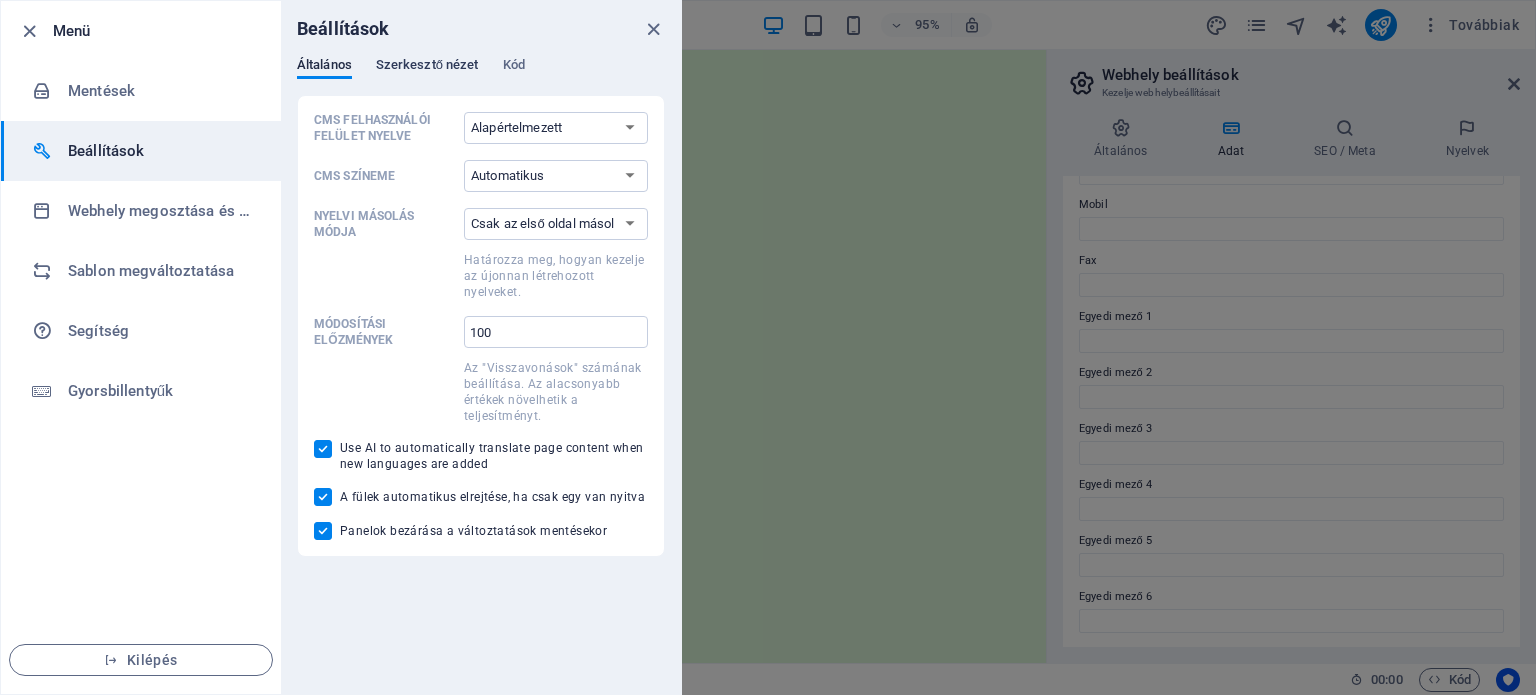 click on "Szerkesztő nézet" at bounding box center (427, 67) 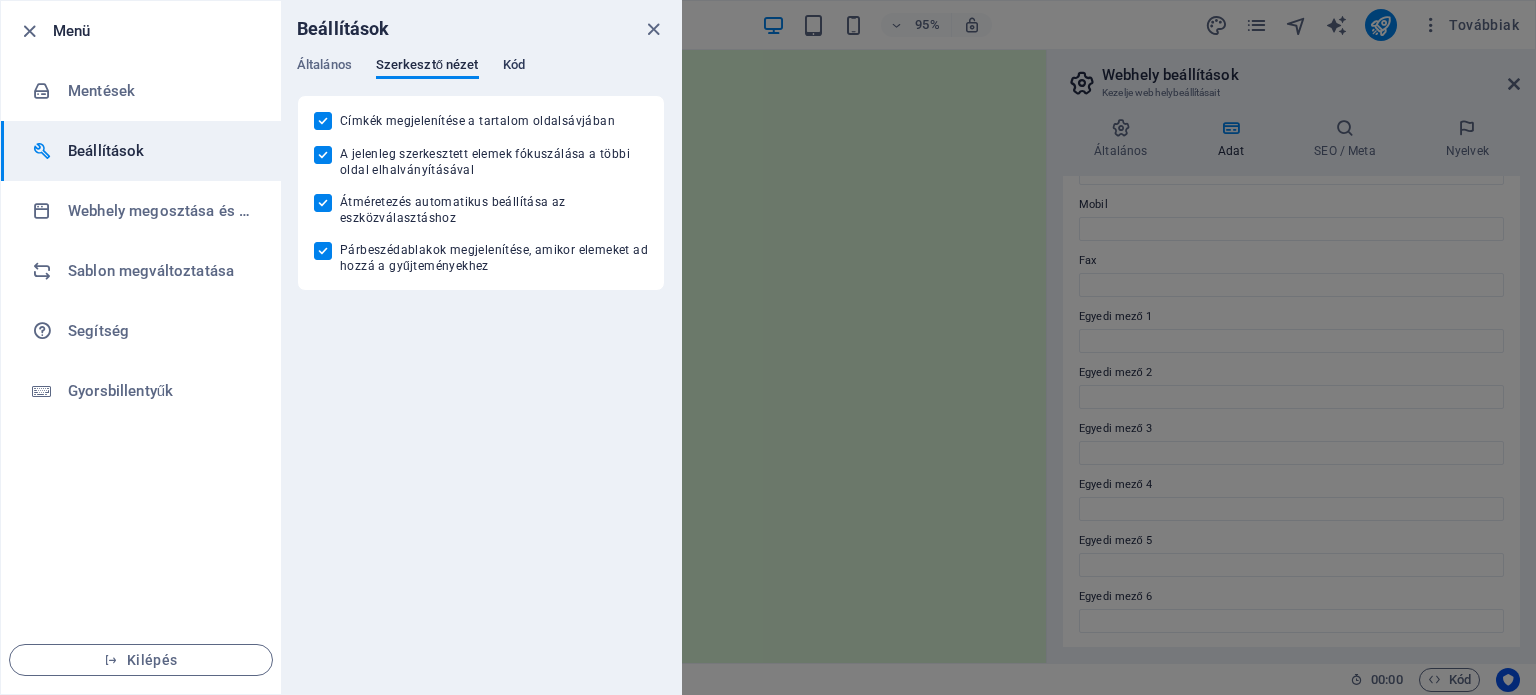 click on "Általános Szerkesztő nézet Kód" at bounding box center (481, 76) 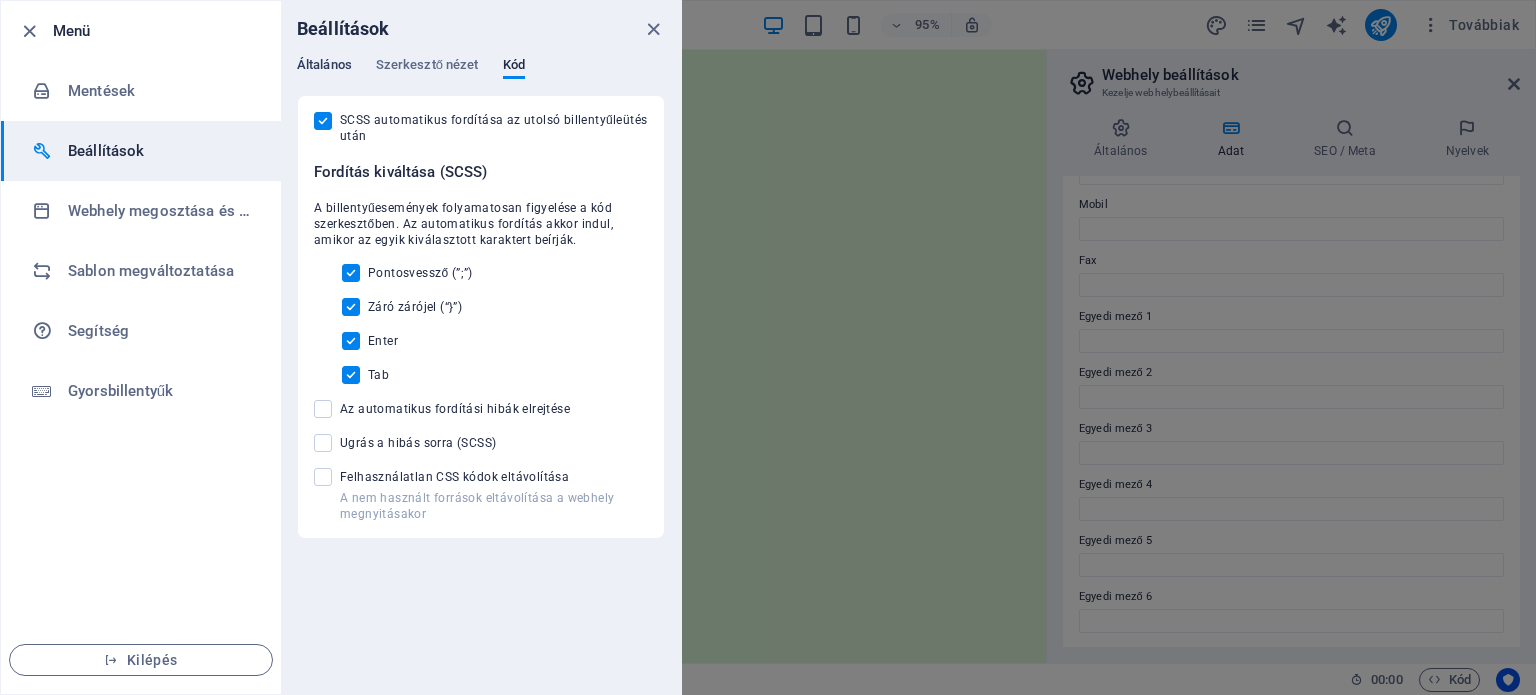 click on "Általános" at bounding box center (324, 67) 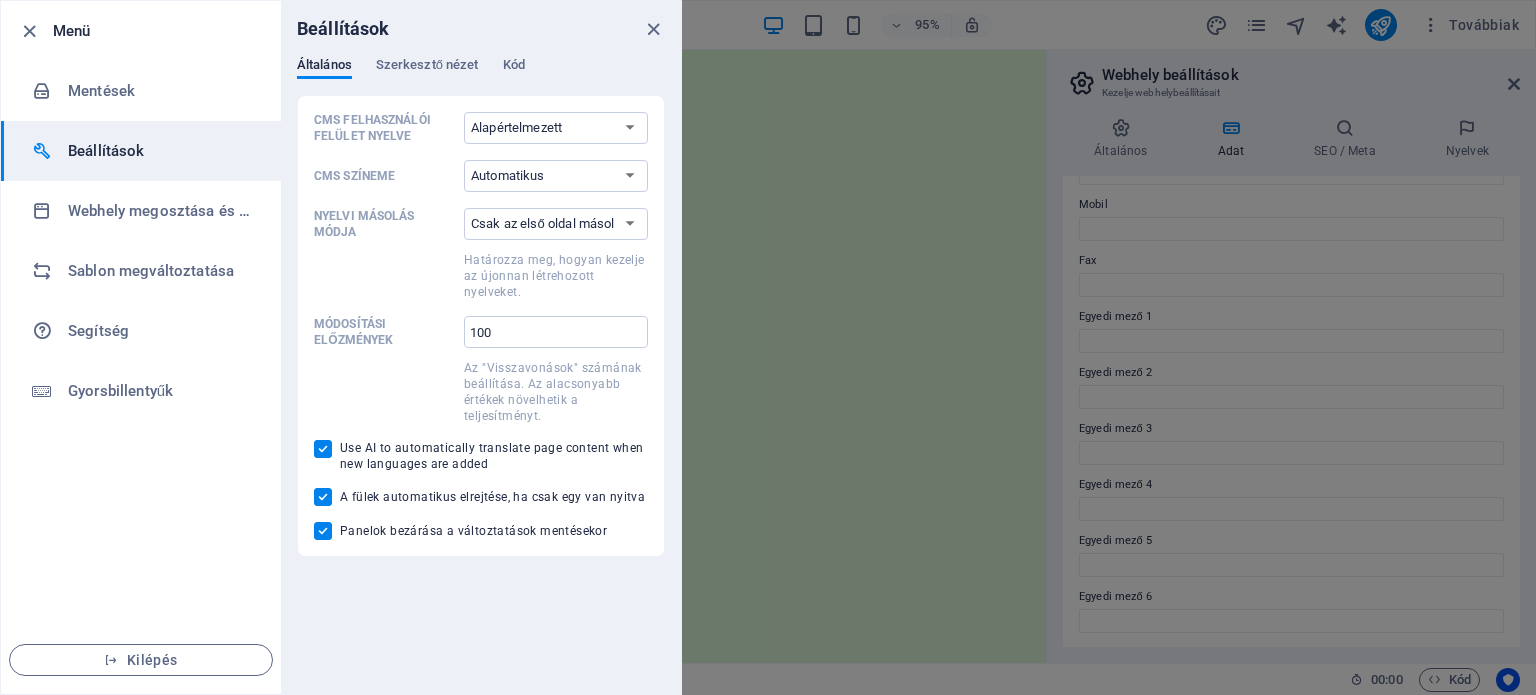 click on "Use AI to automatically translate page content when new languages are added" at bounding box center (327, 449) 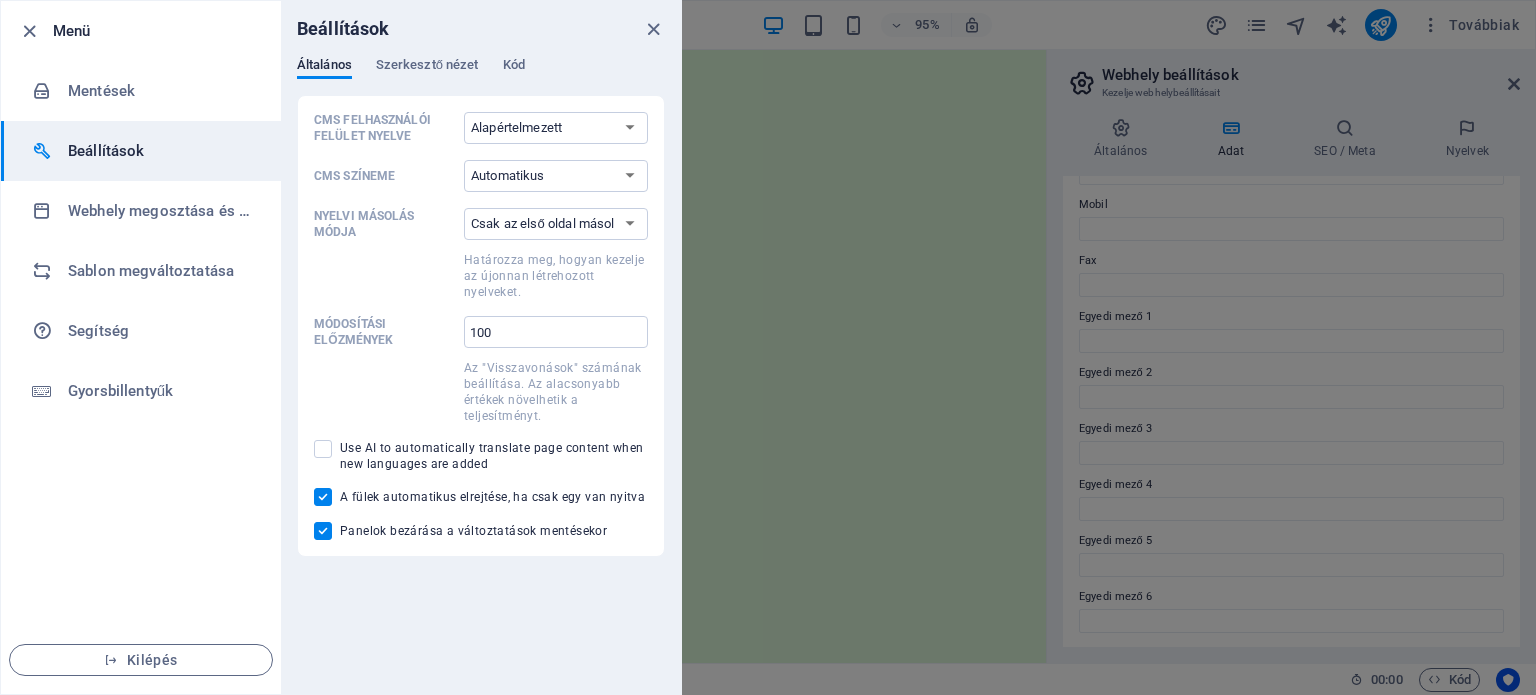 drag, startPoint x: 322, startPoint y: 495, endPoint x: 319, endPoint y: 513, distance: 18.248287 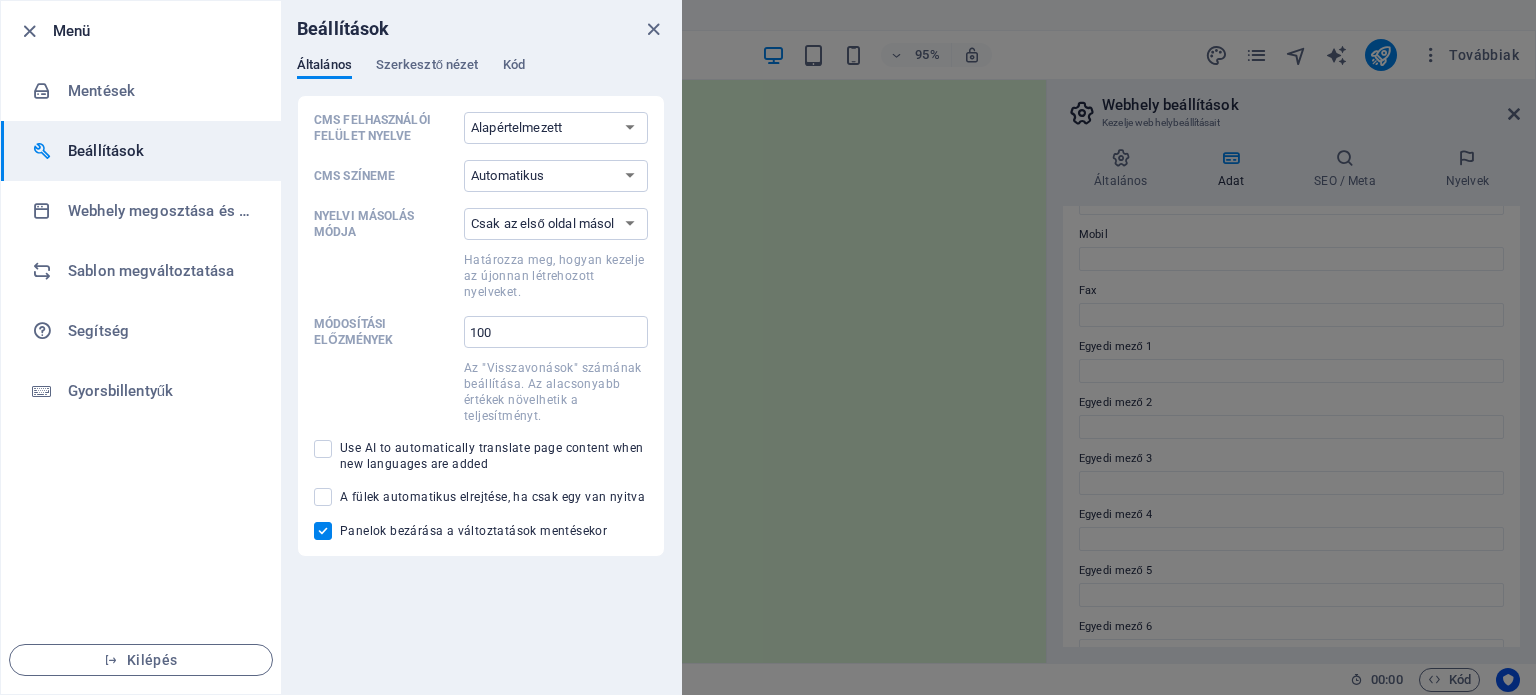 click on "Panelok bezárása a változtatások mentésekor" at bounding box center [327, 531] 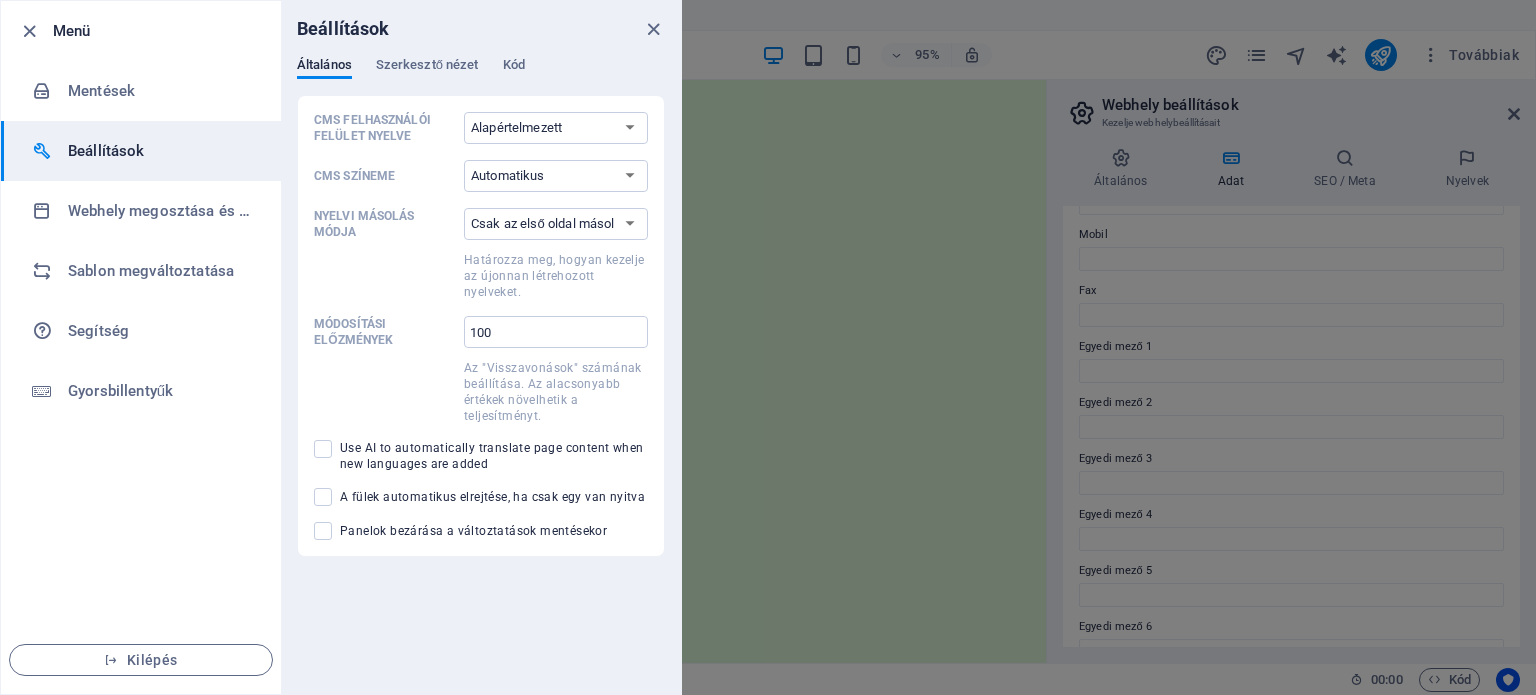 click on "Beállítások Általános Szerkesztő nézet Kód CMS felhasználói felület nyelve Alapértelmezett Deutsch English Español Français Magyar Italiano Nederlands Polski Português русский язык Svenska Türkçe 日本語 CMS színeme Automatikus Sötét Világos Nyelvi másolás módja Csak az első oldal másolása Az összes oldal másolása Határozza meg, hogyan kezelje az újonnan létrehozott nyelveket. Módosítási előzmények 100 ​ Az "Visszavonások" számának beállítása. Az alacsonyabb értékek növelhetik a teljesítményt. Use AI to automatically translate page content when new languages are added A fülek automatikus elrejtése, ha csak egy van nyitva Panelok bezárása a változtatások mentésekor Címkék megjelenítése a tartalom oldalsávjában A jelenleg szerkesztett elemek fókuszálása a többi oldal elhalványításával Átméretezés automatikus beállítása az eszközválasztáshoz SCSS automatikus fordítása az utolsó billentyűleütés után Enter Tab" at bounding box center (481, 347) 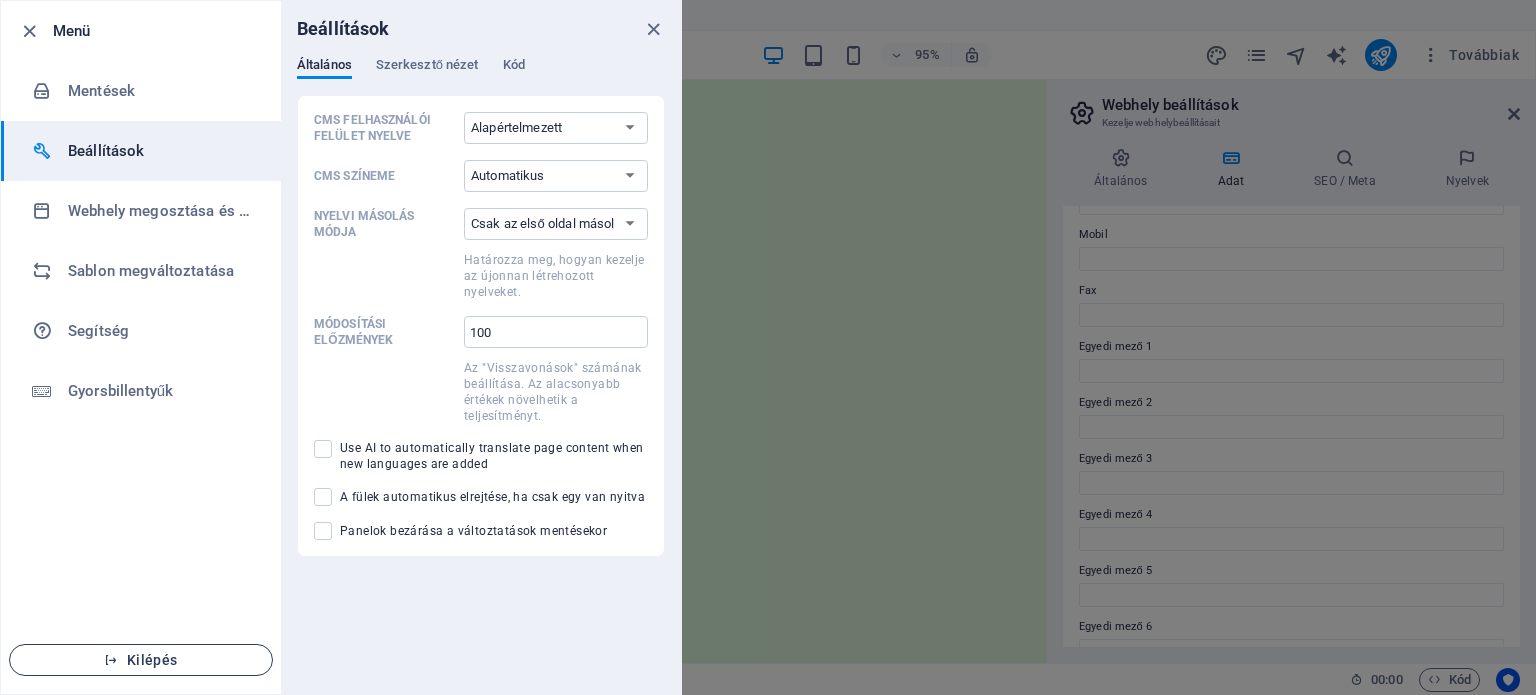 click on "Kilépés" at bounding box center [141, 660] 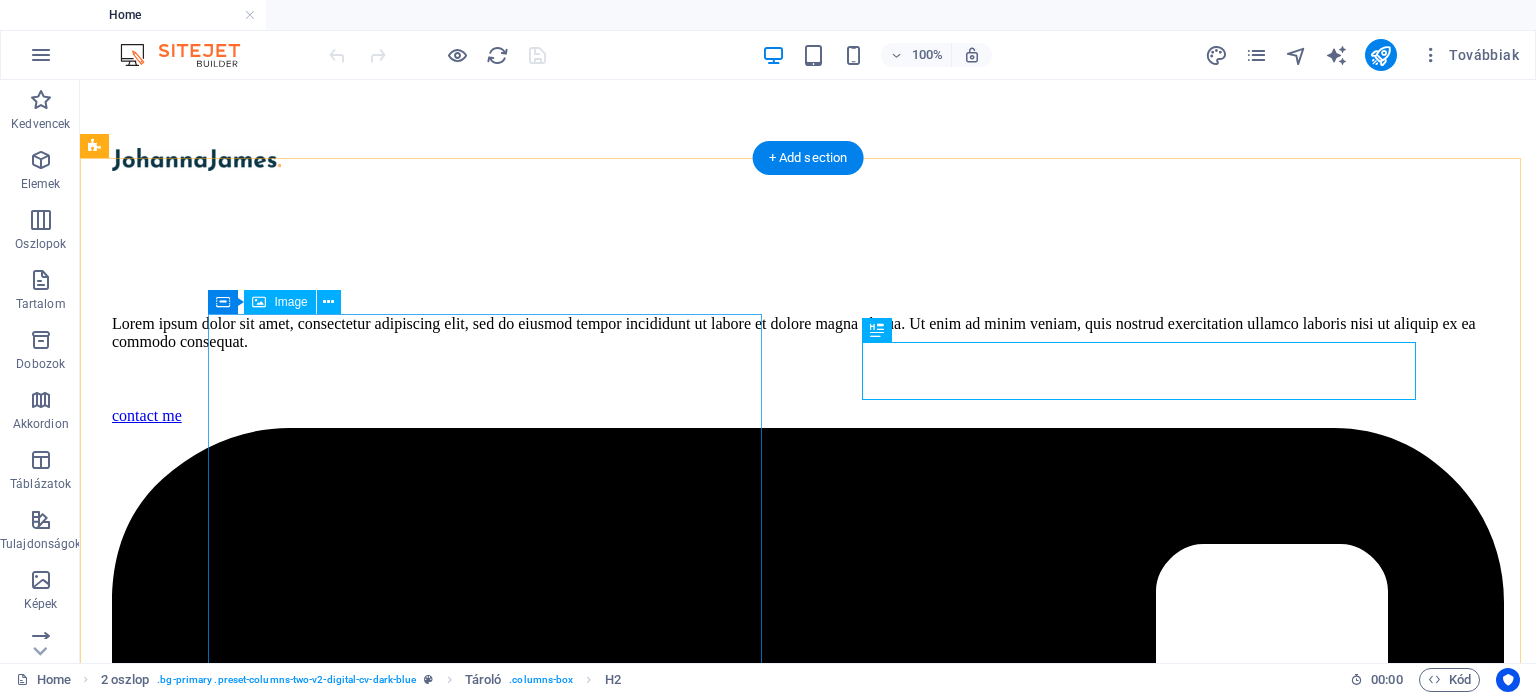 scroll, scrollTop: 860, scrollLeft: 0, axis: vertical 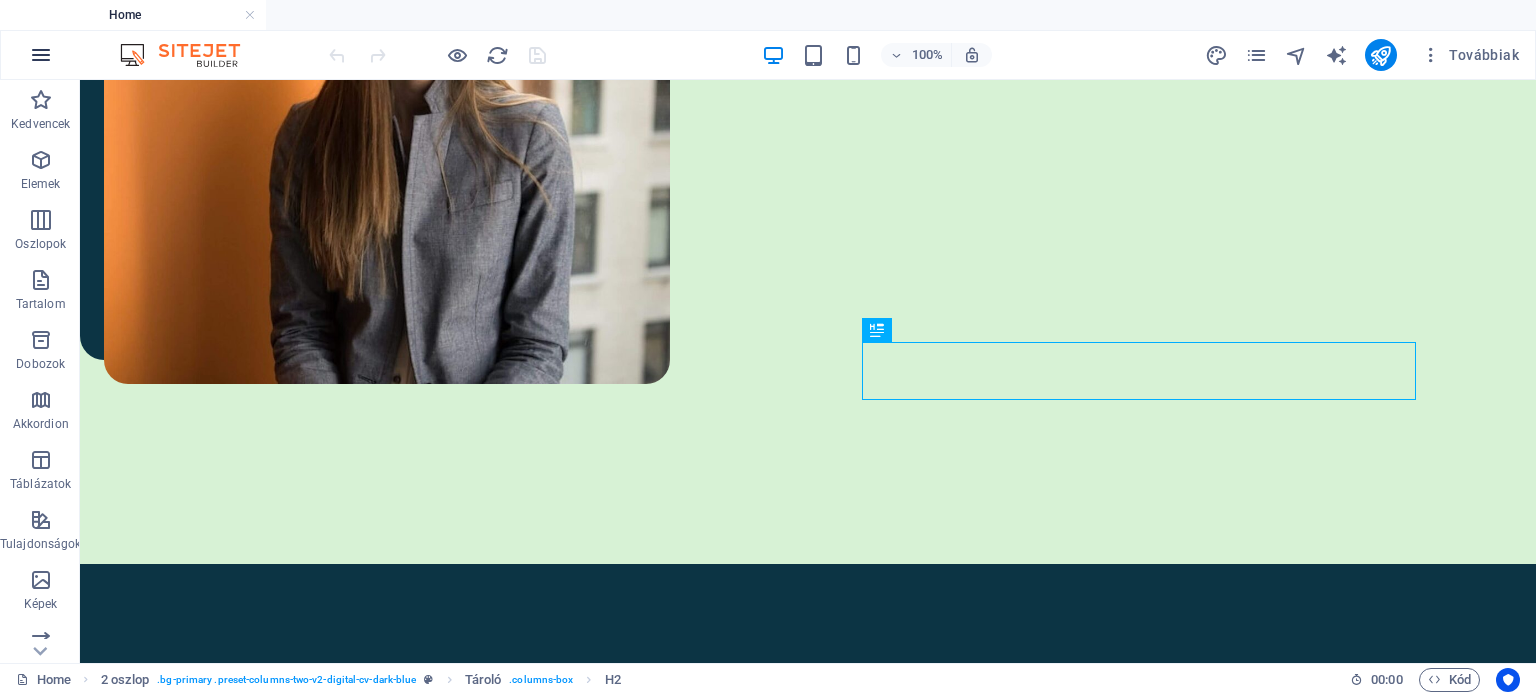 click at bounding box center (41, 55) 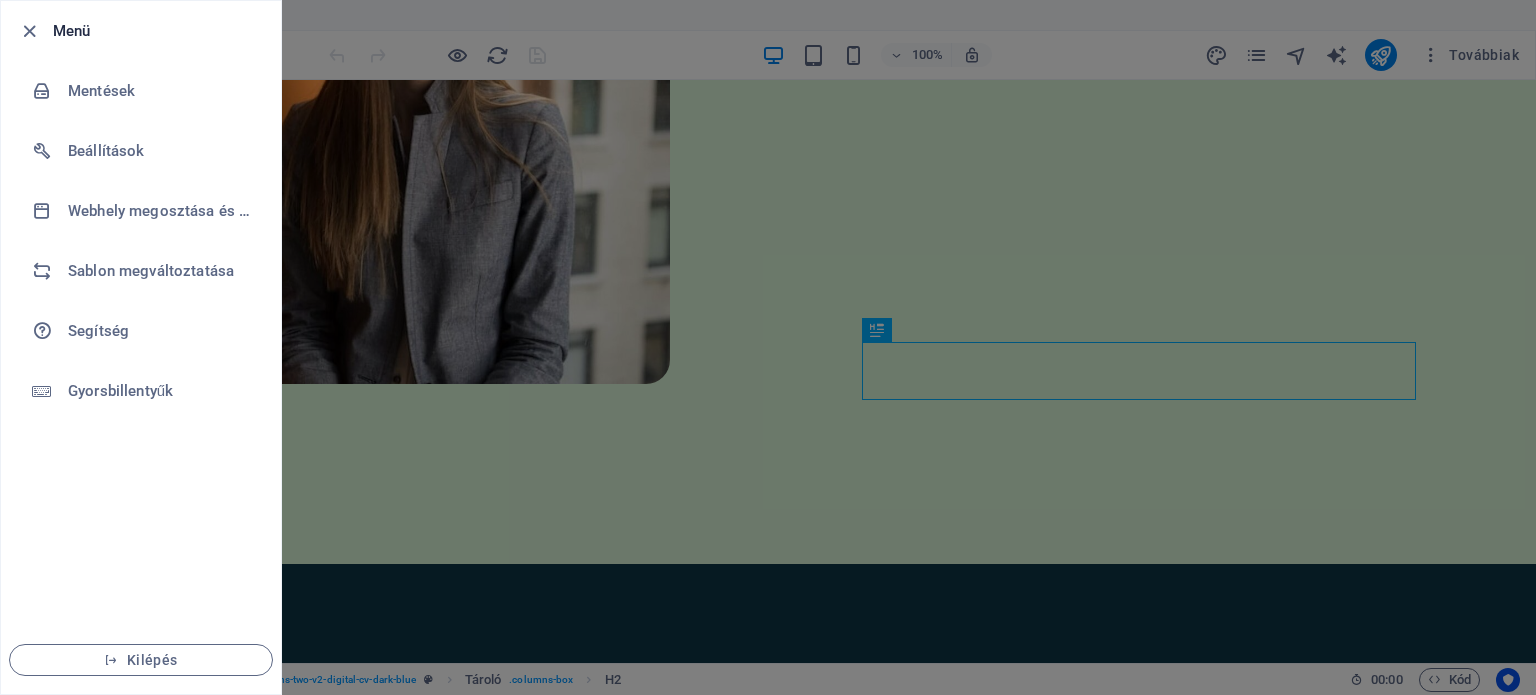 click at bounding box center [768, 347] 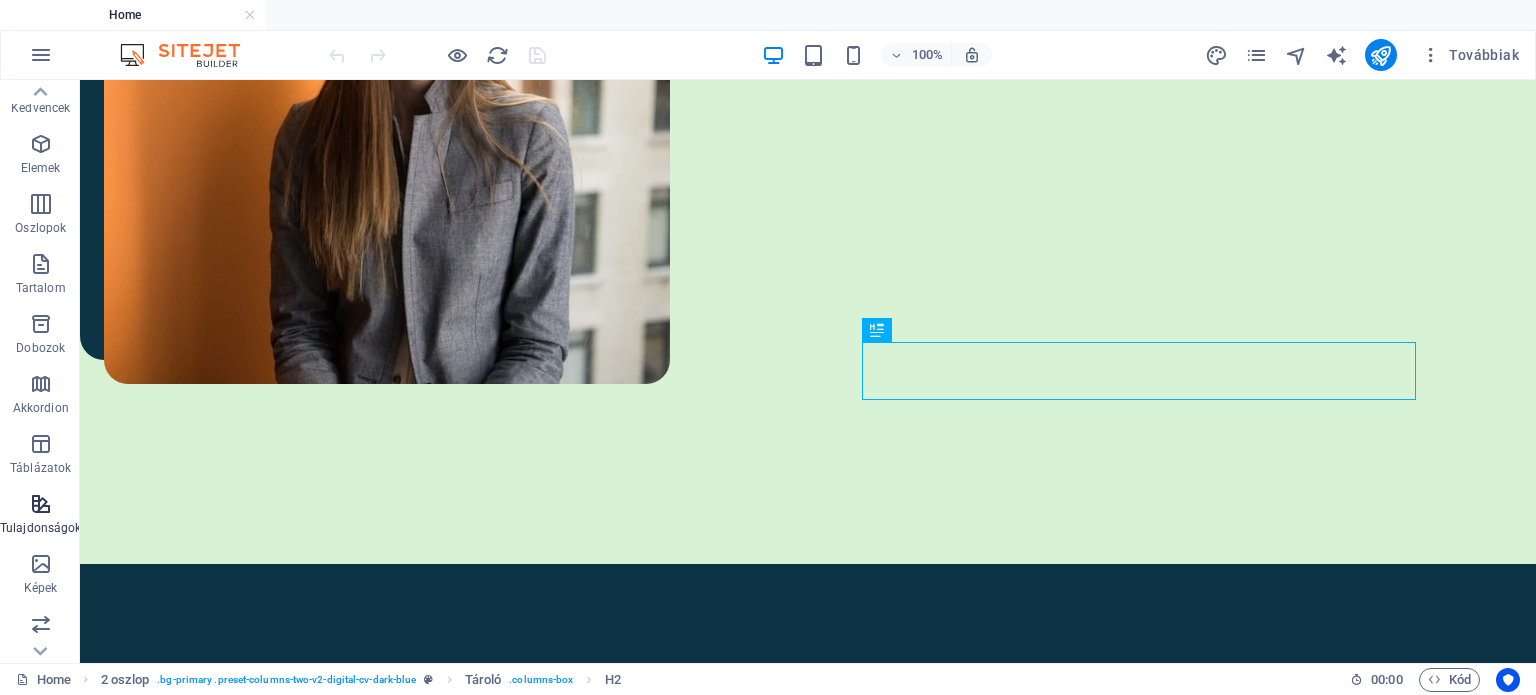 scroll, scrollTop: 0, scrollLeft: 0, axis: both 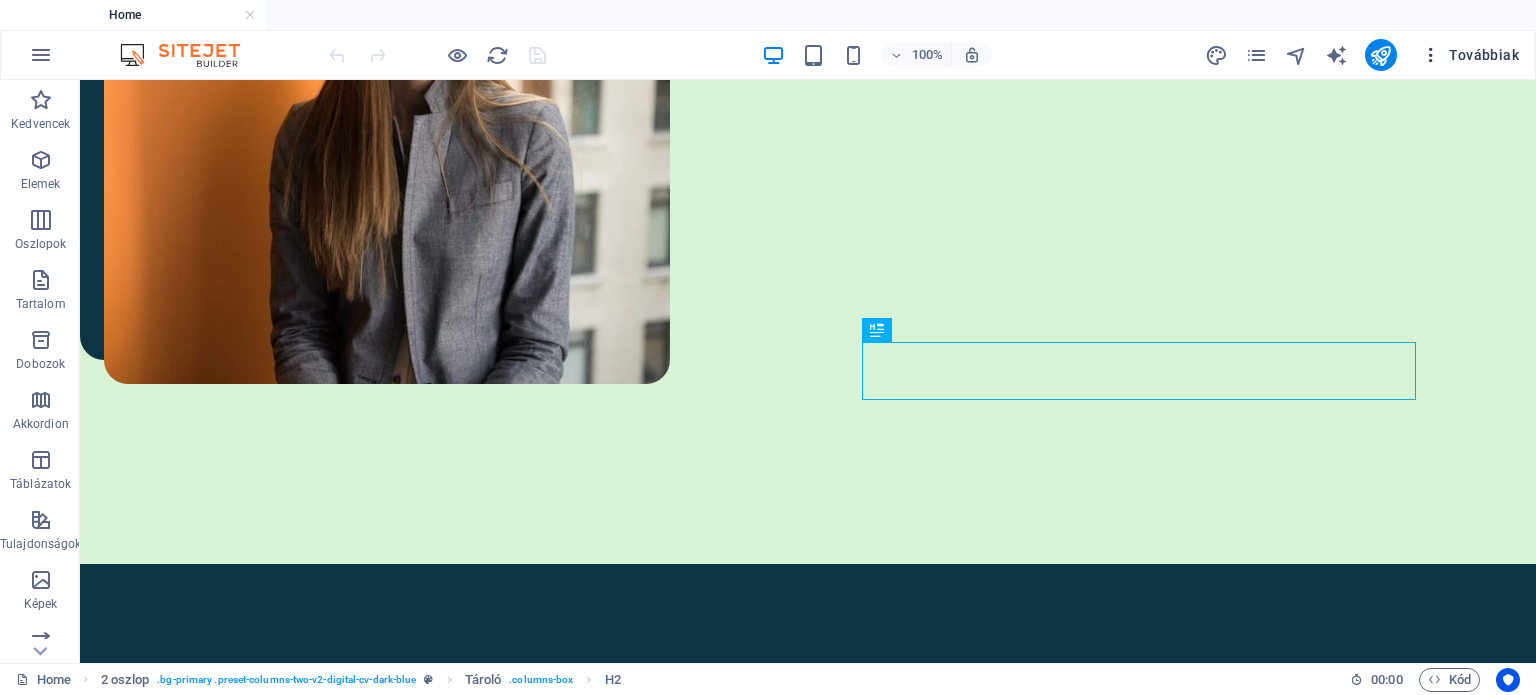 click at bounding box center (1431, 55) 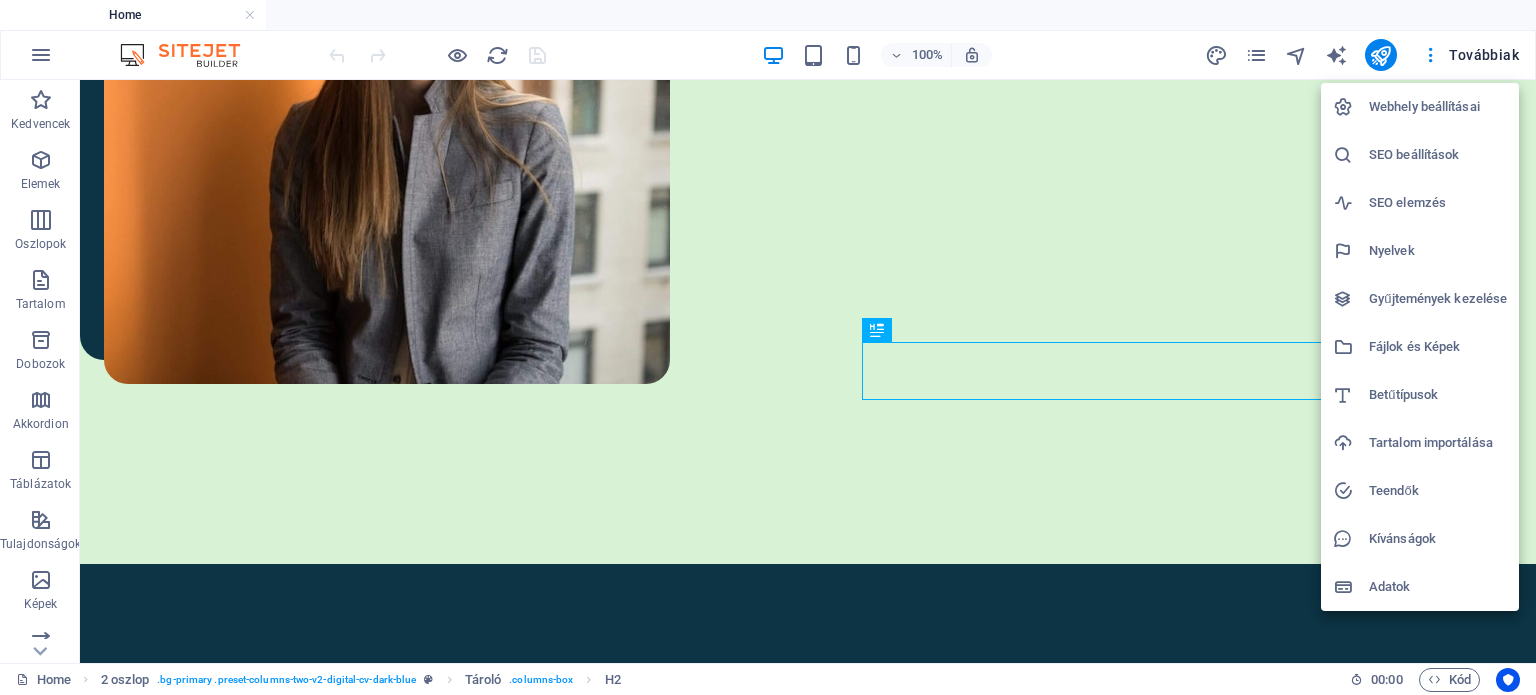 click at bounding box center [768, 347] 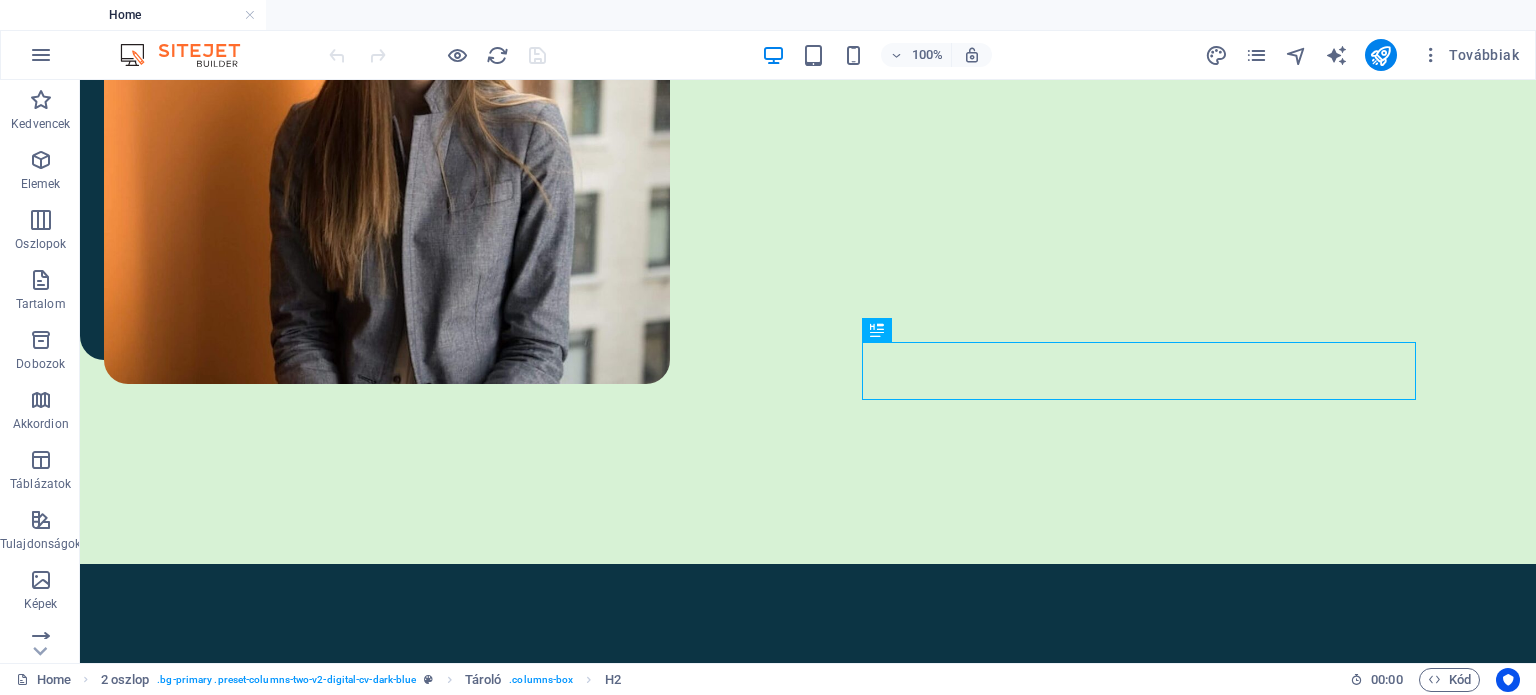 click on "Továbbiak" at bounding box center [1470, 55] 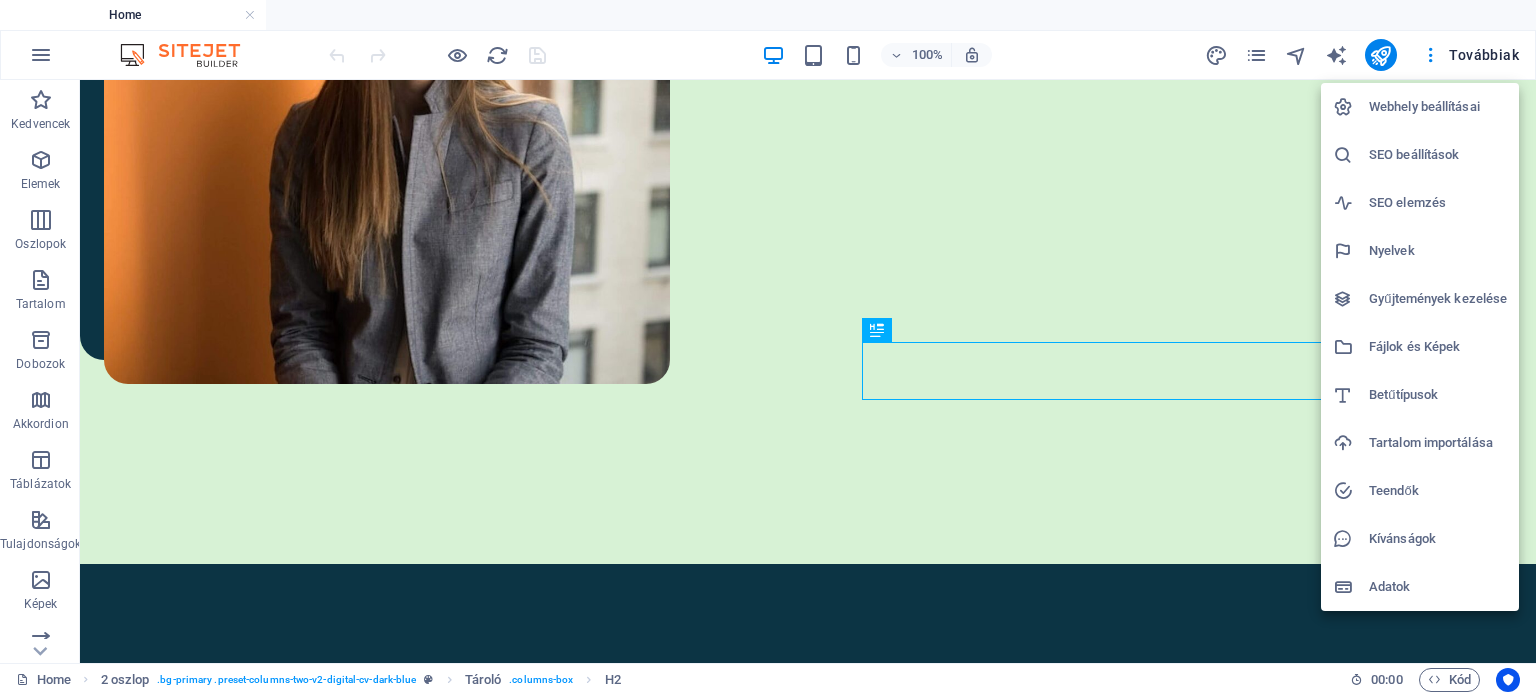 click at bounding box center (768, 347) 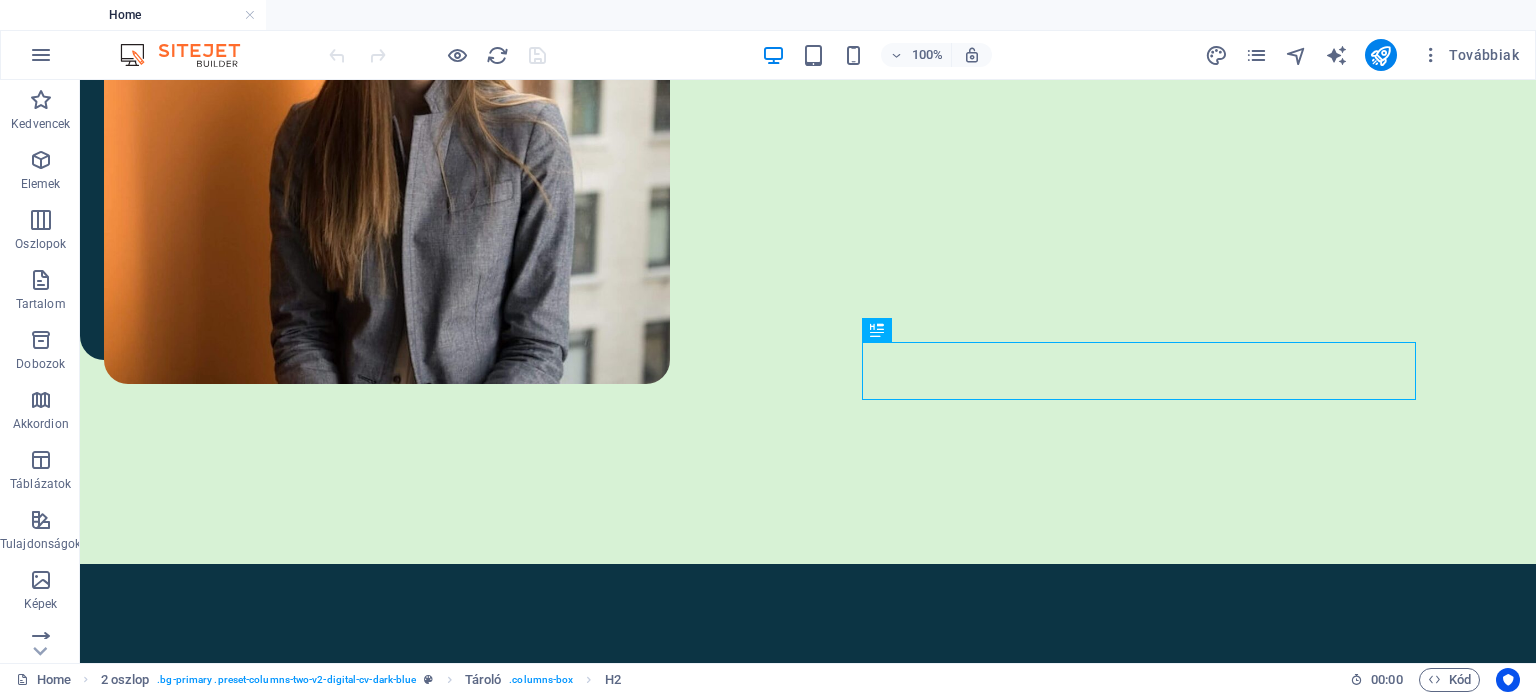 click at bounding box center (1431, 55) 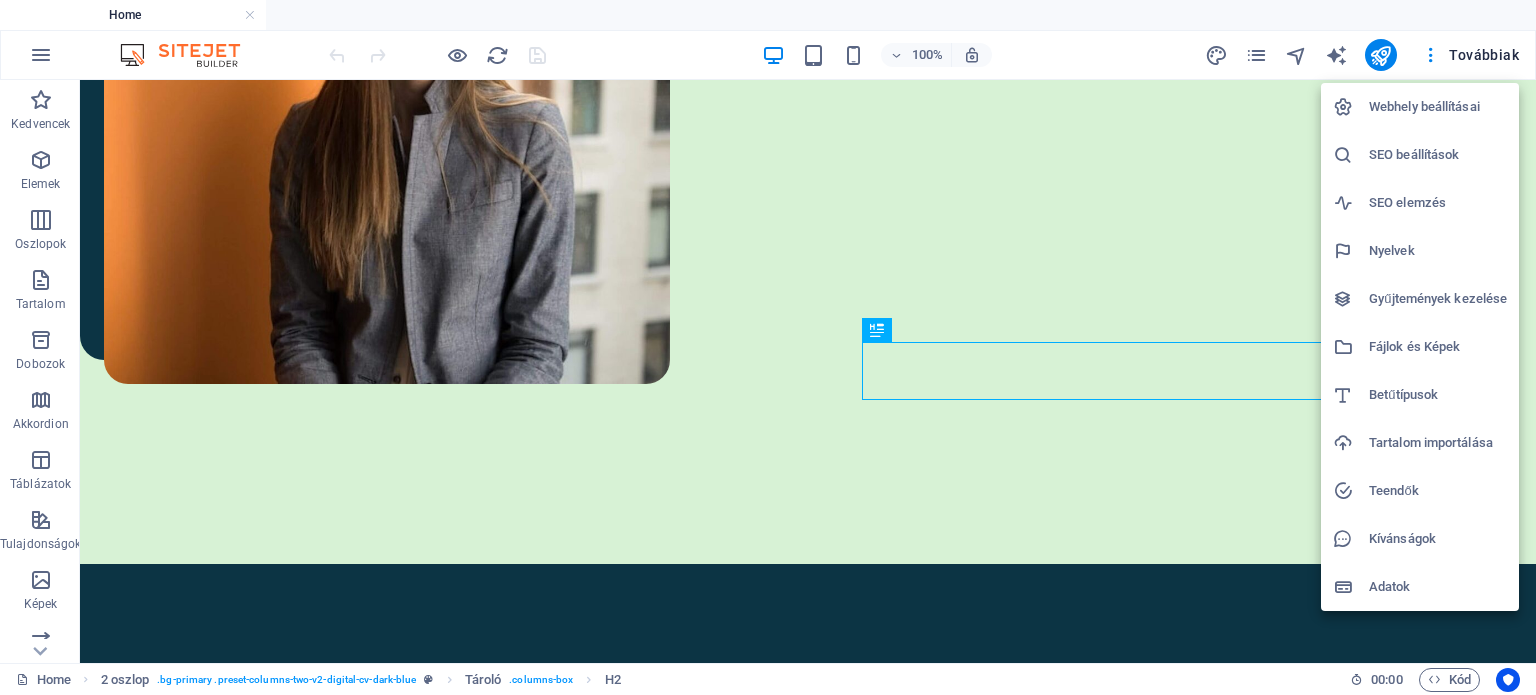 click on "Fájlok és Képek" at bounding box center (1438, 347) 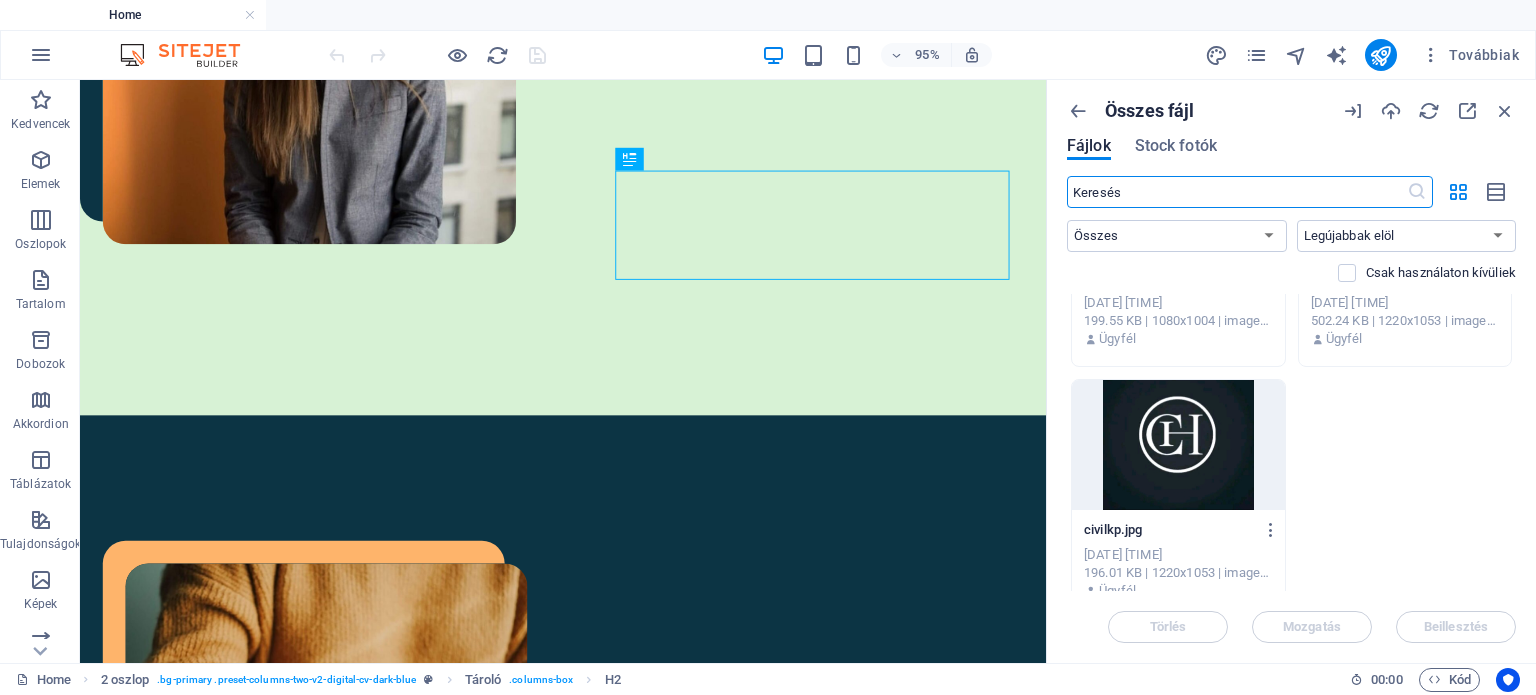 scroll, scrollTop: 194, scrollLeft: 0, axis: vertical 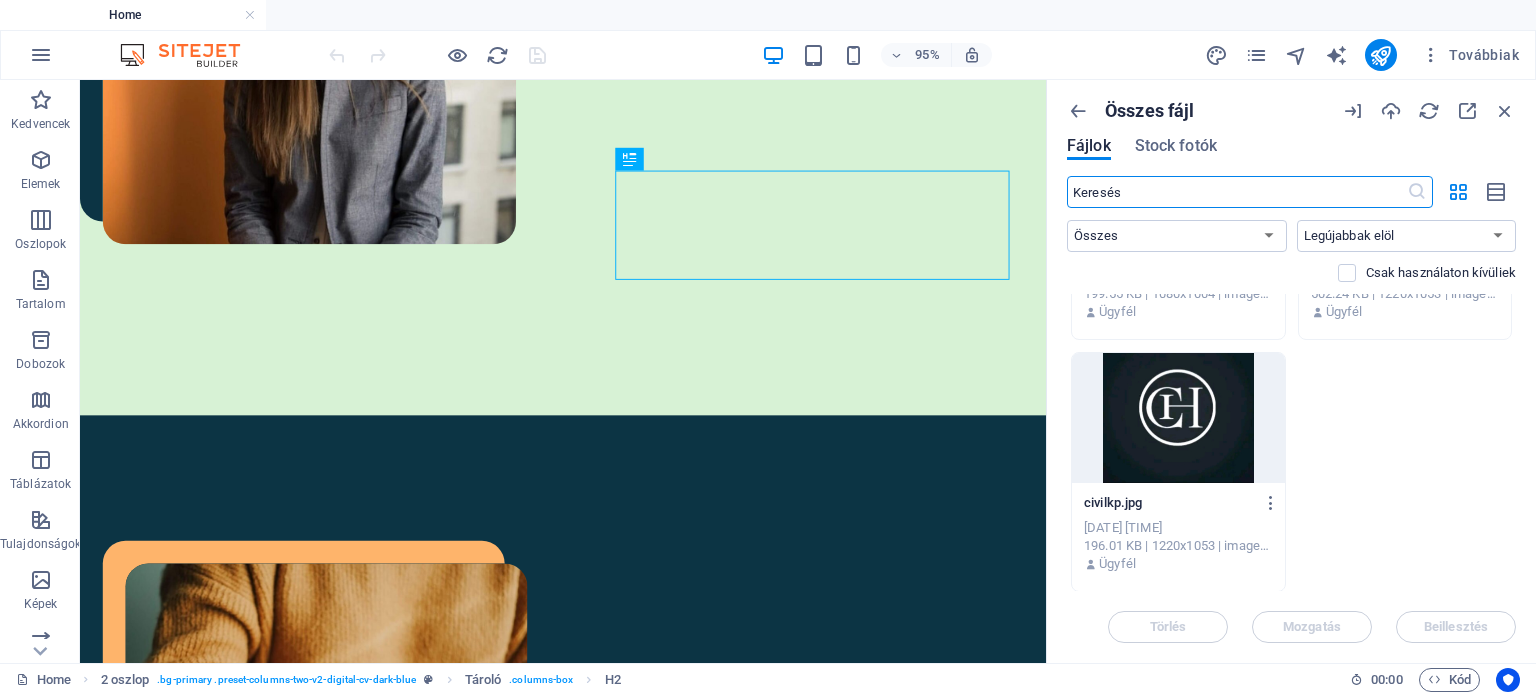 click at bounding box center (1178, 418) 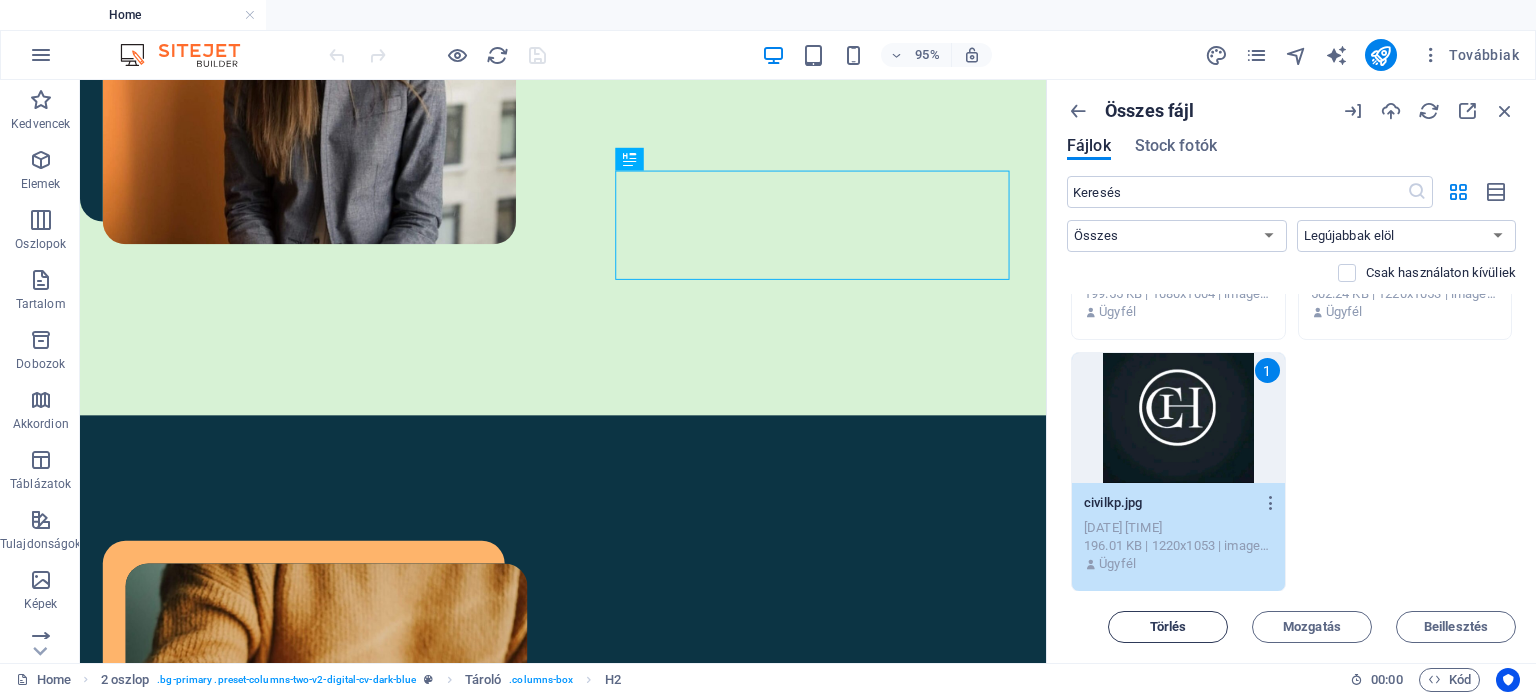 click on "Törlés" at bounding box center [1168, 627] 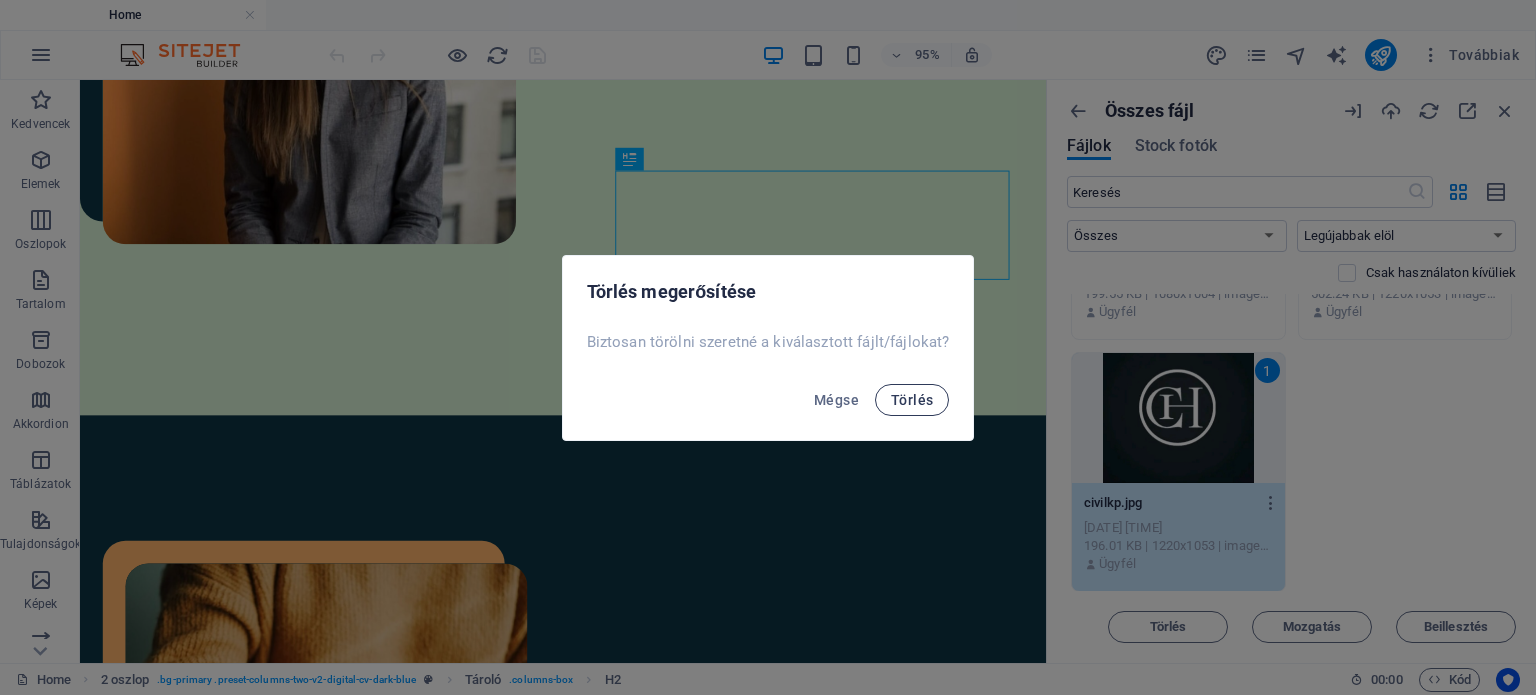 click on "Törlés" at bounding box center [912, 400] 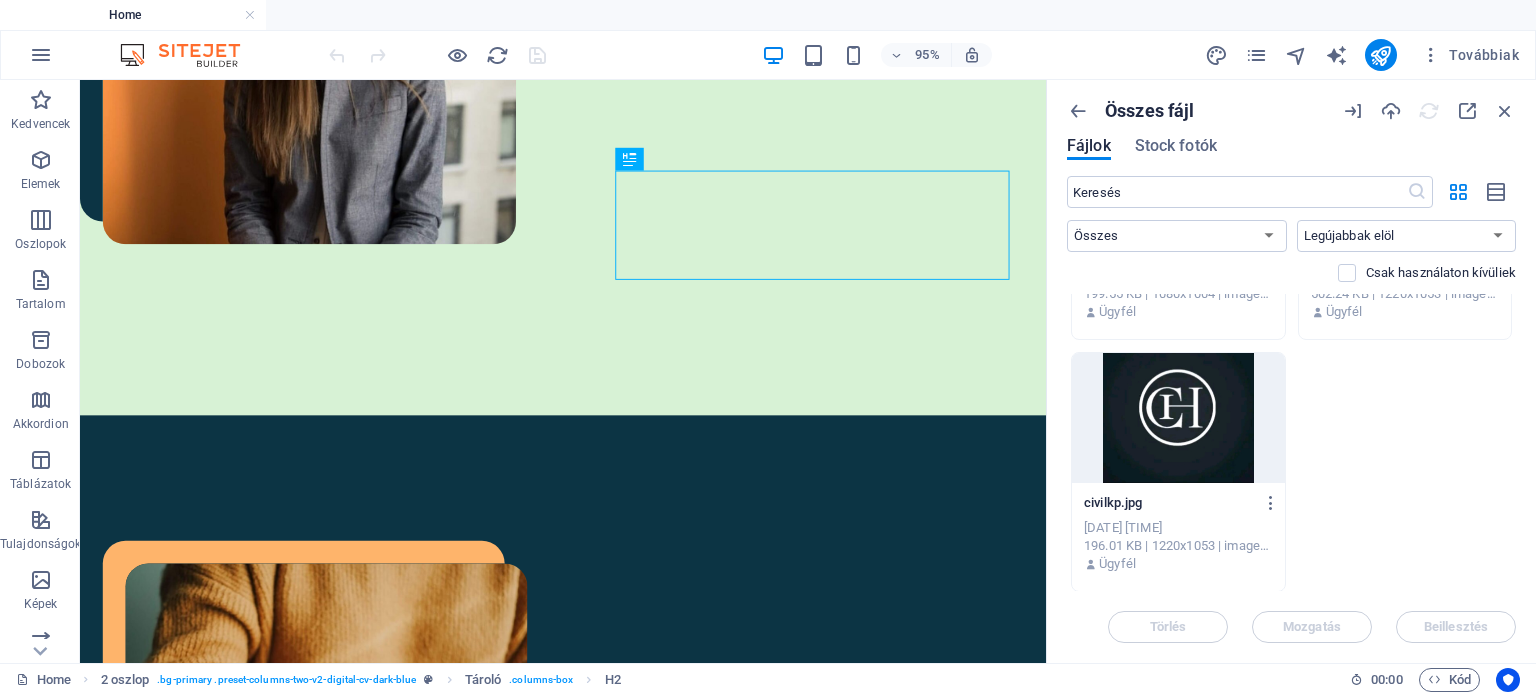 scroll, scrollTop: 0, scrollLeft: 0, axis: both 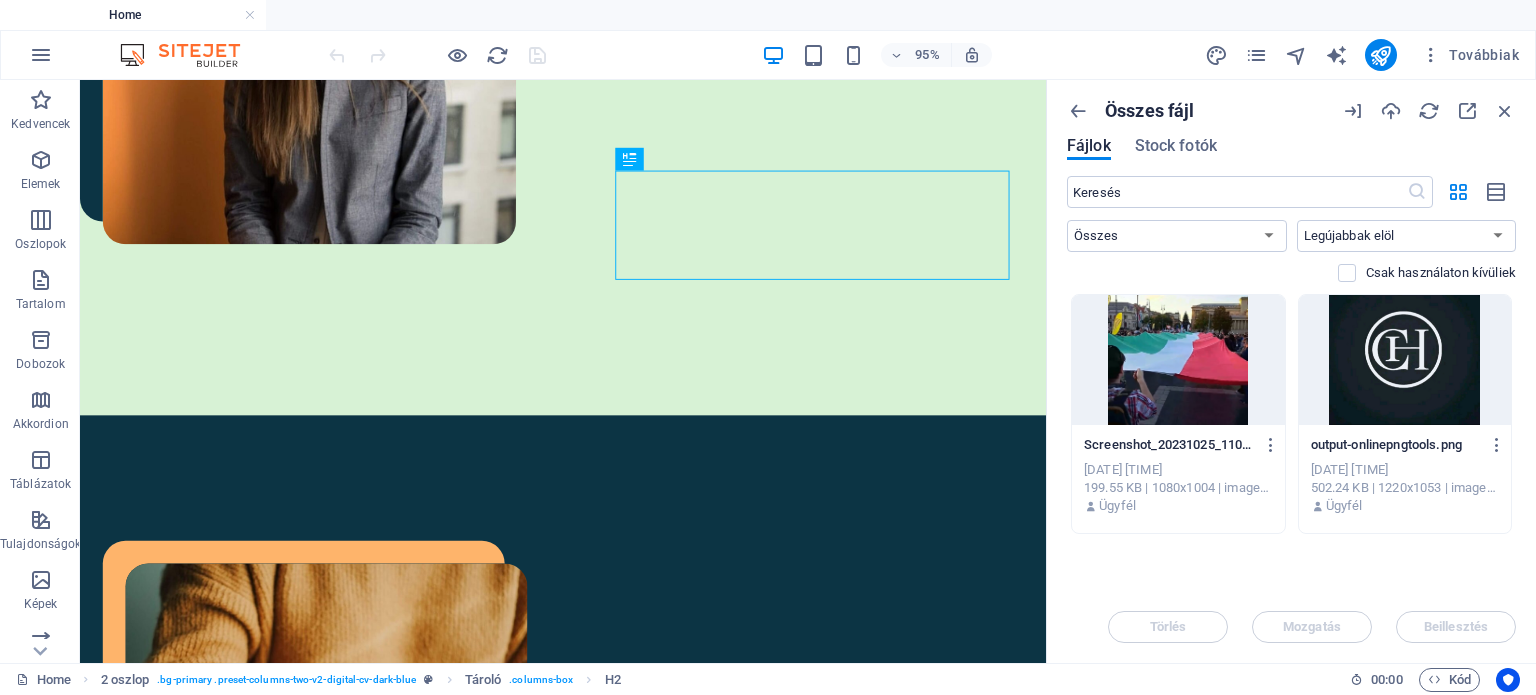 click on "[MONTH] [DAY], [YEAR] [TIME]" at bounding box center [1178, 470] 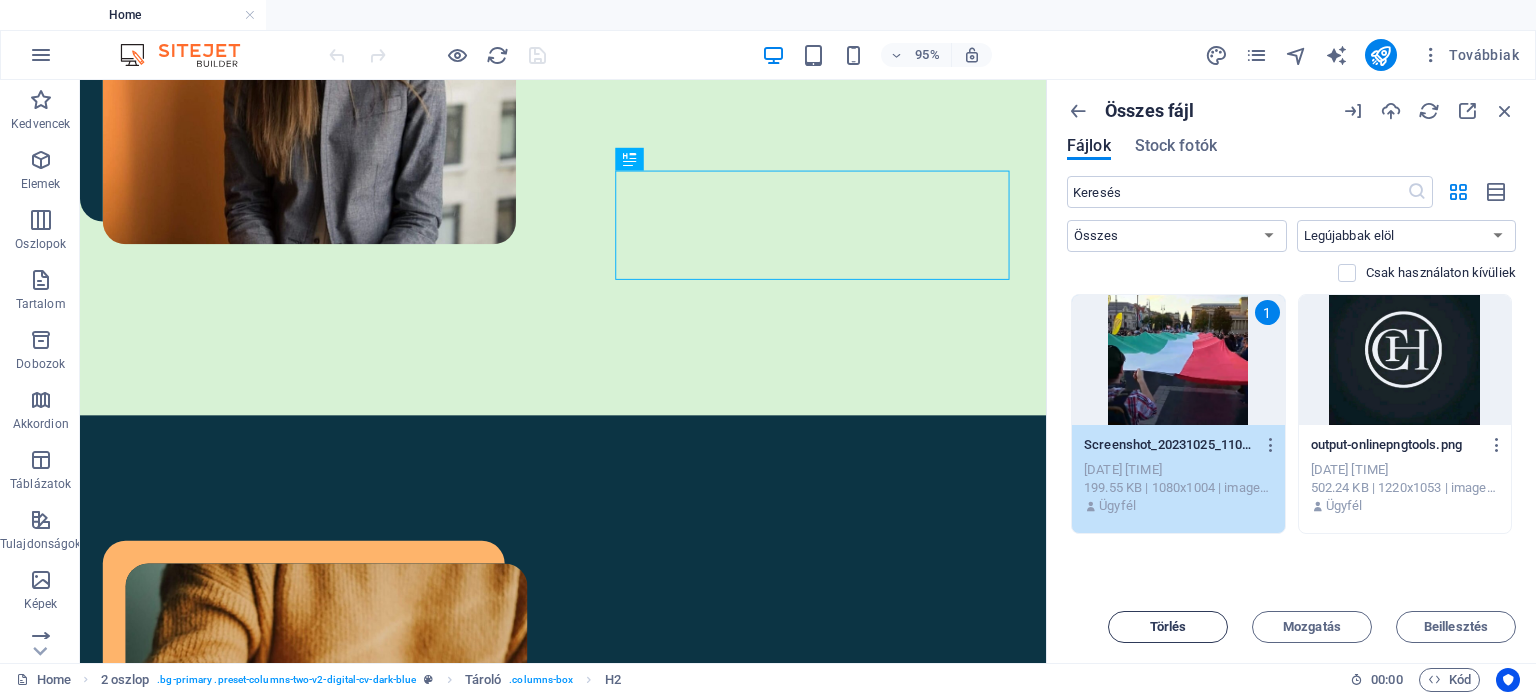 click on "Törlés" at bounding box center [1168, 627] 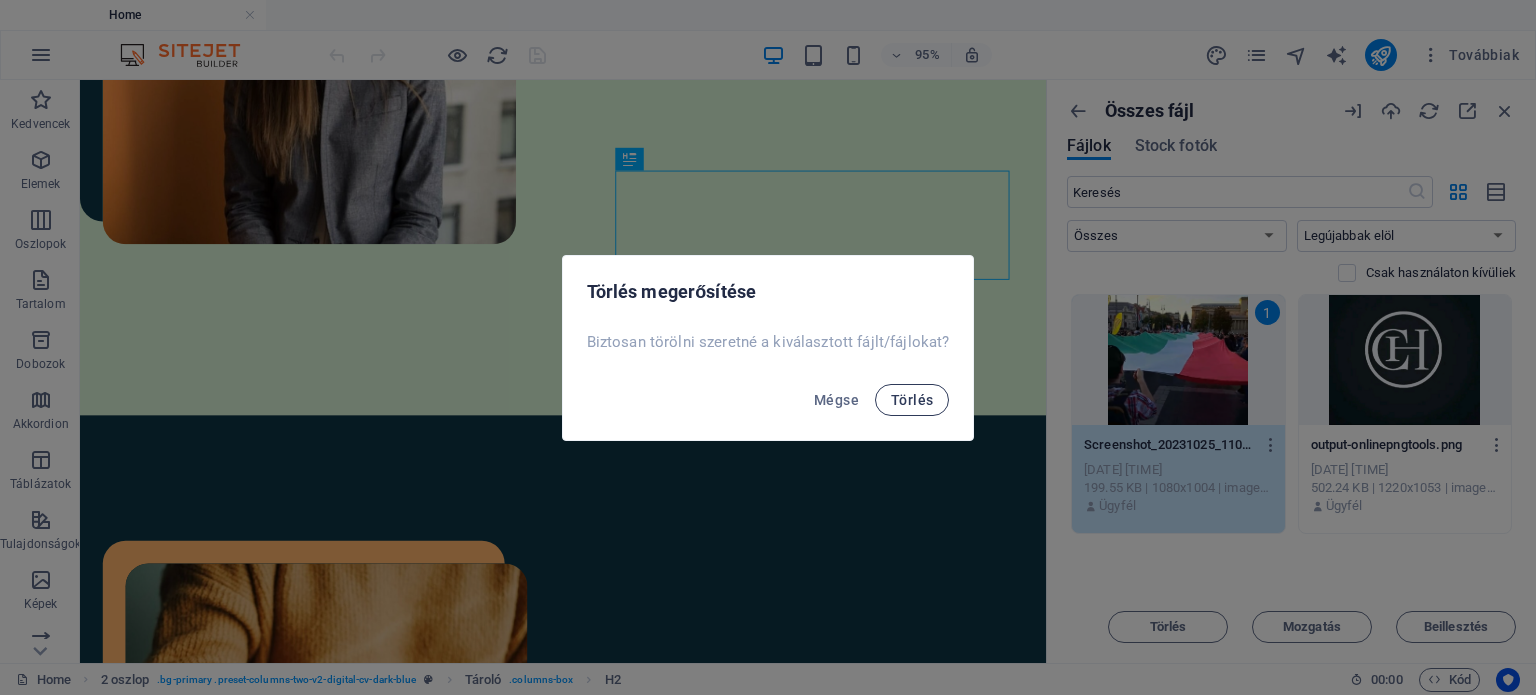 click on "Törlés" at bounding box center (912, 400) 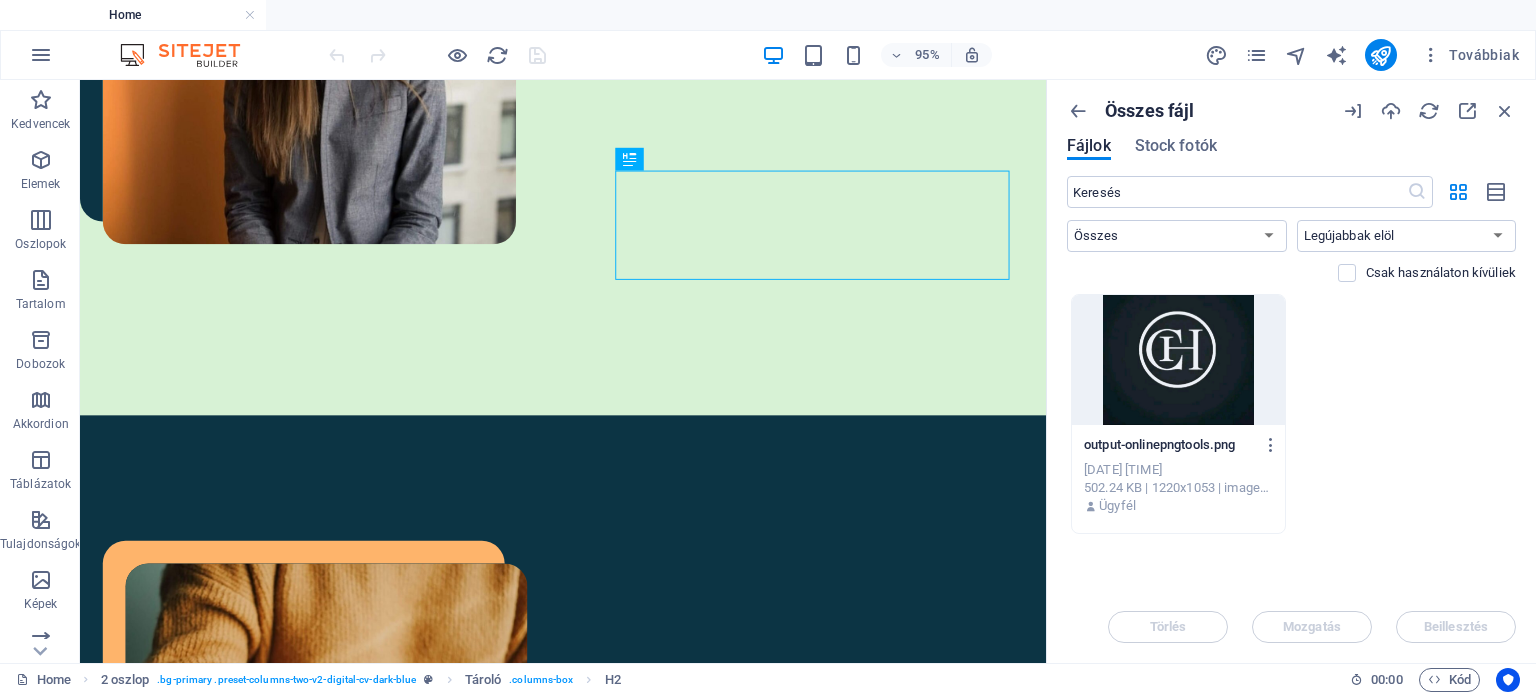 click at bounding box center (1178, 360) 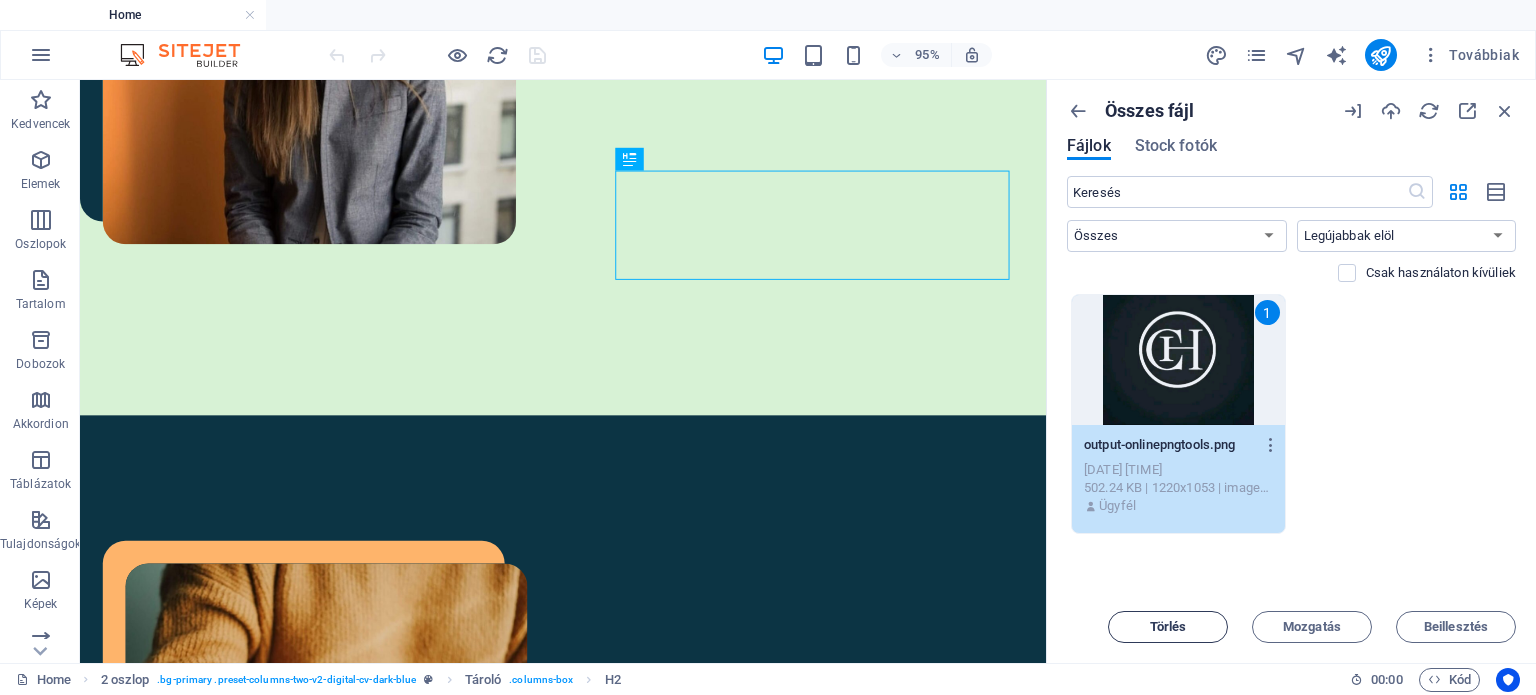 click on "Törlés" at bounding box center (1168, 627) 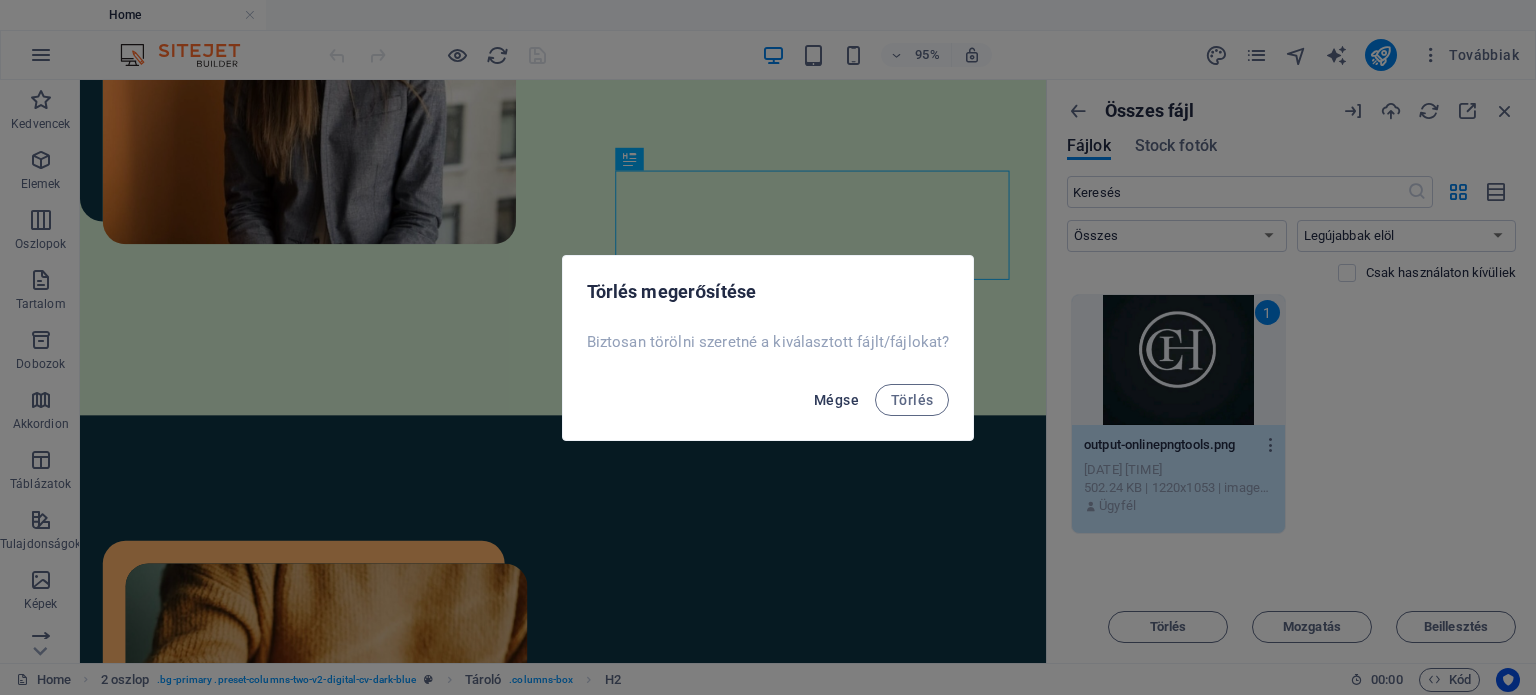 click on "Mégse" at bounding box center (836, 400) 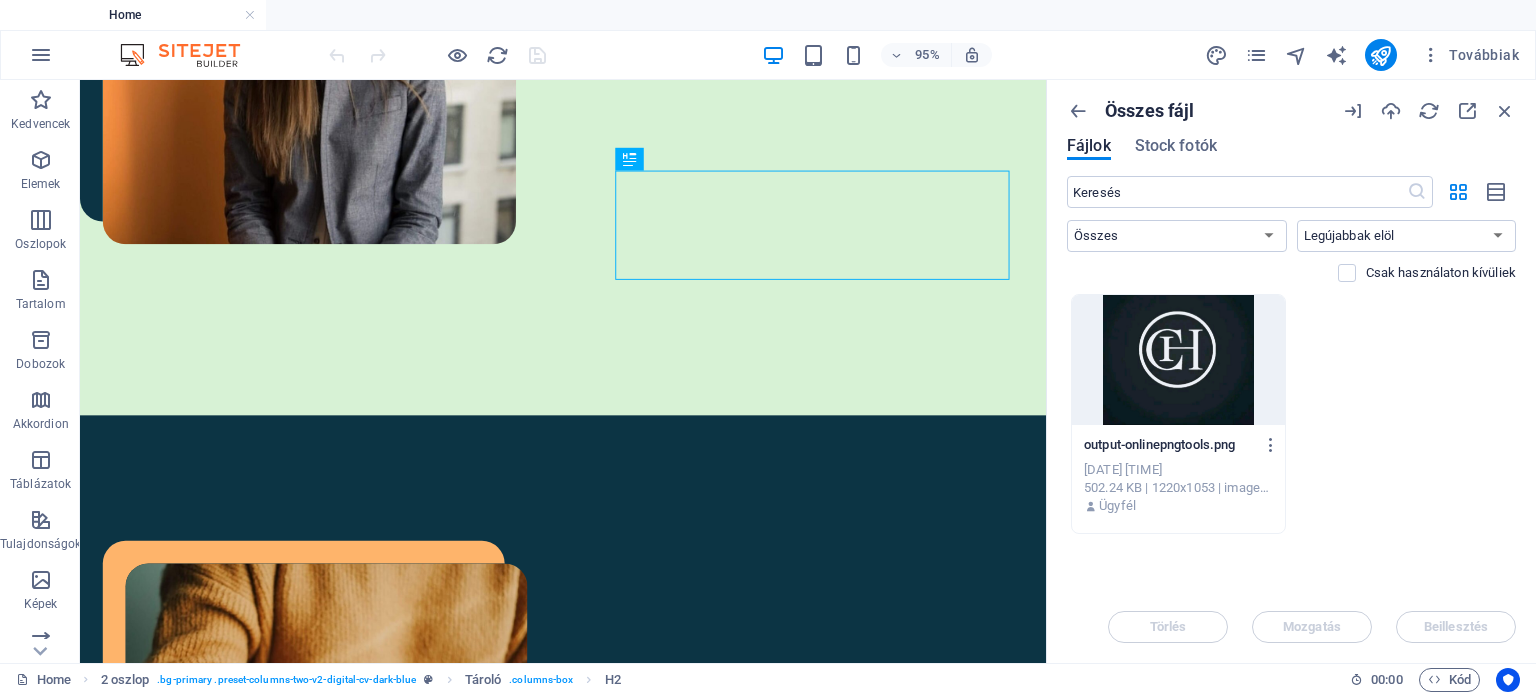 drag, startPoint x: 1161, startPoint y: 448, endPoint x: 1164, endPoint y: 538, distance: 90.04999 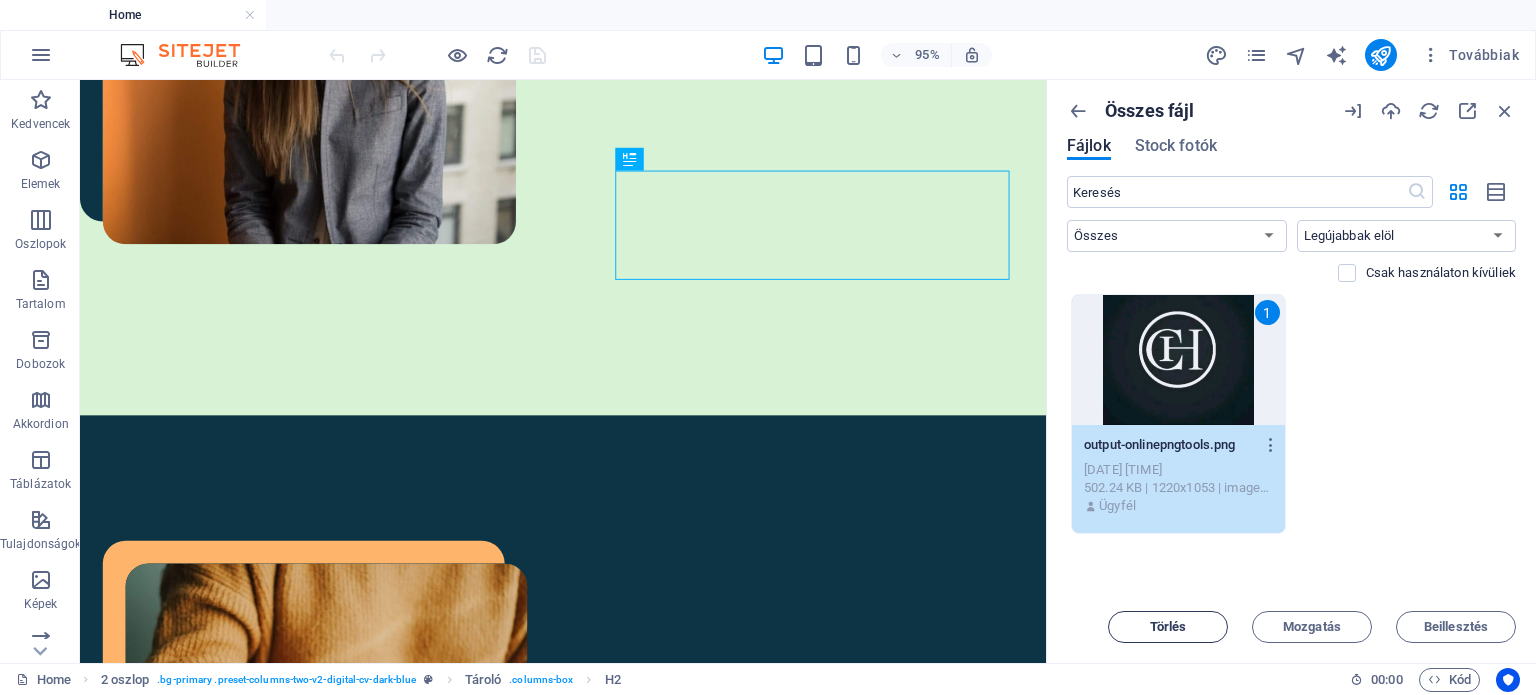 click on "Törlés" at bounding box center (1168, 627) 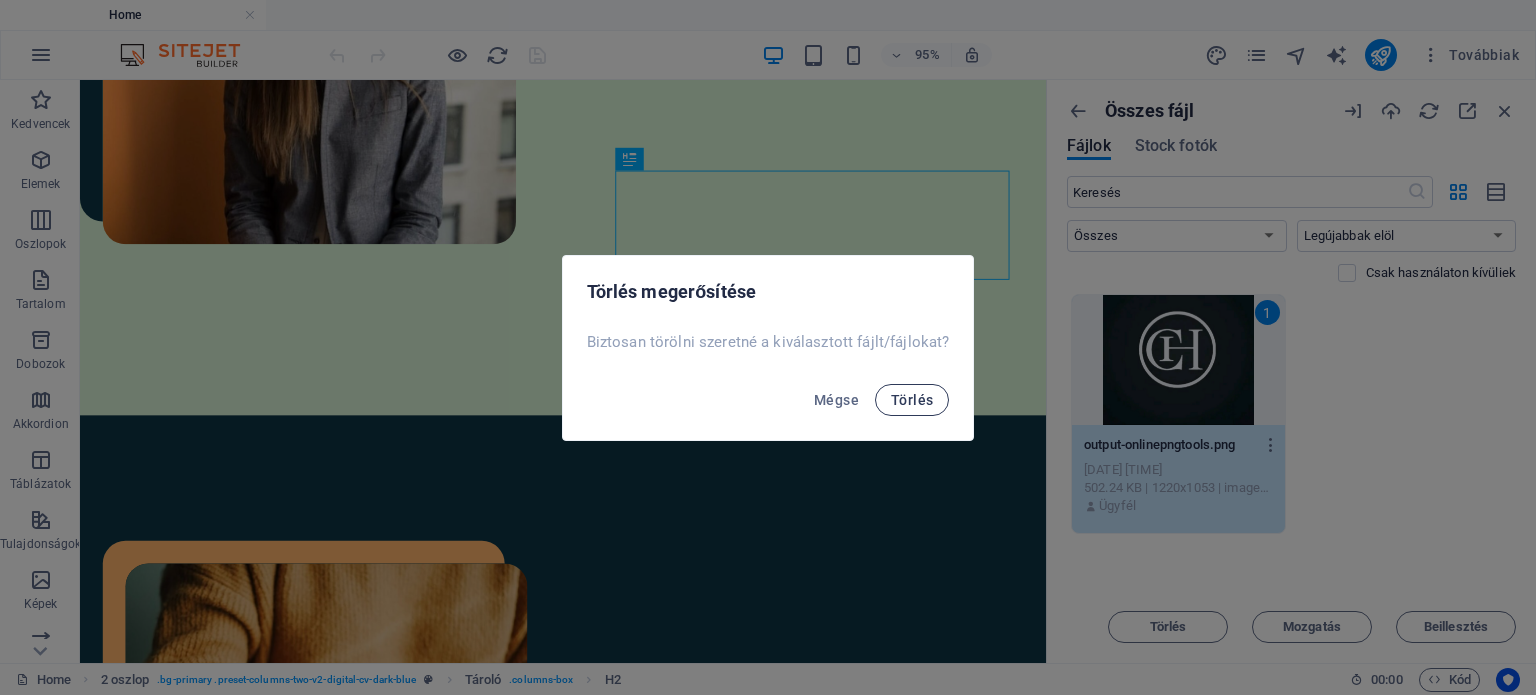 click on "Törlés" at bounding box center (912, 400) 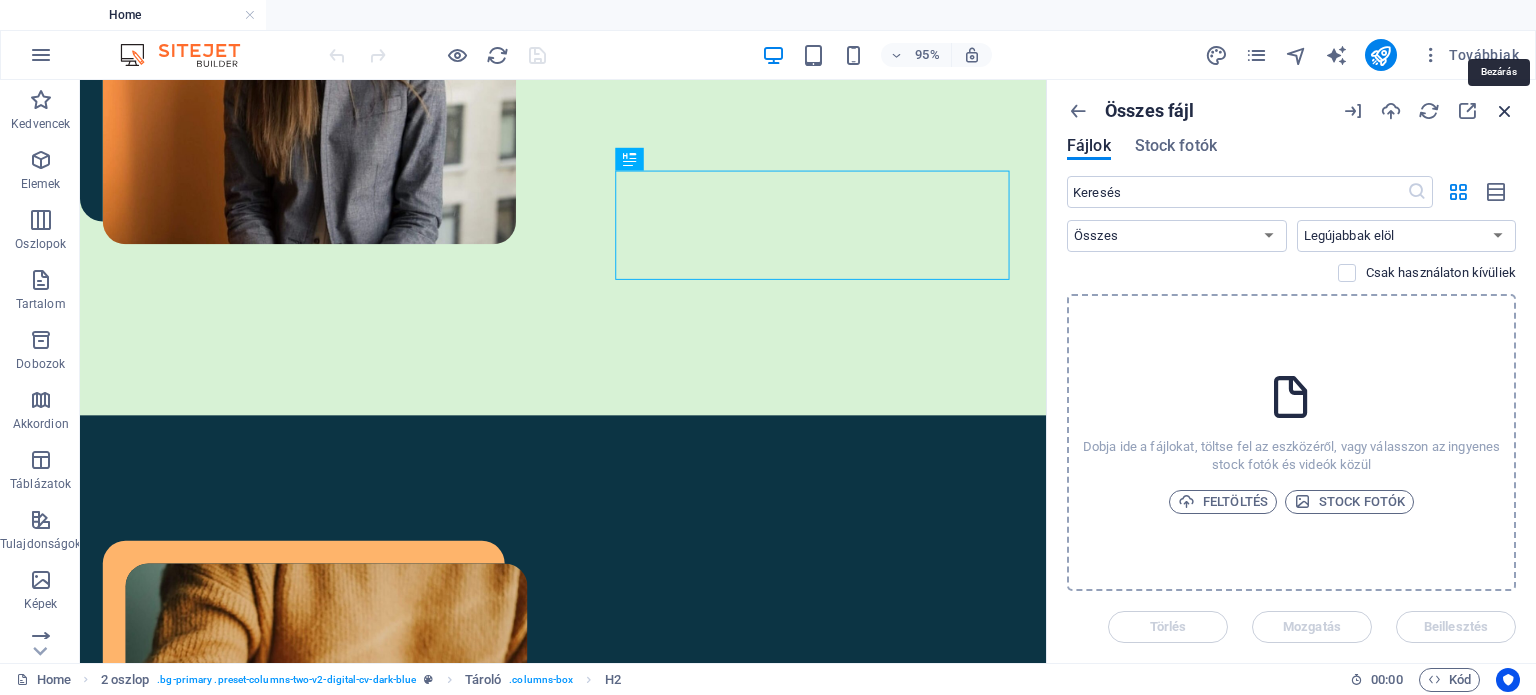 click at bounding box center [1505, 111] 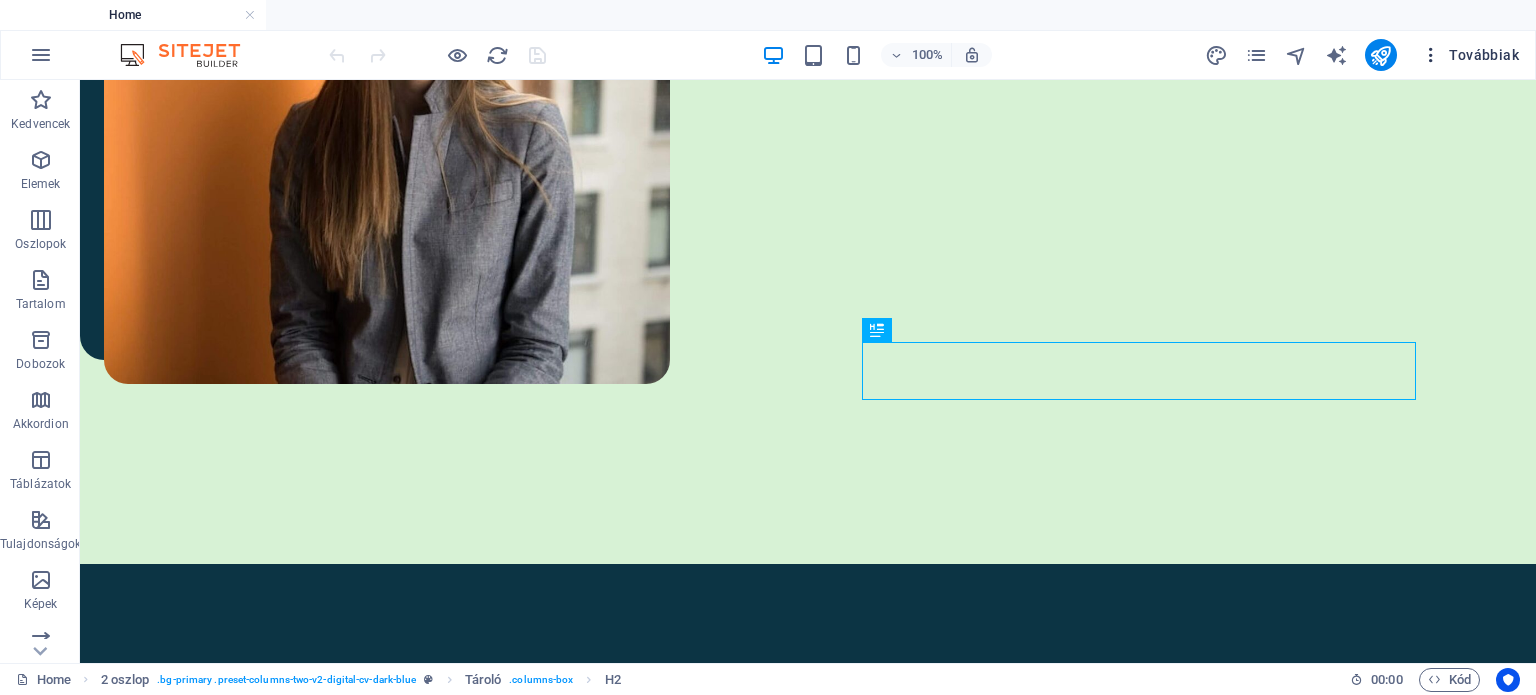 click on "Továbbiak" at bounding box center [1470, 55] 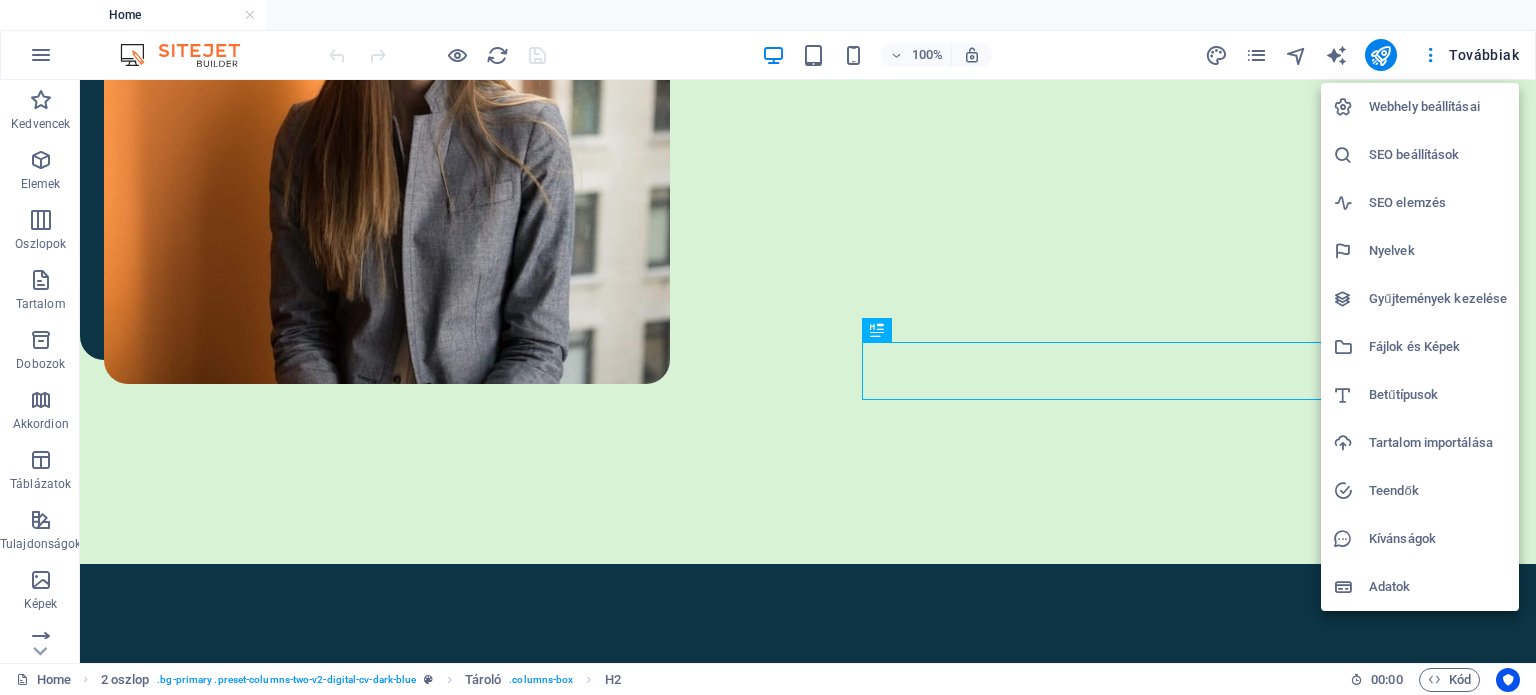 click on "Adatok" at bounding box center (1438, 587) 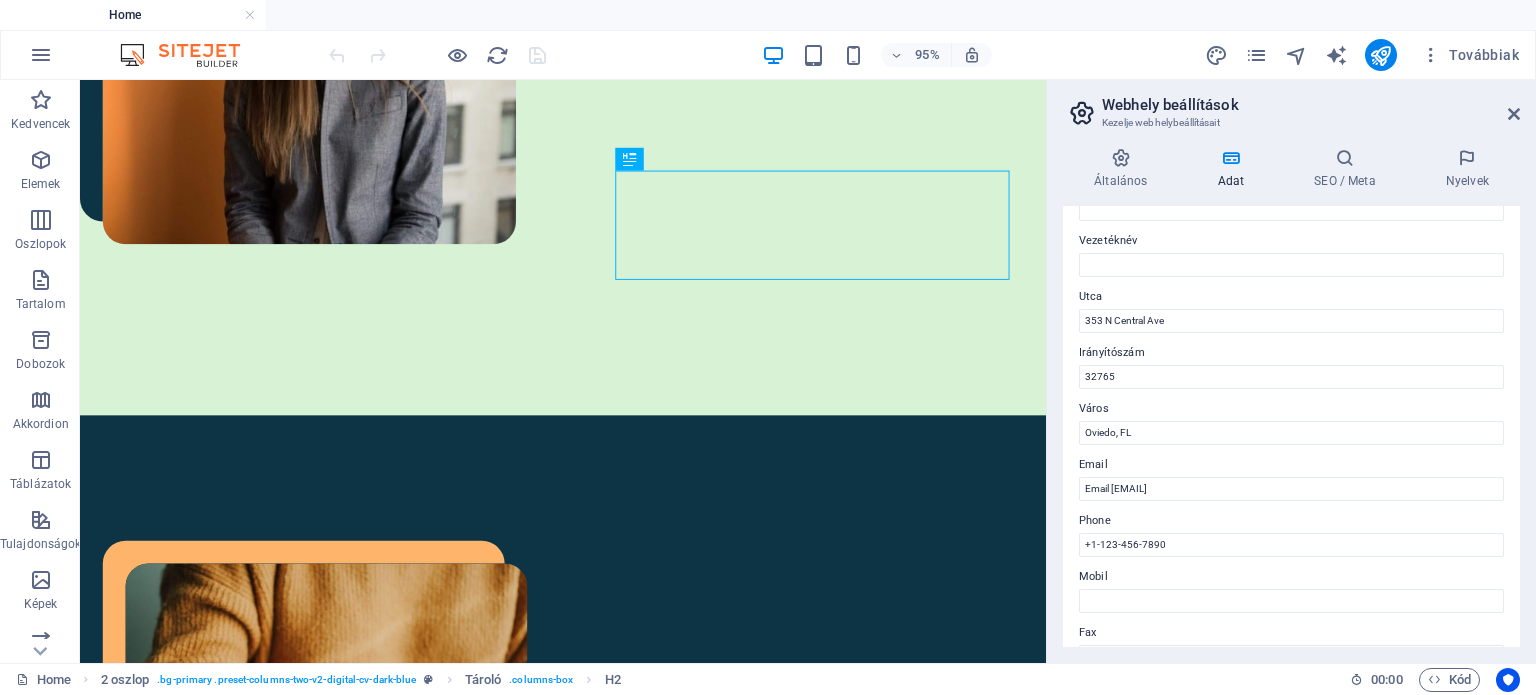 scroll, scrollTop: 0, scrollLeft: 0, axis: both 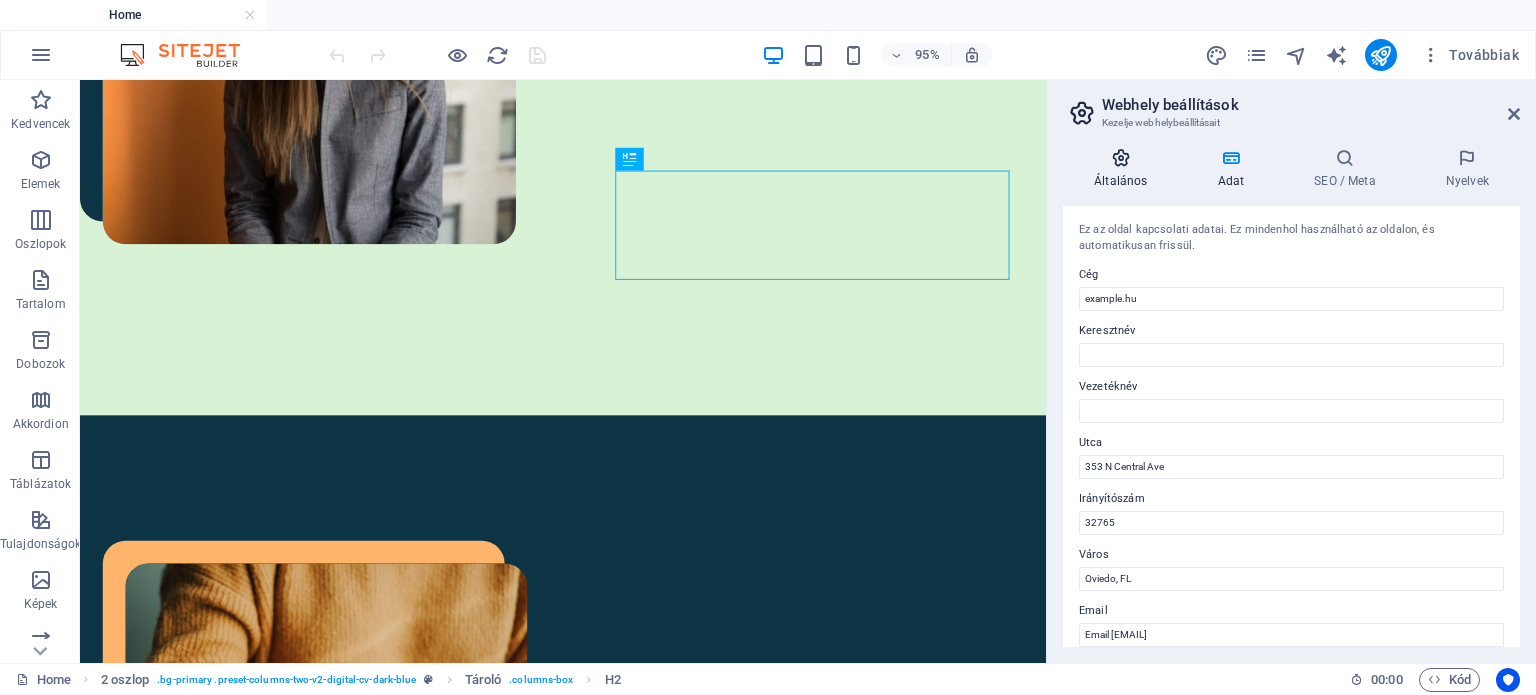 click on "Általános" at bounding box center (1124, 169) 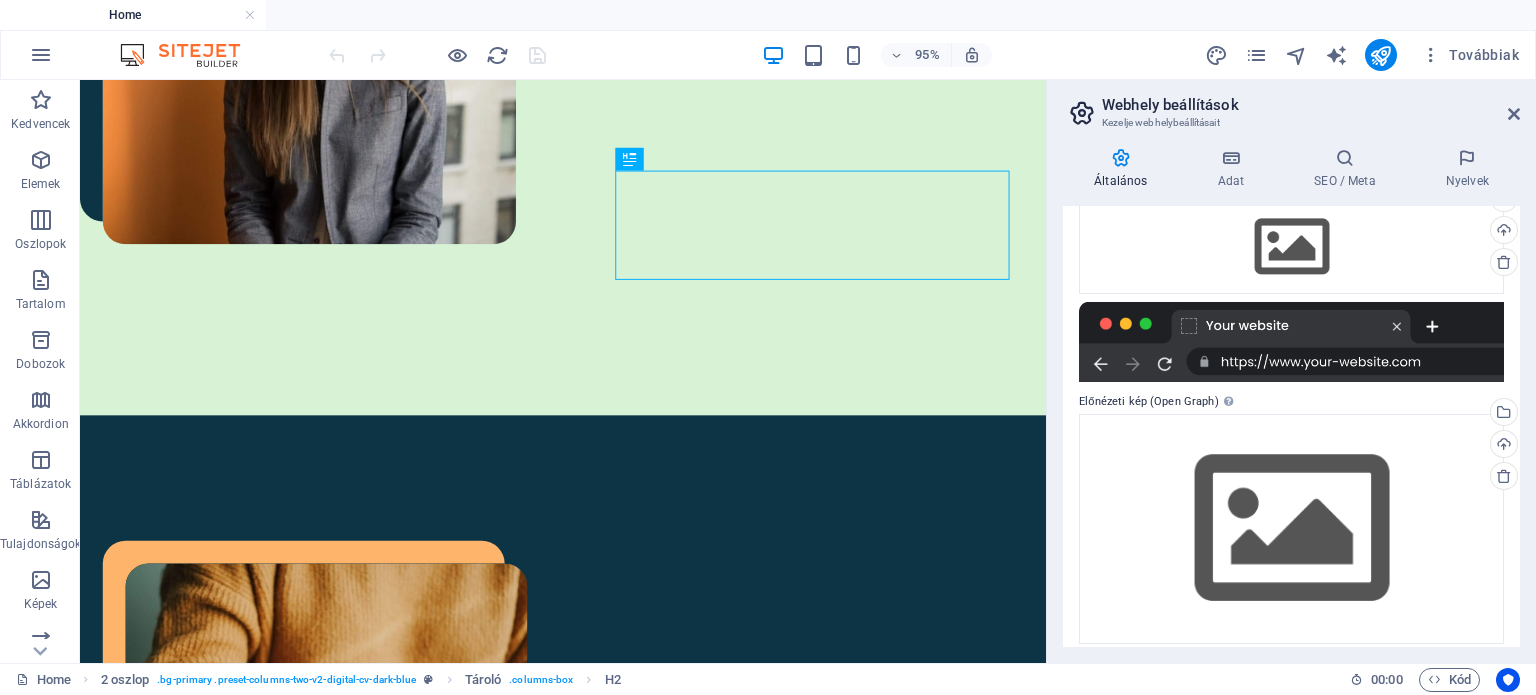 scroll, scrollTop: 240, scrollLeft: 0, axis: vertical 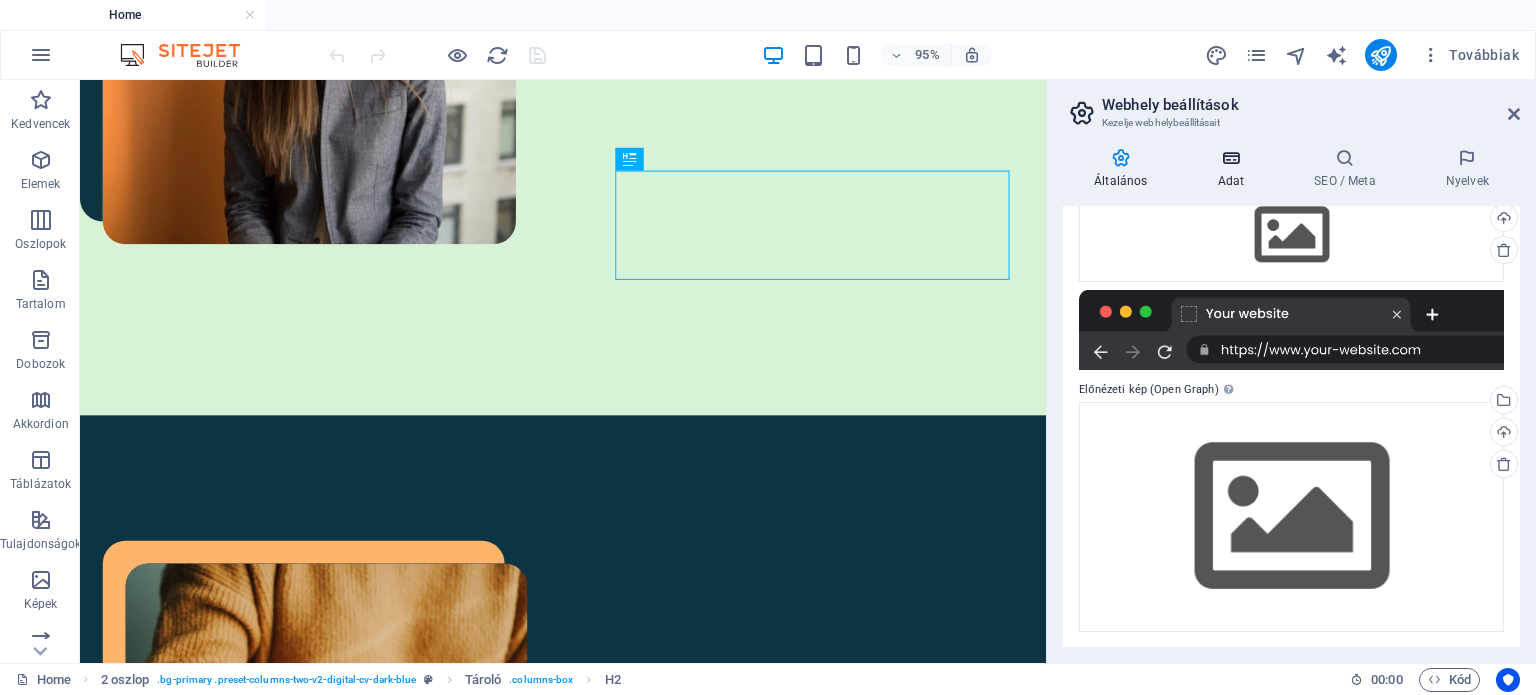 click on "Adat" at bounding box center (1234, 169) 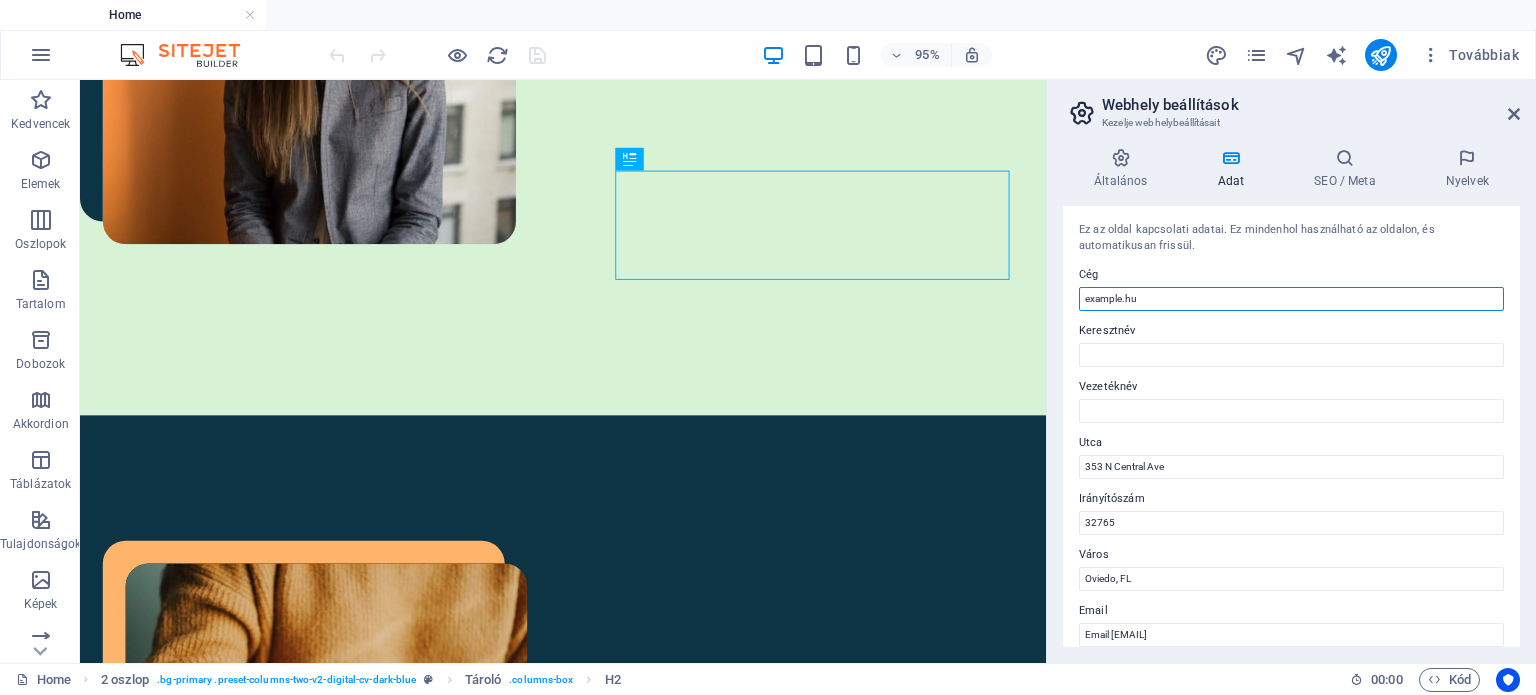 click on "civilhatter.hu" at bounding box center (1291, 299) 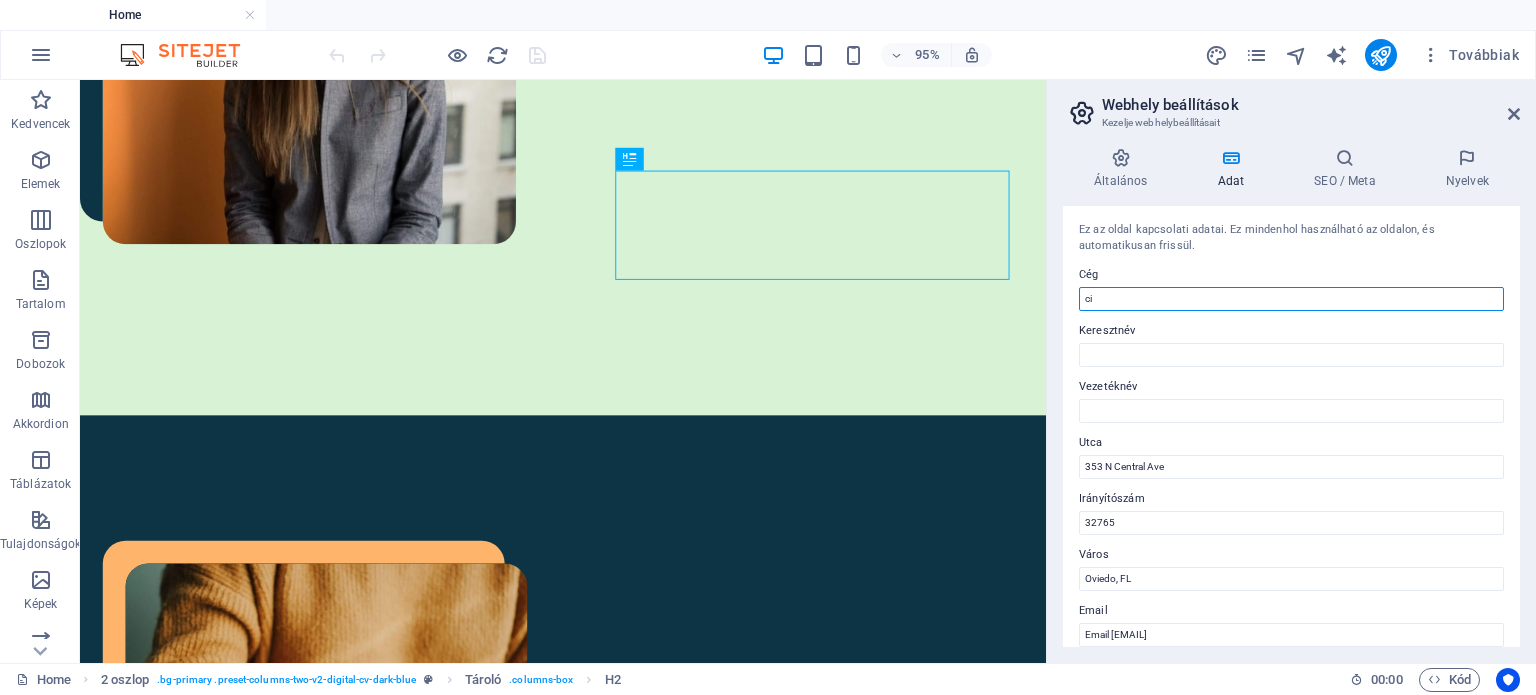 type on "c" 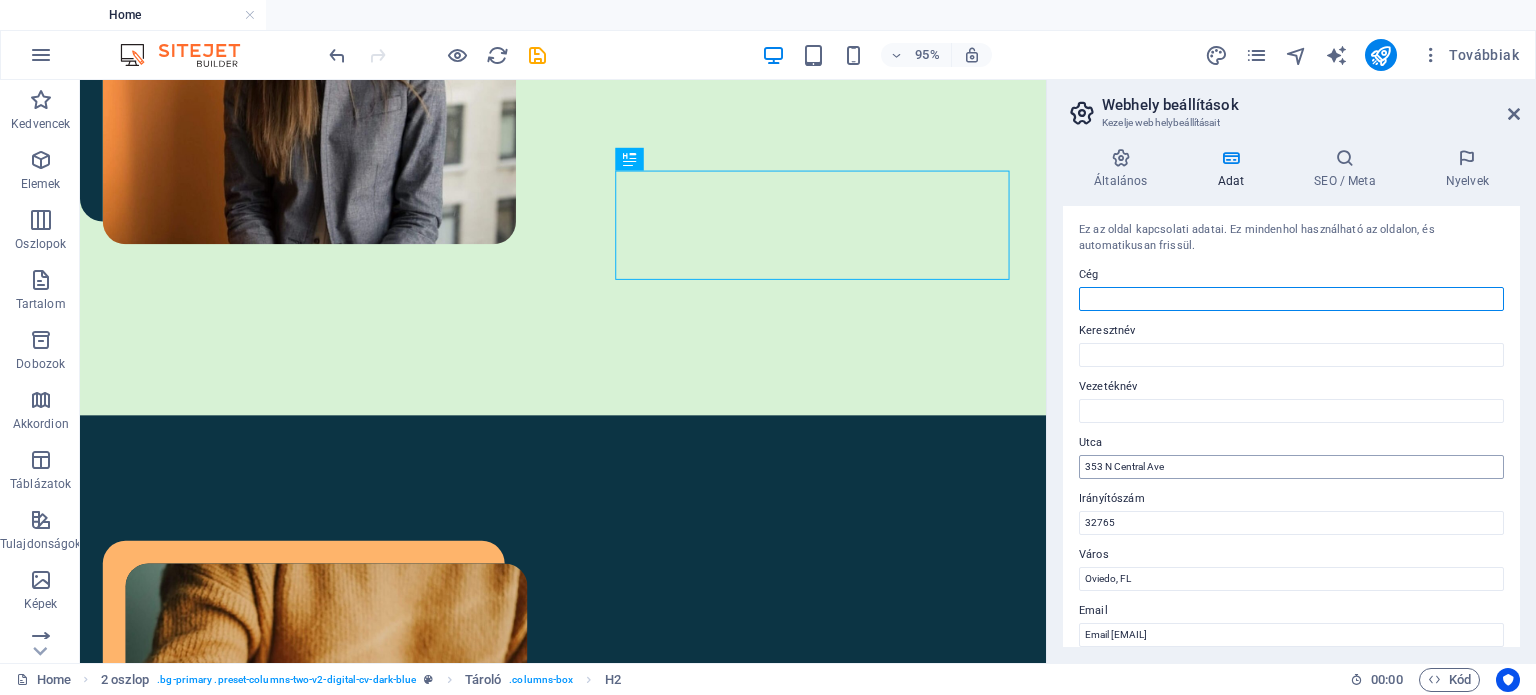 type 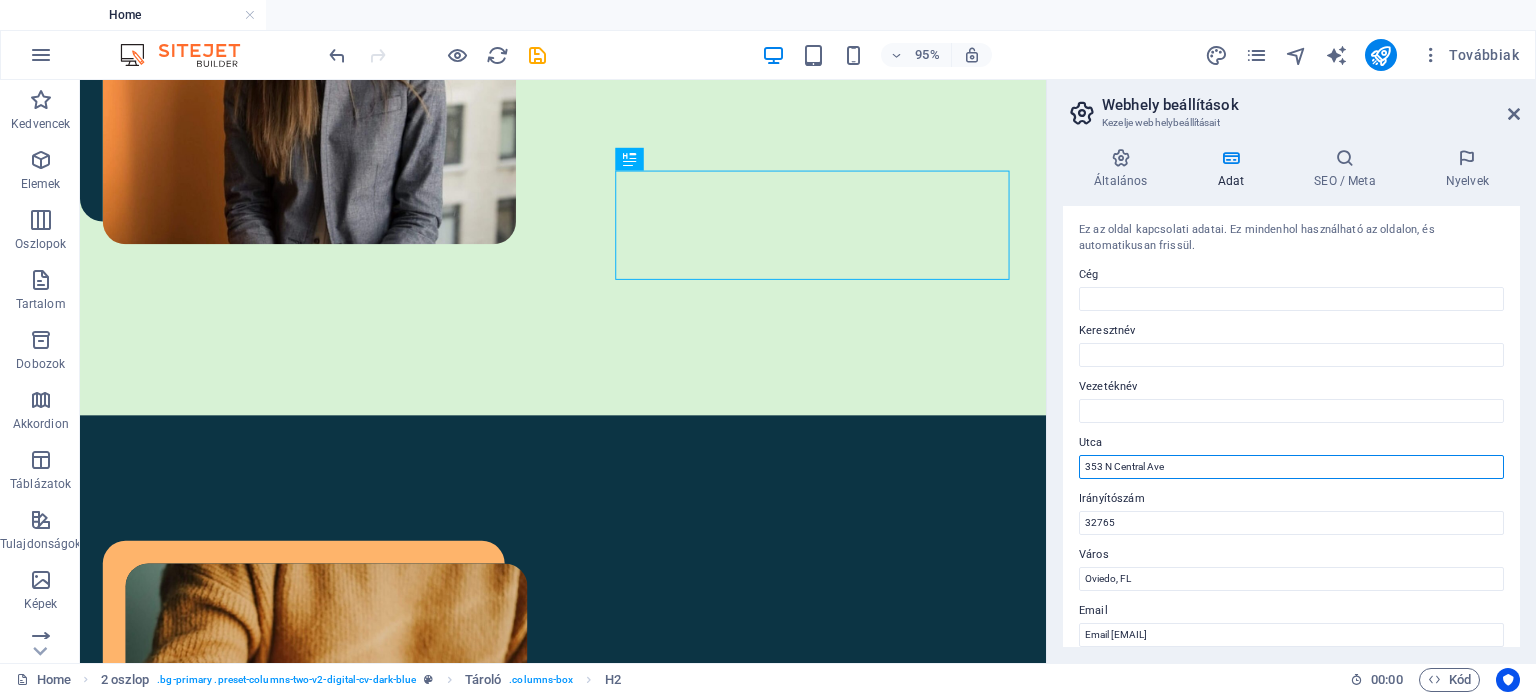 drag, startPoint x: 1184, startPoint y: 457, endPoint x: 1080, endPoint y: 463, distance: 104.172935 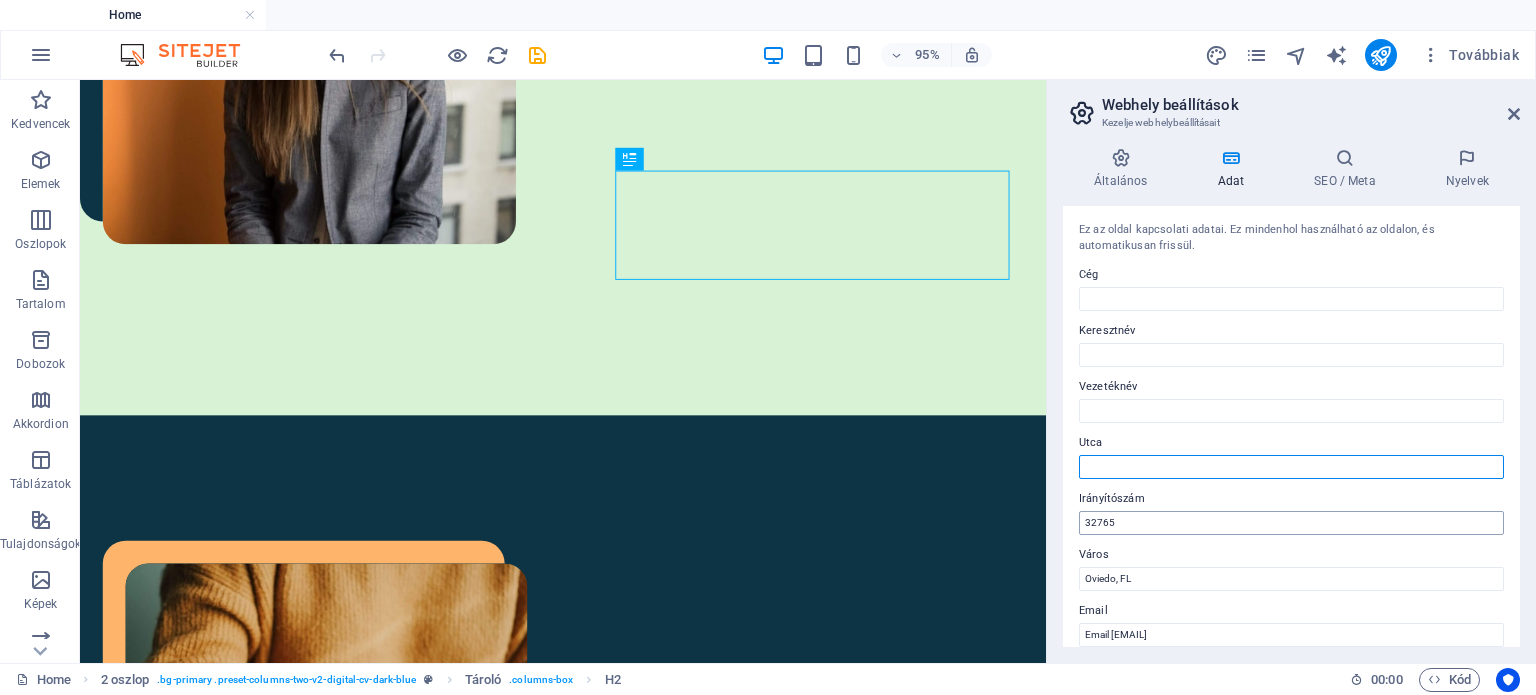 type 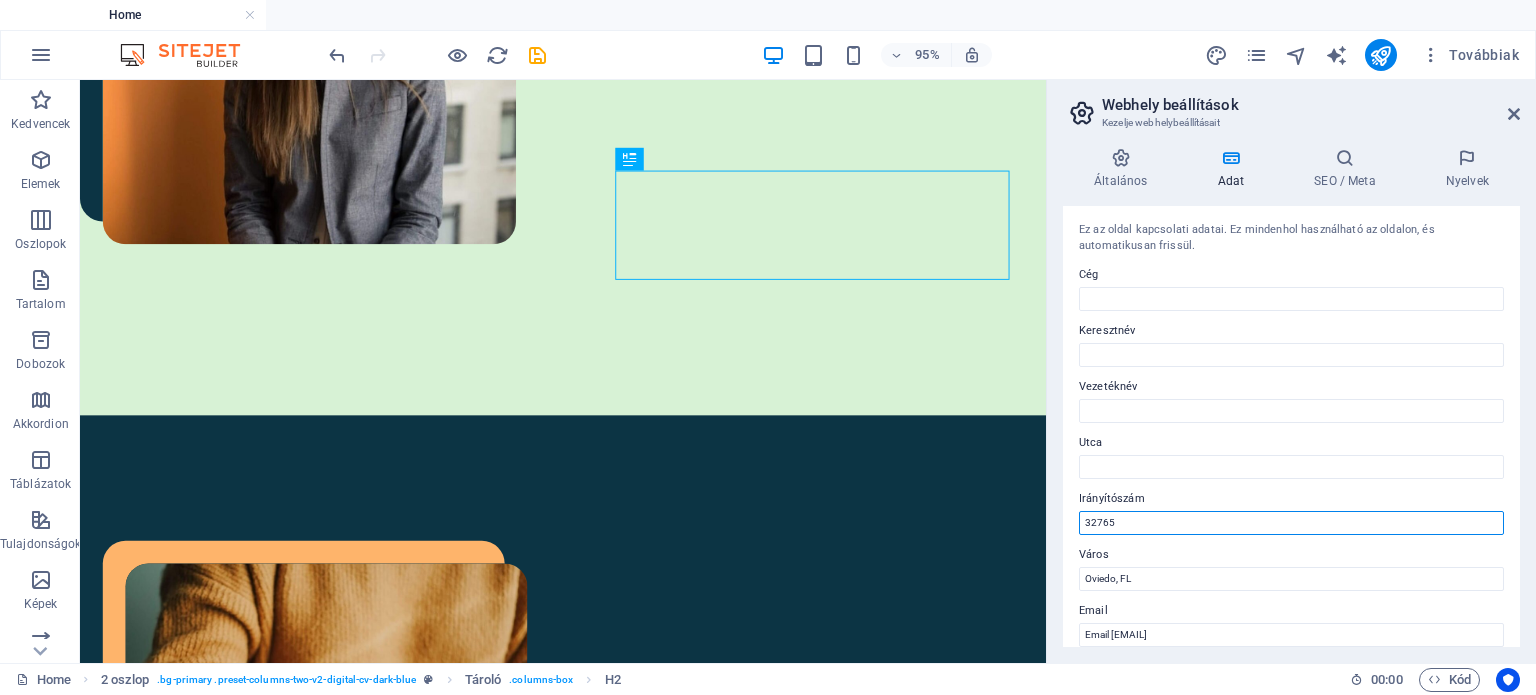 drag, startPoint x: 1136, startPoint y: 513, endPoint x: 1084, endPoint y: 514, distance: 52.009613 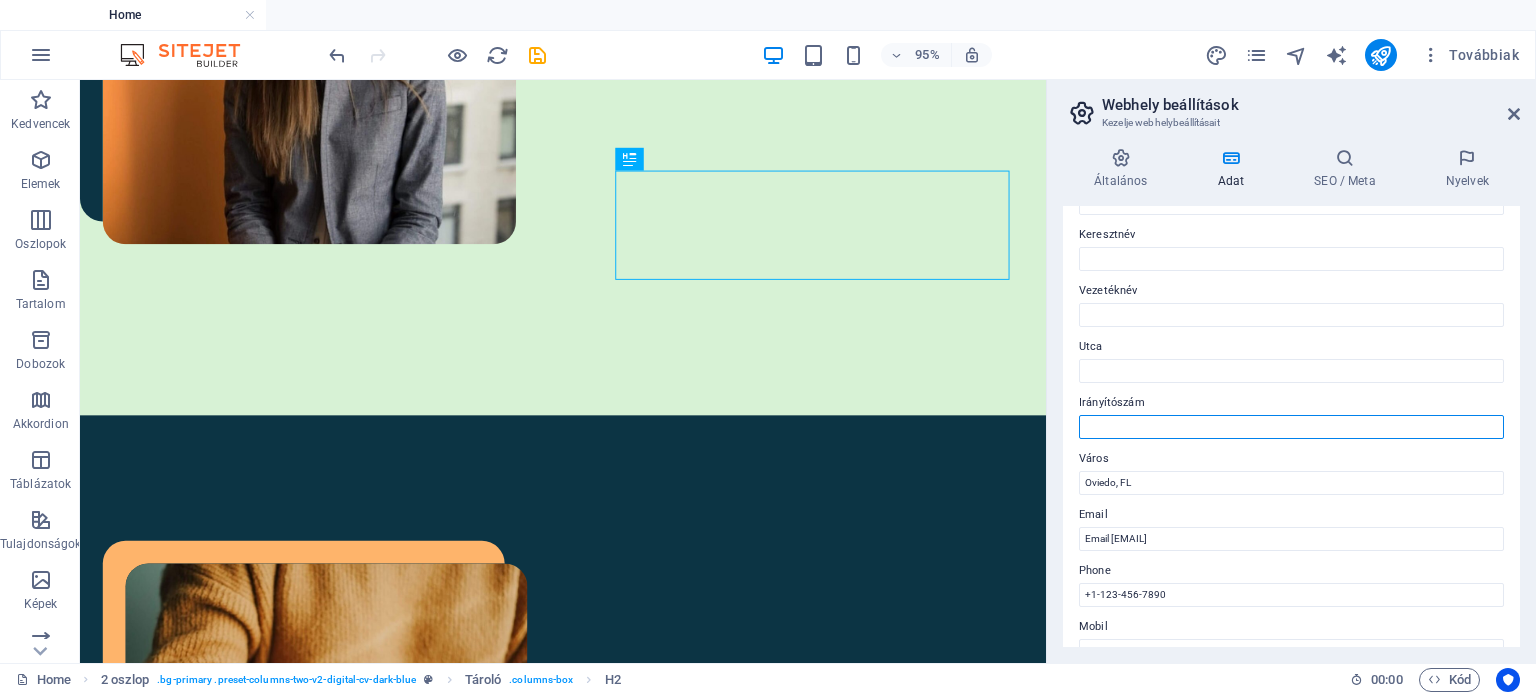 scroll, scrollTop: 200, scrollLeft: 0, axis: vertical 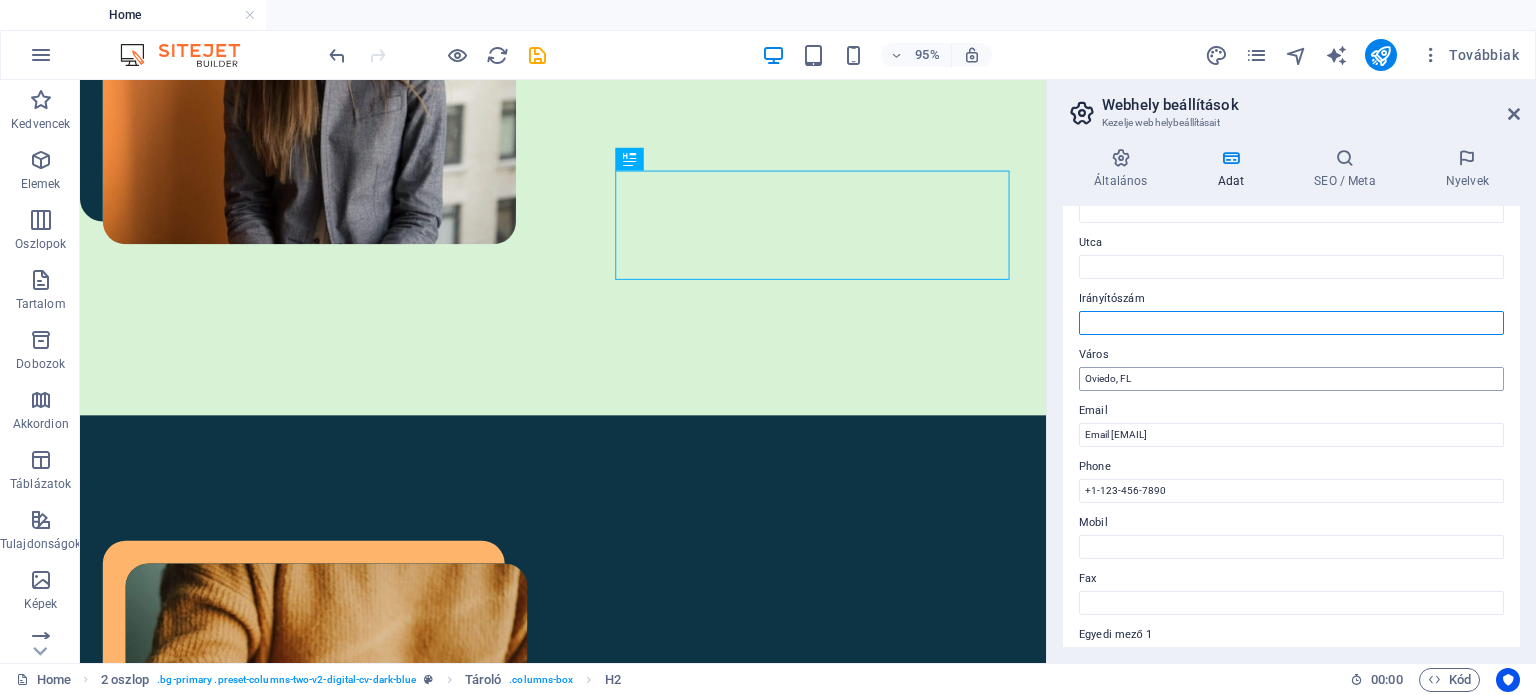 type 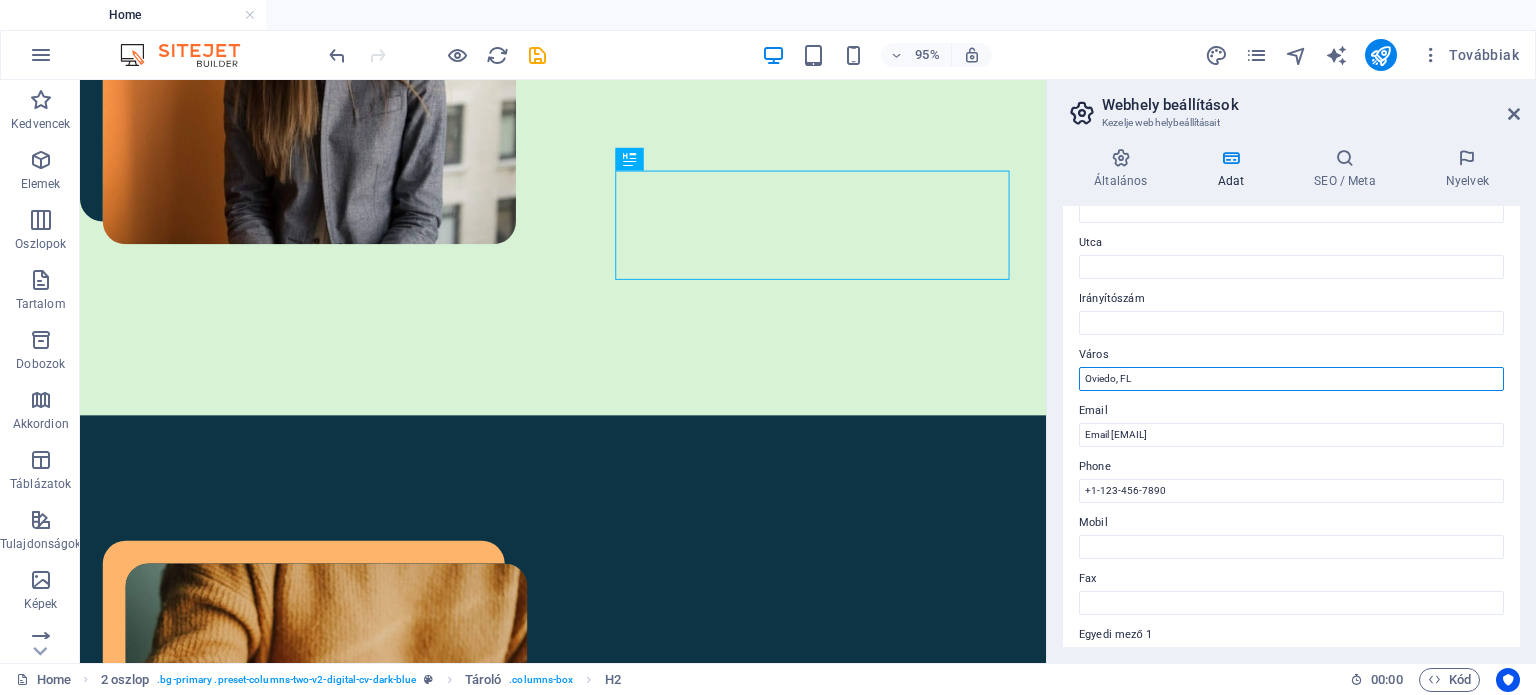 drag, startPoint x: 1136, startPoint y: 379, endPoint x: 1076, endPoint y: 379, distance: 60 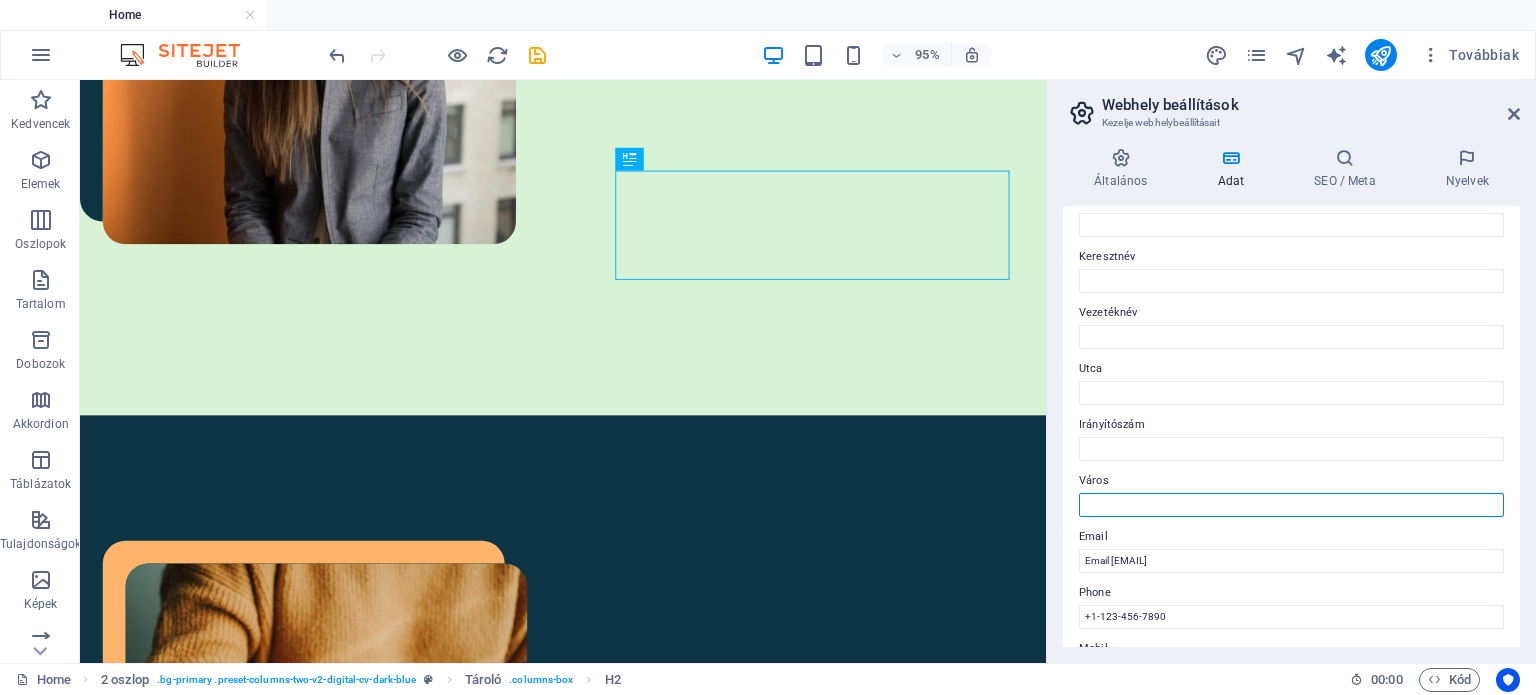 scroll, scrollTop: 0, scrollLeft: 0, axis: both 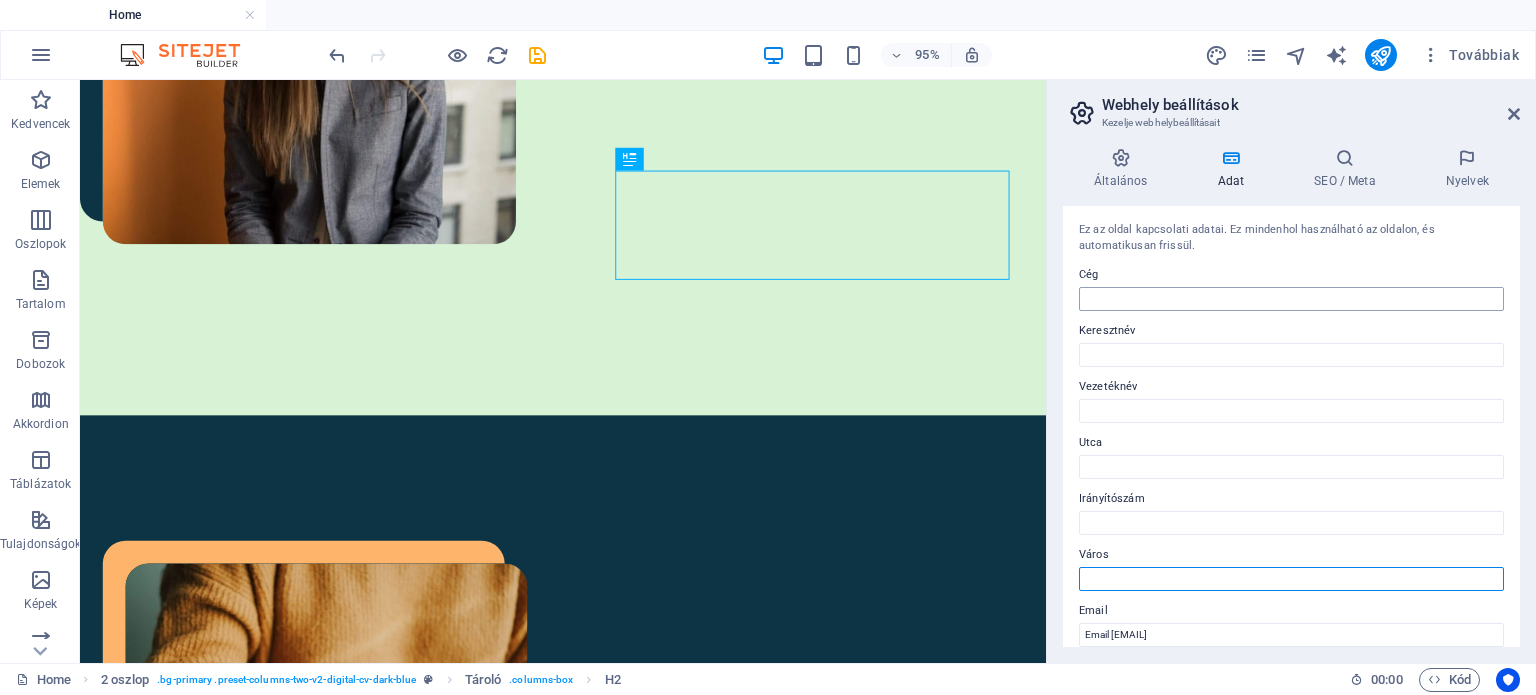 type 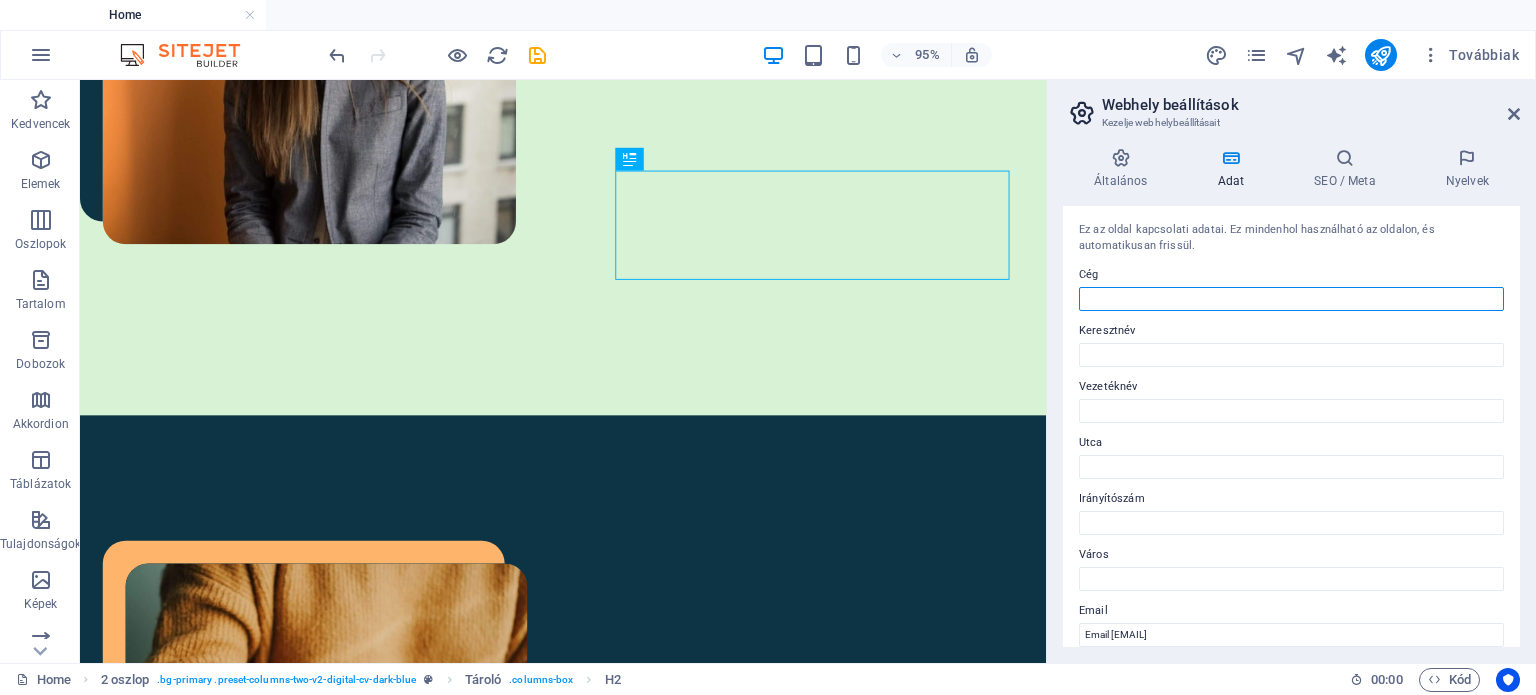 drag, startPoint x: 1216, startPoint y: 307, endPoint x: 1247, endPoint y: 303, distance: 31.257 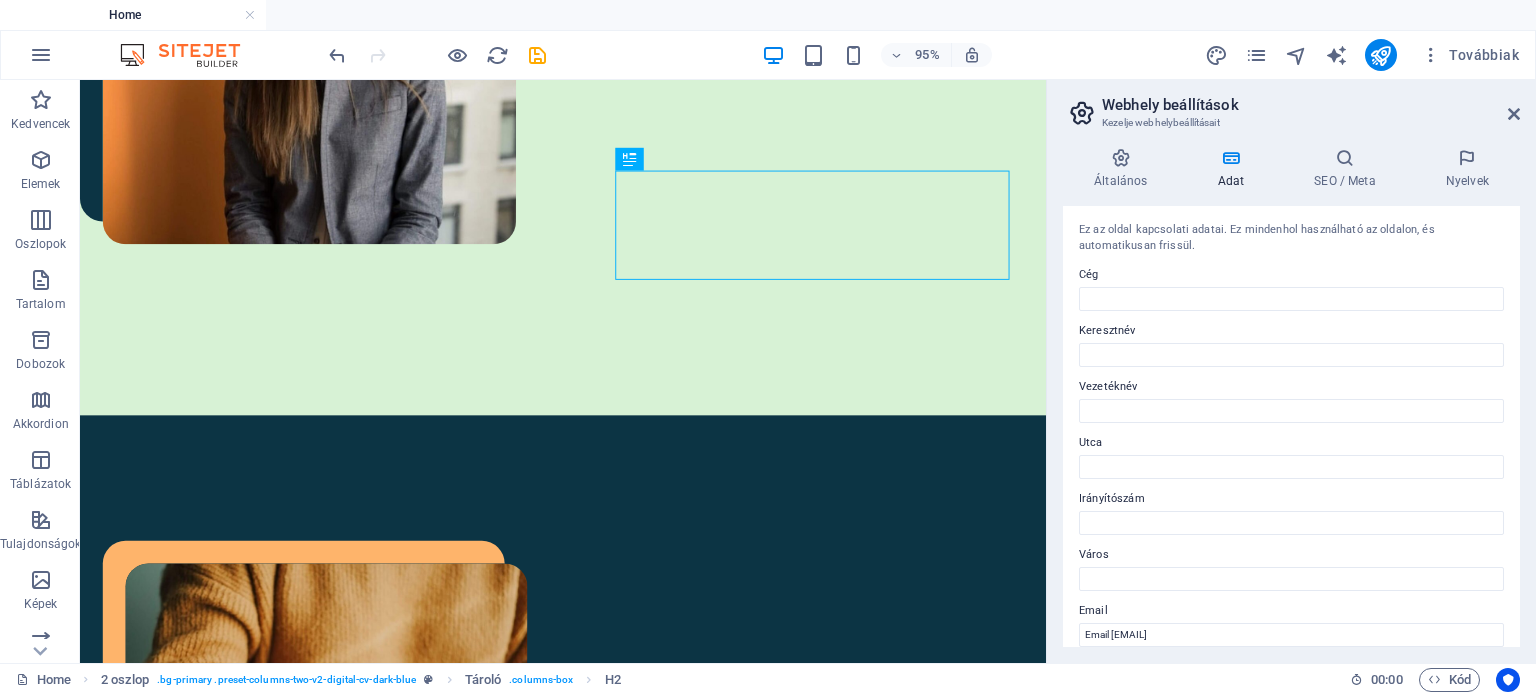 click on "Utca" at bounding box center (1291, 443) 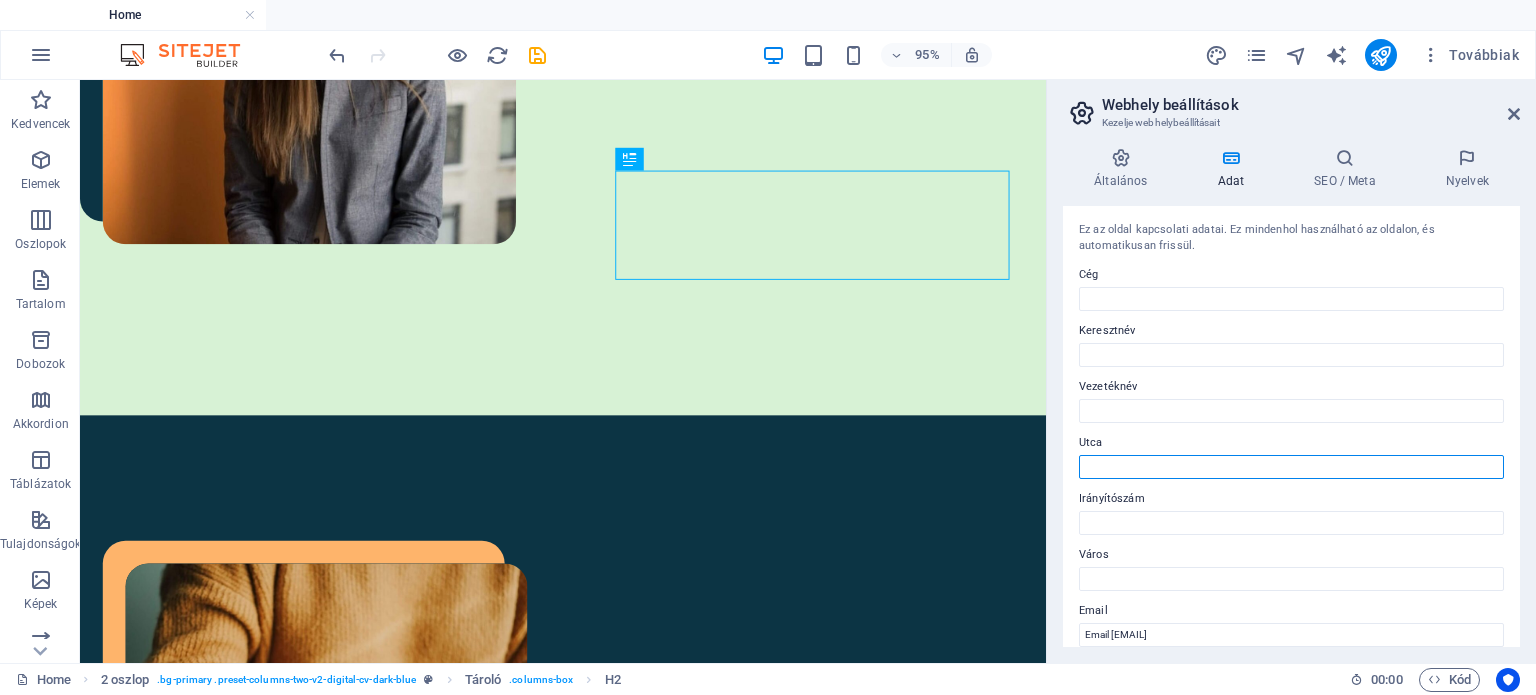 click on "Utca" at bounding box center [1291, 467] 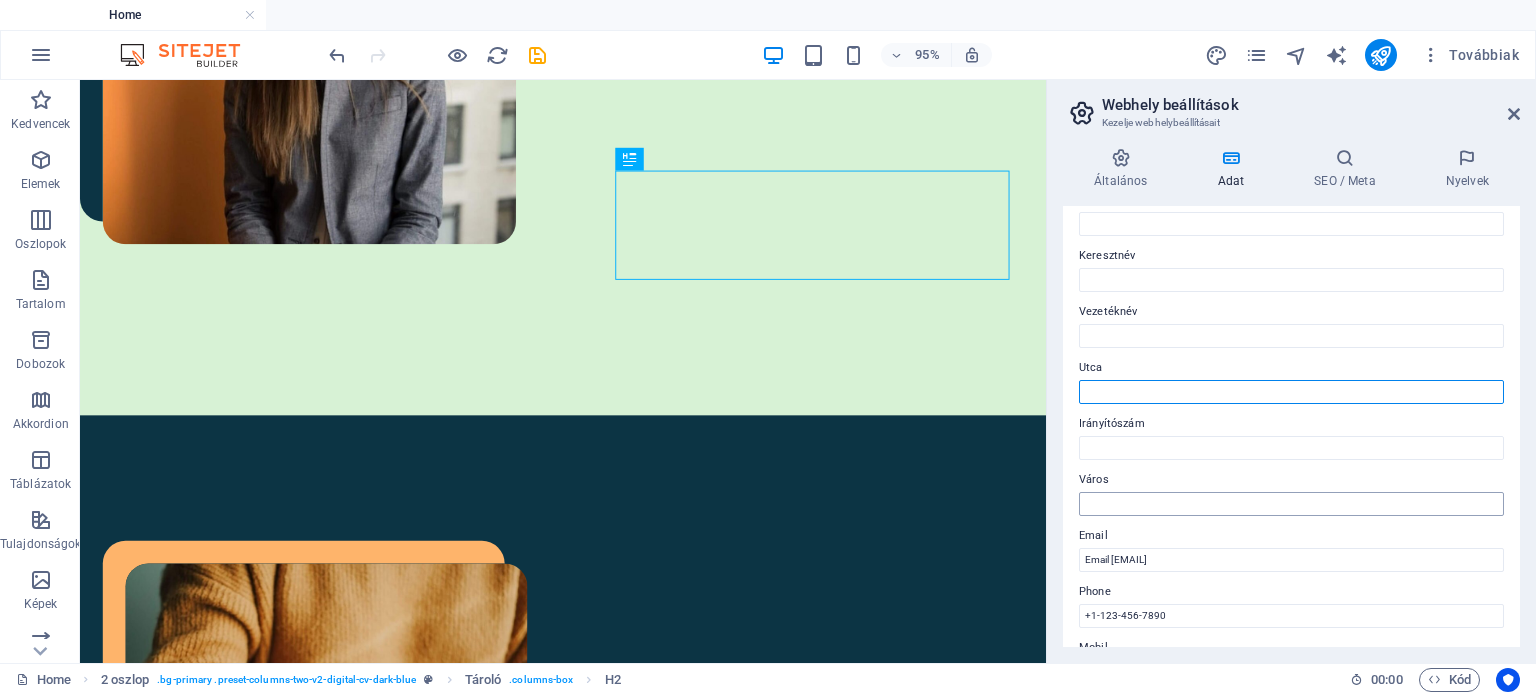 scroll, scrollTop: 200, scrollLeft: 0, axis: vertical 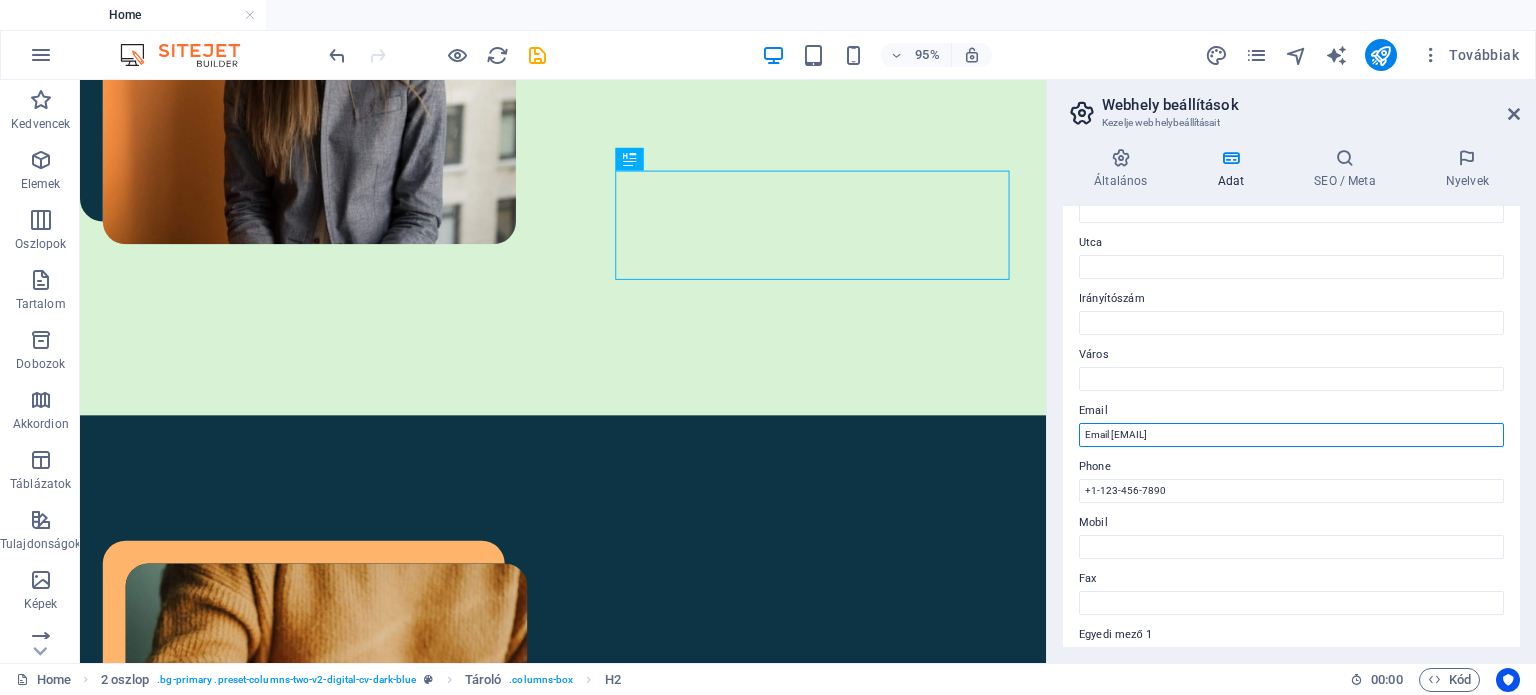 drag, startPoint x: 1338, startPoint y: 431, endPoint x: 1079, endPoint y: 421, distance: 259.193 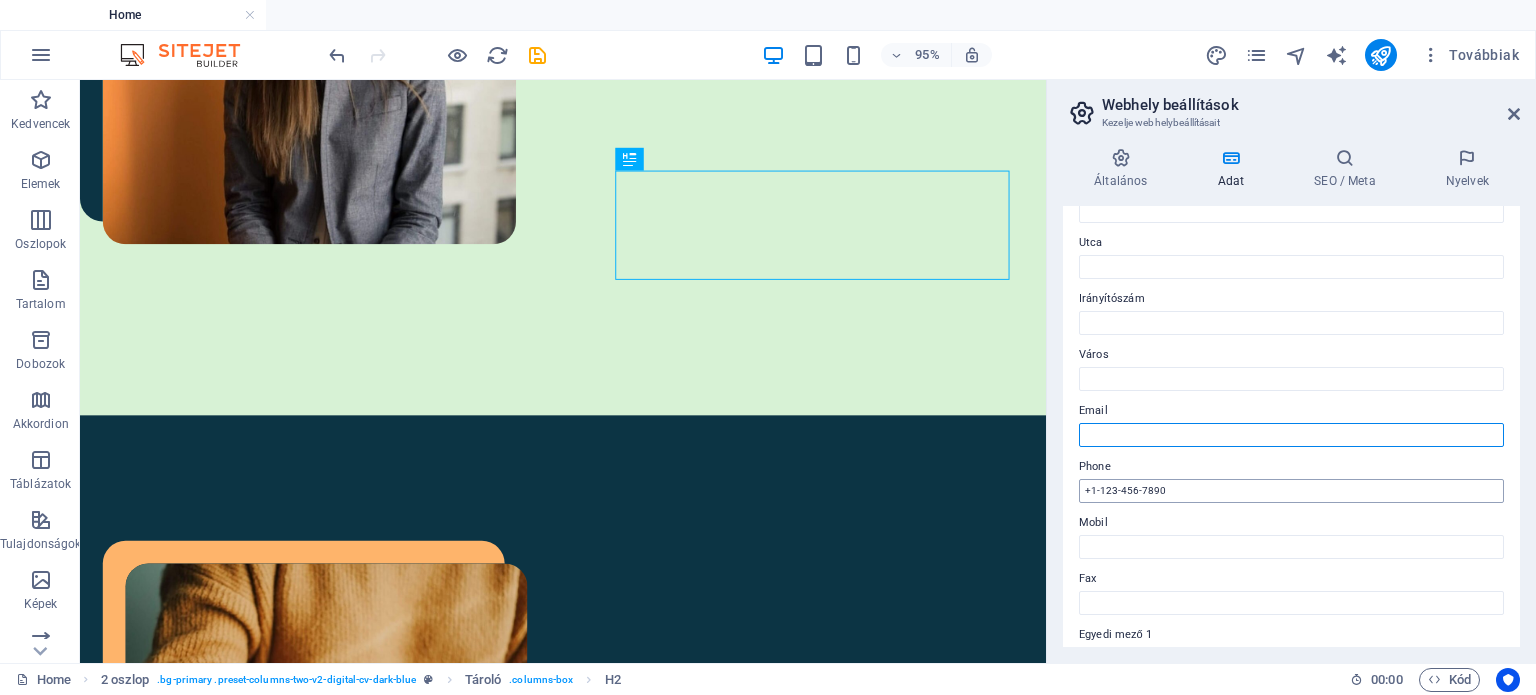 type 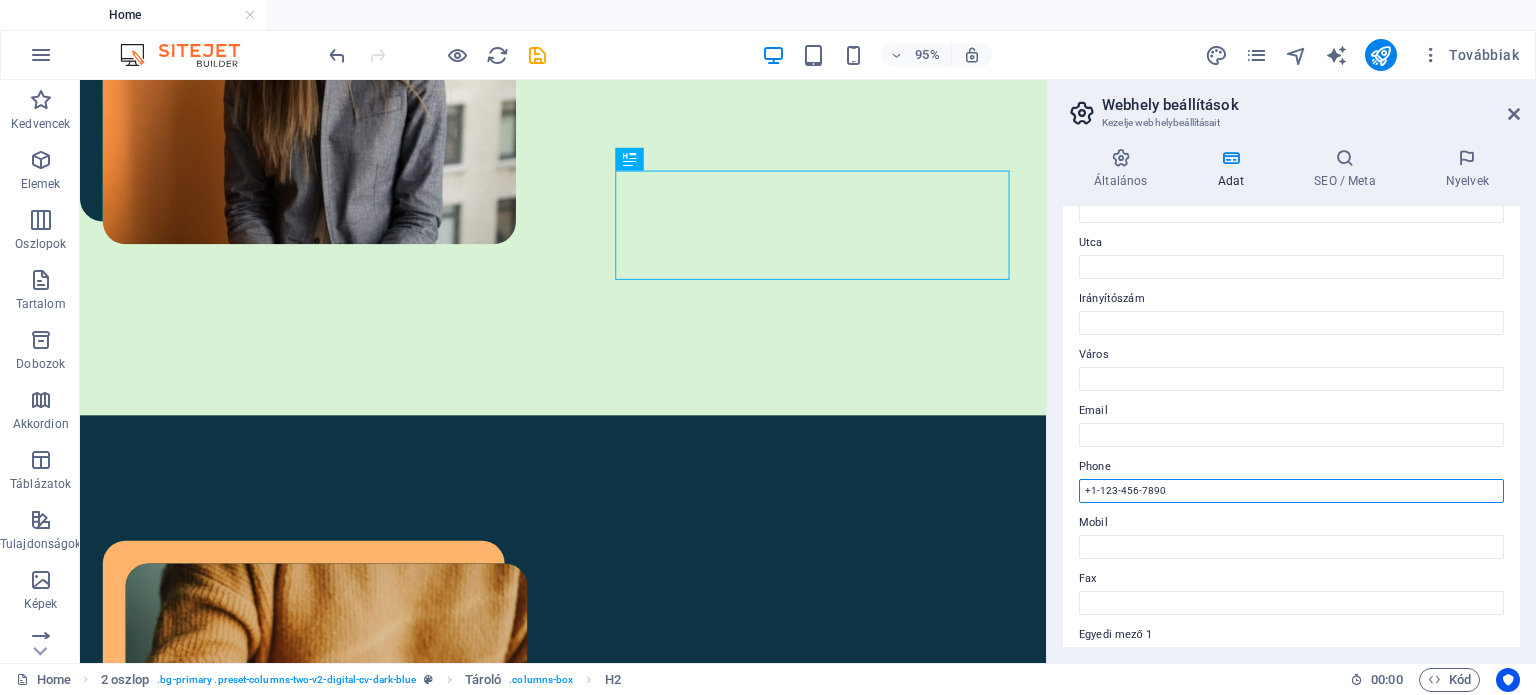 drag, startPoint x: 1159, startPoint y: 483, endPoint x: 1052, endPoint y: 483, distance: 107 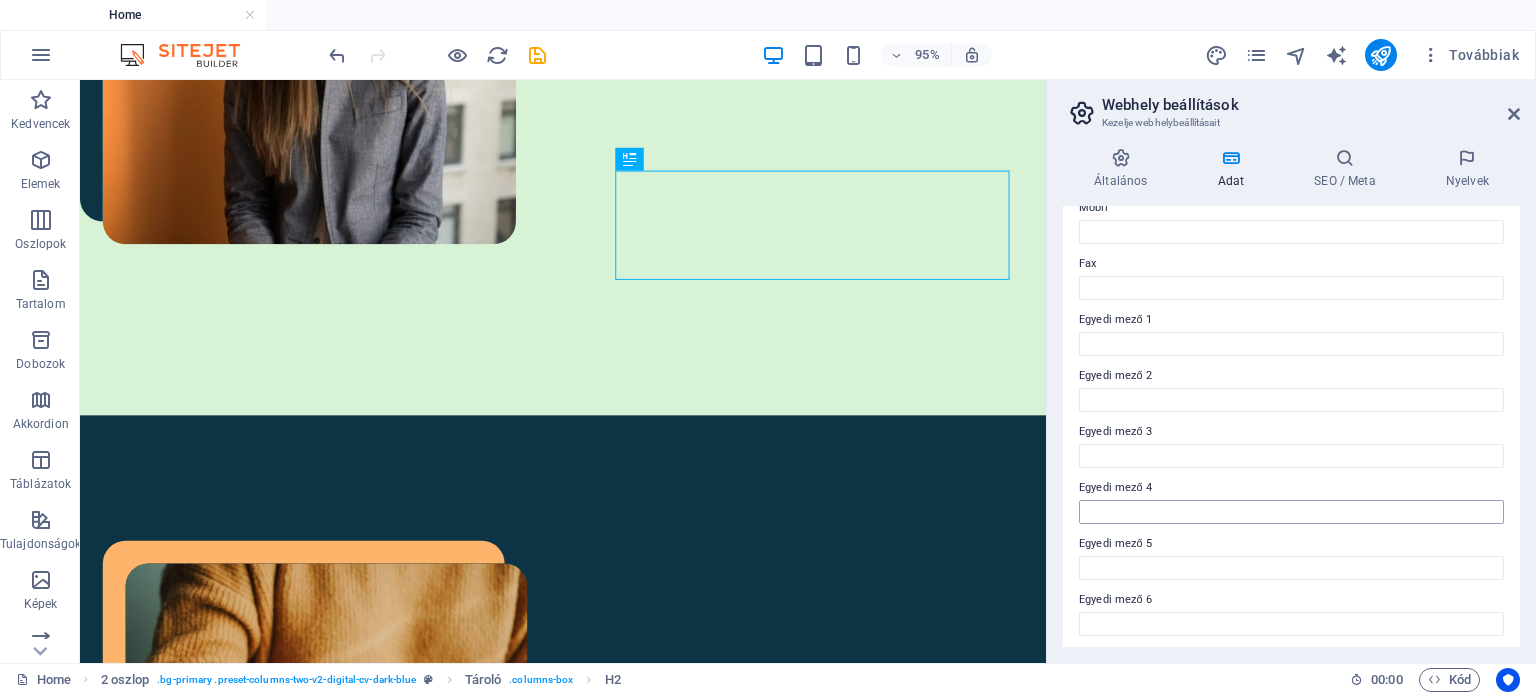 scroll, scrollTop: 519, scrollLeft: 0, axis: vertical 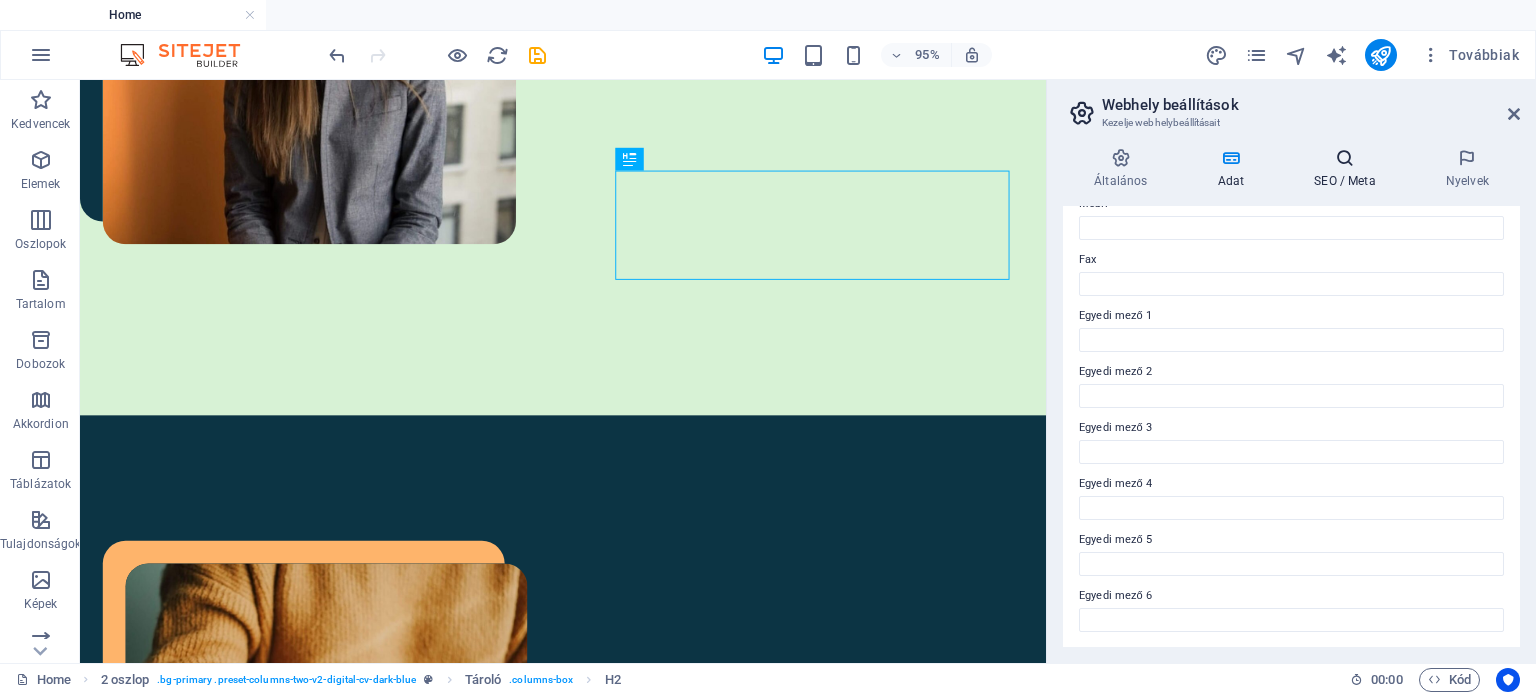 type 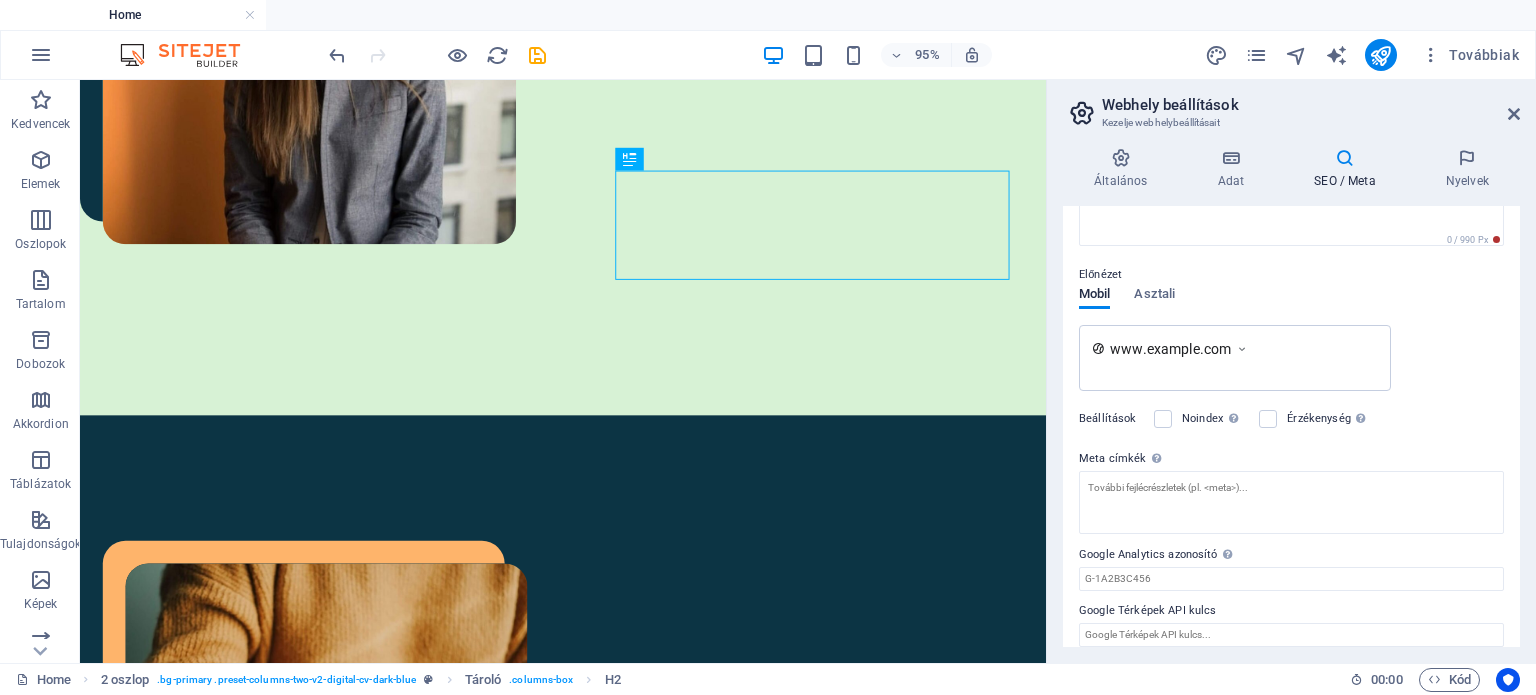 scroll, scrollTop: 245, scrollLeft: 0, axis: vertical 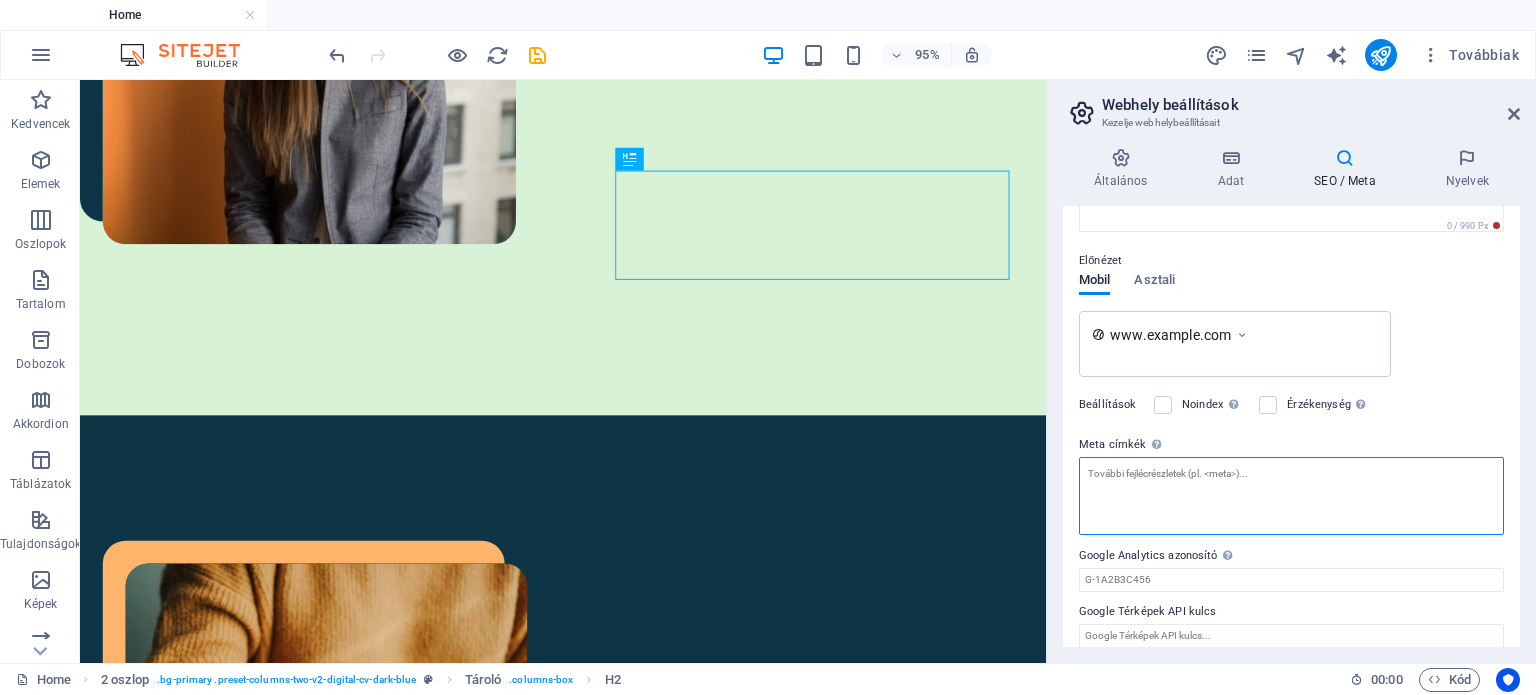 drag, startPoint x: 1292, startPoint y: 466, endPoint x: 1124, endPoint y: 466, distance: 168 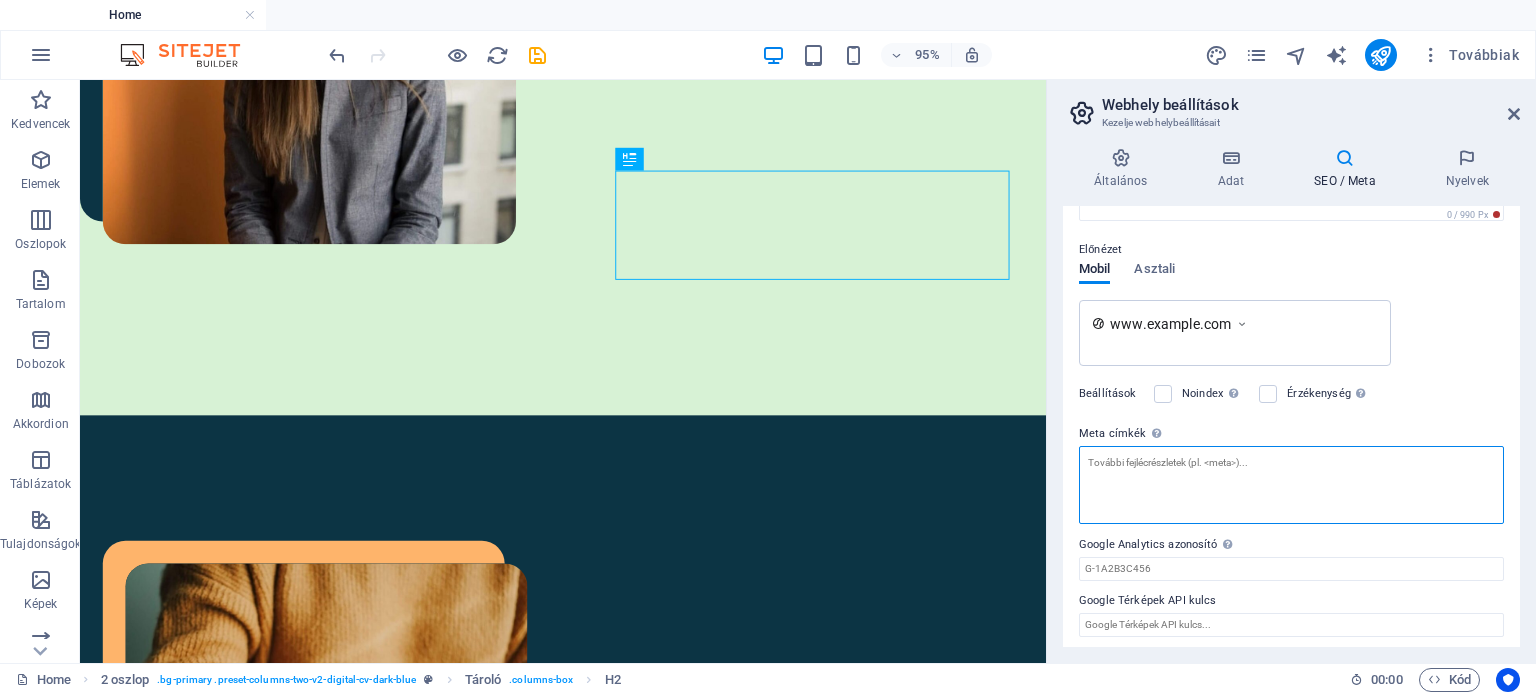 scroll, scrollTop: 260, scrollLeft: 0, axis: vertical 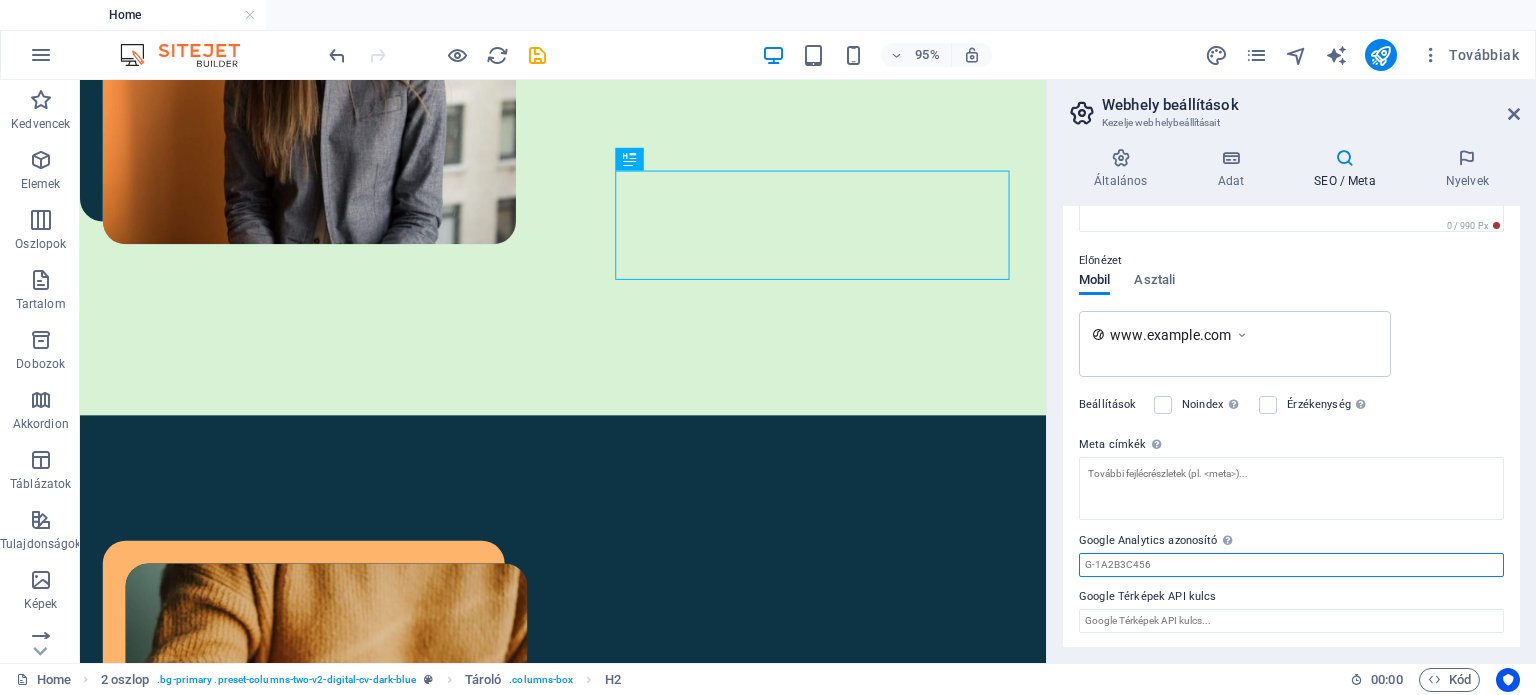 click on "Google Analytics azonosító Kérem, csak adja meg a Google Analytics azonosítót. Automatikusan hozzáadjuk az azonosítót a követési kódrészletbe. Az Analytics azonosító hasonló a következőhöz: pl. G-1A2B3C456" at bounding box center (1291, 565) 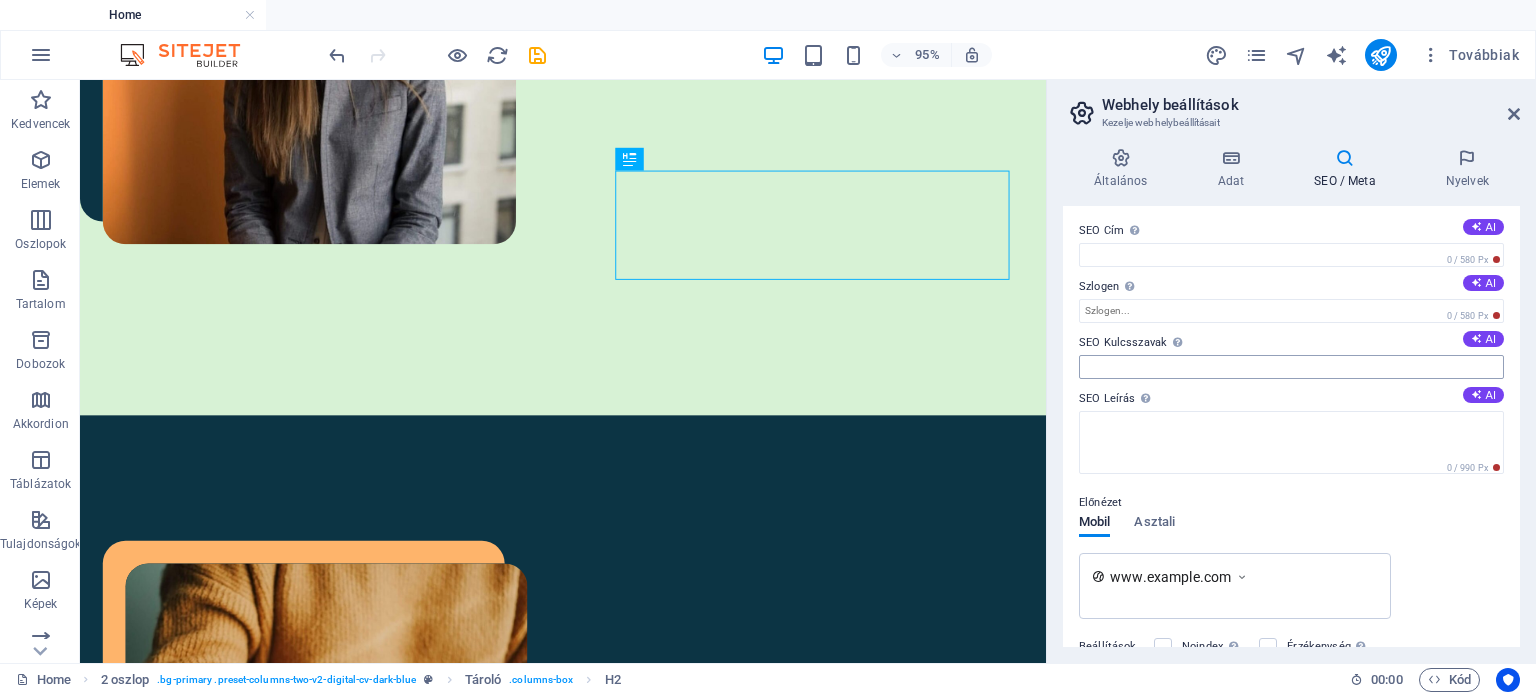 scroll, scrollTop: 0, scrollLeft: 0, axis: both 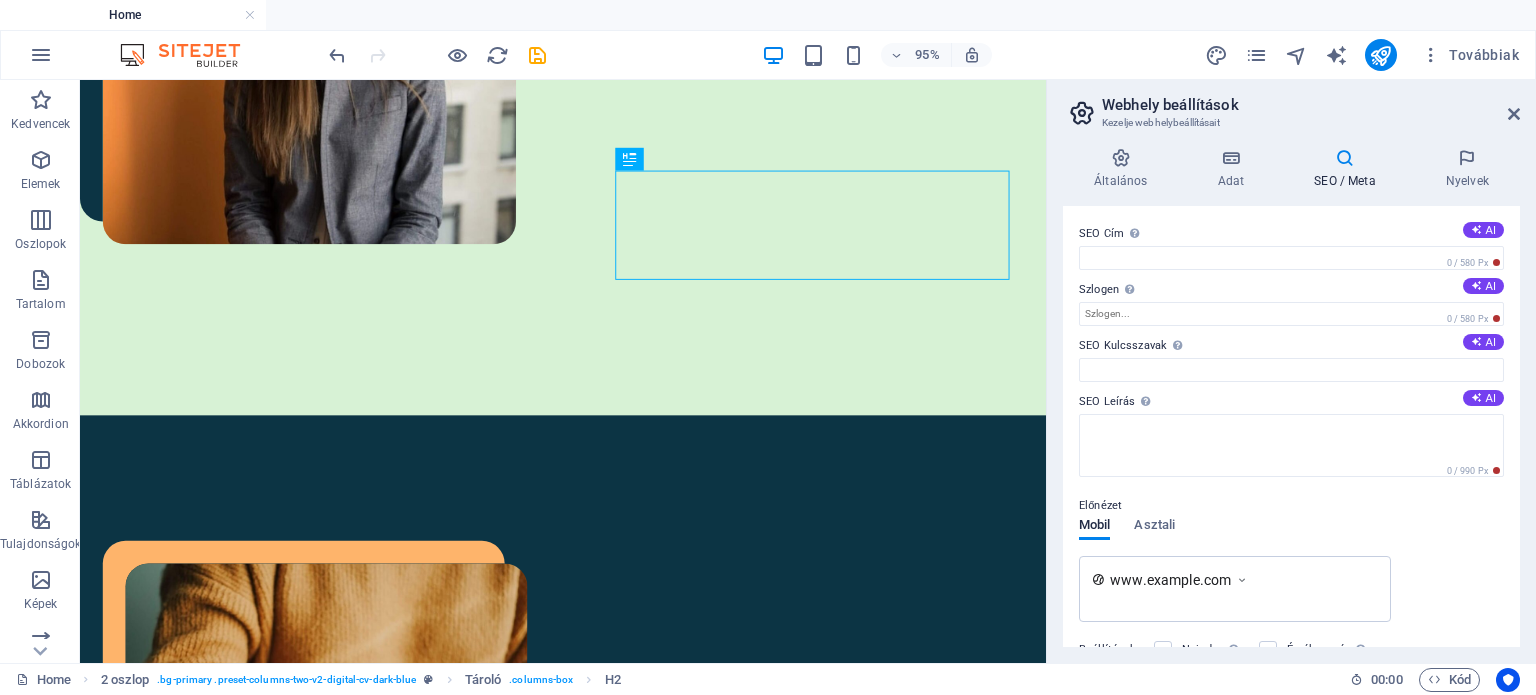 click on "SEO / Meta" at bounding box center [1349, 169] 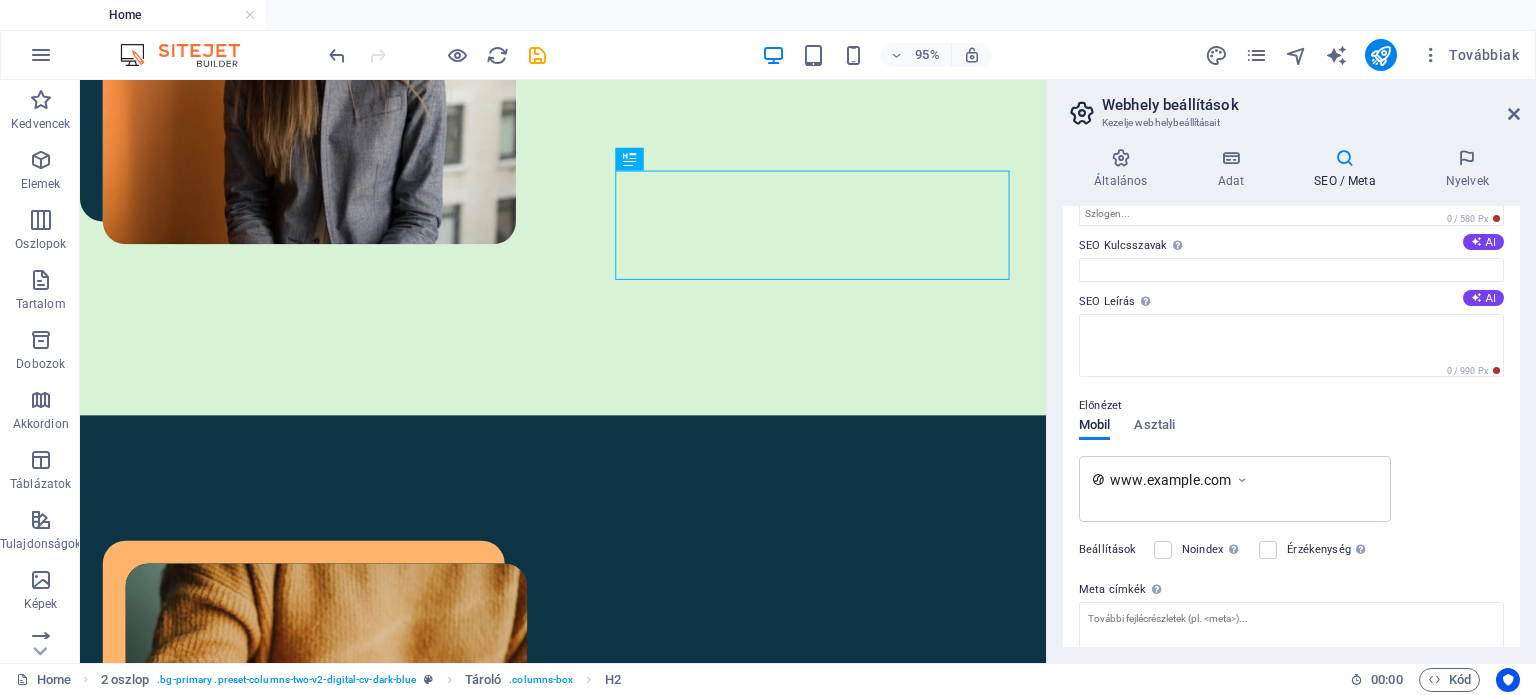 scroll, scrollTop: 0, scrollLeft: 0, axis: both 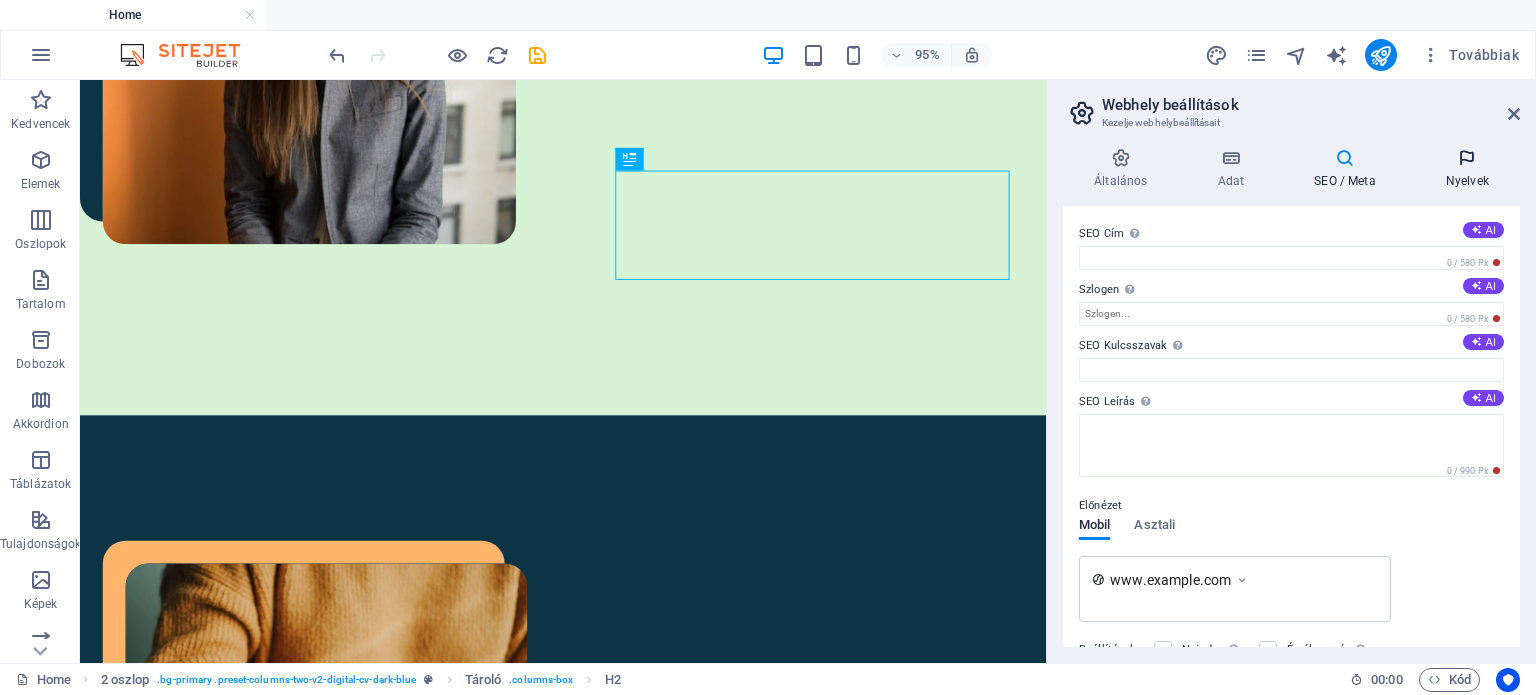 click on "Nyelvek" at bounding box center (1467, 169) 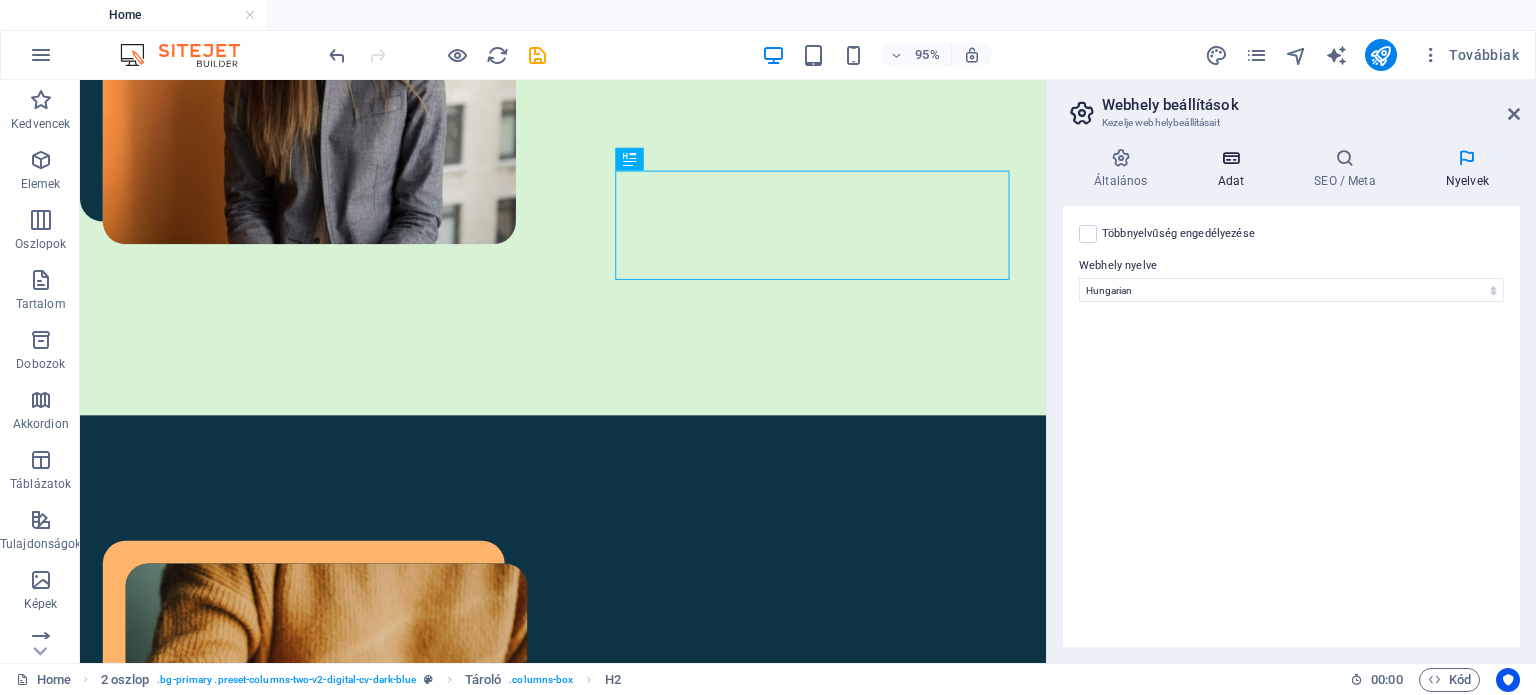 click on "Adat" at bounding box center [1234, 169] 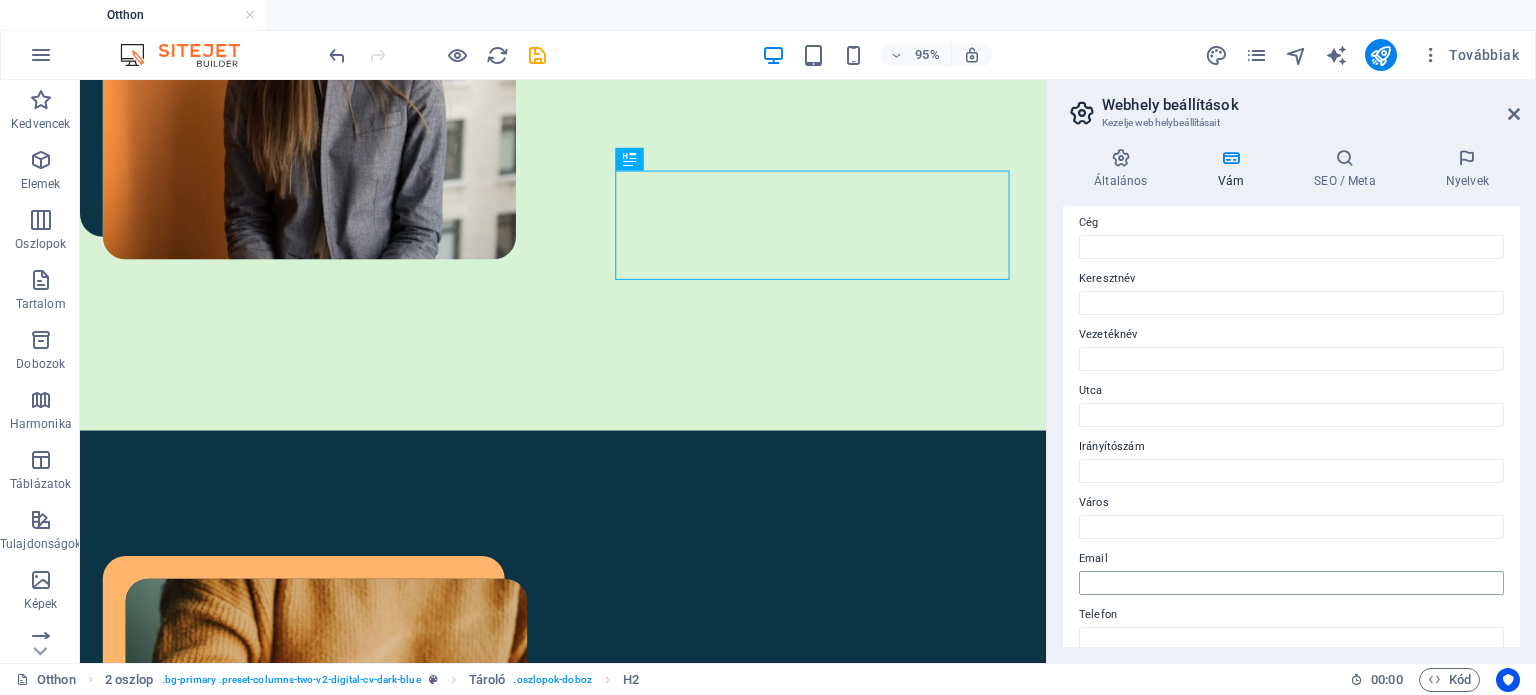 scroll, scrollTop: 0, scrollLeft: 0, axis: both 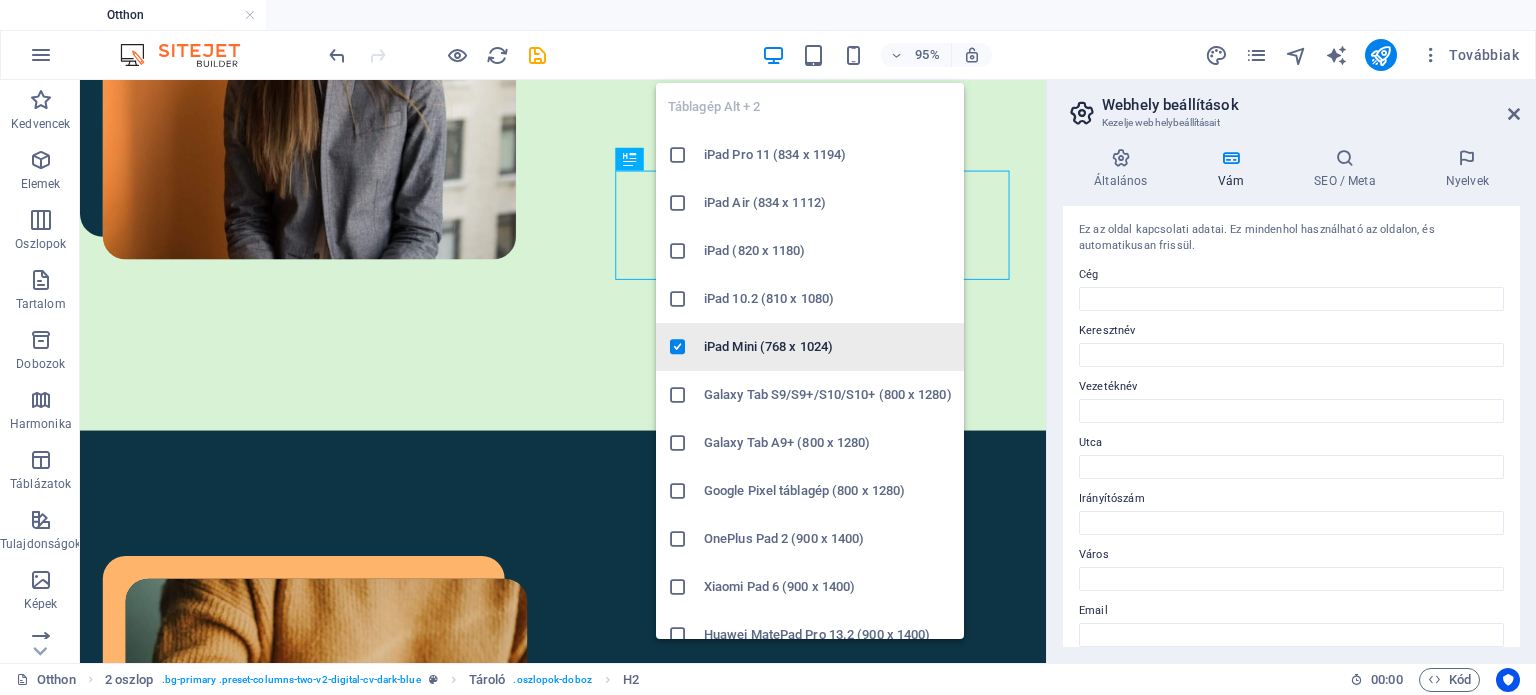 click at bounding box center (678, 347) 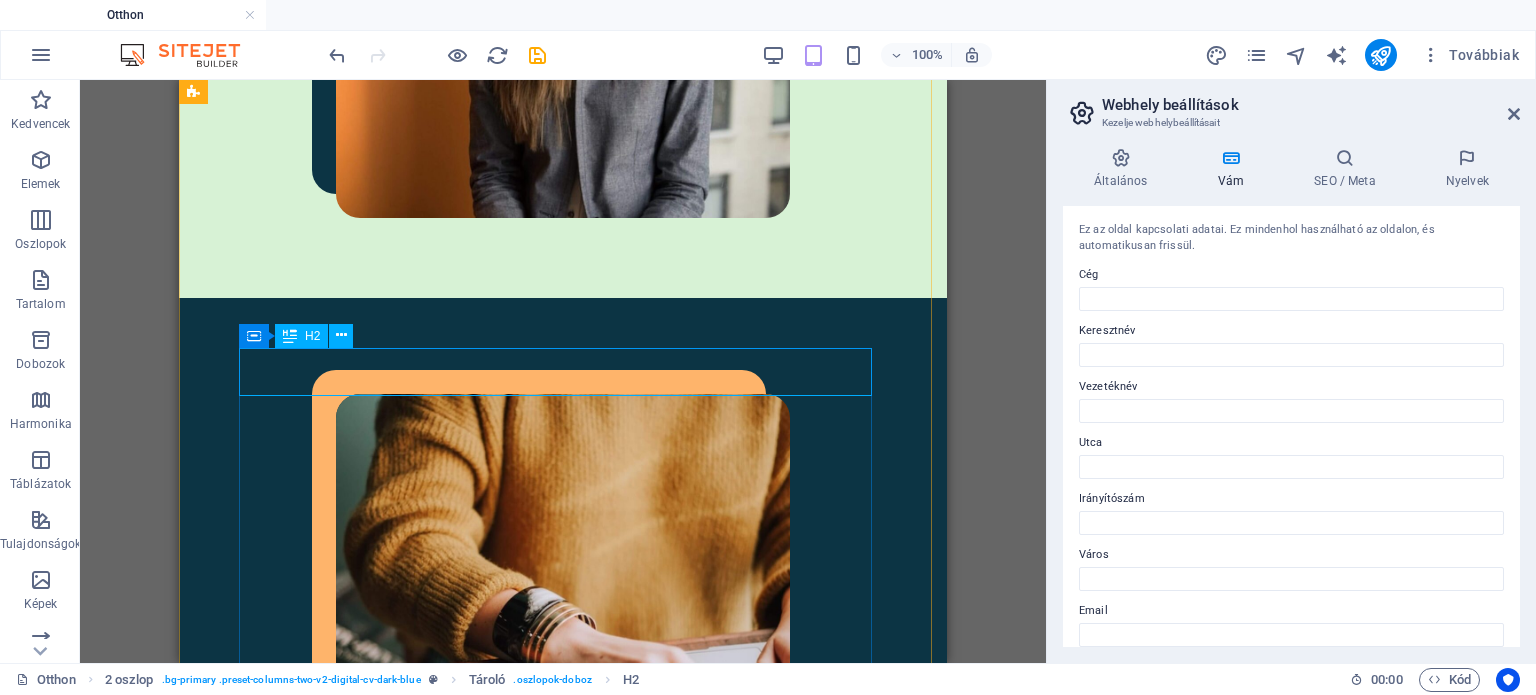 scroll, scrollTop: 1278, scrollLeft: 0, axis: vertical 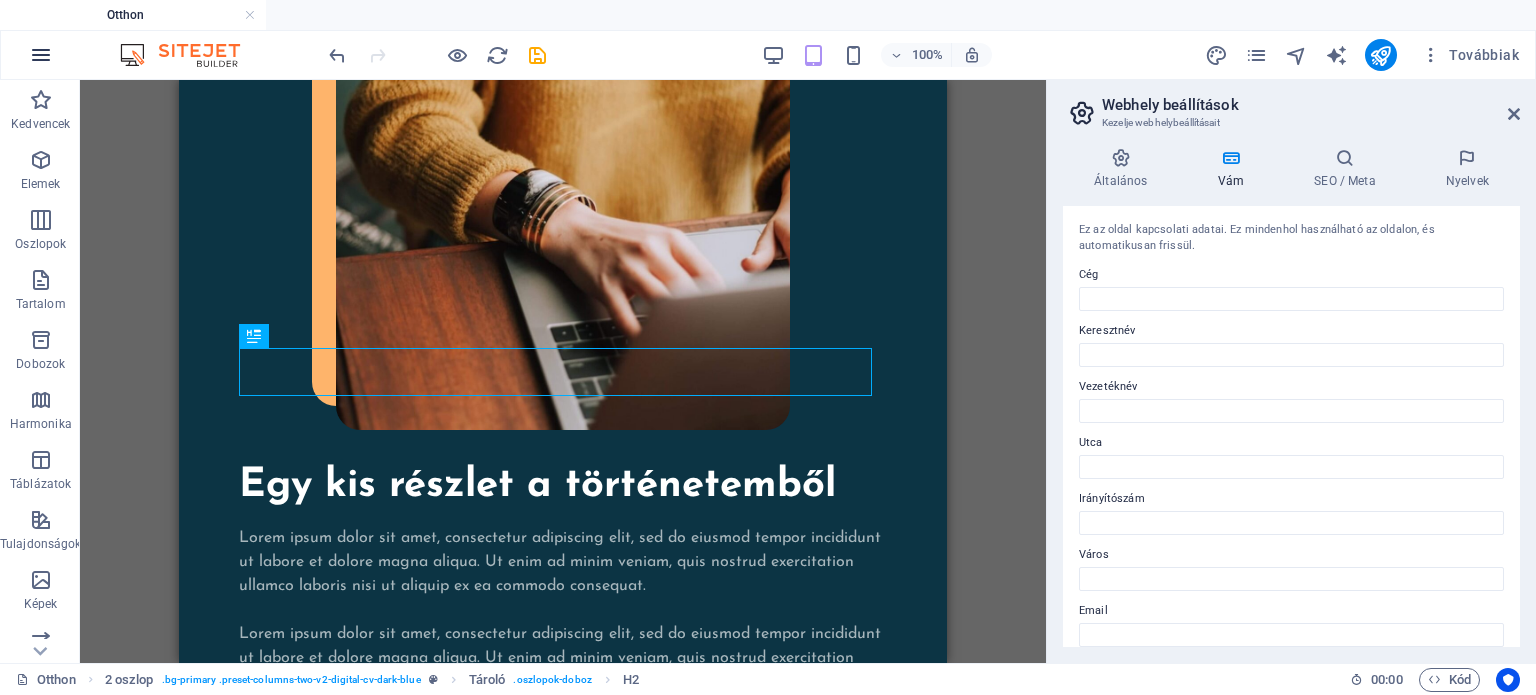 click at bounding box center (41, 55) 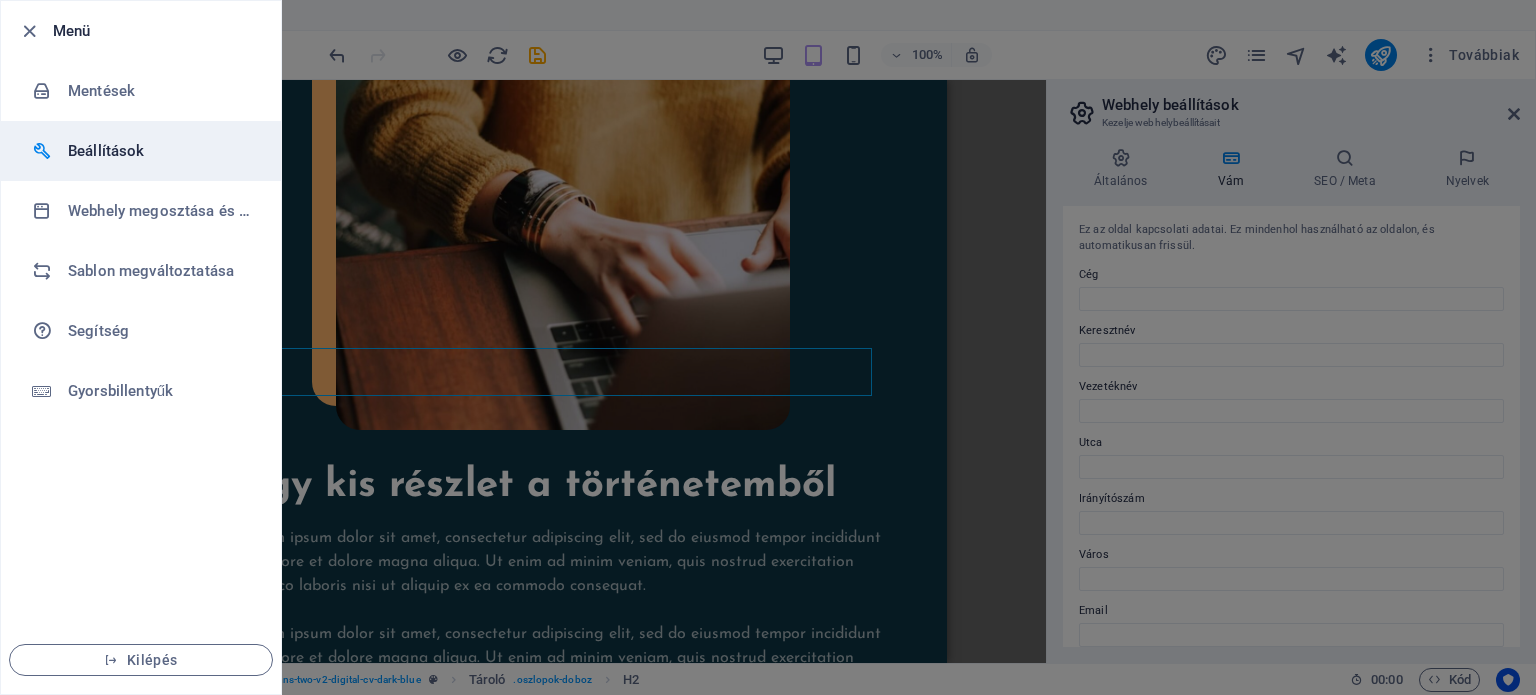 click on "Beállítások" at bounding box center [160, 151] 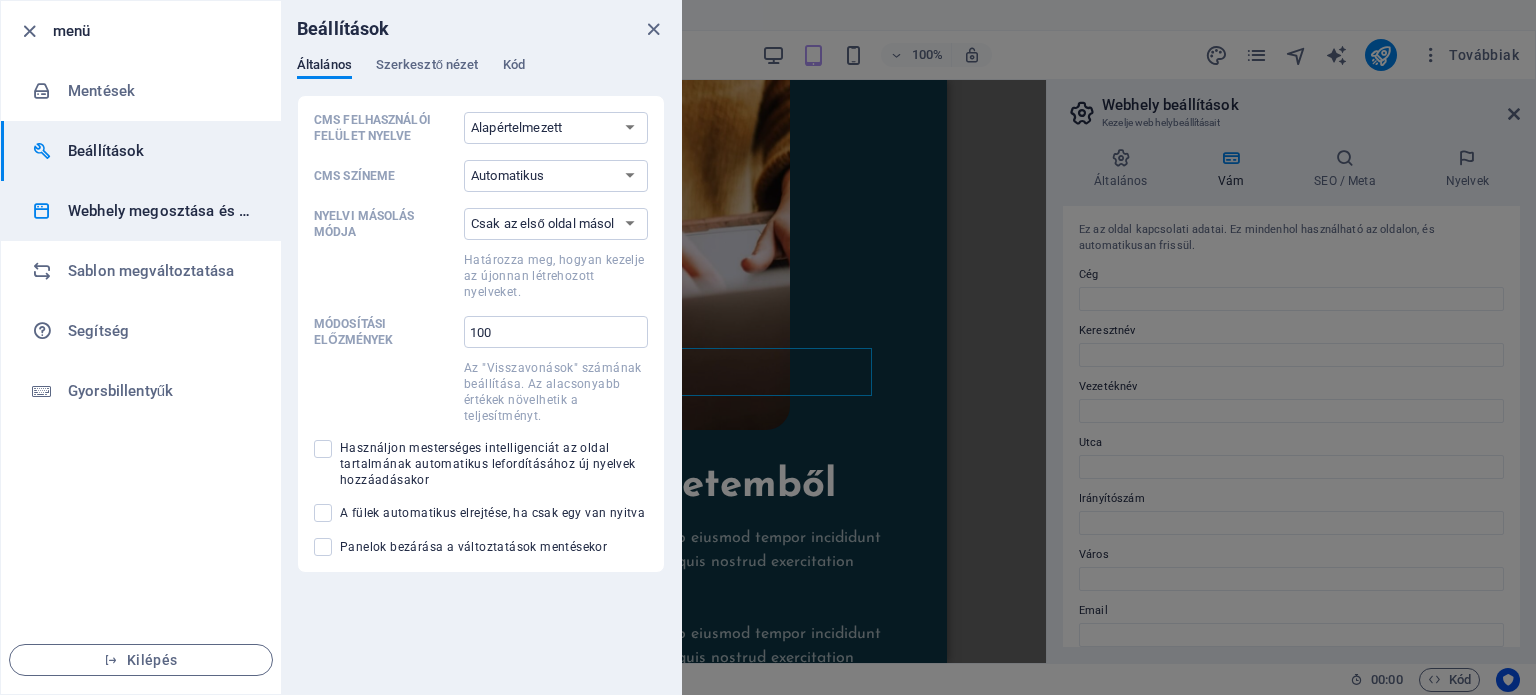 click on "Webhely megosztása és másolása" at bounding box center (160, 211) 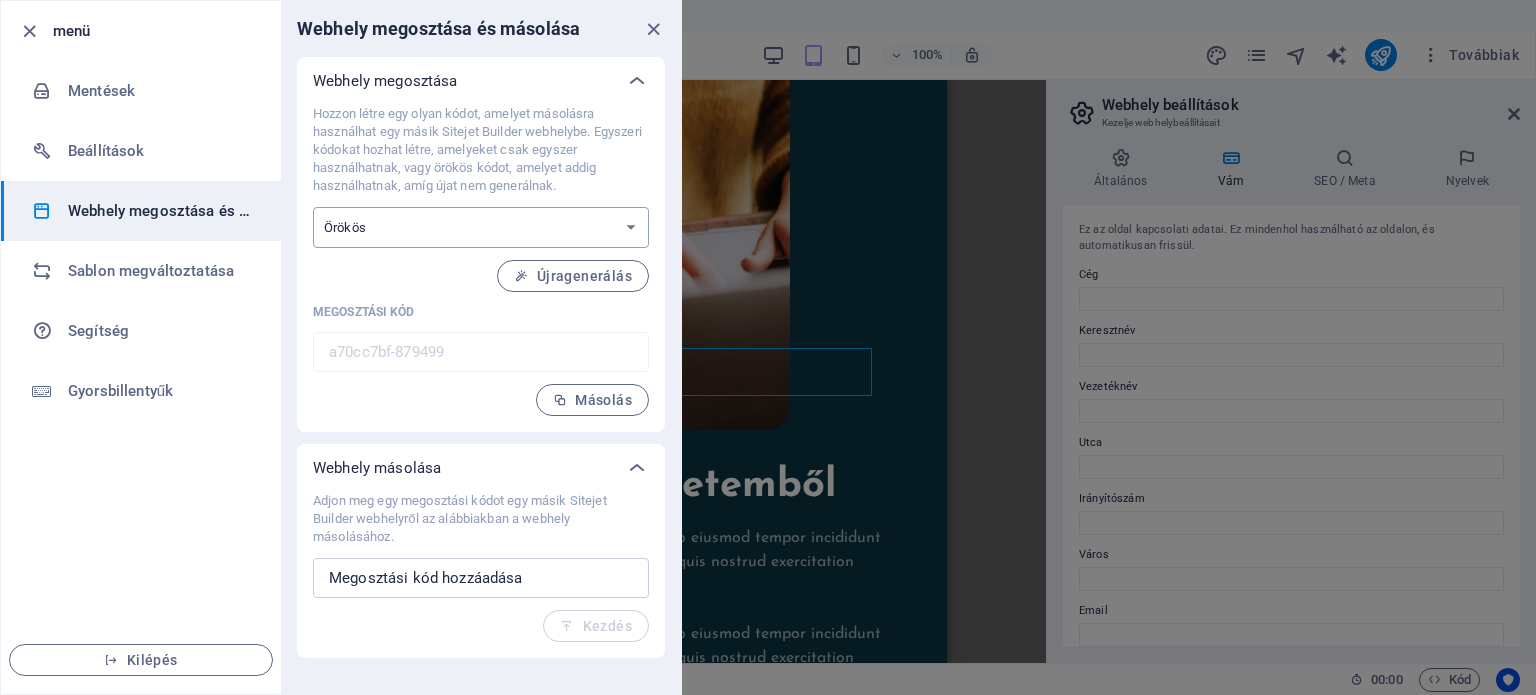 click on "Egyszeri Örökös" at bounding box center [481, 227] 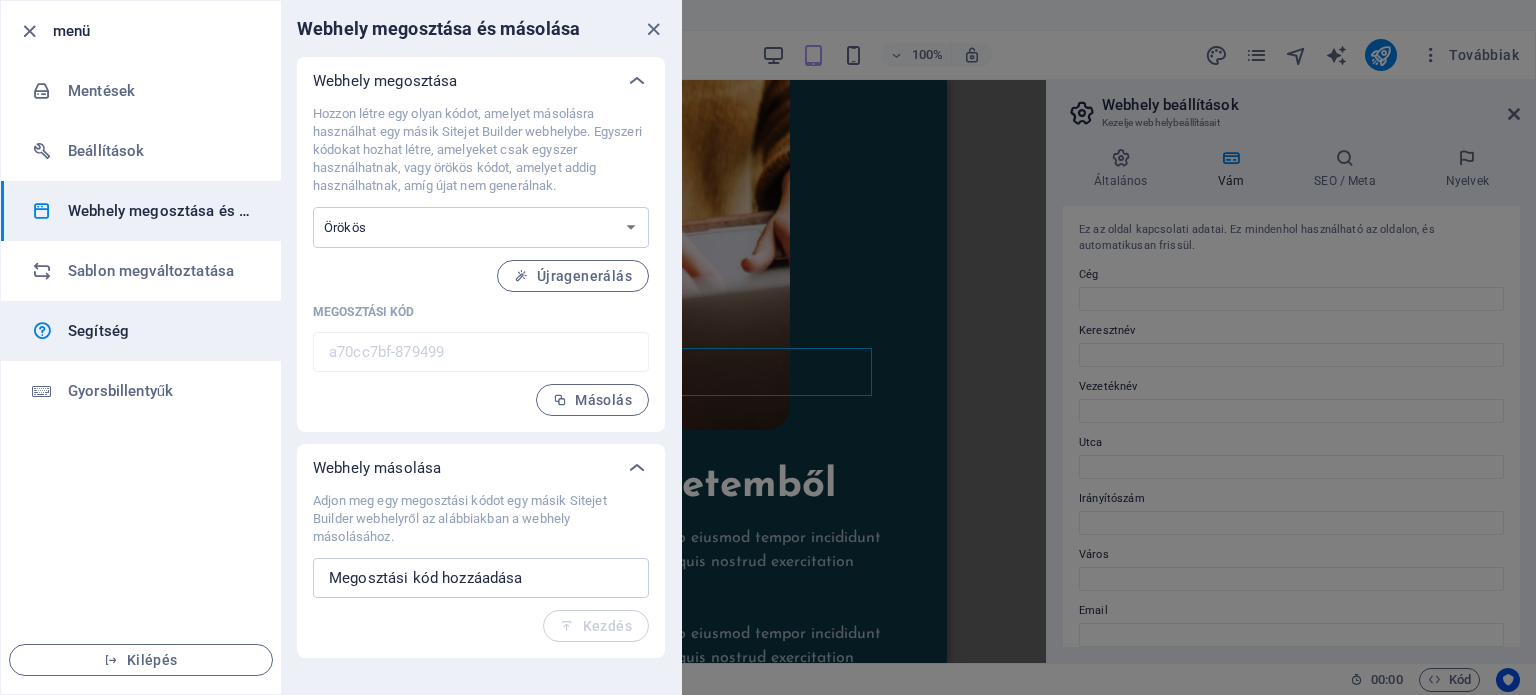 click on "Segítség" at bounding box center [160, 331] 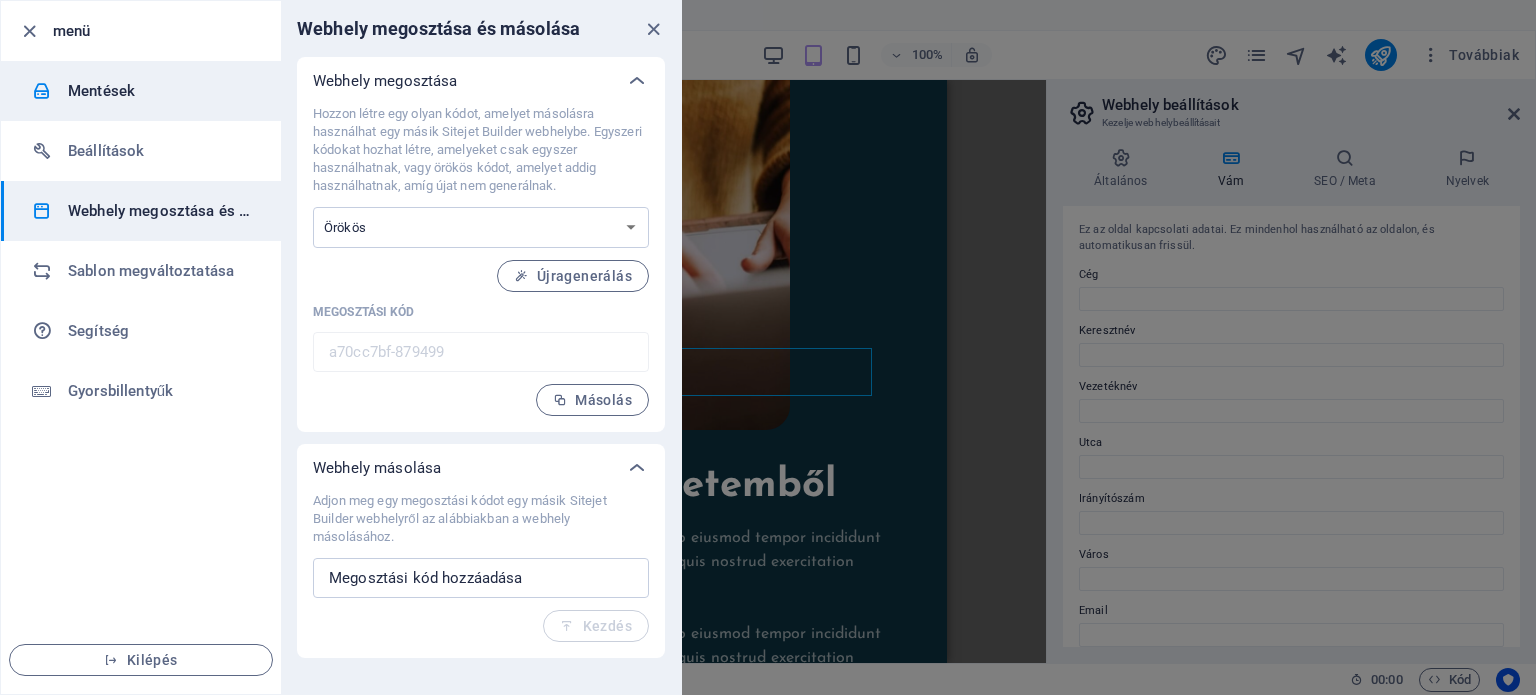 click on "Mentések" at bounding box center [160, 91] 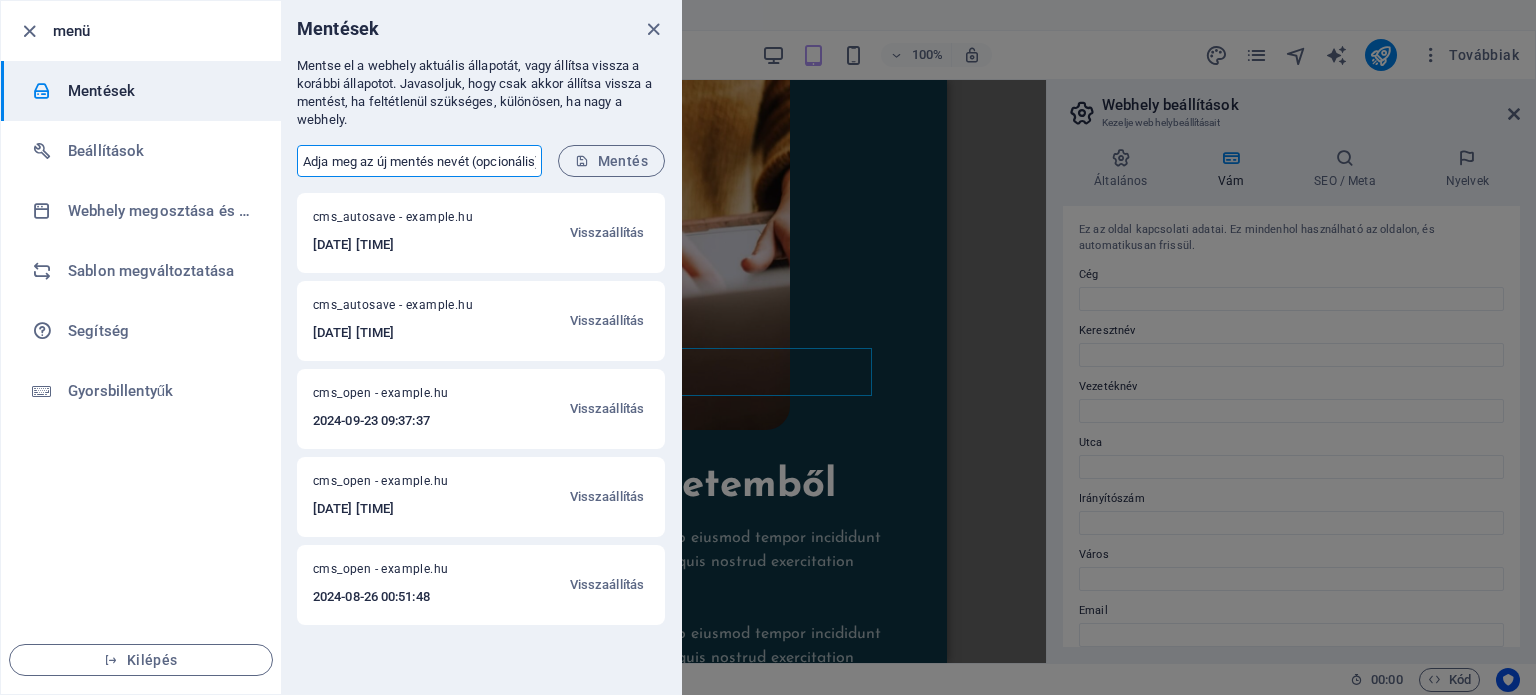 click at bounding box center (419, 161) 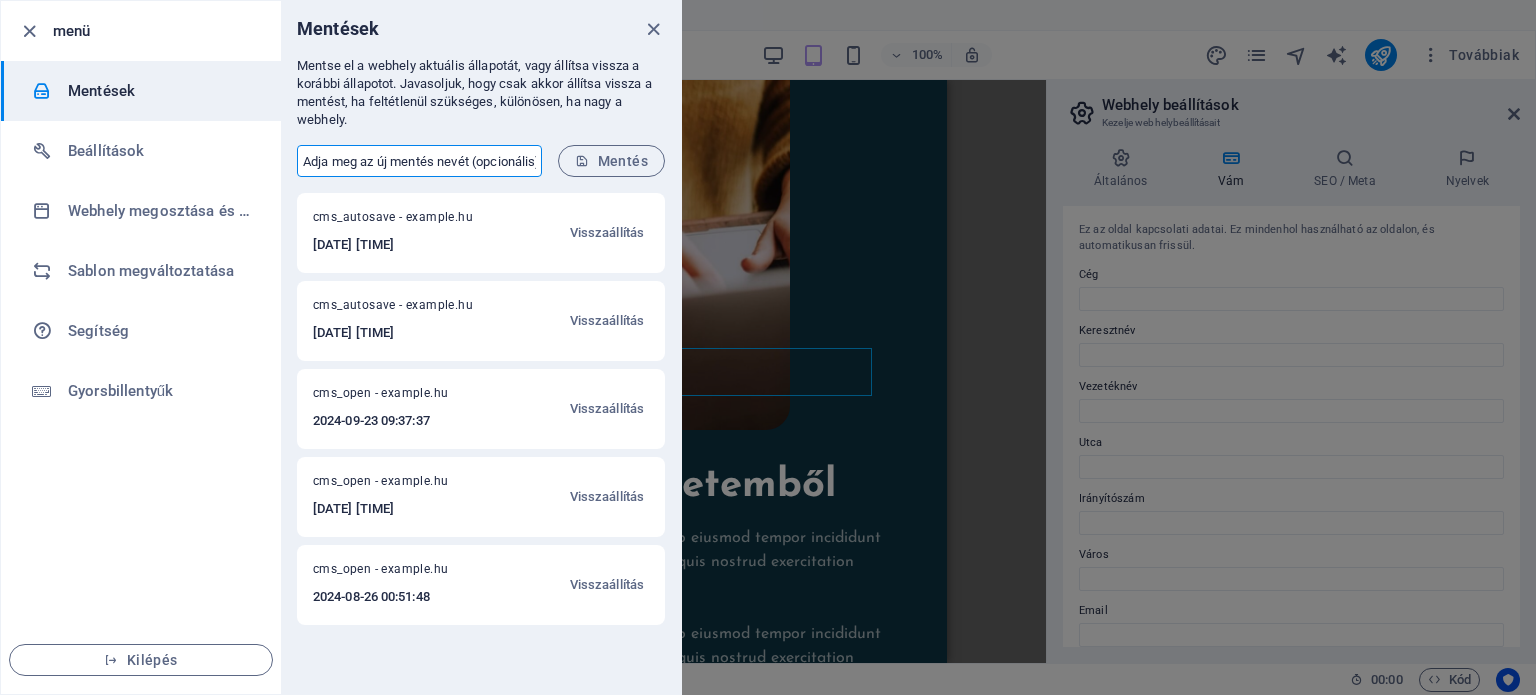click at bounding box center [419, 161] 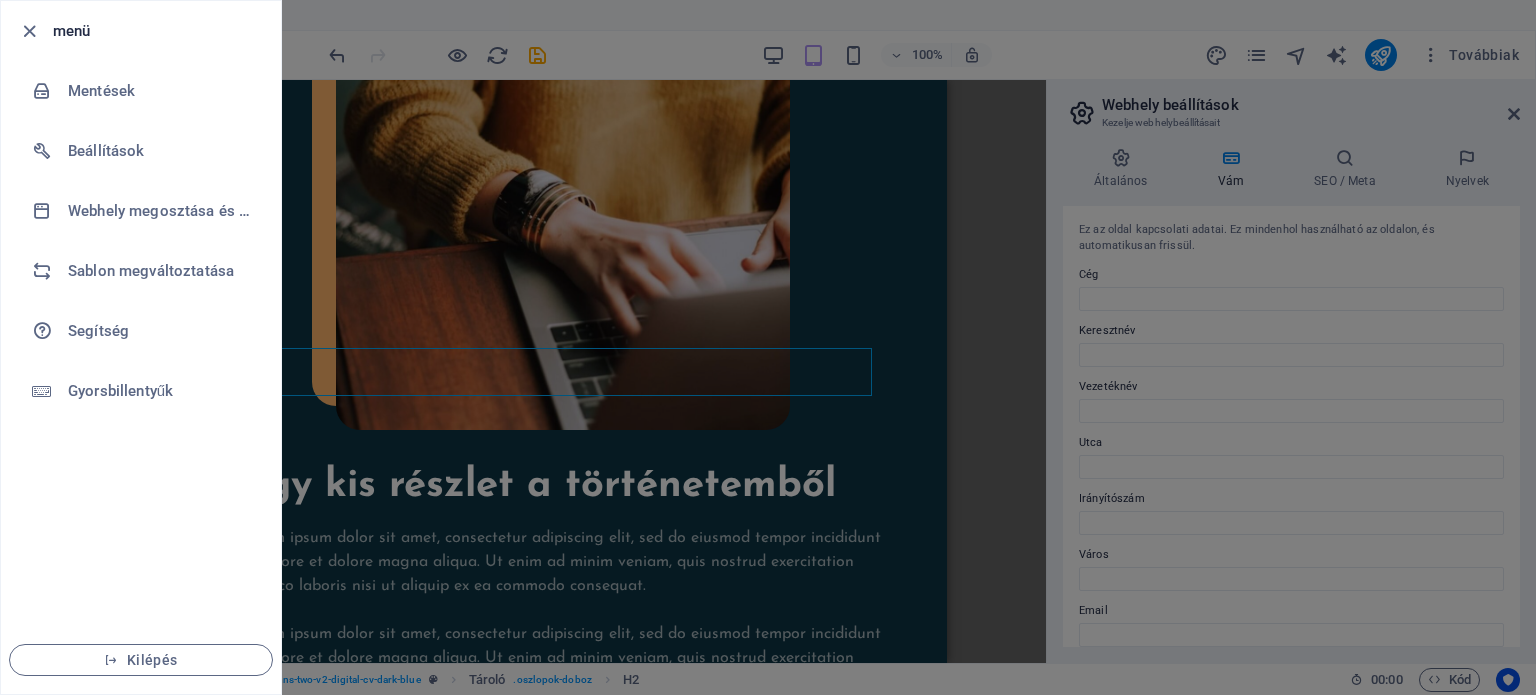 click at bounding box center (768, 347) 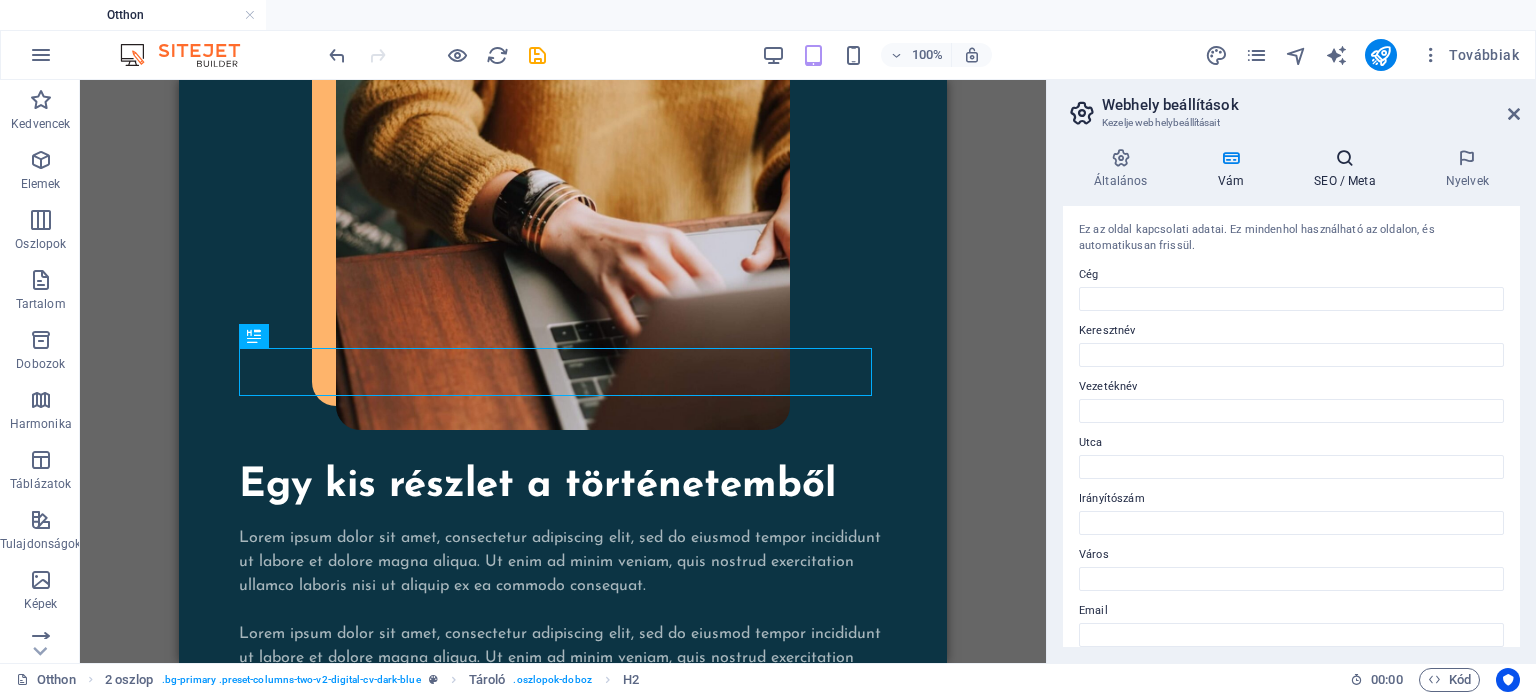 click on "SEO / Meta" at bounding box center (1349, 169) 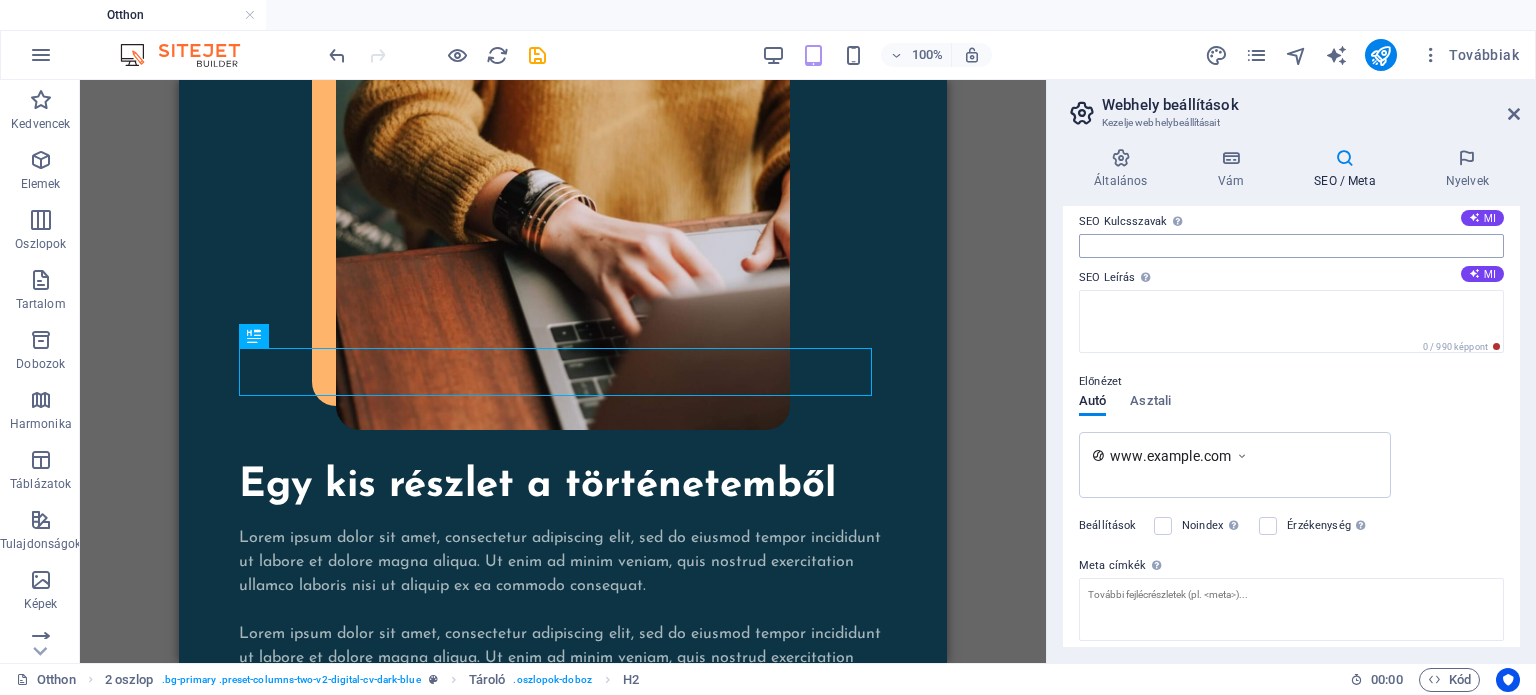 scroll, scrollTop: 0, scrollLeft: 0, axis: both 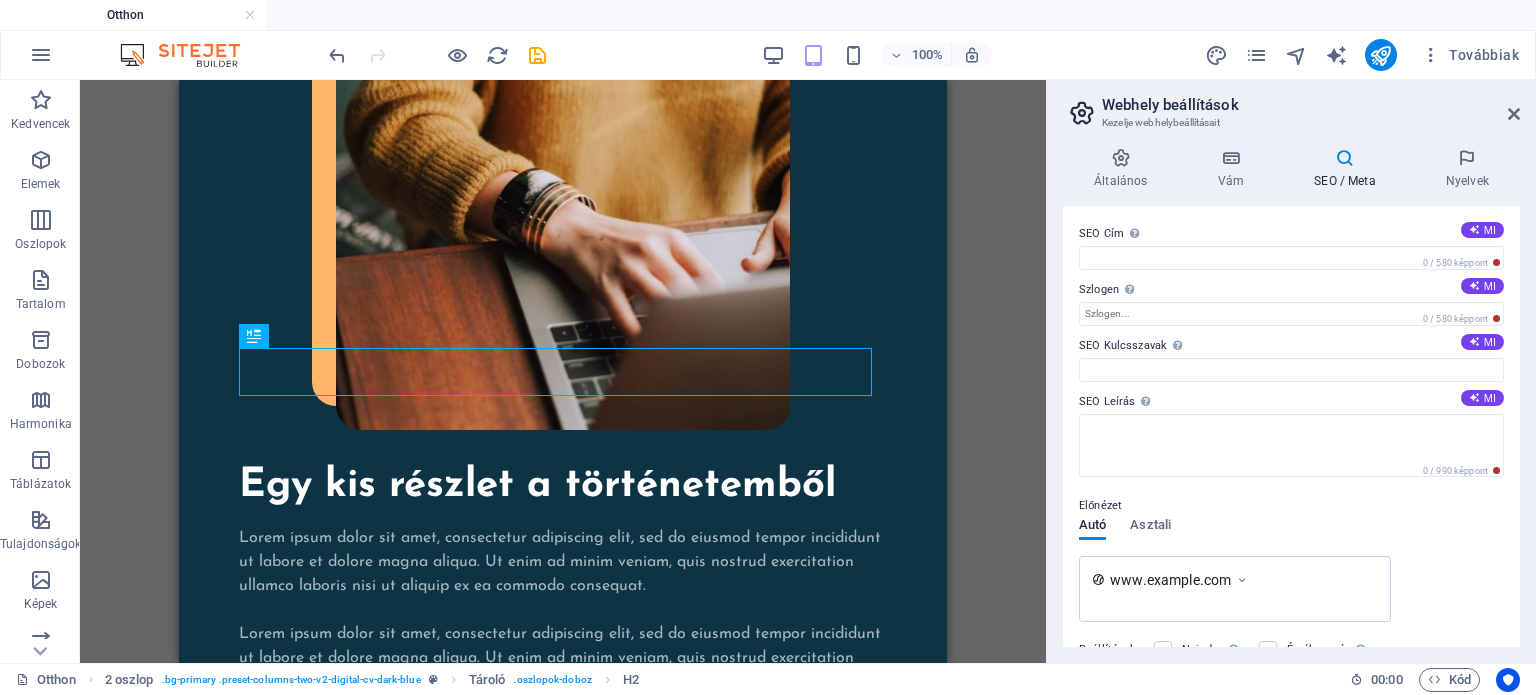 click on "100% Továbbiak" at bounding box center [926, 55] 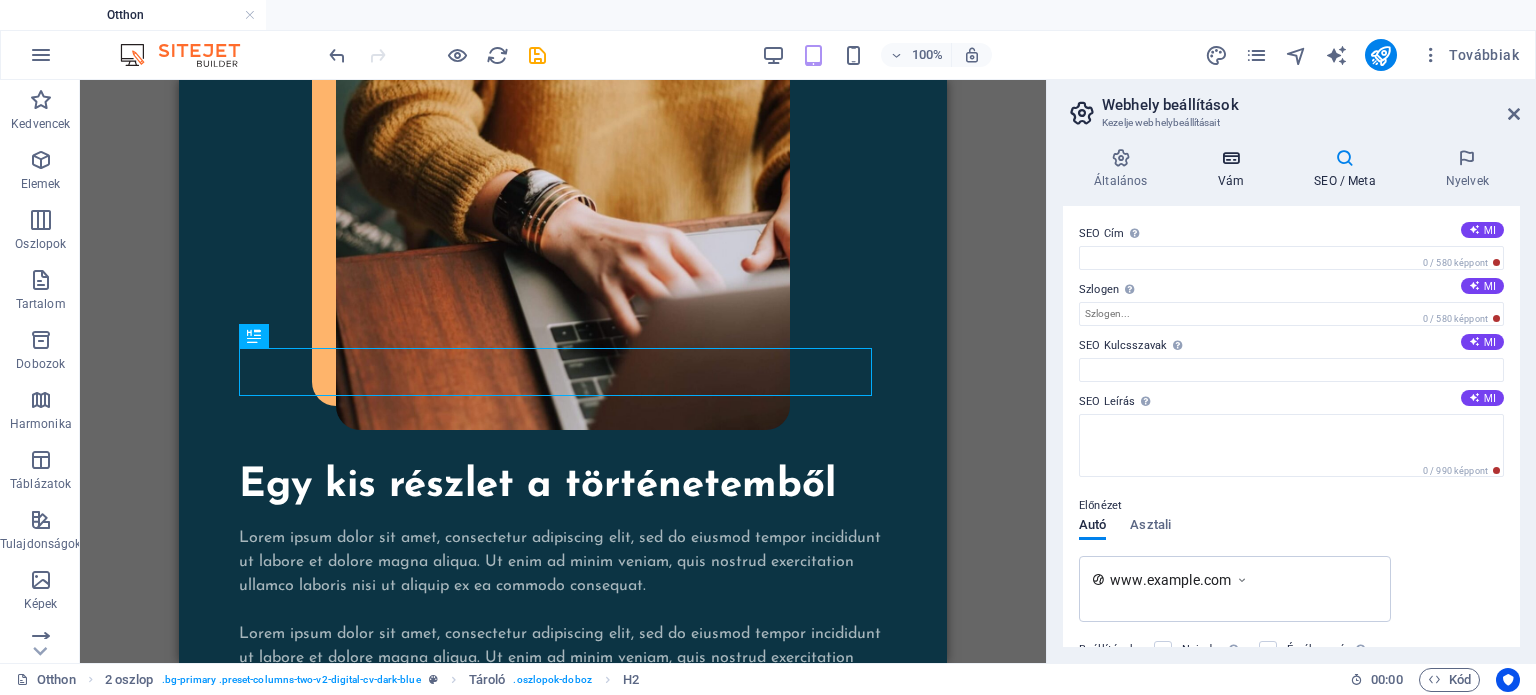 click on "Vám" at bounding box center (1235, 169) 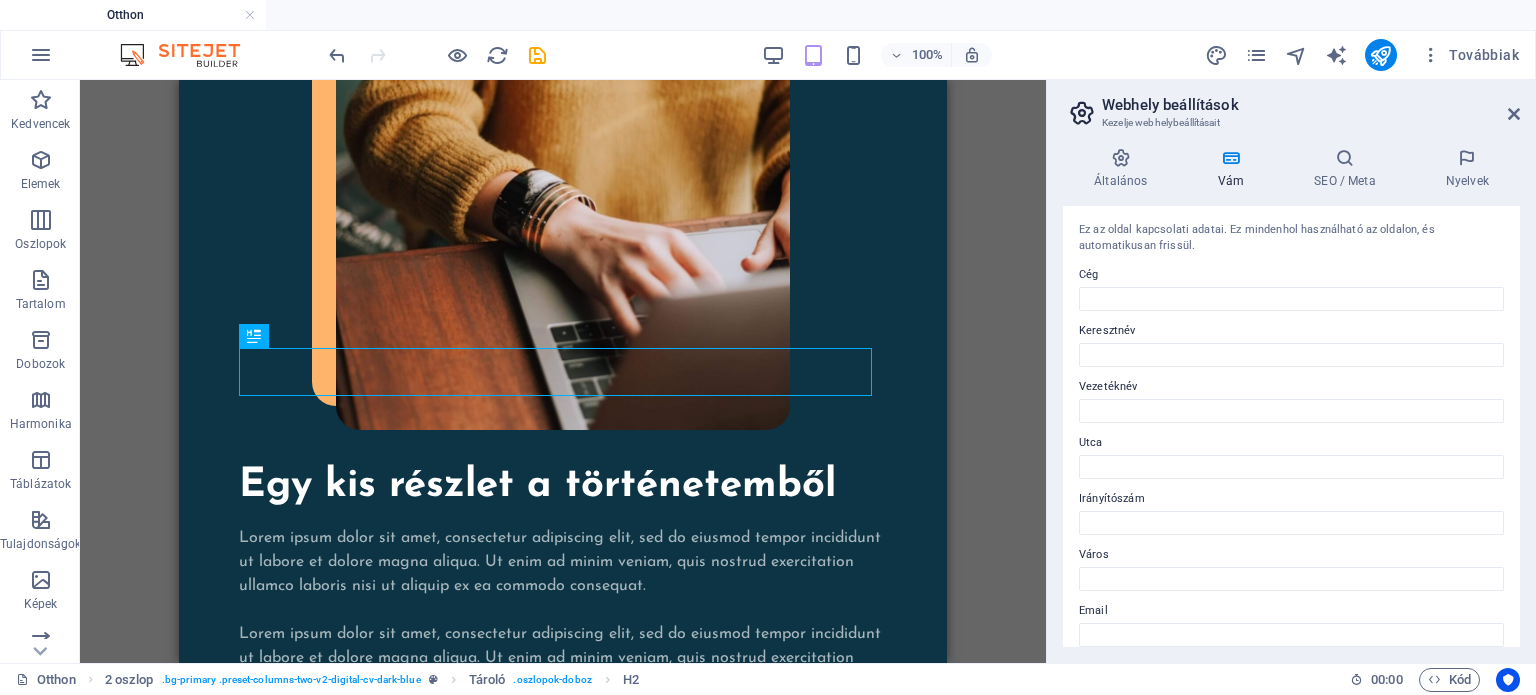 scroll, scrollTop: 0, scrollLeft: 0, axis: both 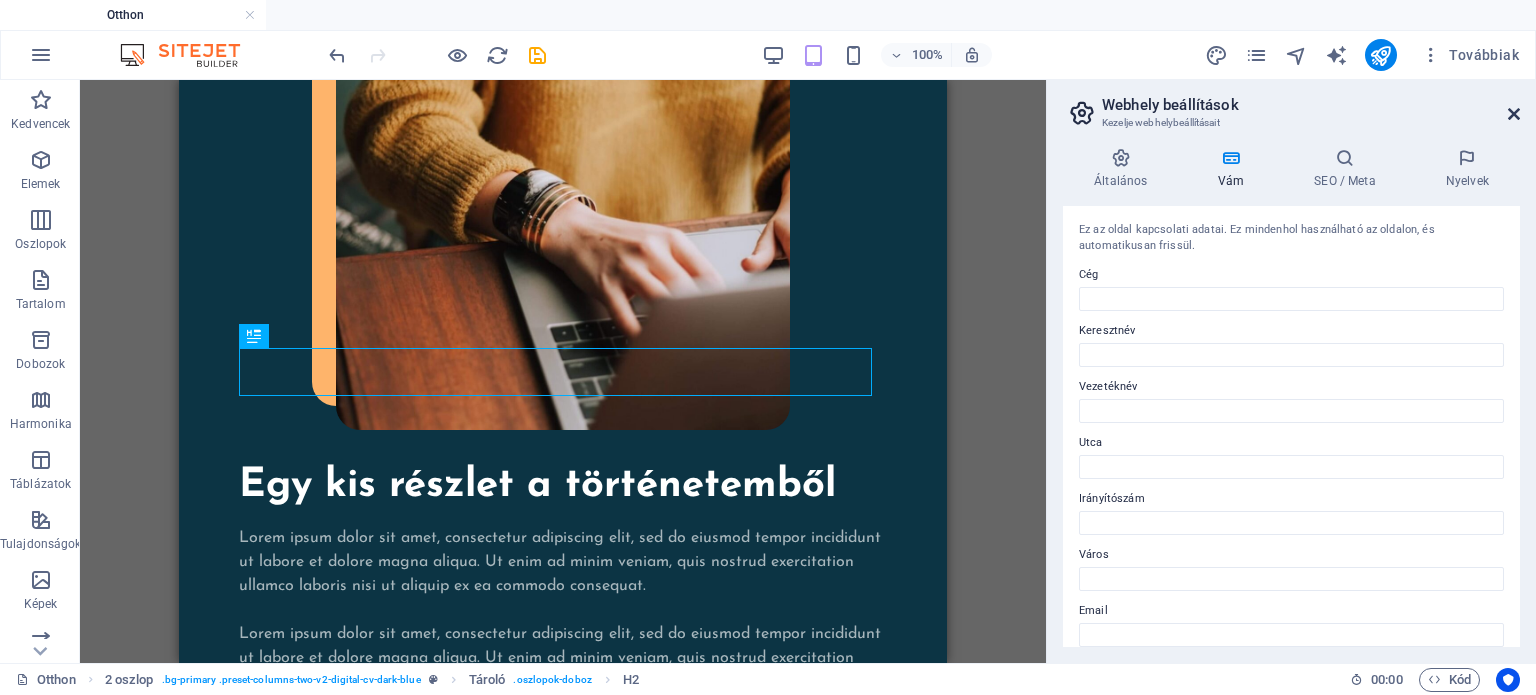 click at bounding box center [1514, 114] 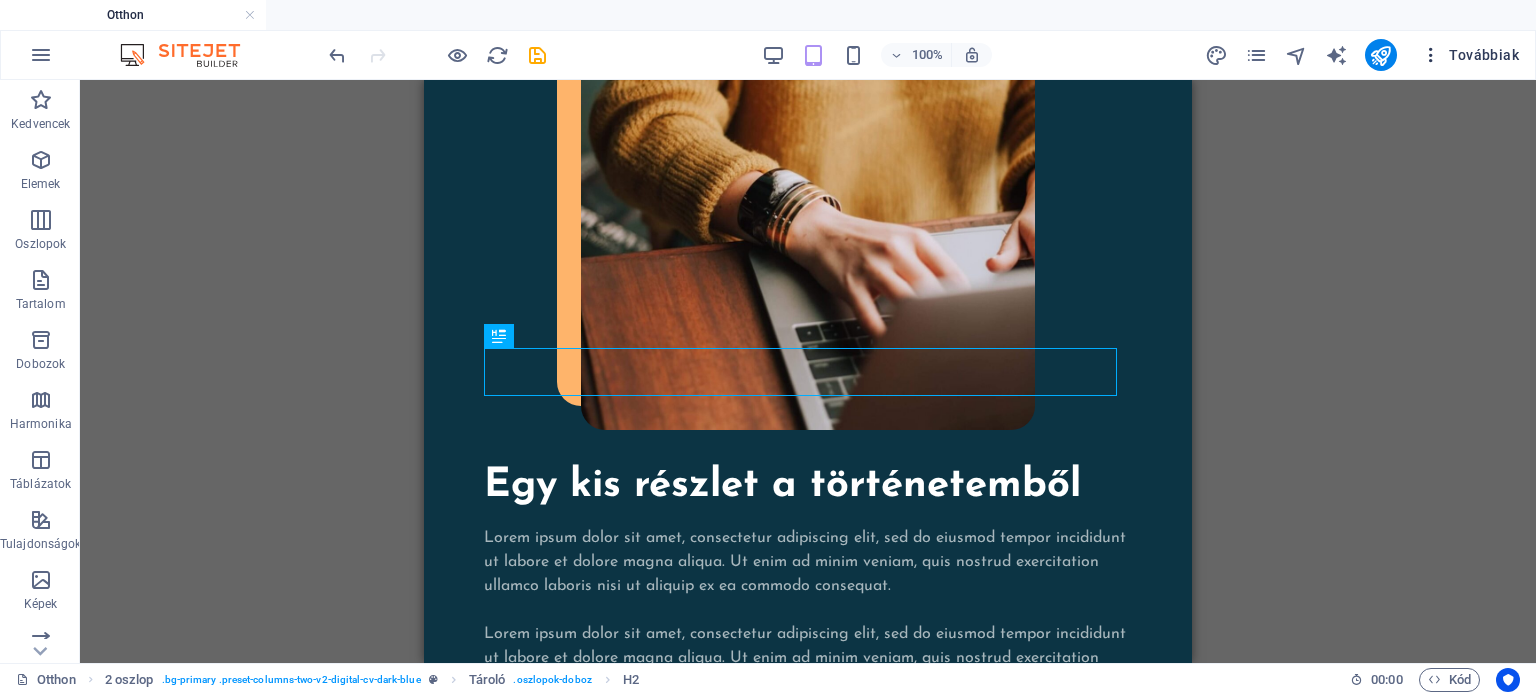 click on "Továbbiak" at bounding box center (1470, 55) 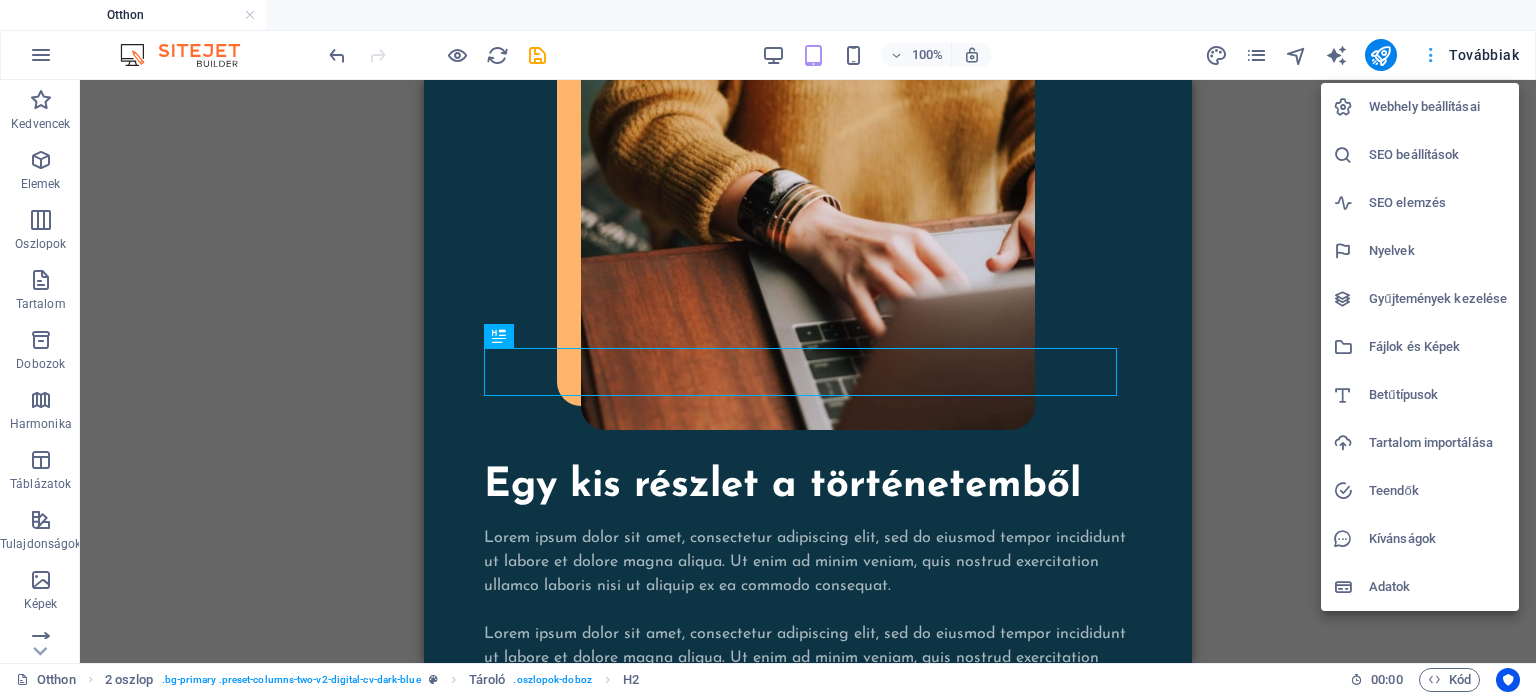 click at bounding box center (768, 347) 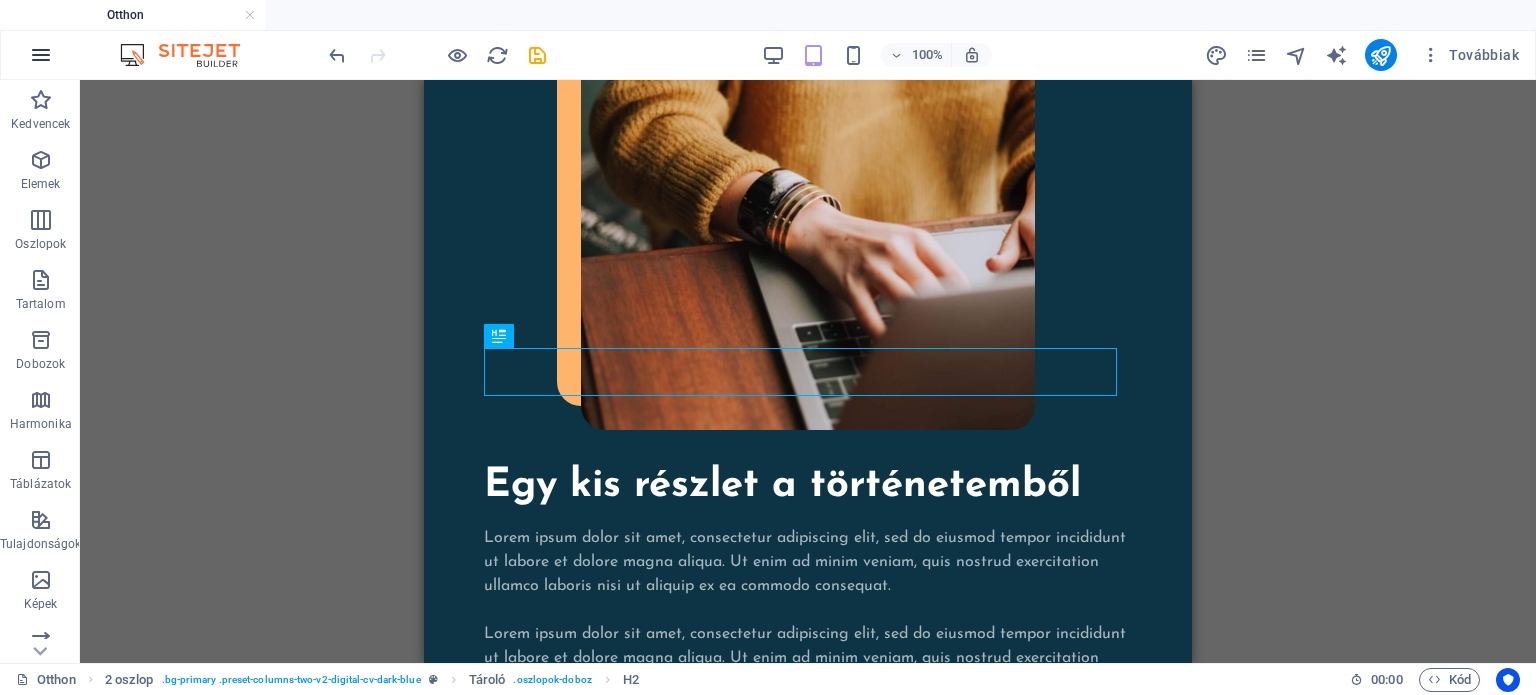 click at bounding box center [41, 55] 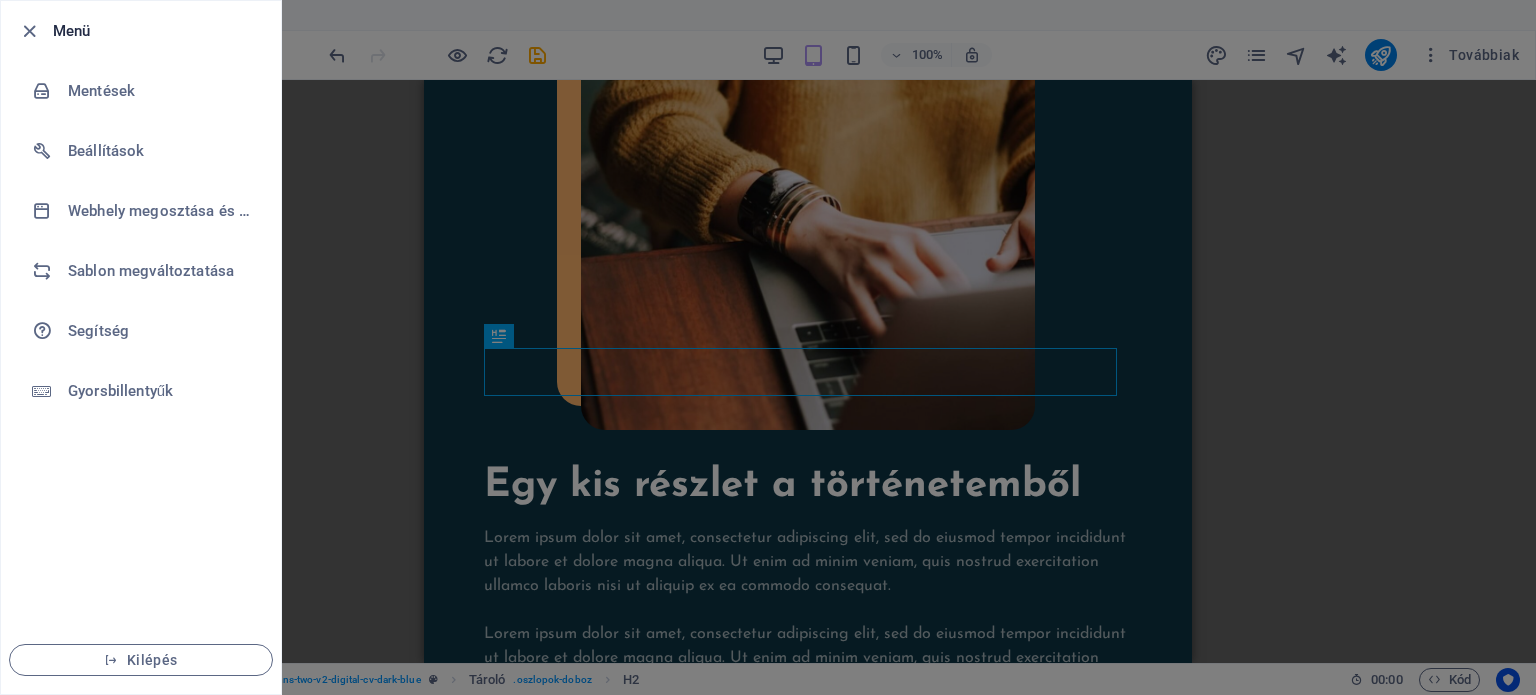 click at bounding box center [768, 347] 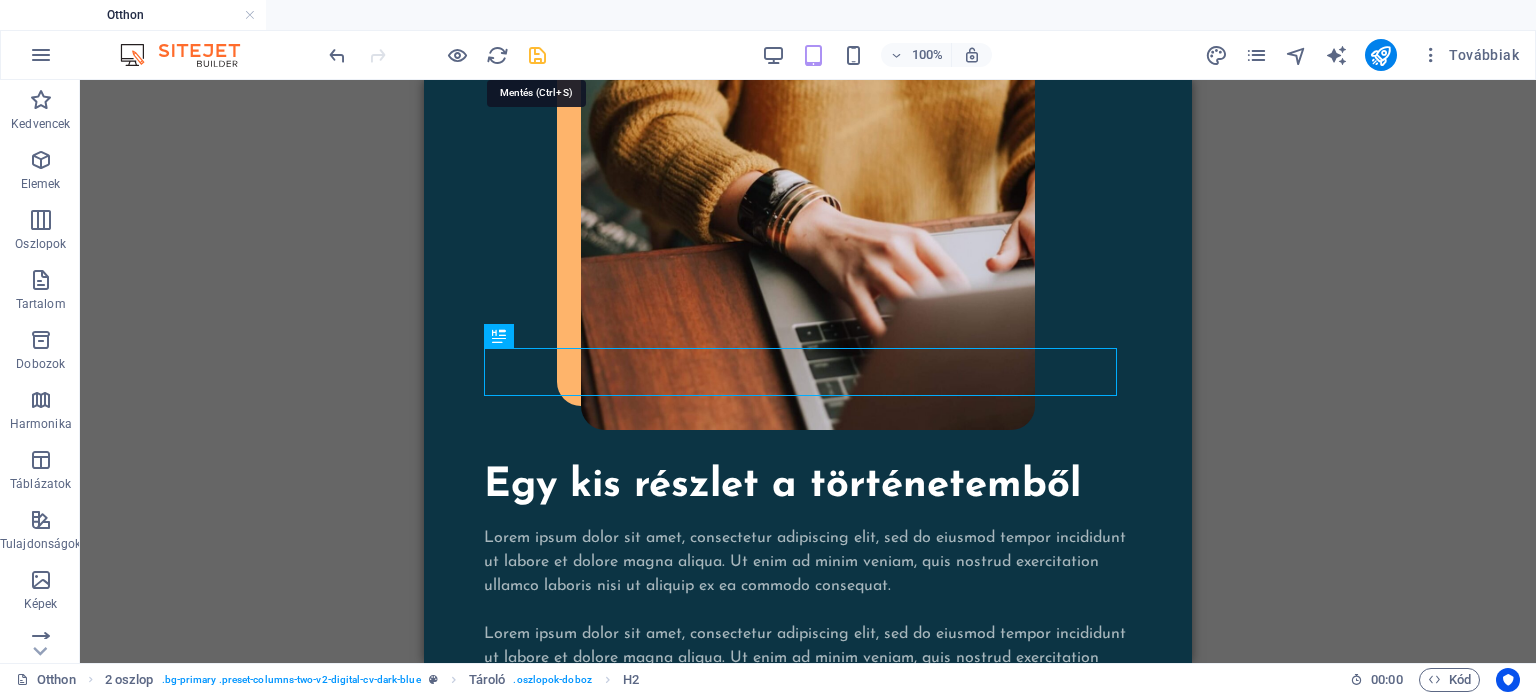 click at bounding box center [537, 55] 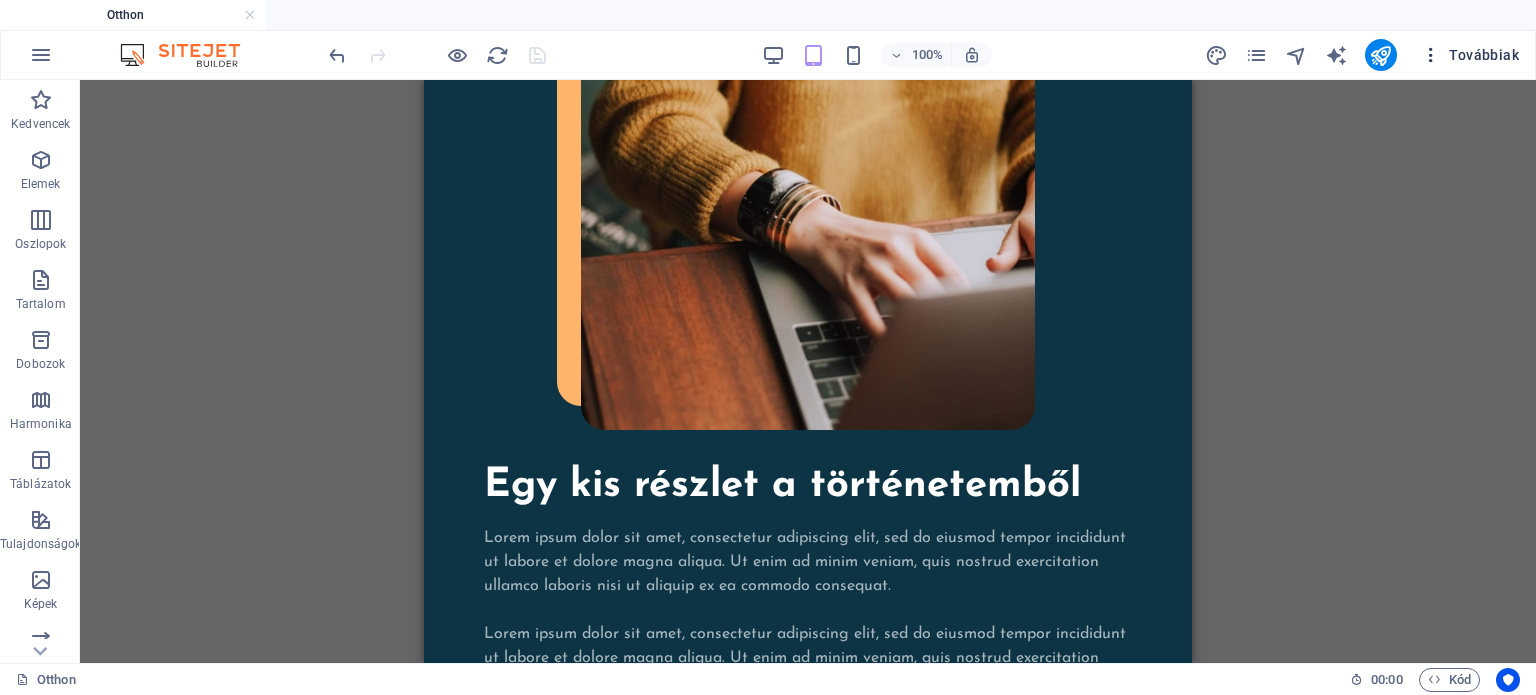 click on "Továbbiak" at bounding box center [1470, 55] 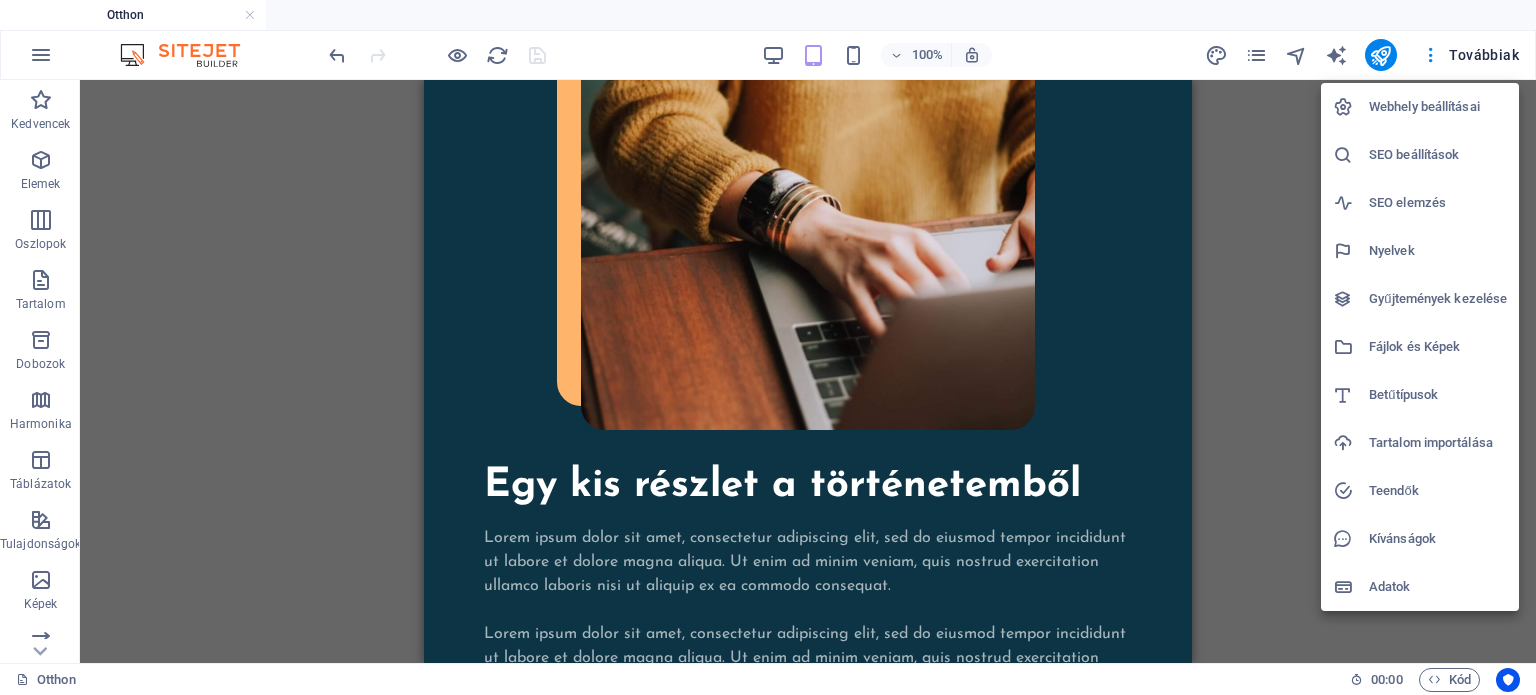 click on "SEO elemzés" at bounding box center (1407, 202) 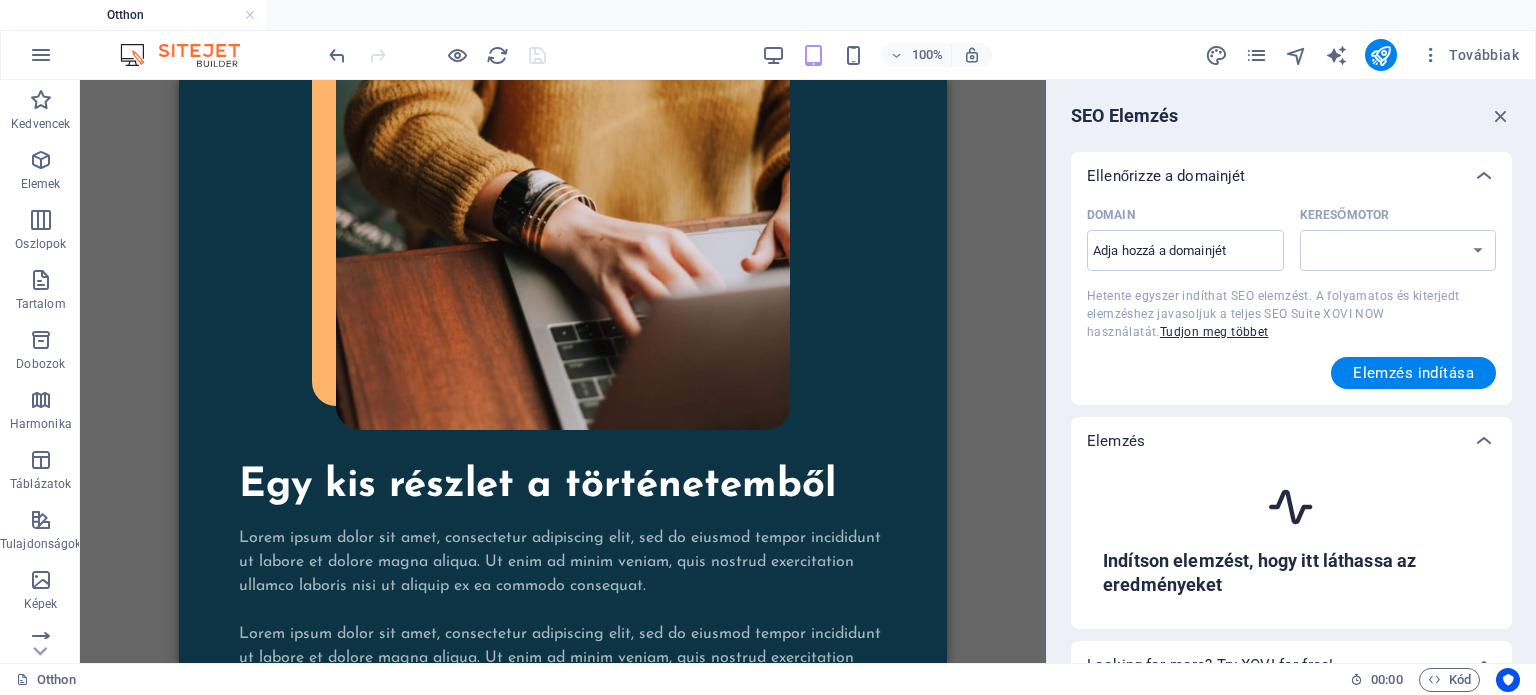 select on "google.com" 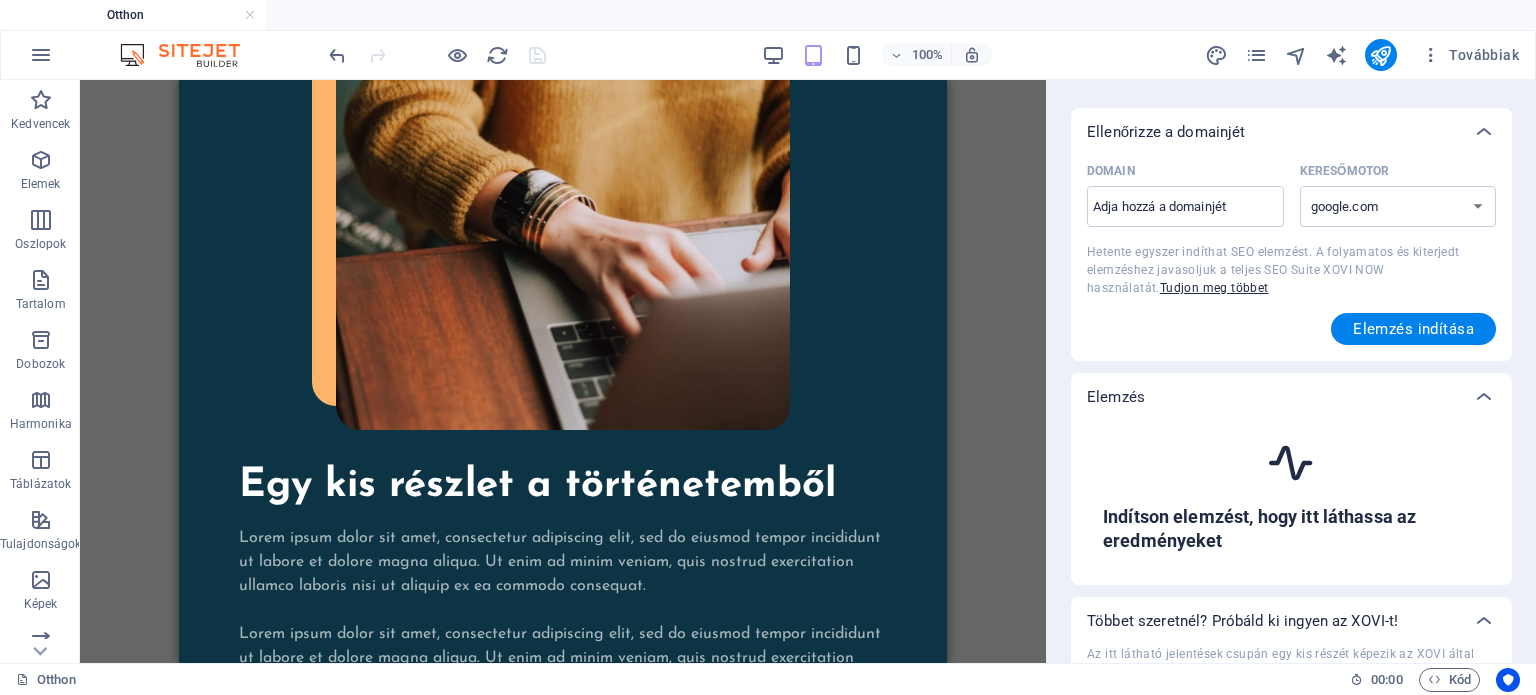 scroll, scrollTop: 0, scrollLeft: 0, axis: both 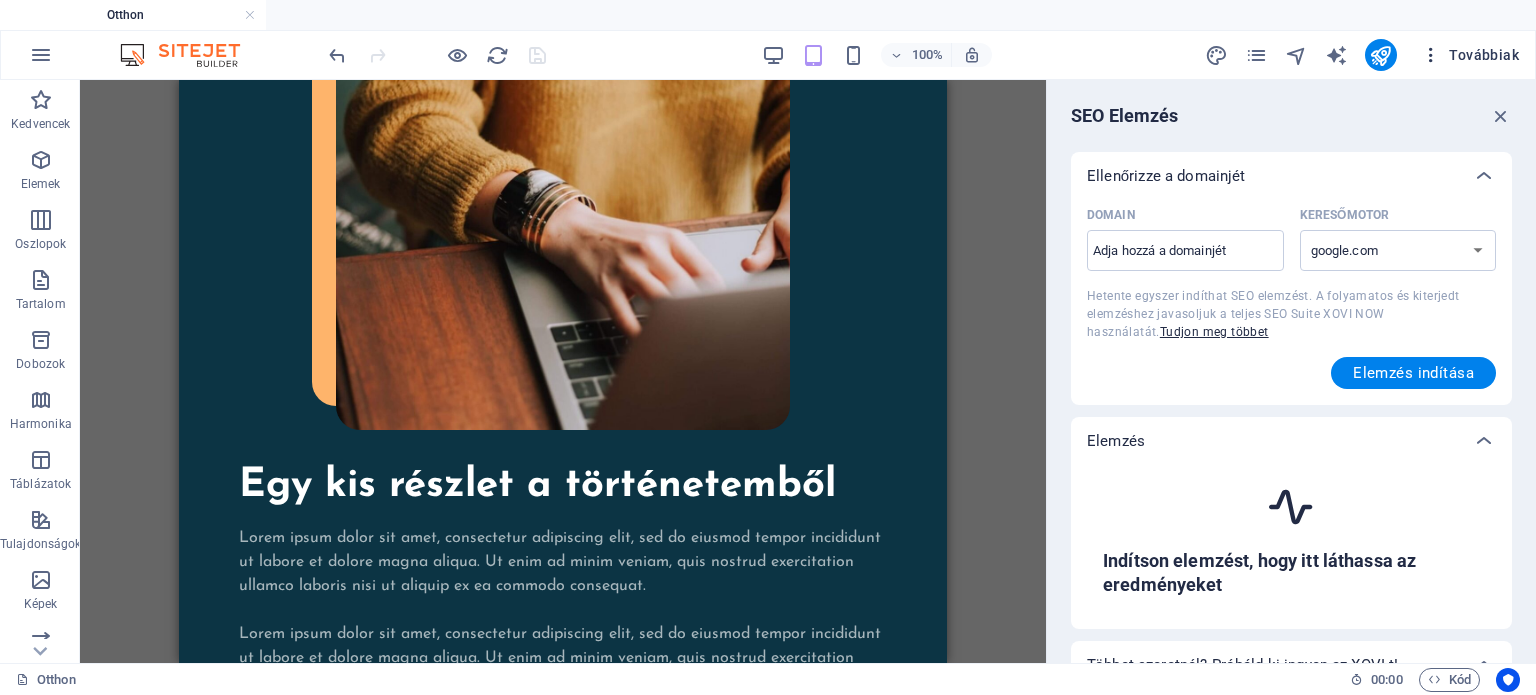 click at bounding box center (1431, 55) 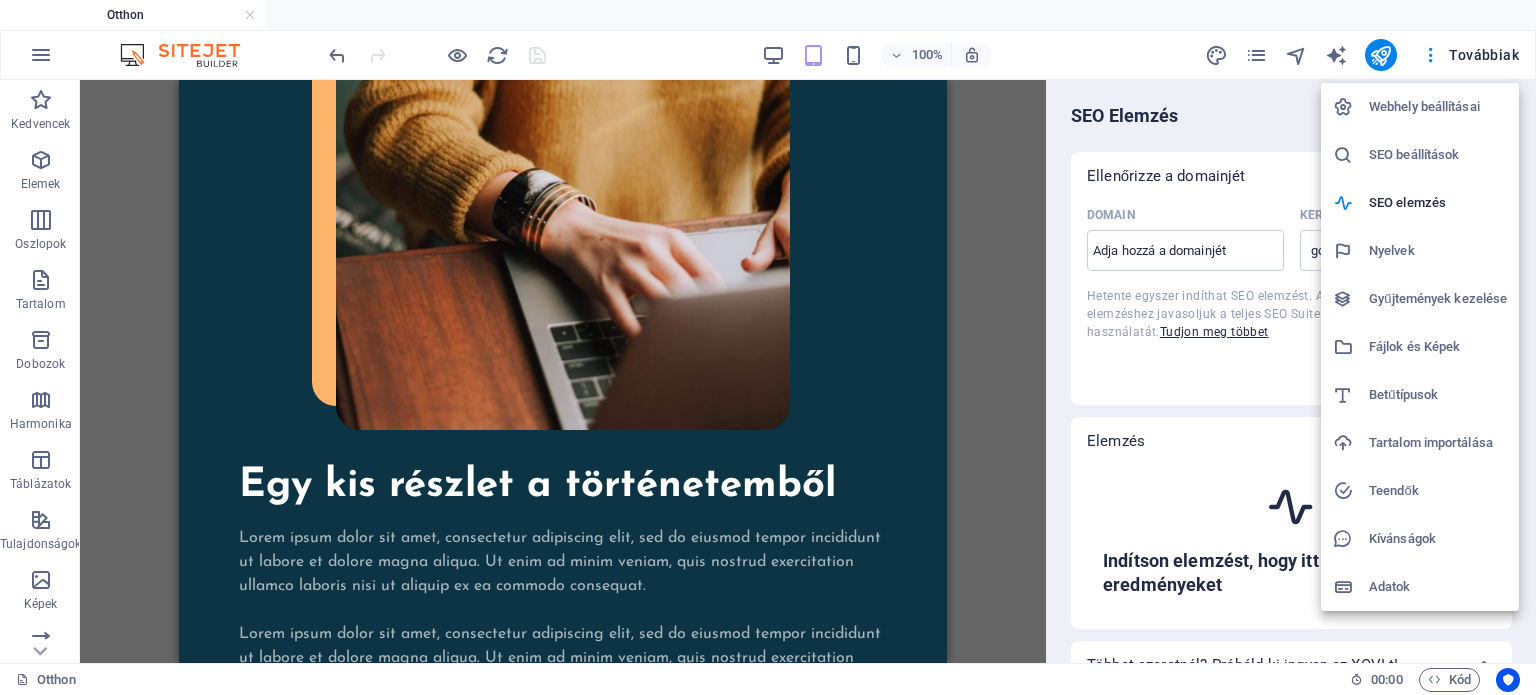 click on "Fájlok és Képek" at bounding box center (1414, 346) 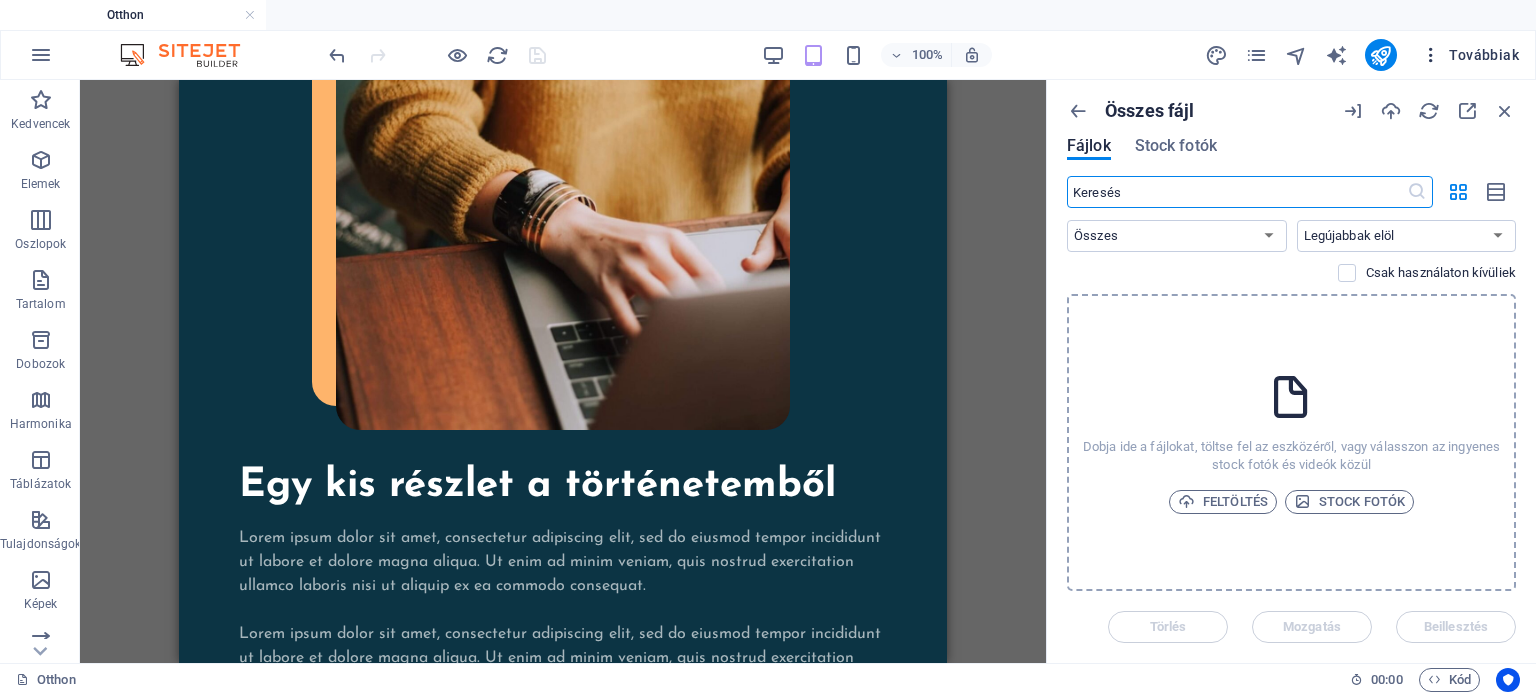 click on "Továbbiak" at bounding box center (1470, 55) 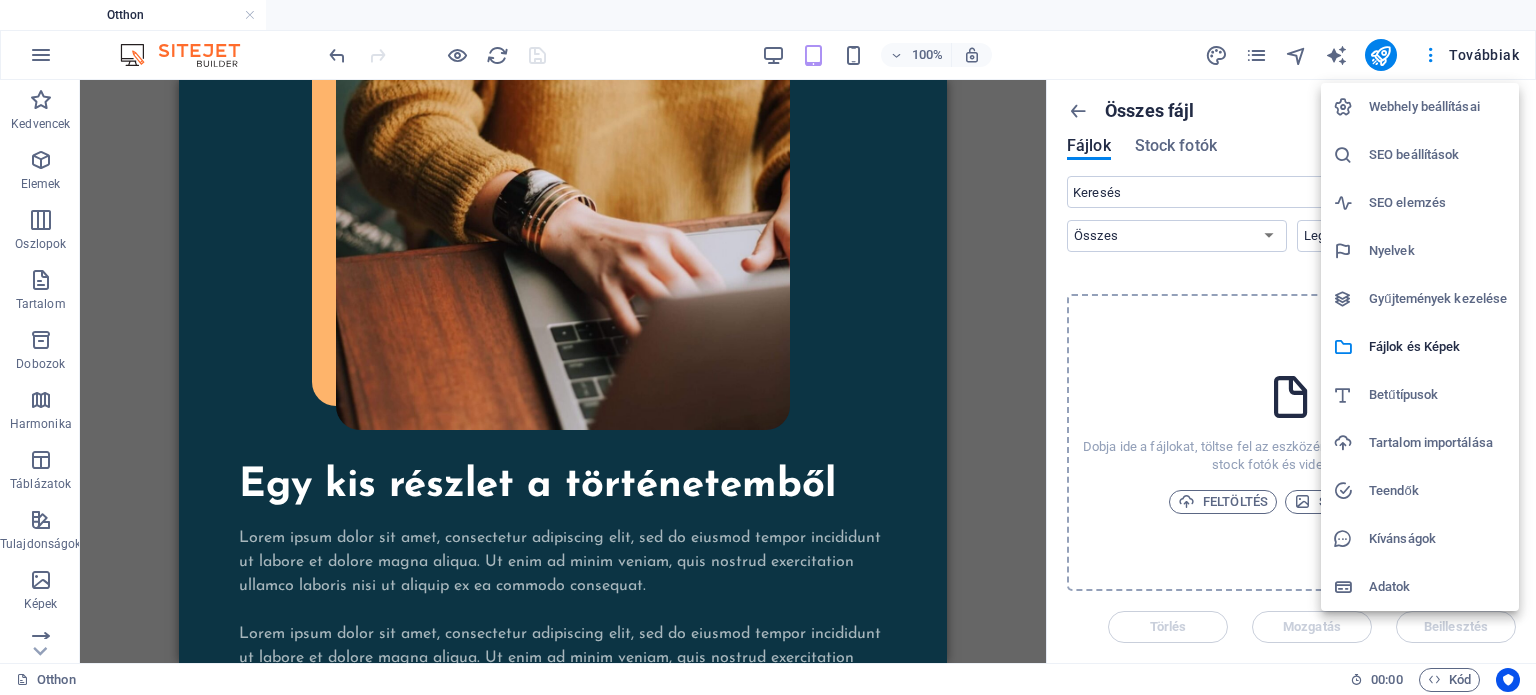 click on "Adatok" at bounding box center (1390, 586) 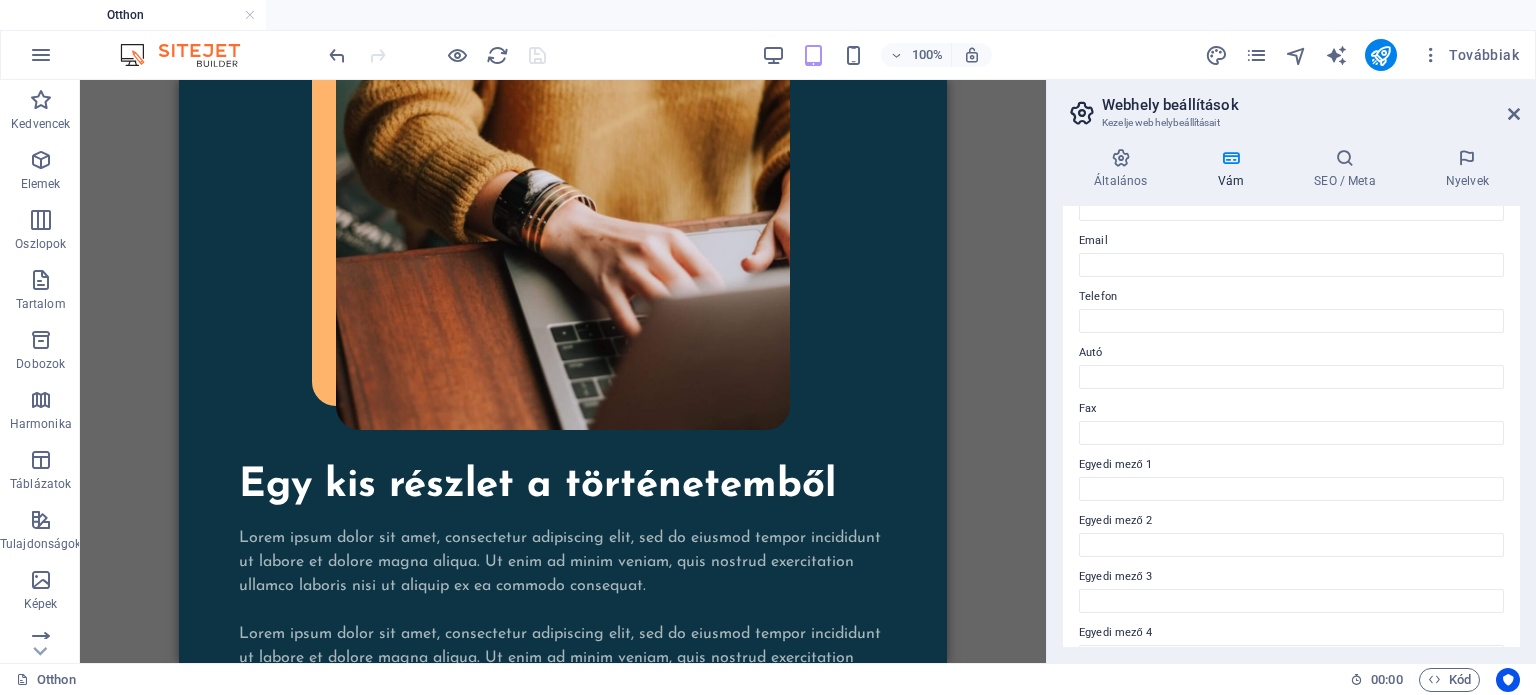 scroll, scrollTop: 500, scrollLeft: 0, axis: vertical 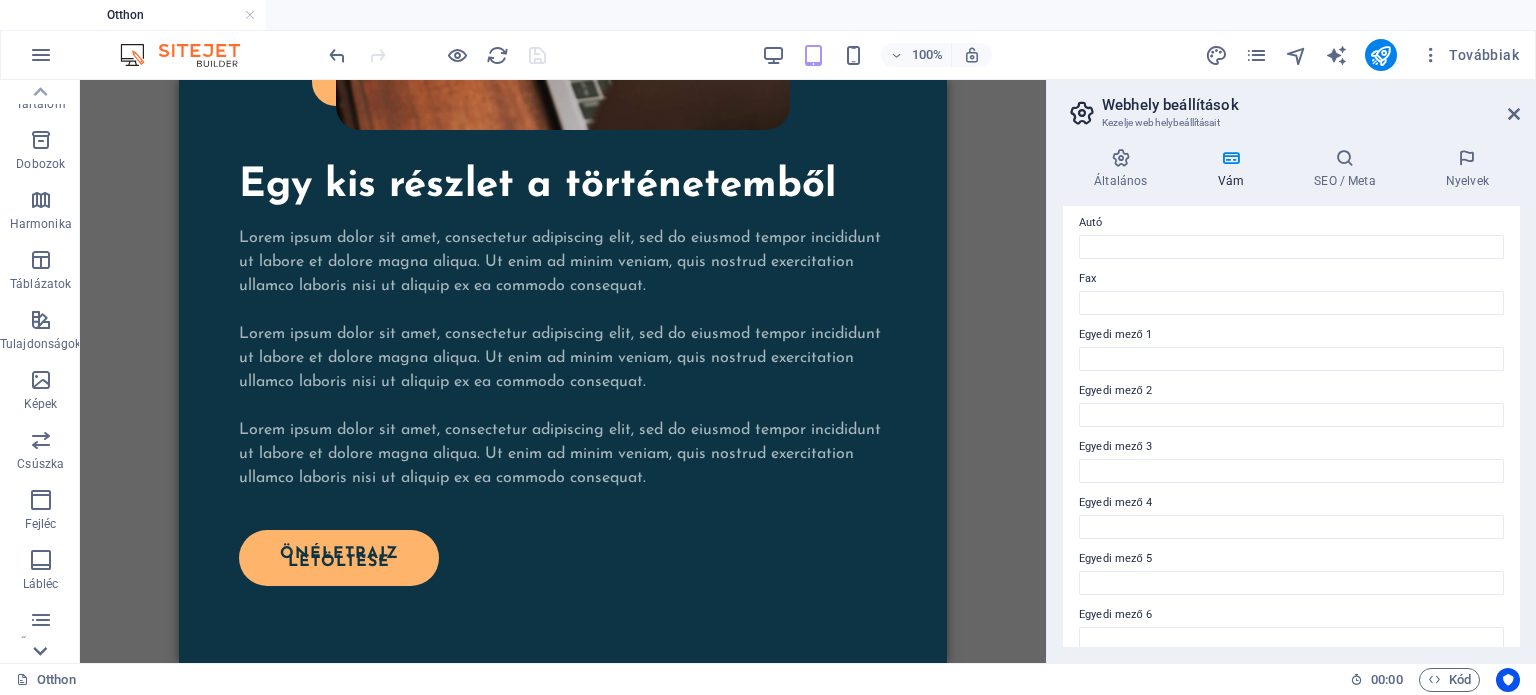 click 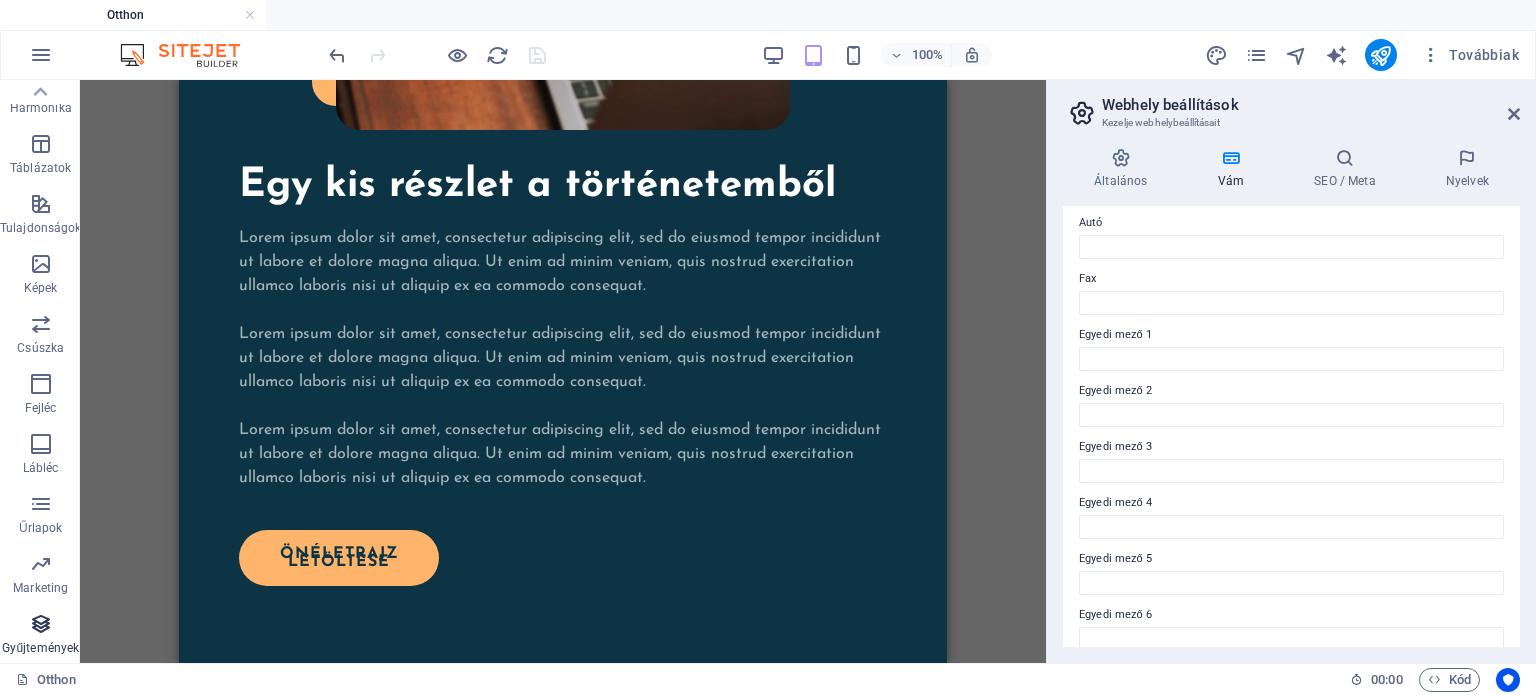 click at bounding box center (41, 624) 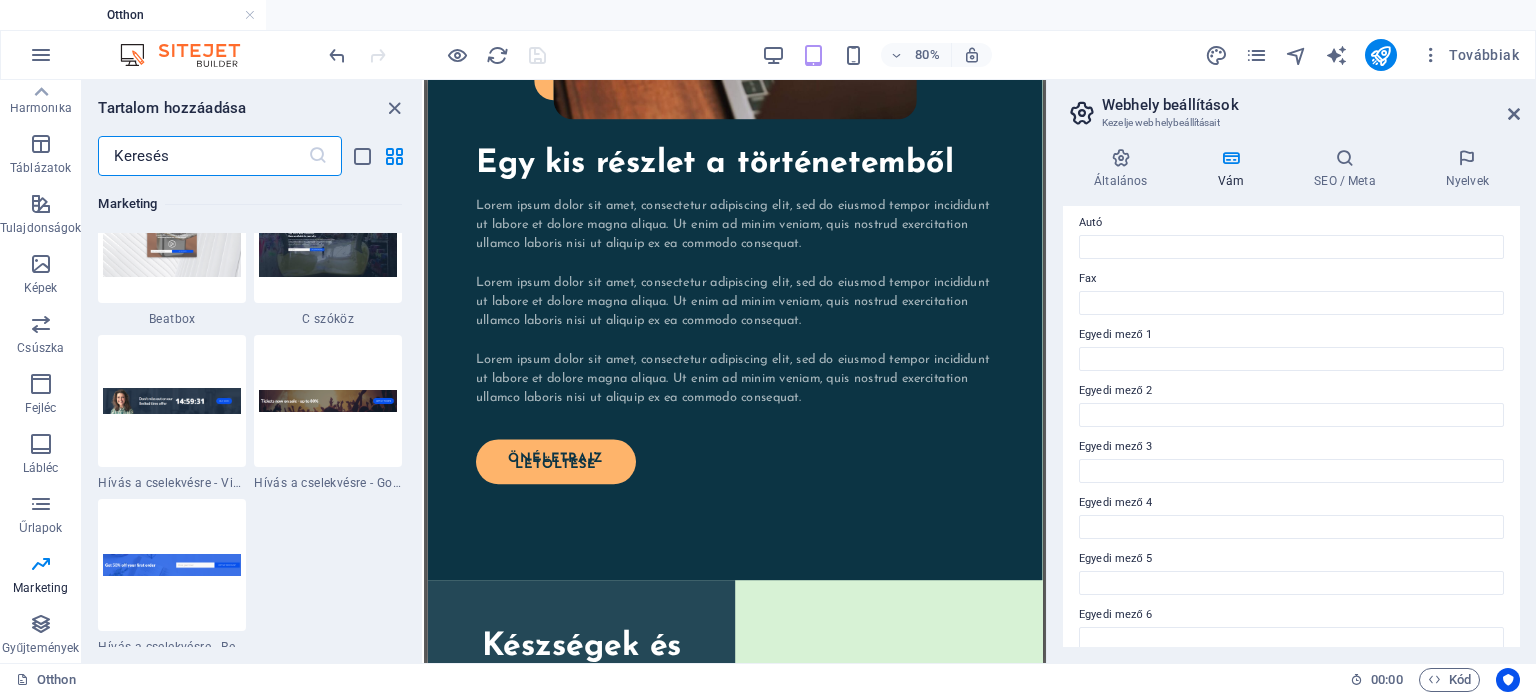 scroll, scrollTop: 17806, scrollLeft: 0, axis: vertical 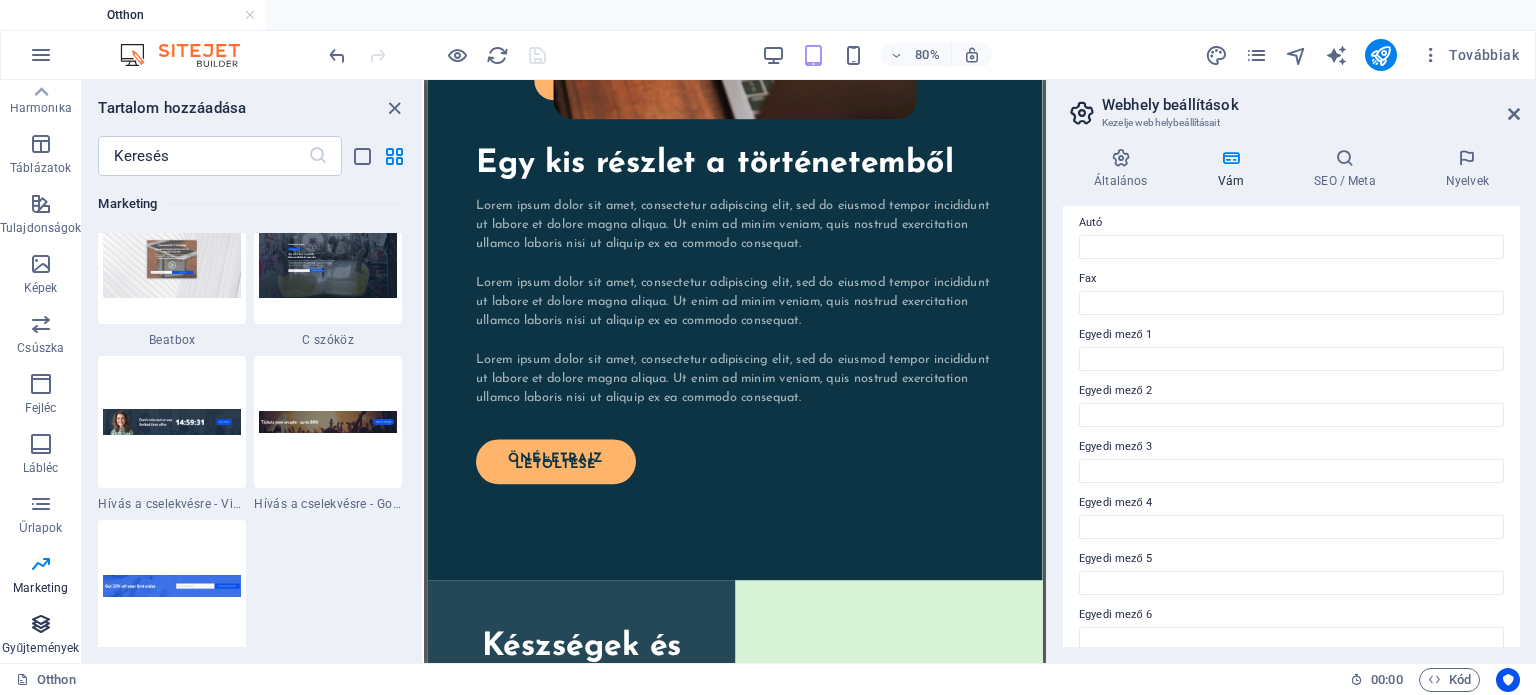 click on "Gyűjtemények" at bounding box center [40, 636] 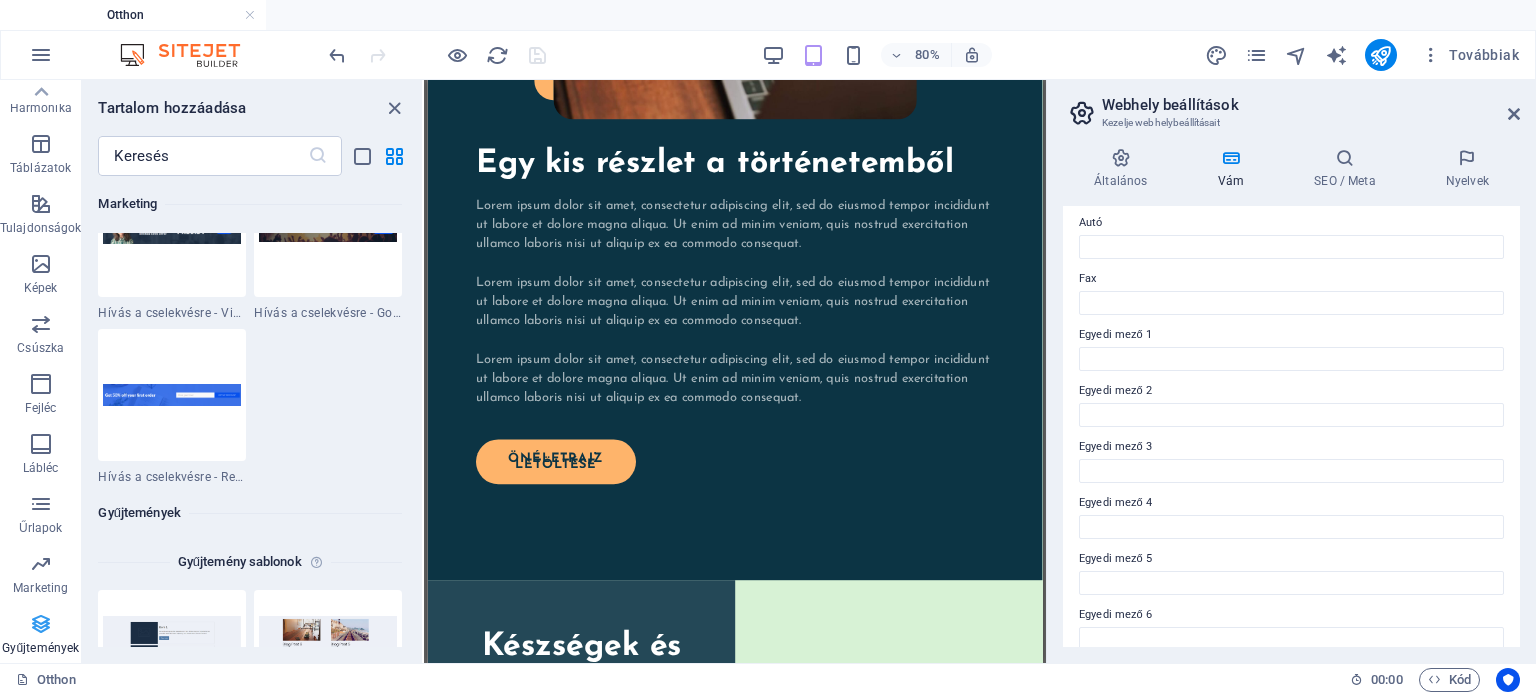 scroll, scrollTop: 18306, scrollLeft: 0, axis: vertical 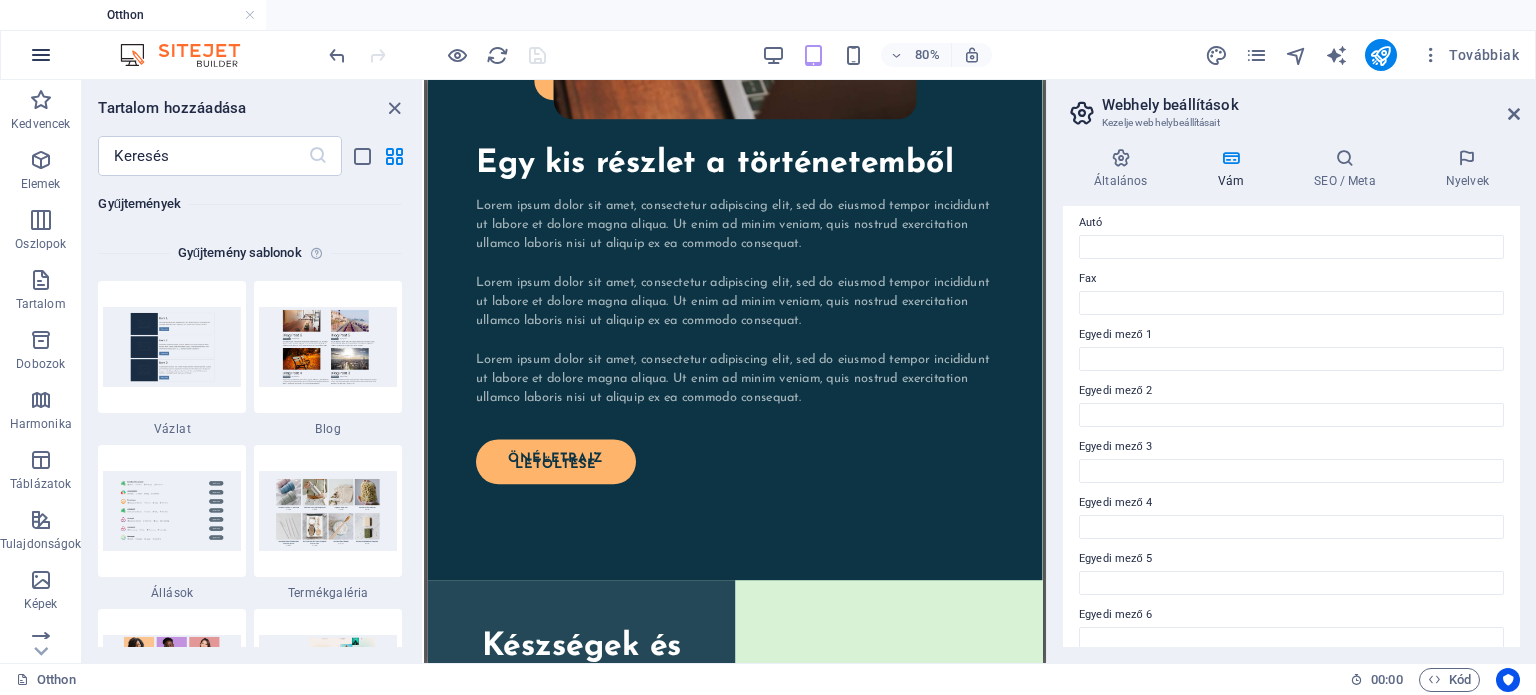 click at bounding box center [41, 55] 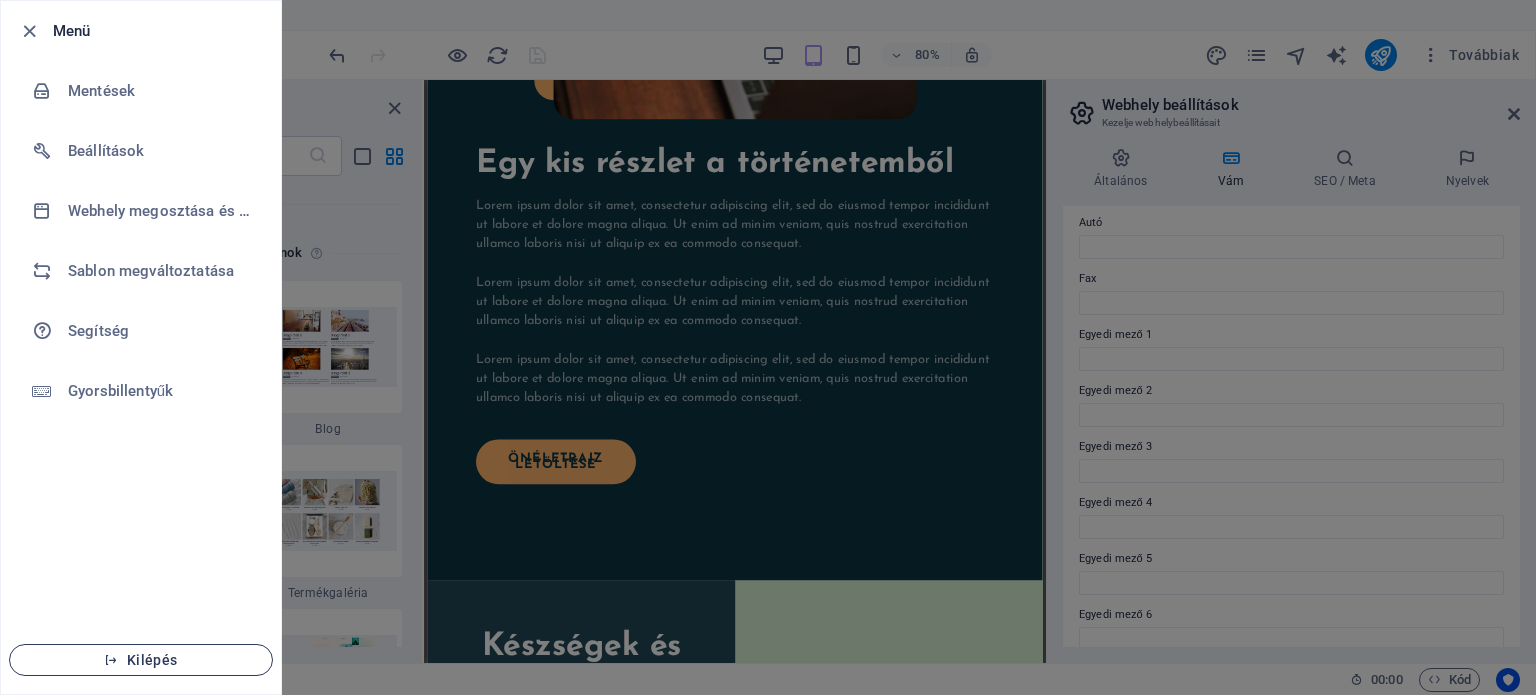 click on "Kilépés" at bounding box center [141, 660] 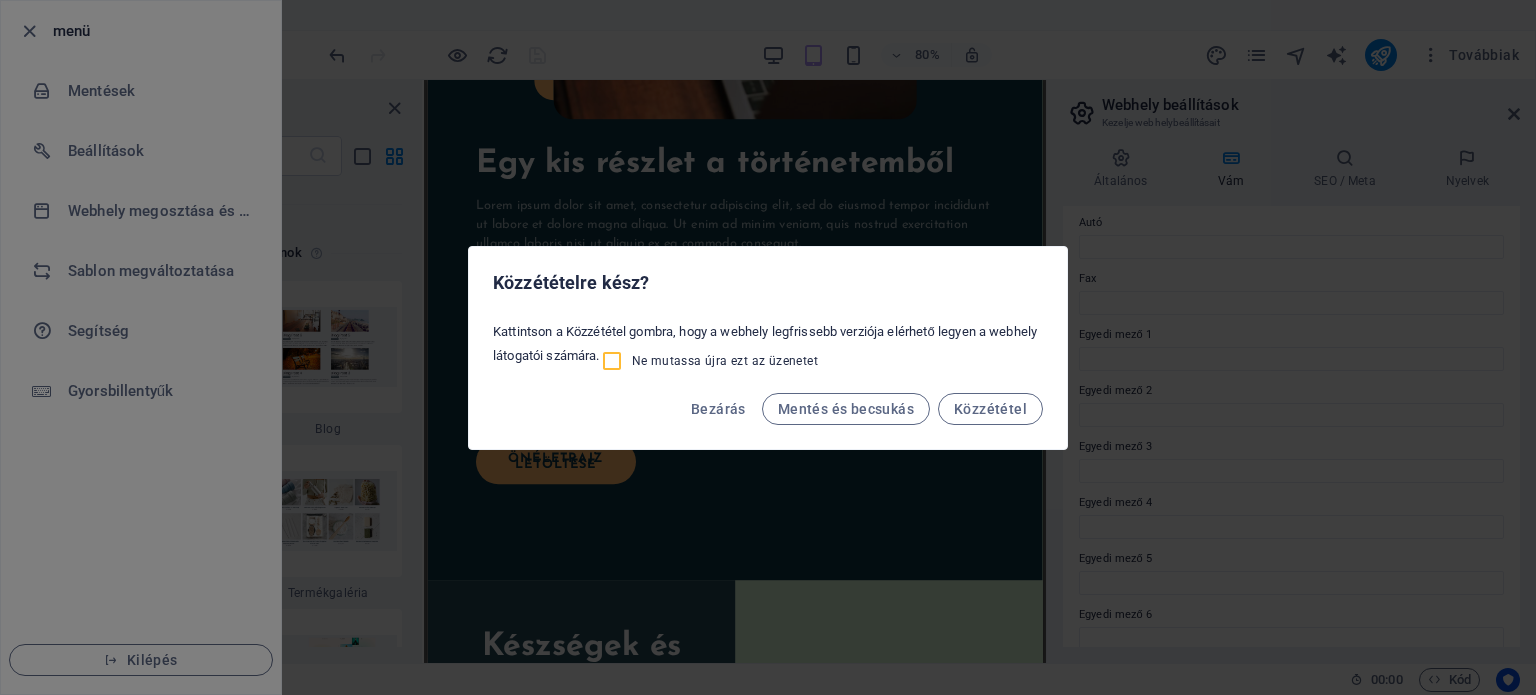 click on "Ne mutassa újra ezt az üzenetet" at bounding box center (616, 361) 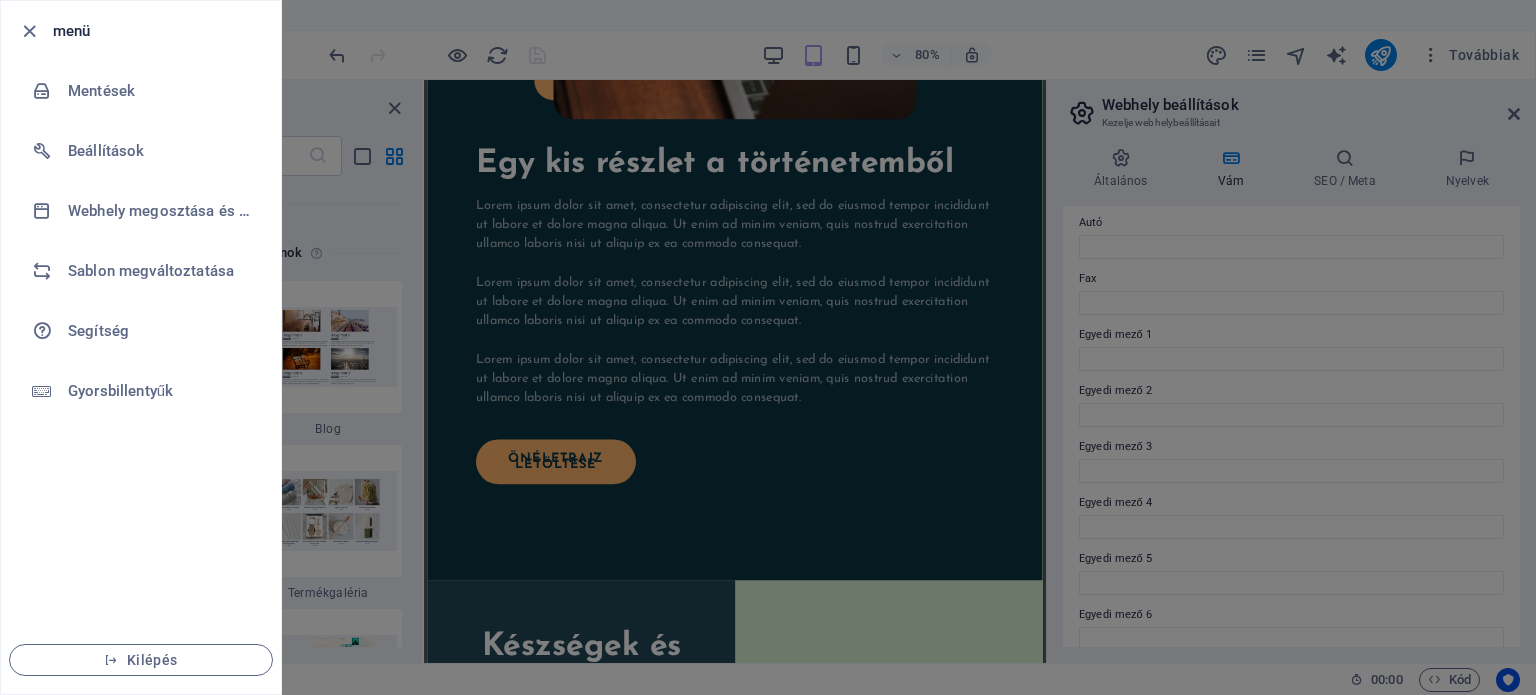 click at bounding box center (768, 347) 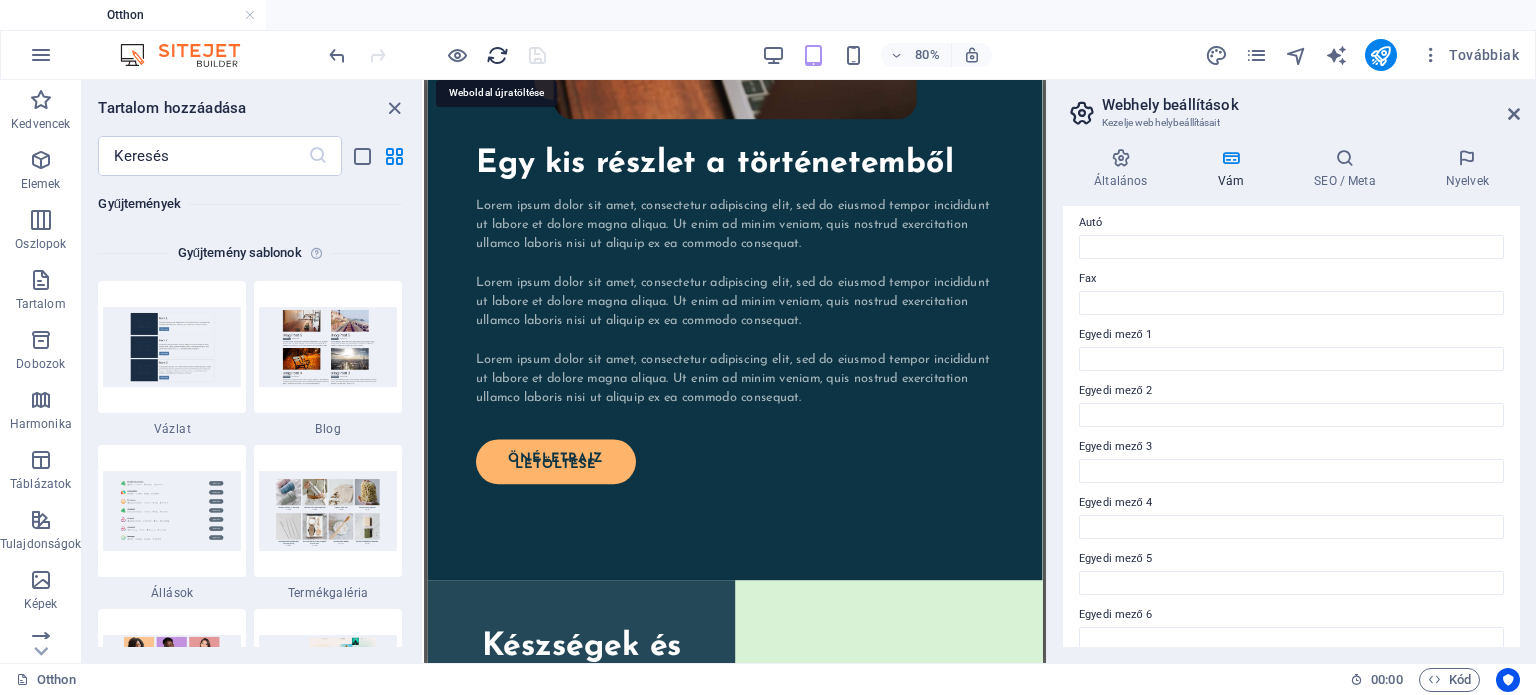 click at bounding box center (497, 55) 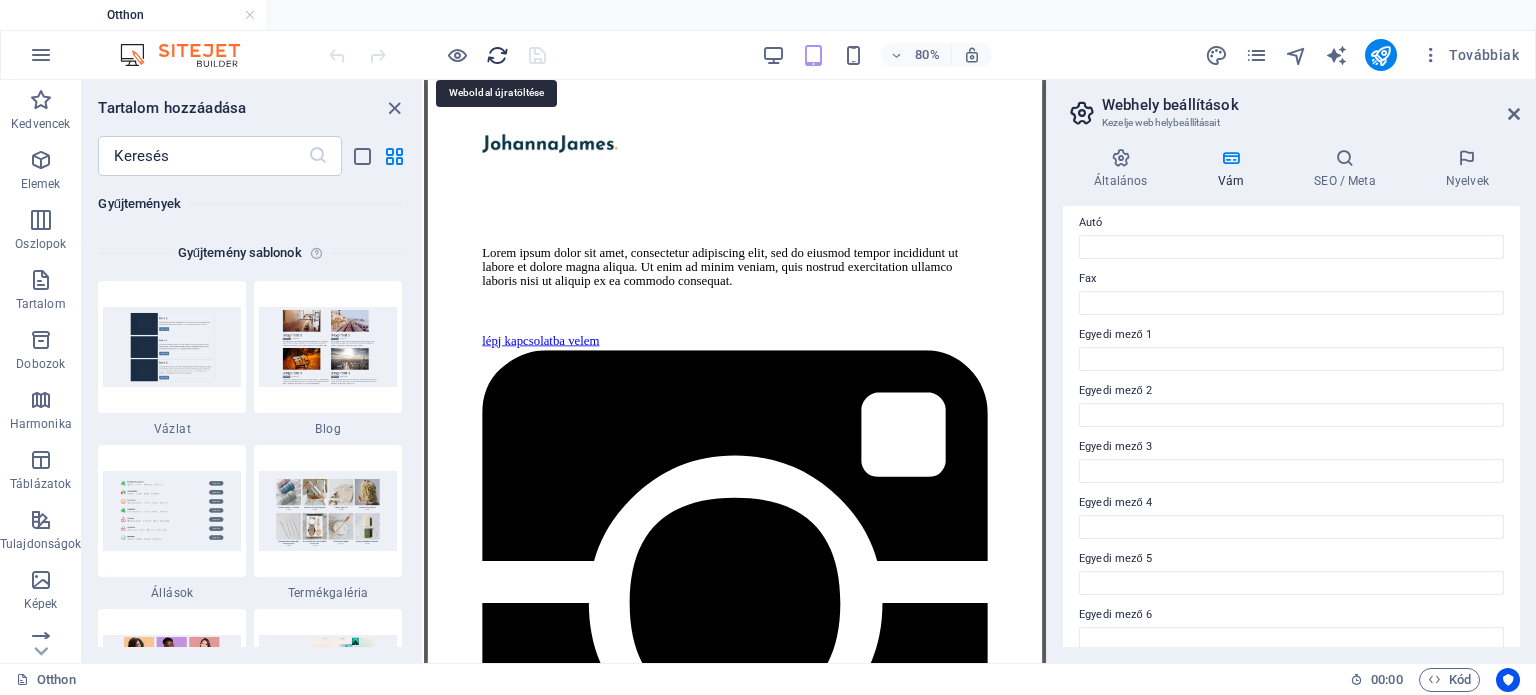 scroll, scrollTop: 0, scrollLeft: 0, axis: both 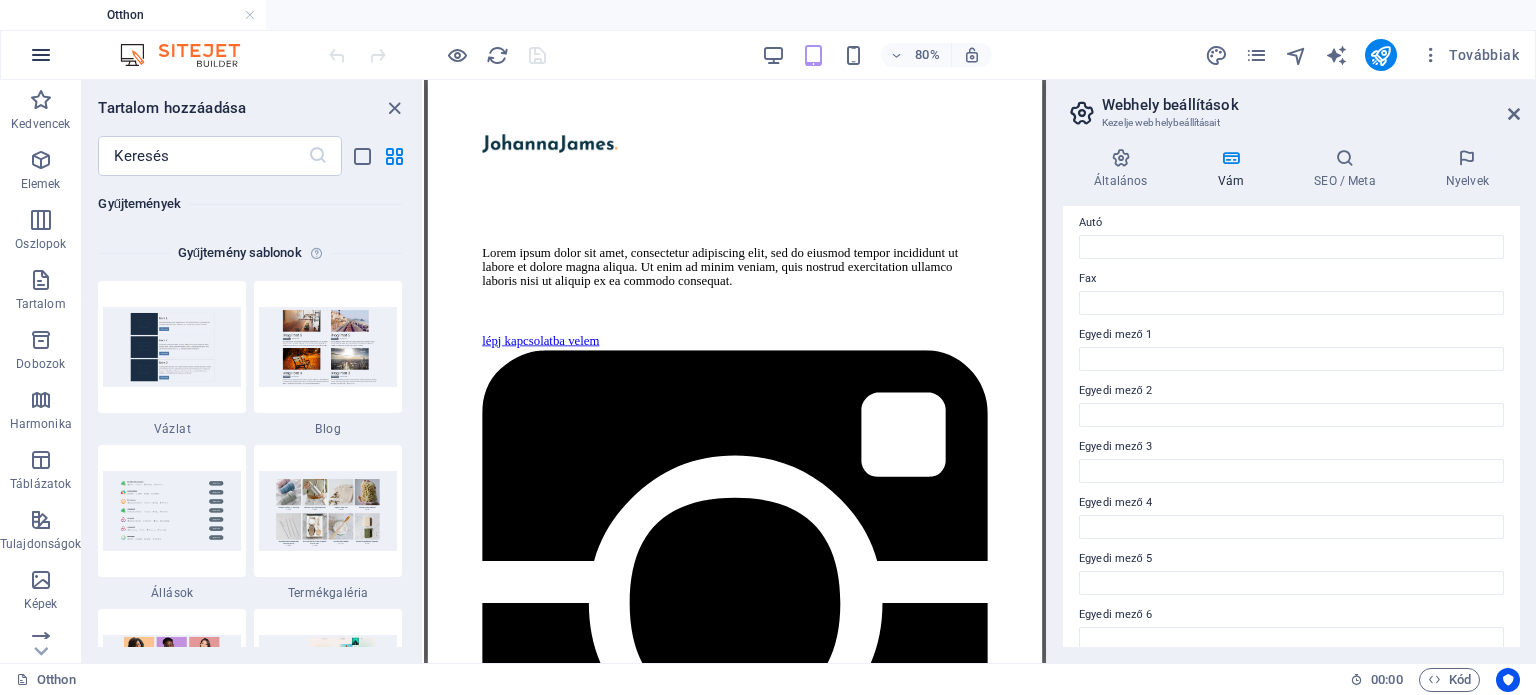 click at bounding box center [41, 55] 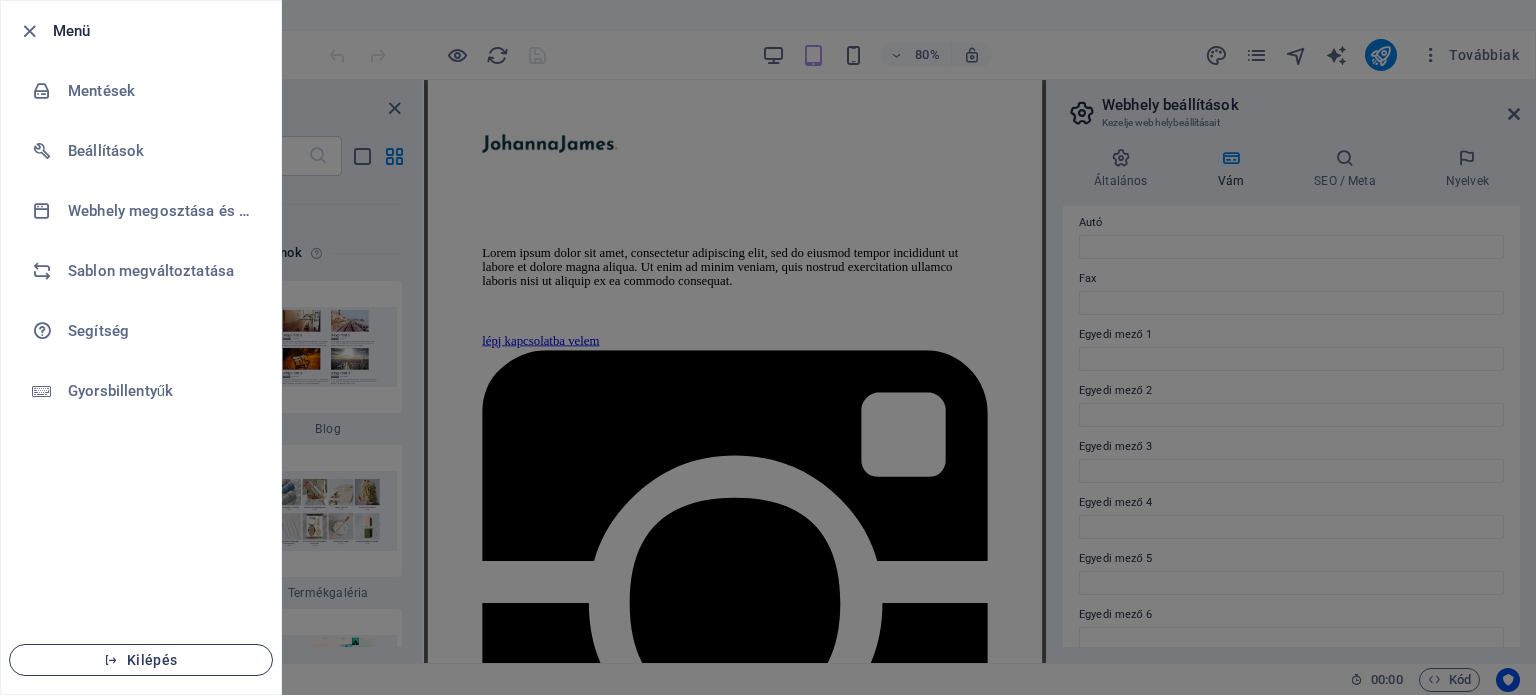 click on "Kilépés" at bounding box center [141, 660] 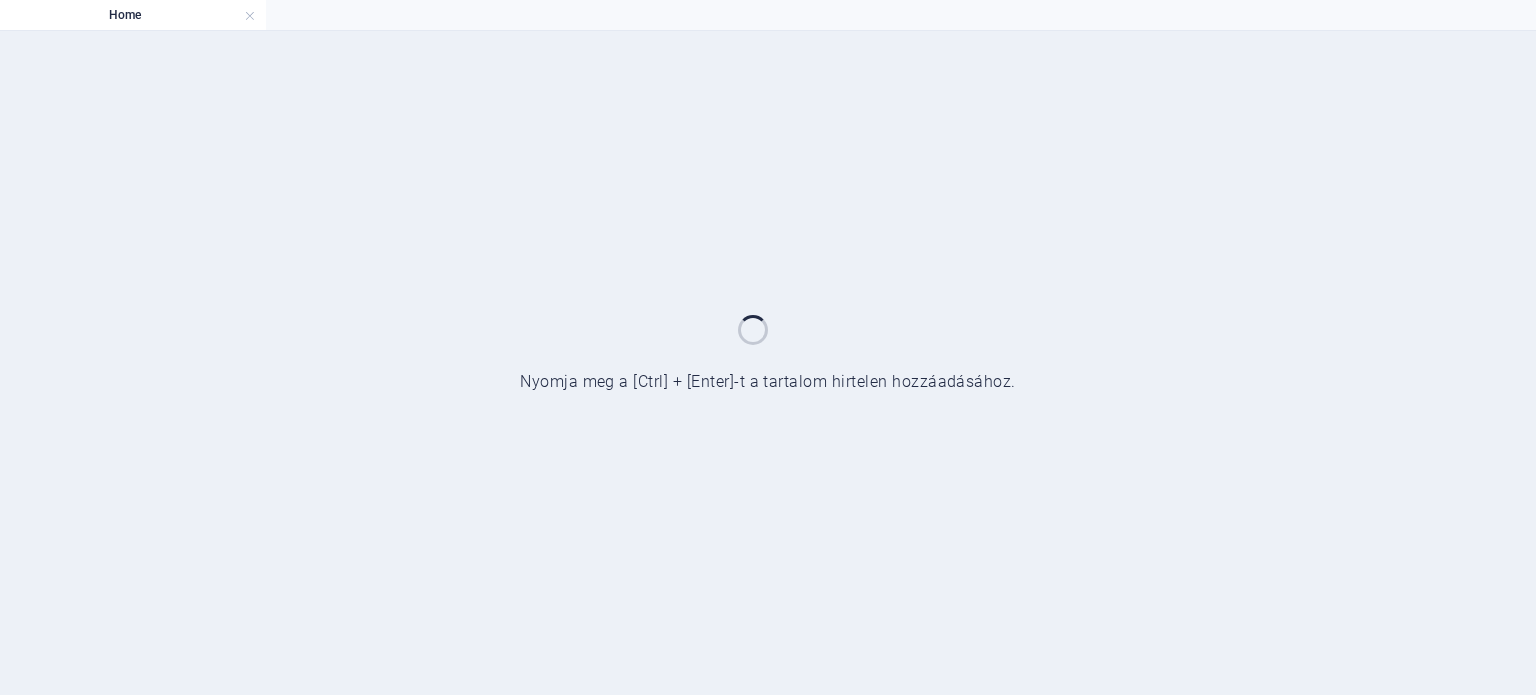 scroll, scrollTop: 0, scrollLeft: 0, axis: both 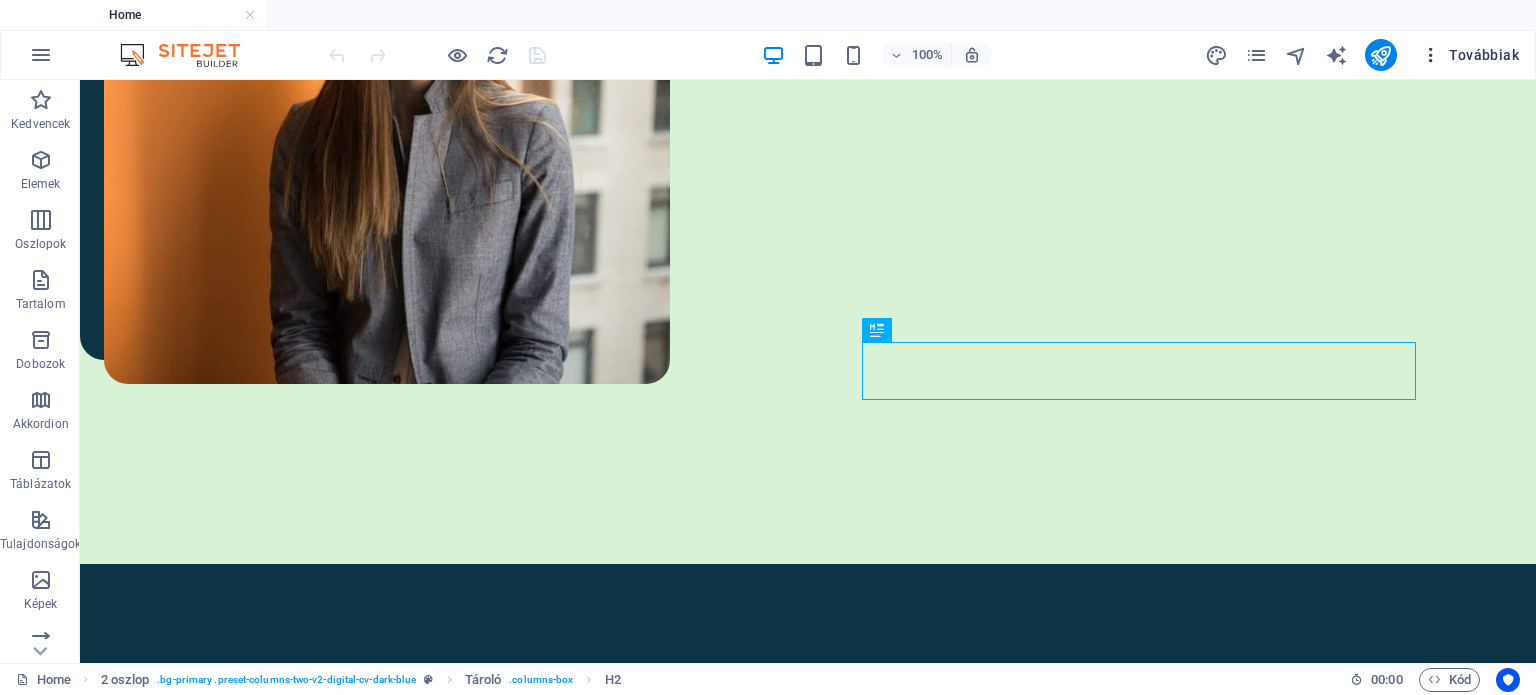 click on "Továbbiak" at bounding box center [1470, 55] 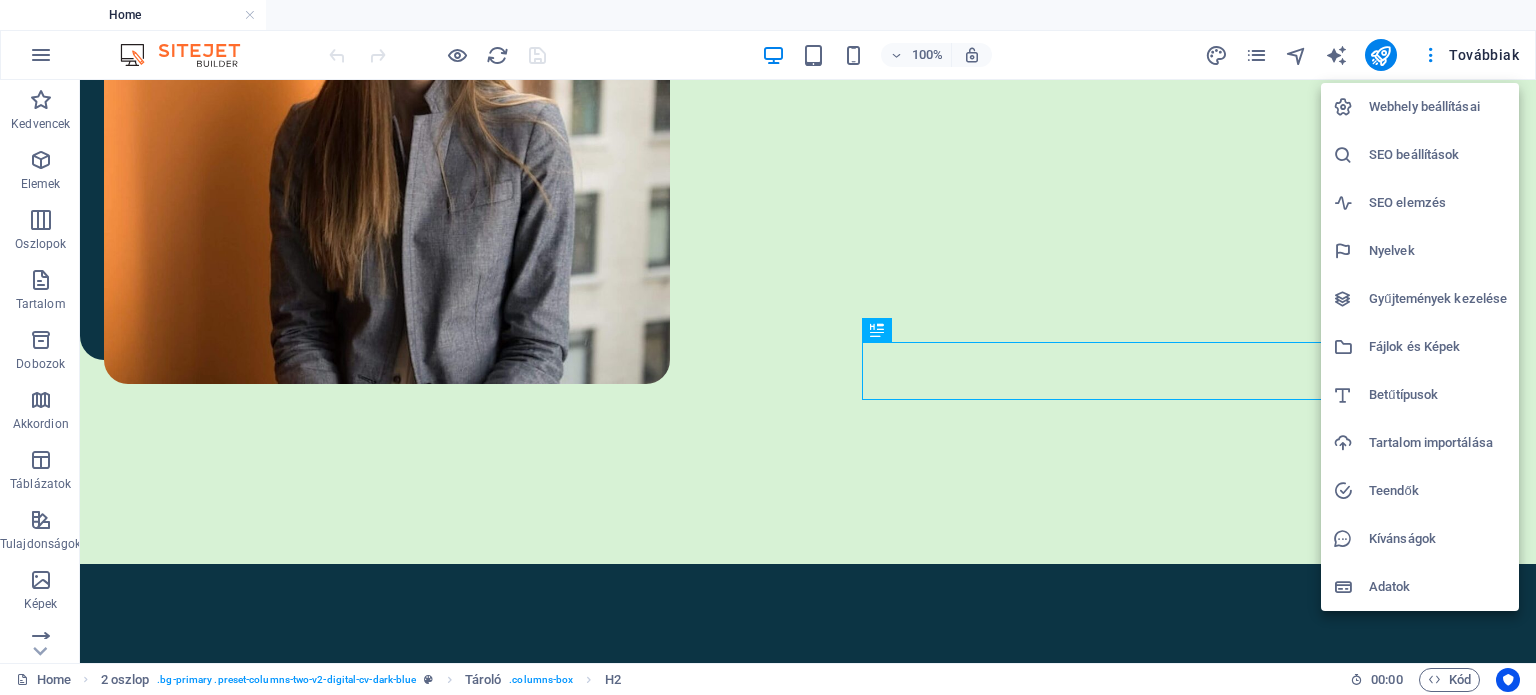 click on "Fájlok és Képek" at bounding box center (1438, 347) 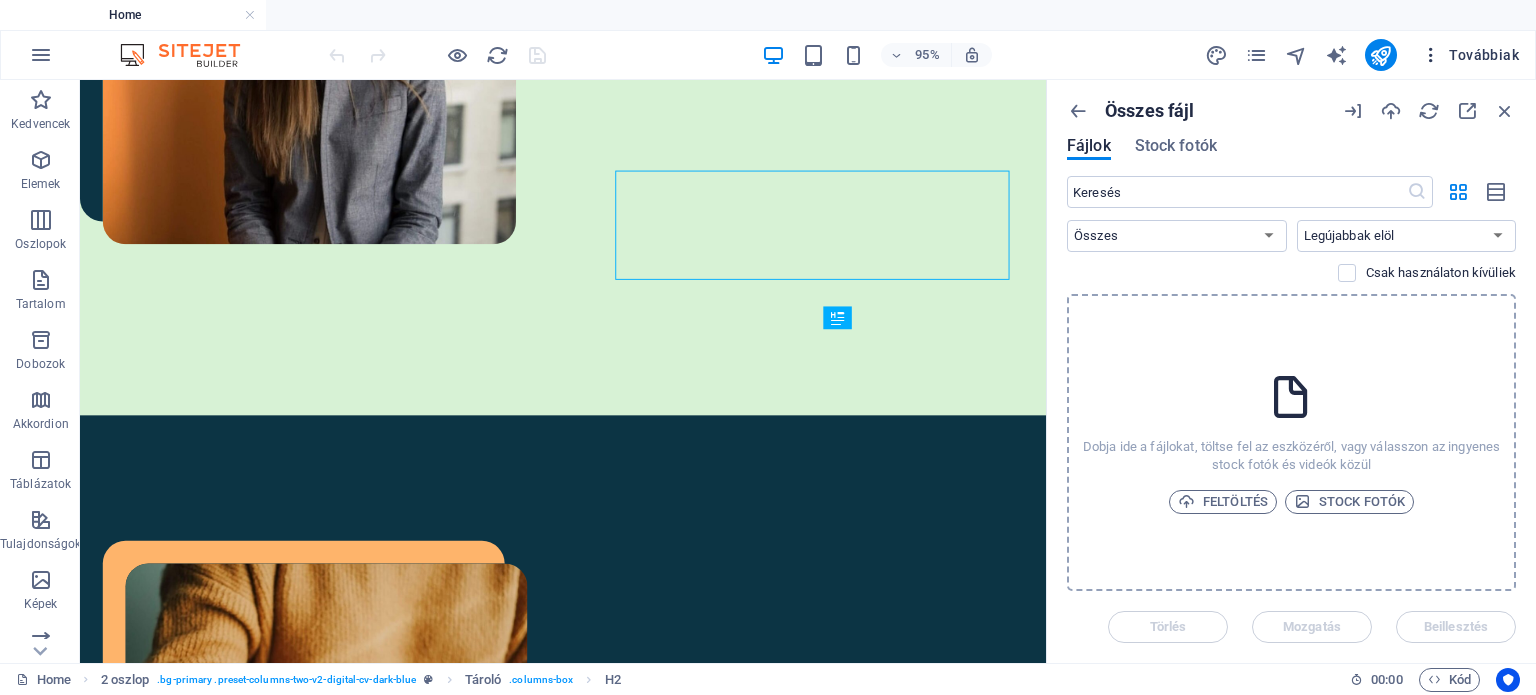 click on "Továbbiak" at bounding box center (1470, 55) 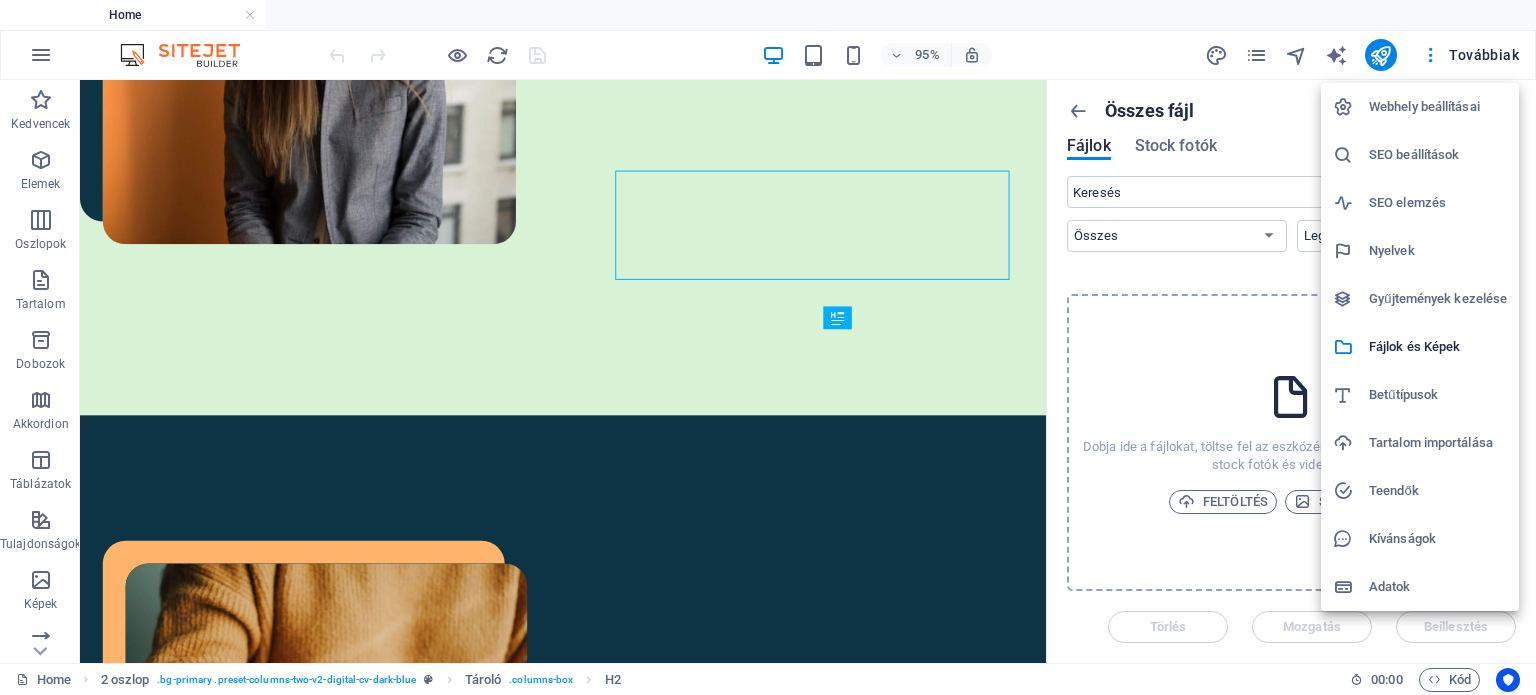 click on "Adatok" at bounding box center [1438, 587] 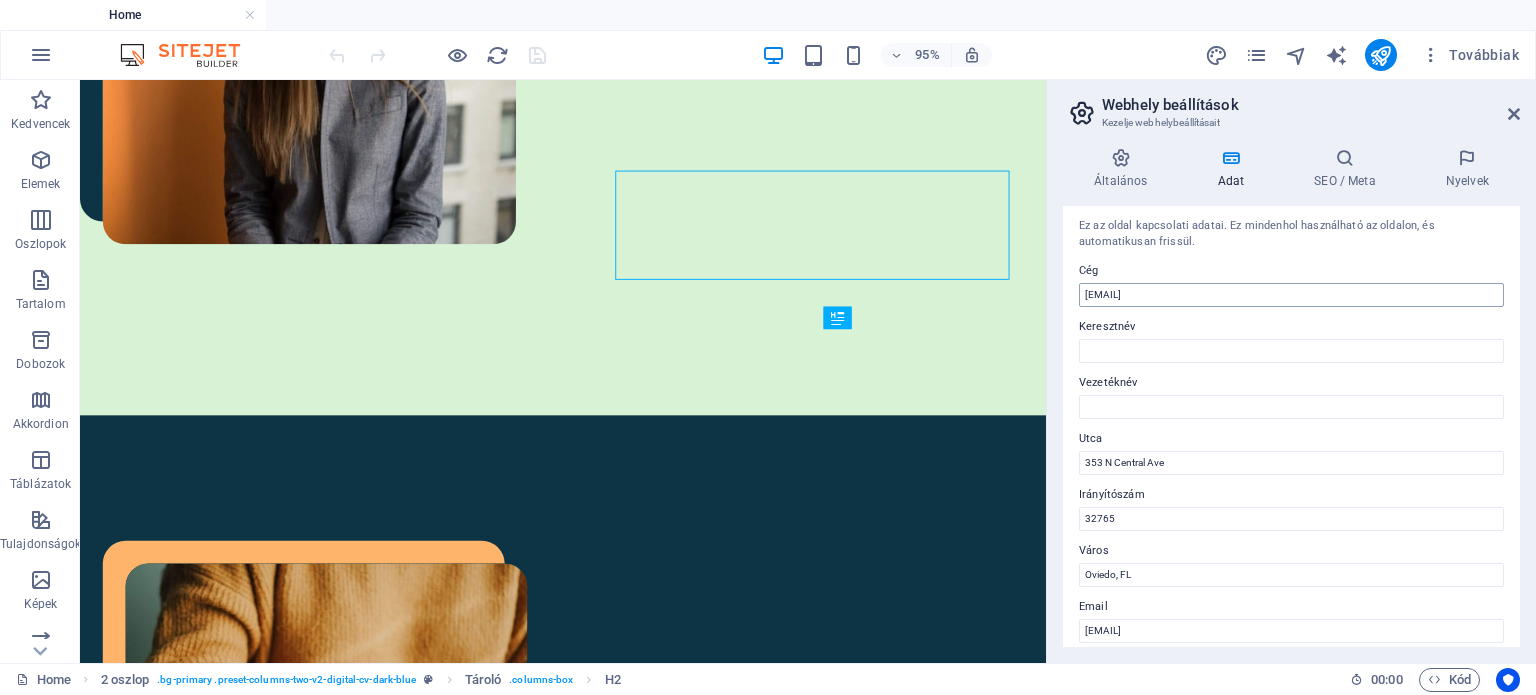scroll, scrollTop: 0, scrollLeft: 0, axis: both 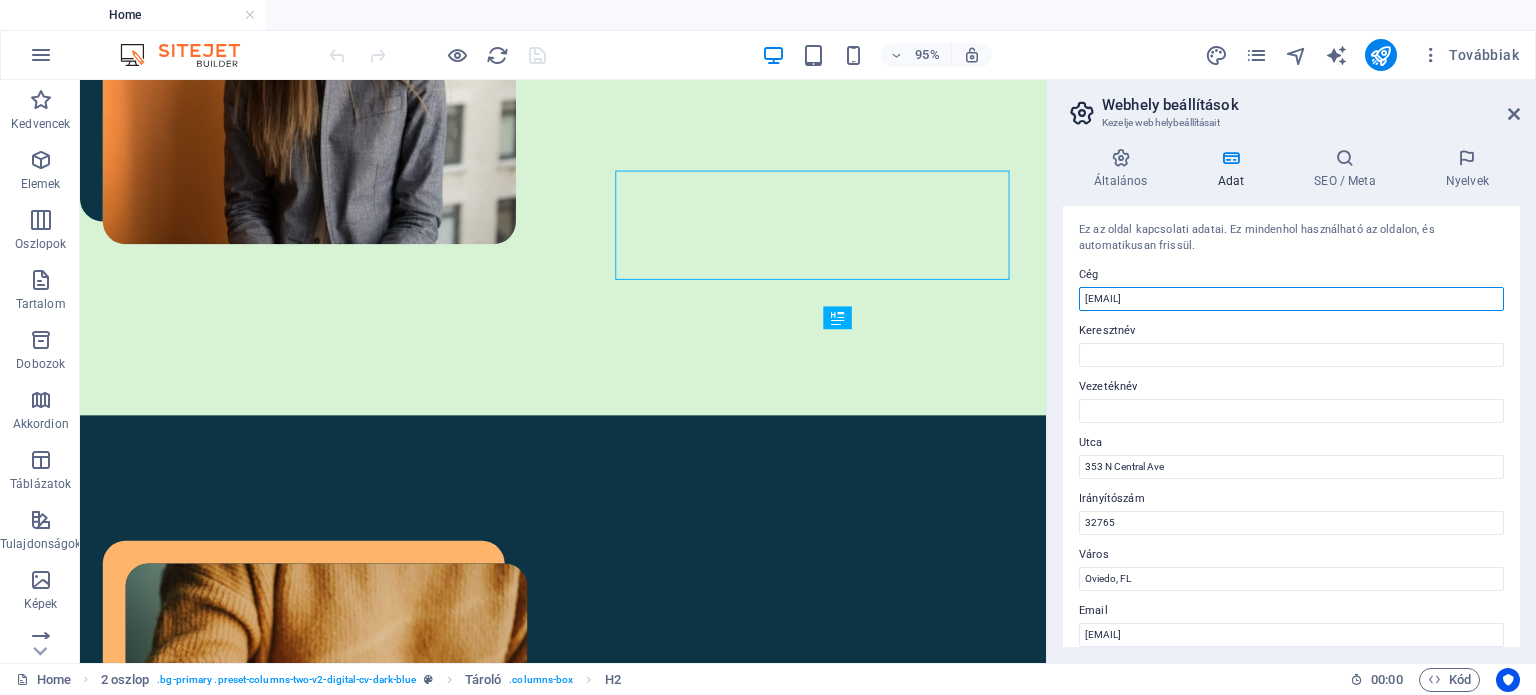 click on "civilhatter.hu" at bounding box center [1291, 299] 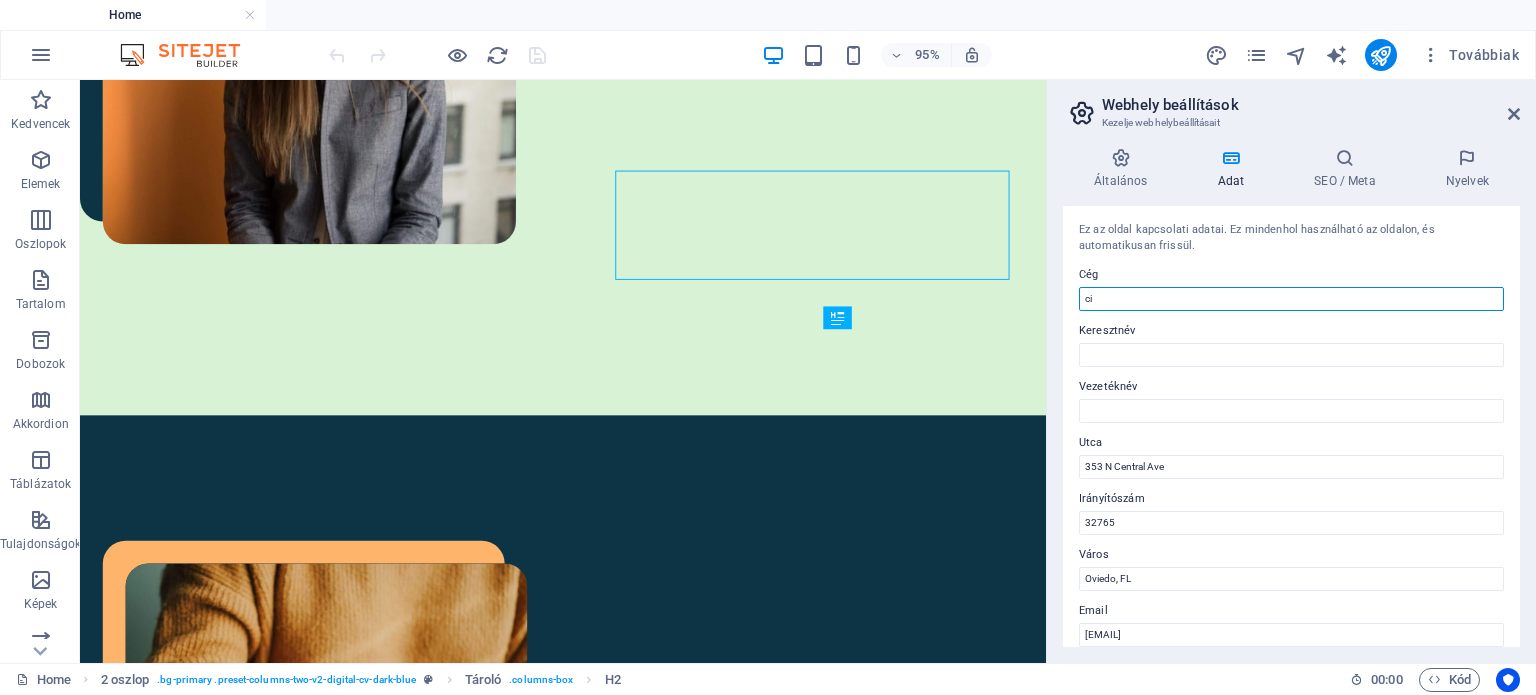 type on "c" 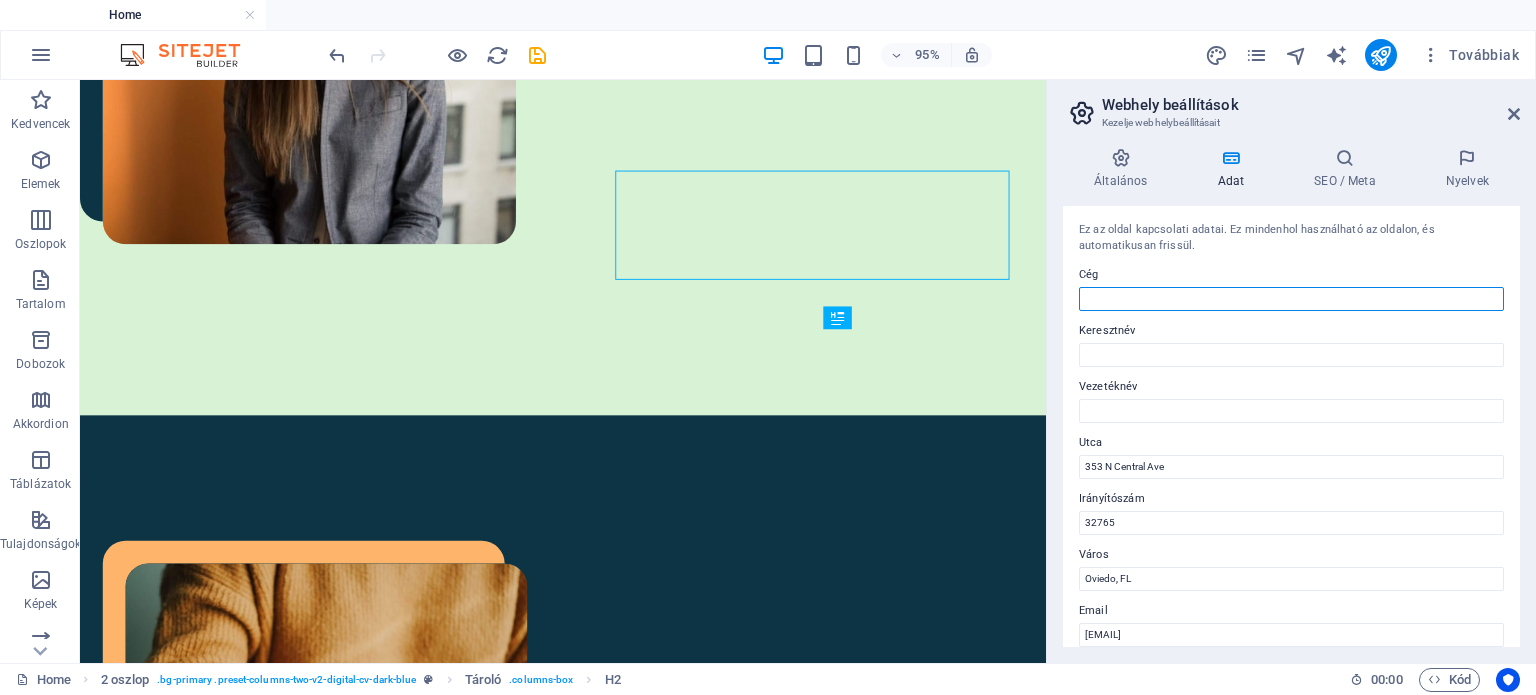 type 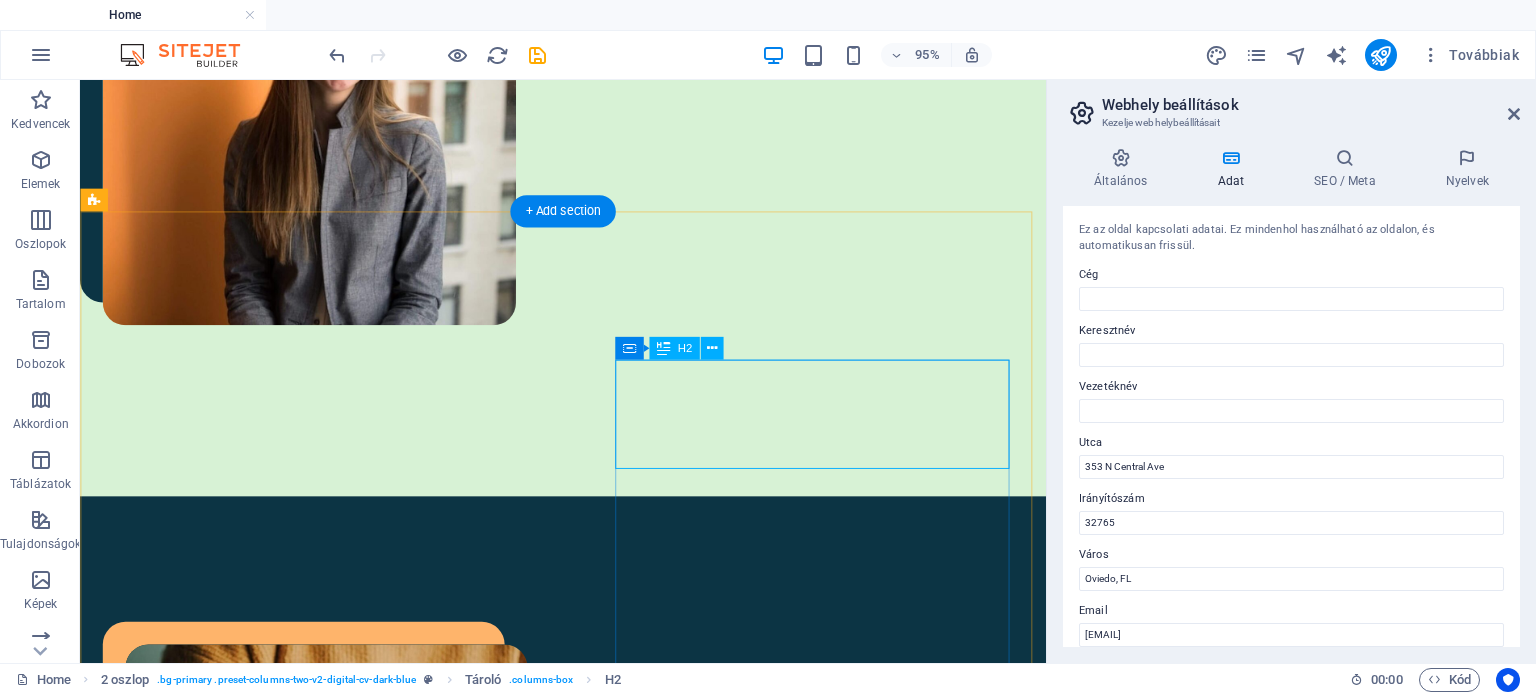 scroll, scrollTop: 660, scrollLeft: 0, axis: vertical 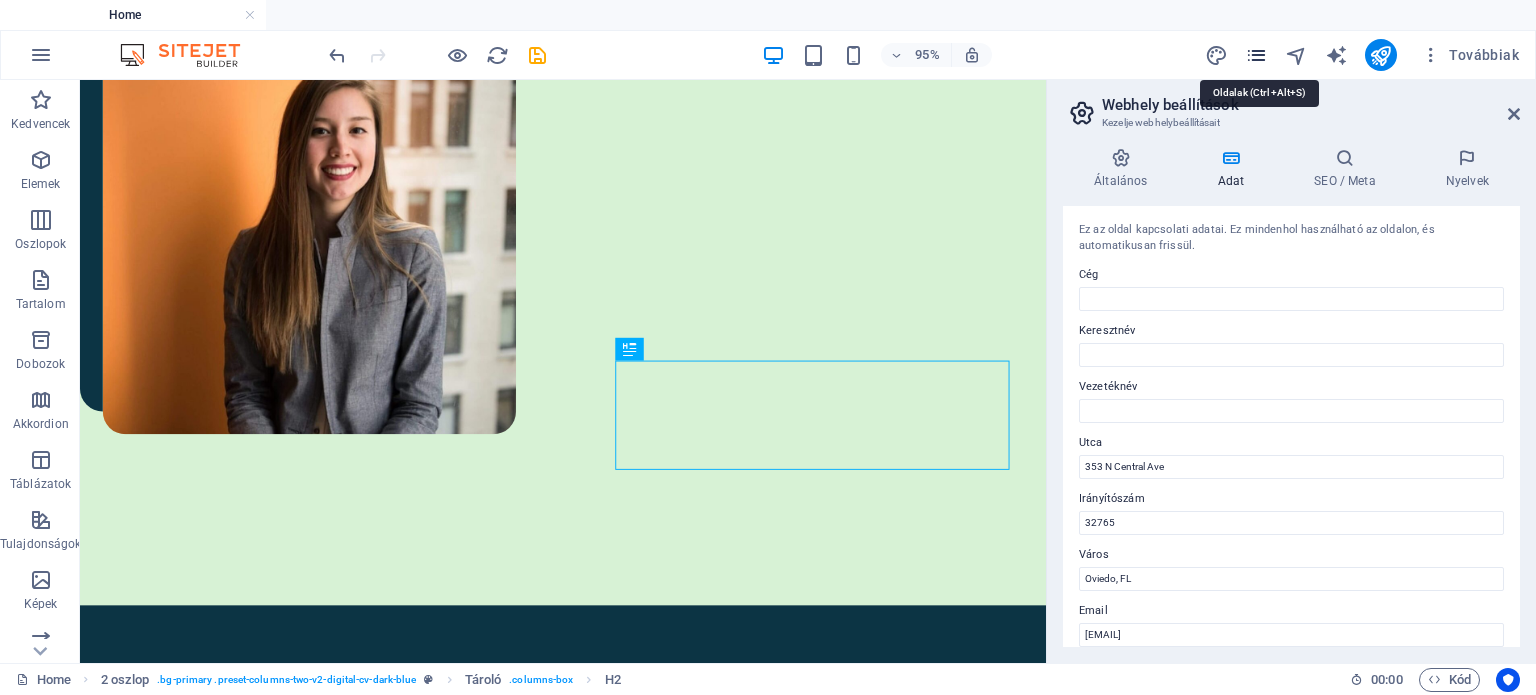 click at bounding box center [1256, 55] 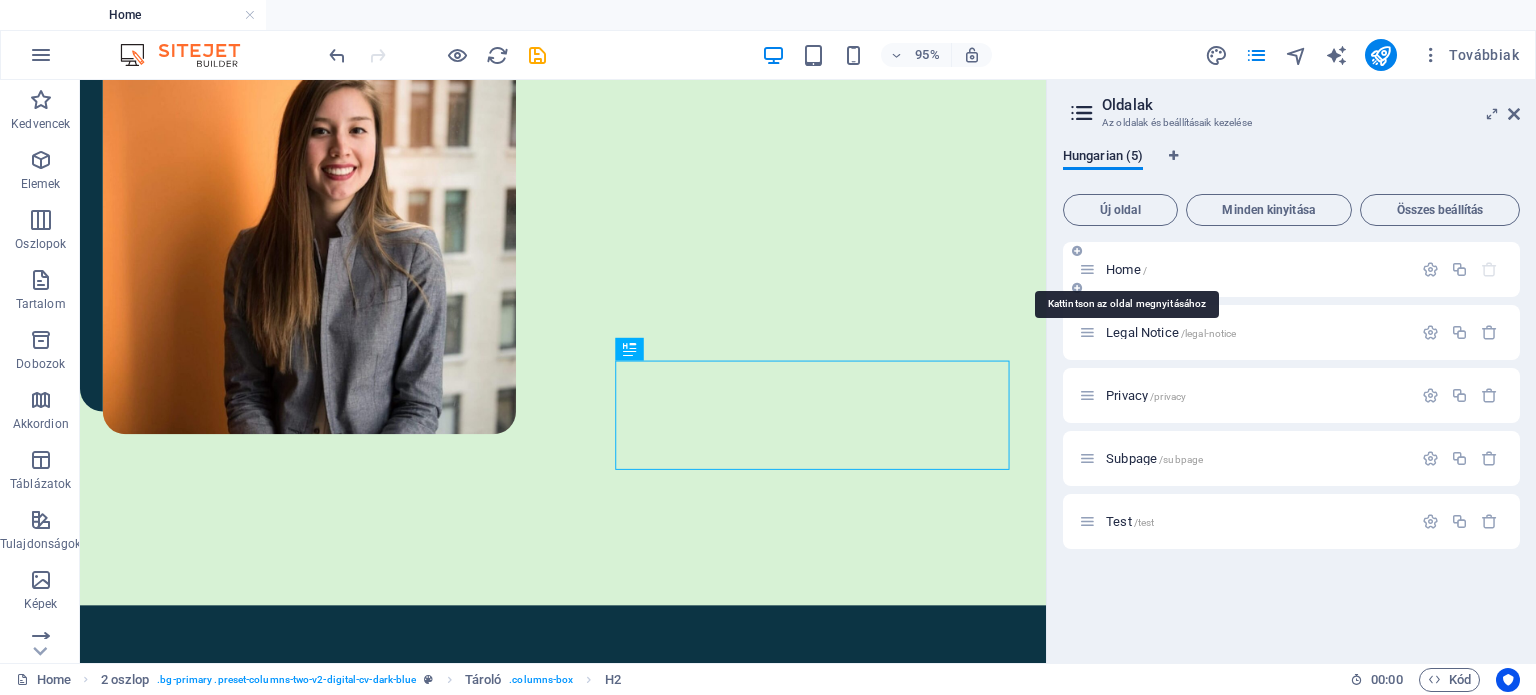 click on "/" at bounding box center [1145, 270] 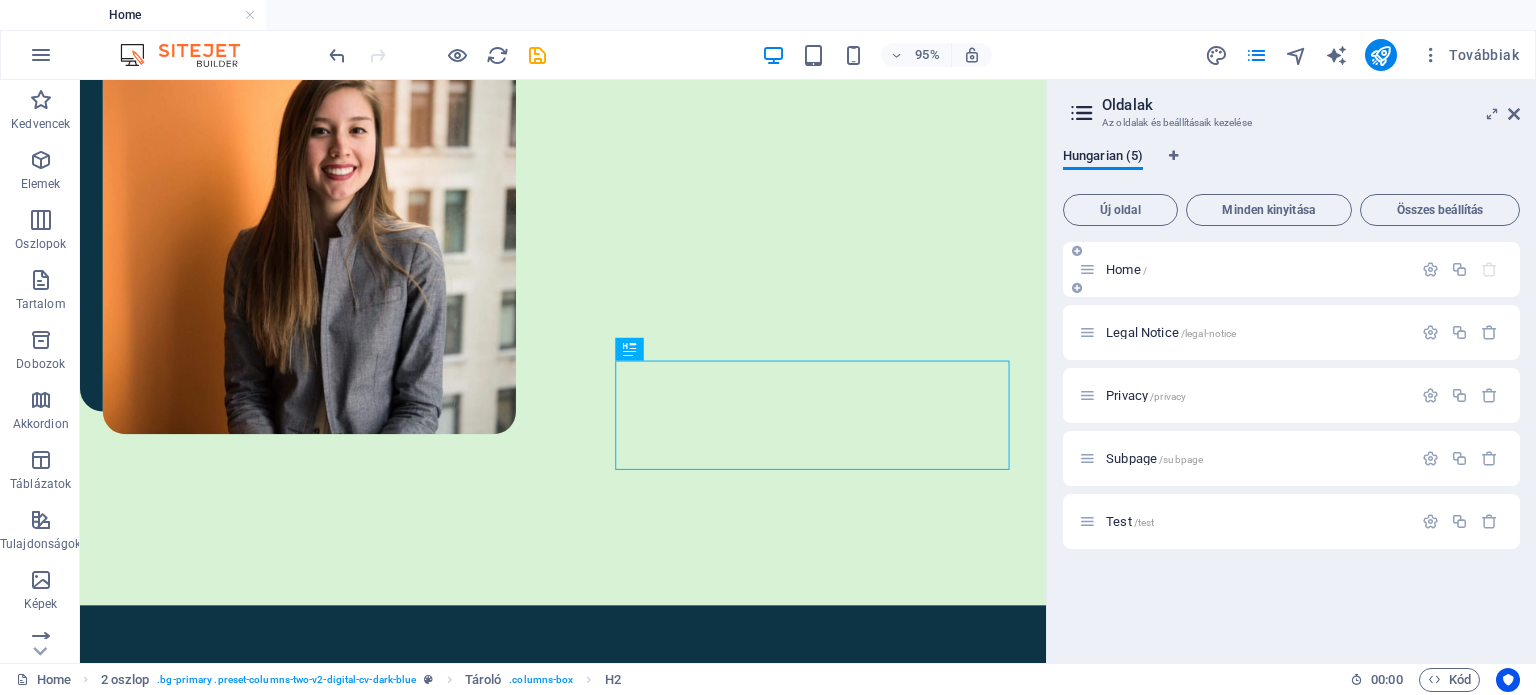 click at bounding box center [1087, 269] 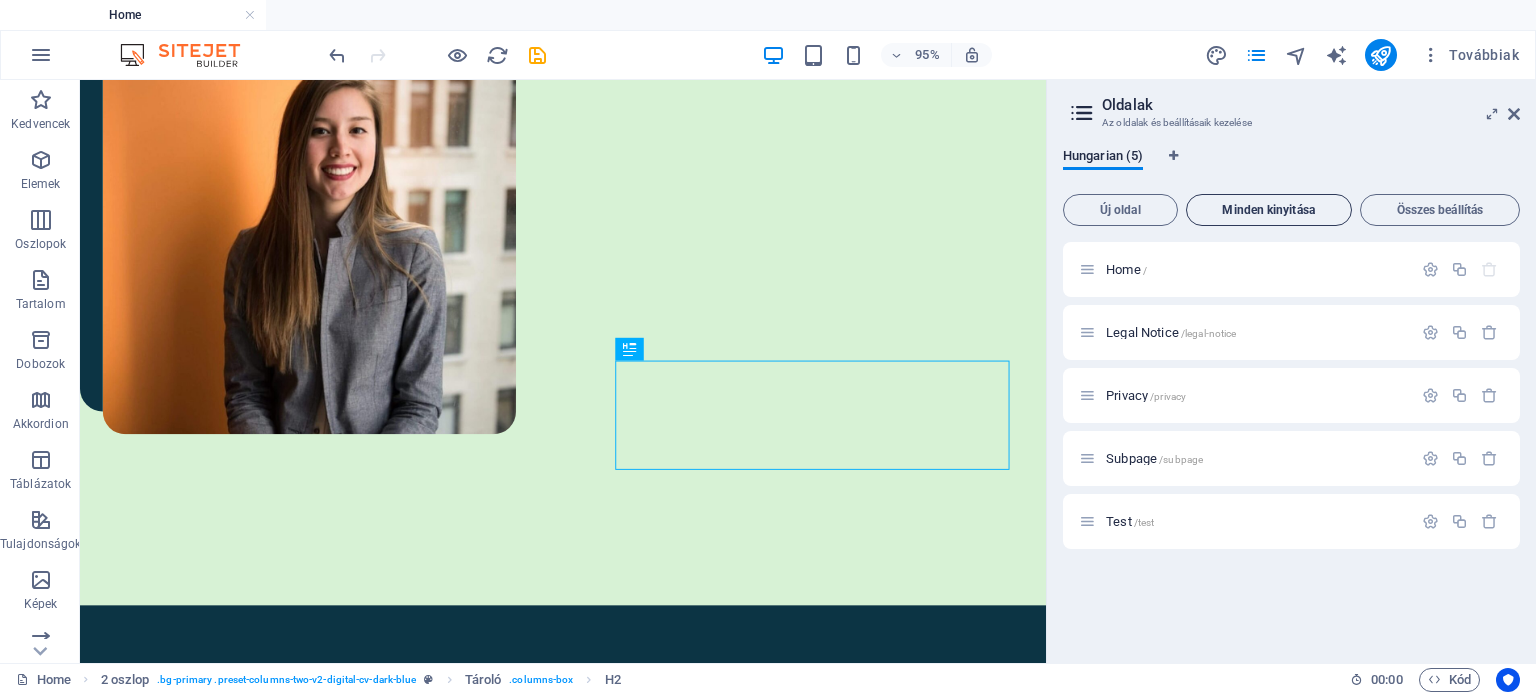click on "Minden kinyitása" at bounding box center (1269, 210) 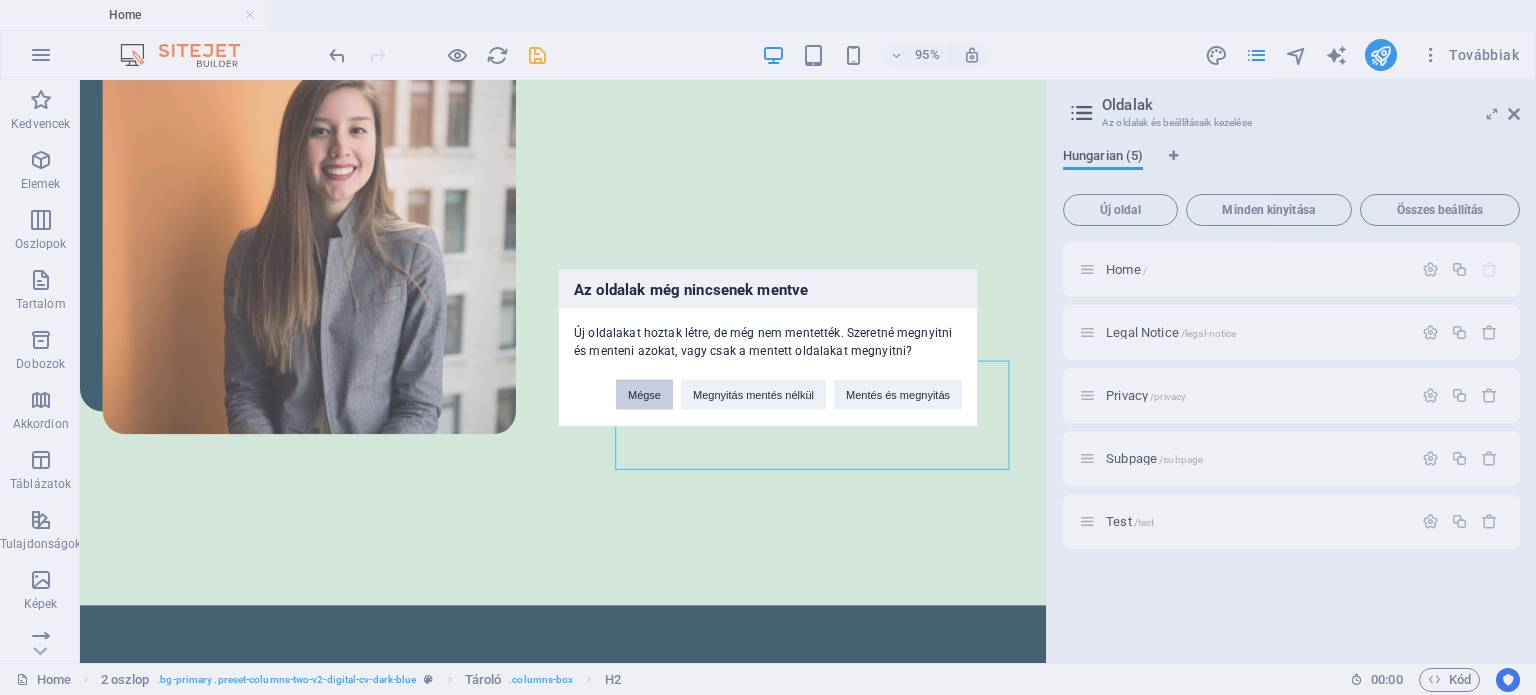 click on "Mégse" at bounding box center (644, 394) 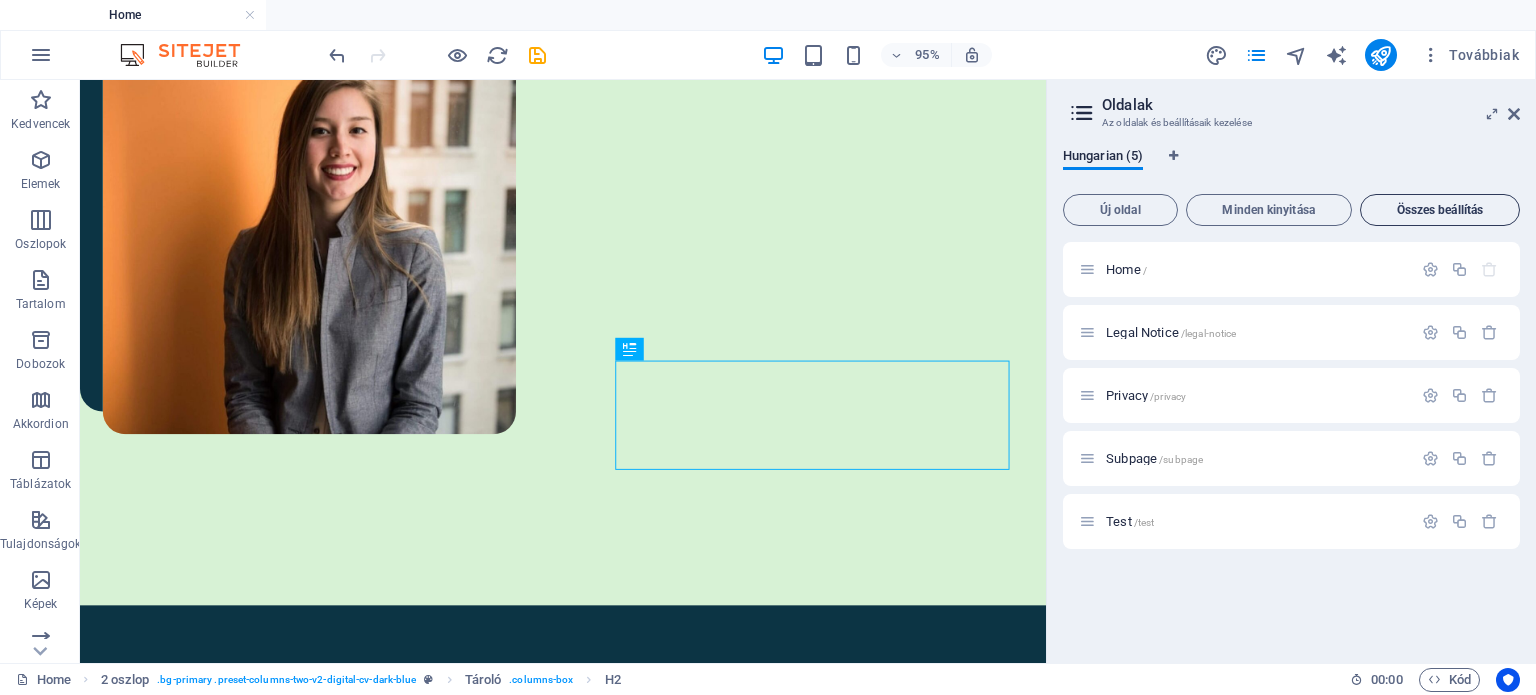 click on "Összes beállítás" at bounding box center (1440, 210) 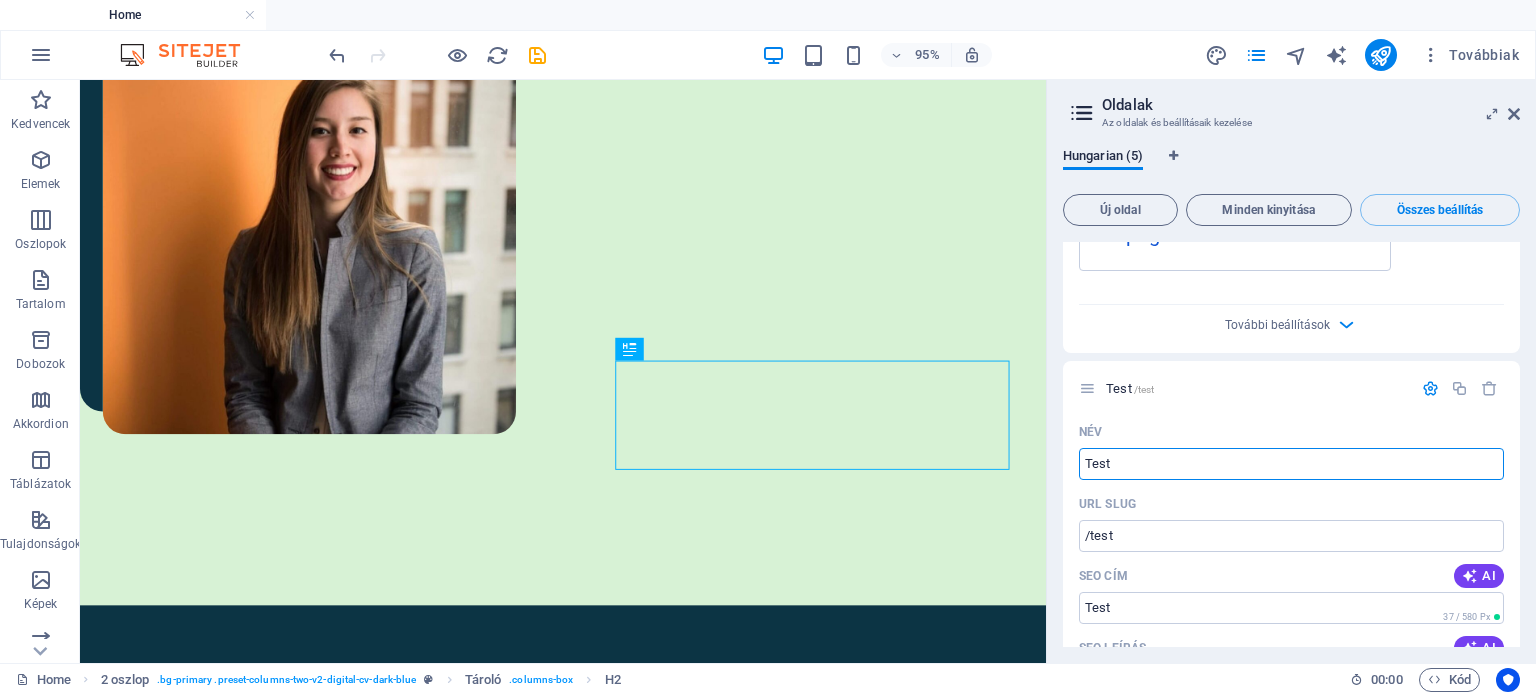 scroll, scrollTop: 2735, scrollLeft: 0, axis: vertical 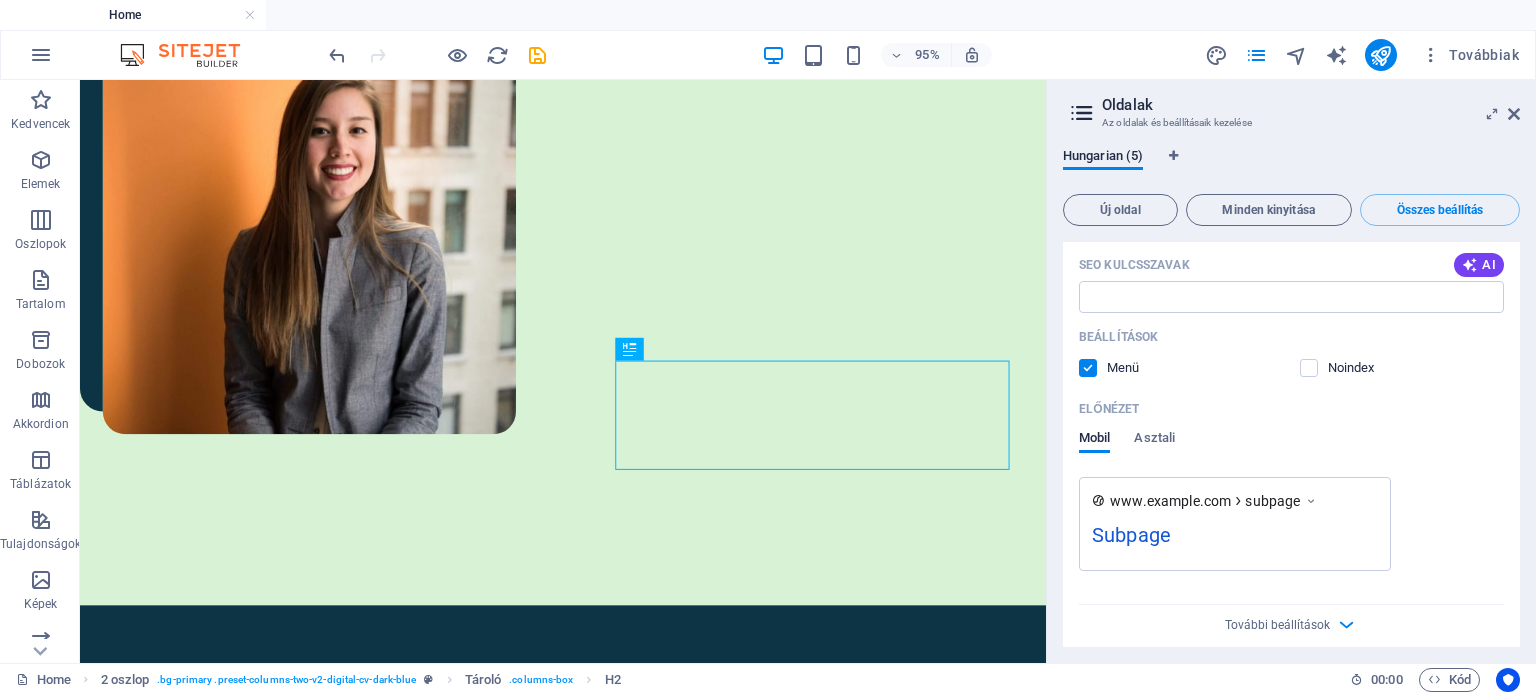 click on "Hungarian (5)" at bounding box center [1291, 167] 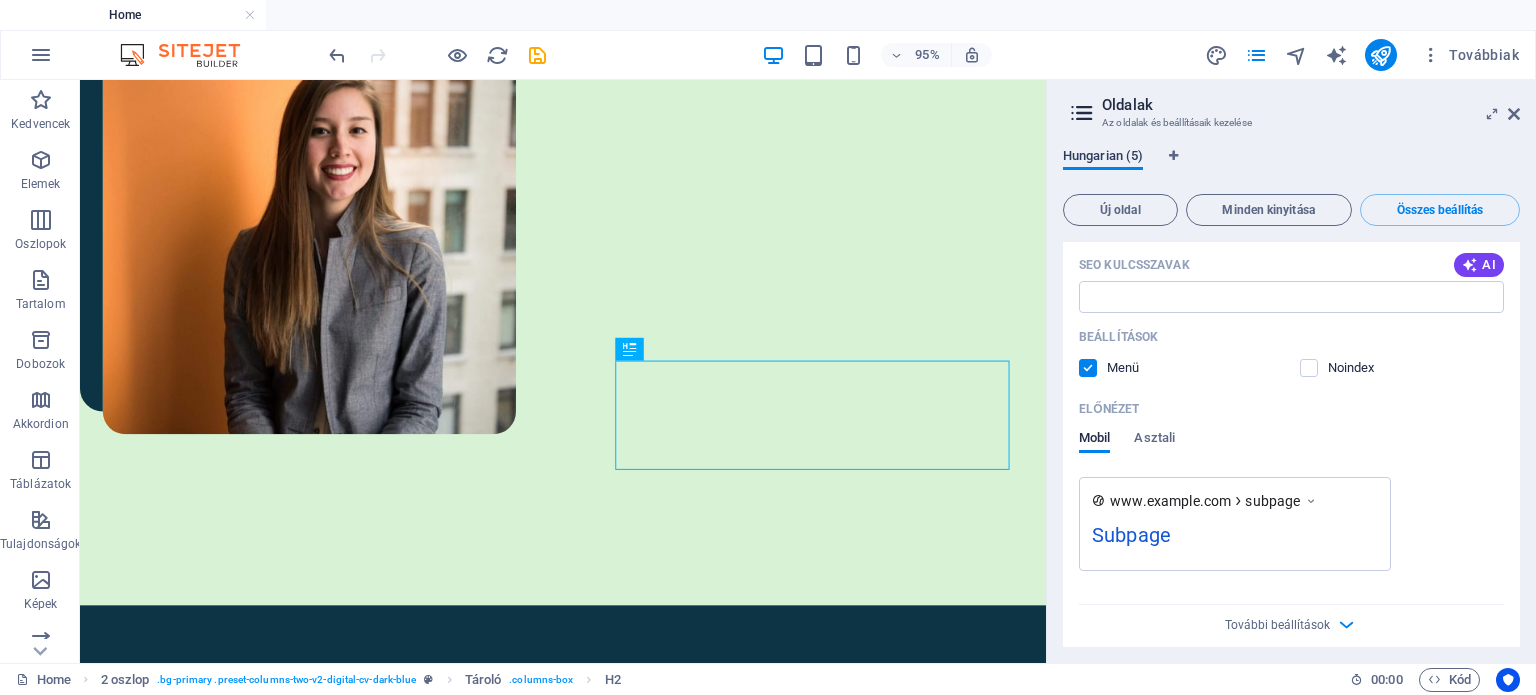 click on "Hungarian (5)" at bounding box center (1103, 158) 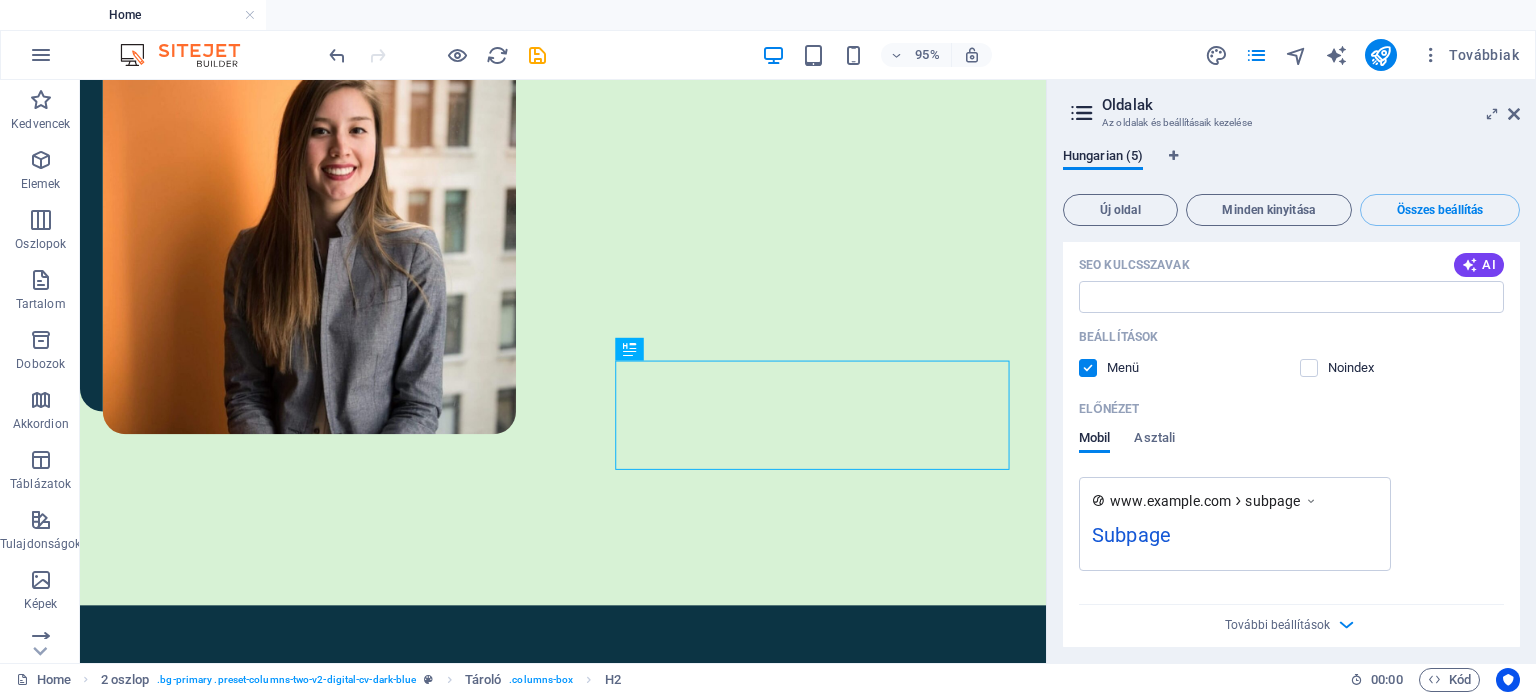 click at bounding box center (1082, 113) 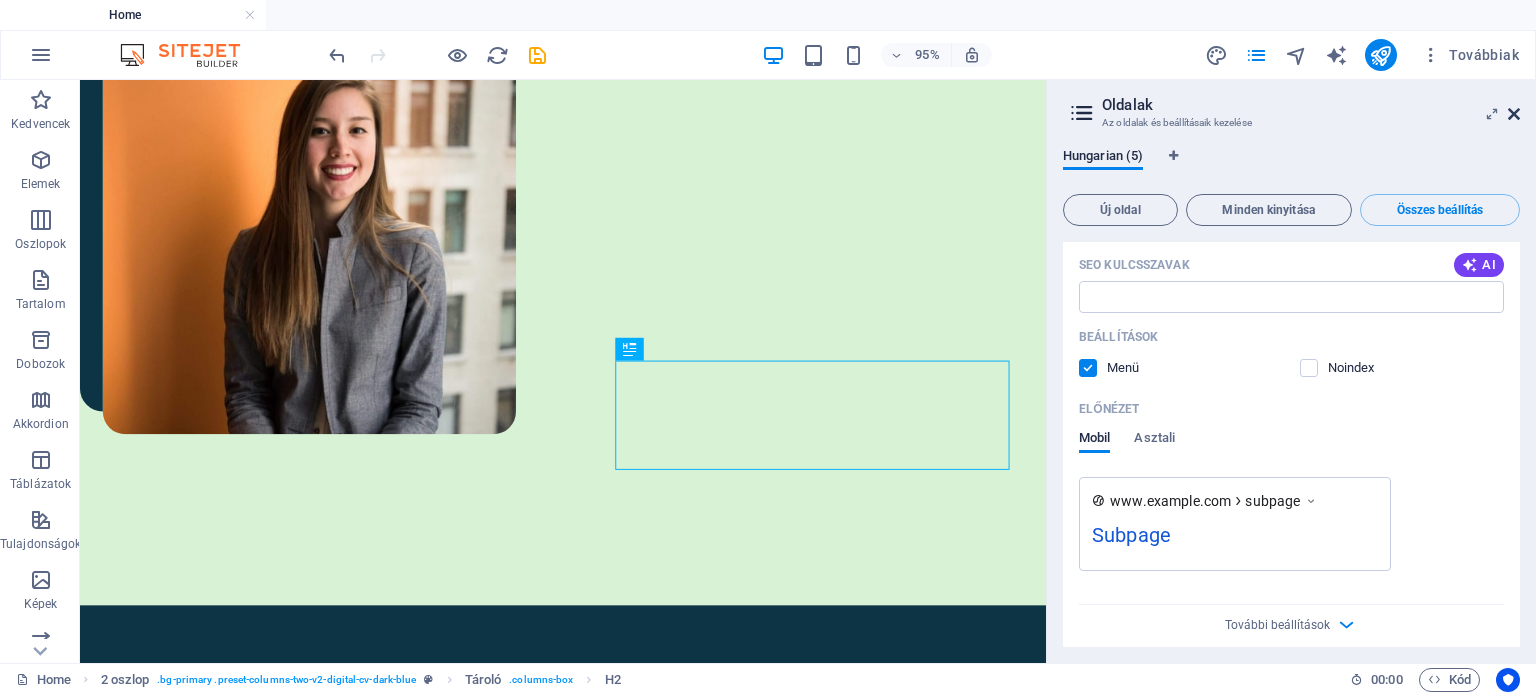 click at bounding box center (1514, 114) 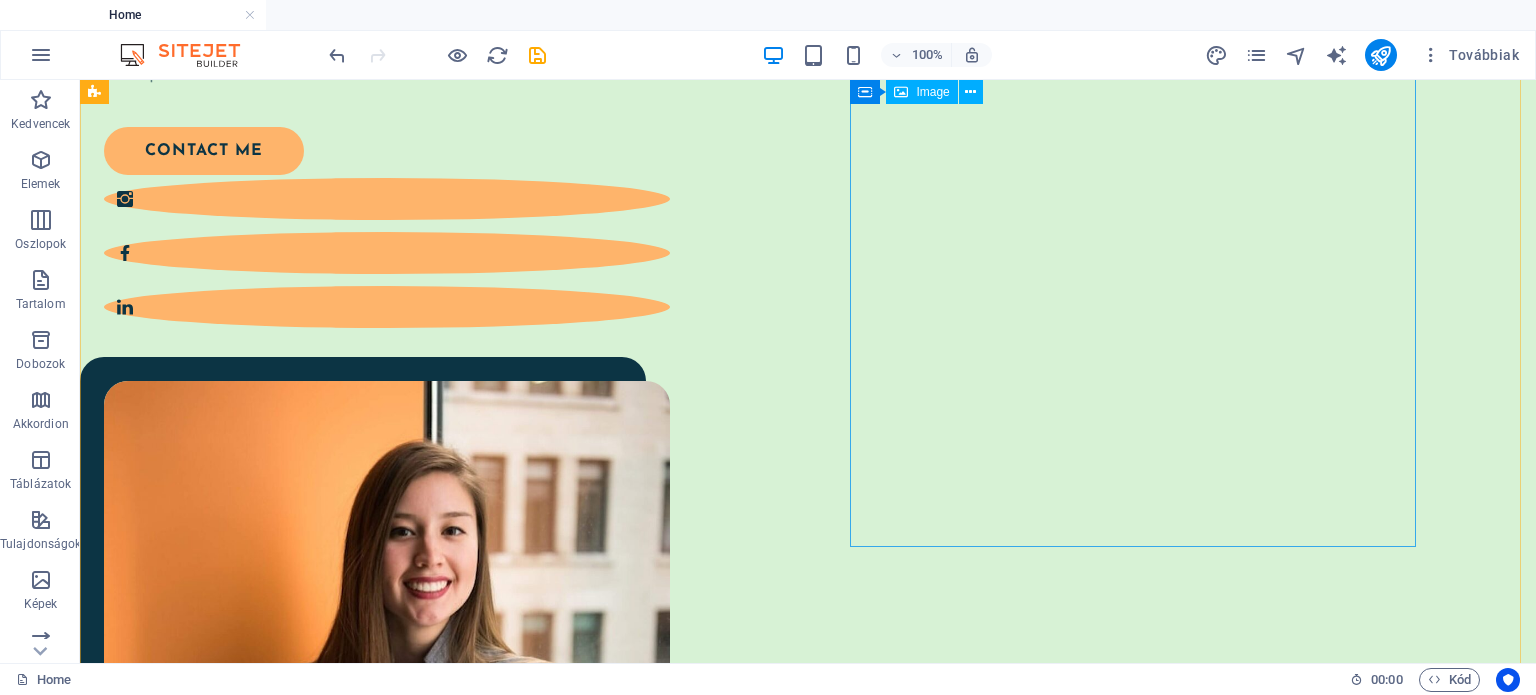 scroll, scrollTop: 0, scrollLeft: 0, axis: both 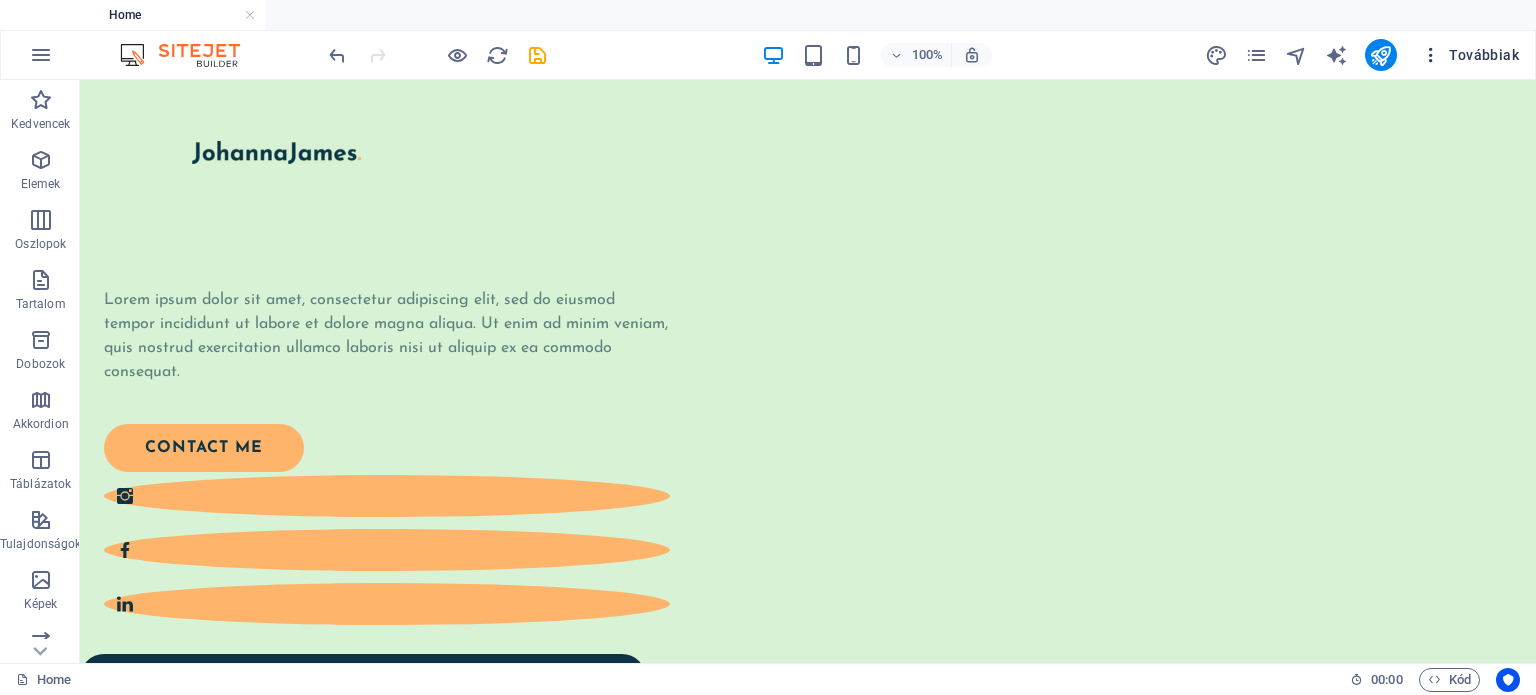 click on "Továbbiak" at bounding box center (1470, 55) 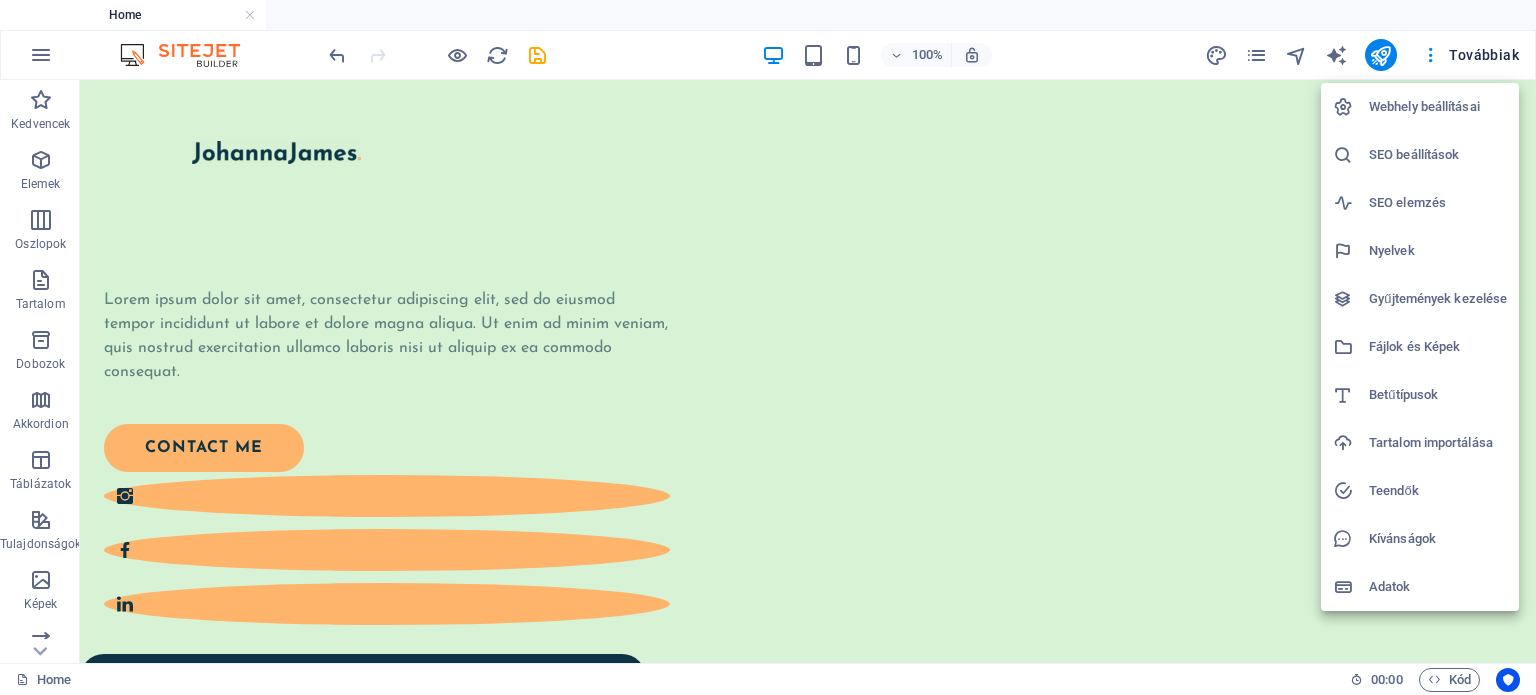 click on "Teendők" at bounding box center (1438, 491) 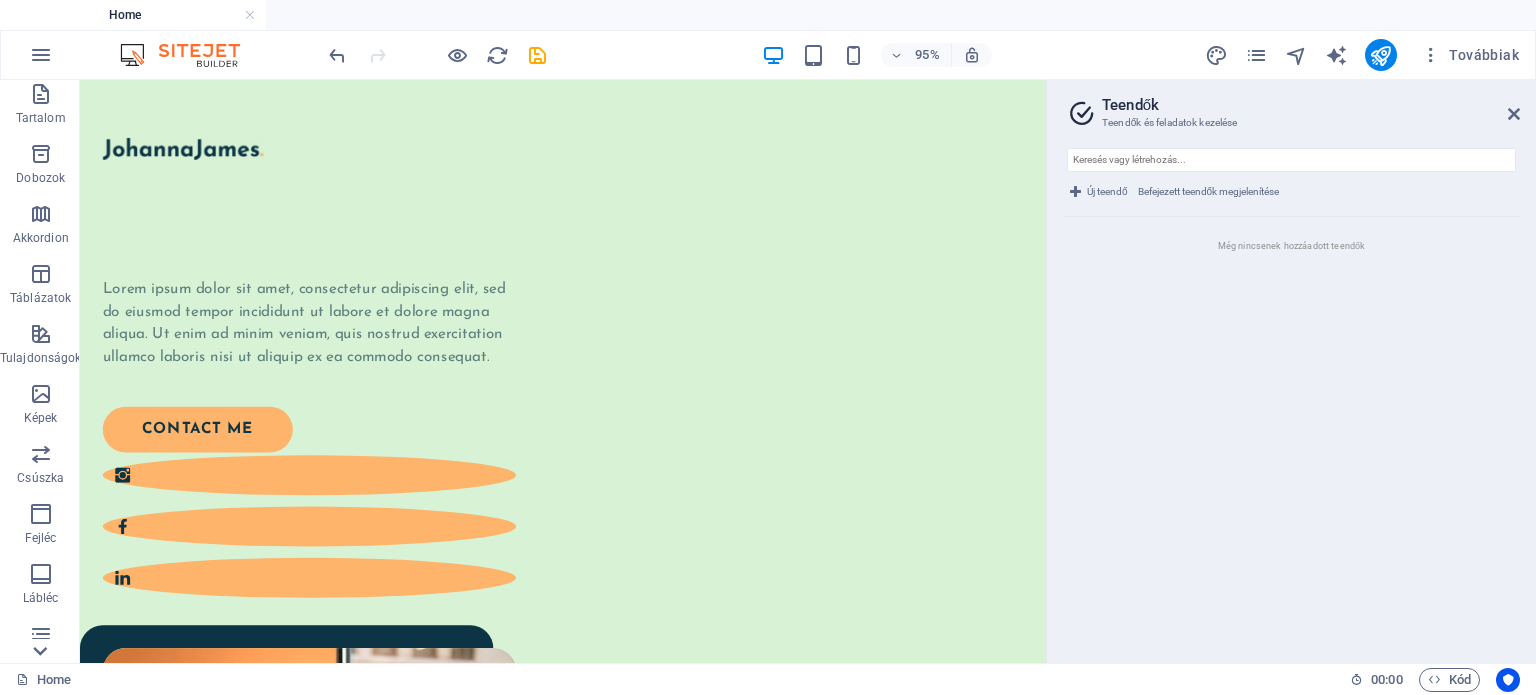 scroll, scrollTop: 316, scrollLeft: 0, axis: vertical 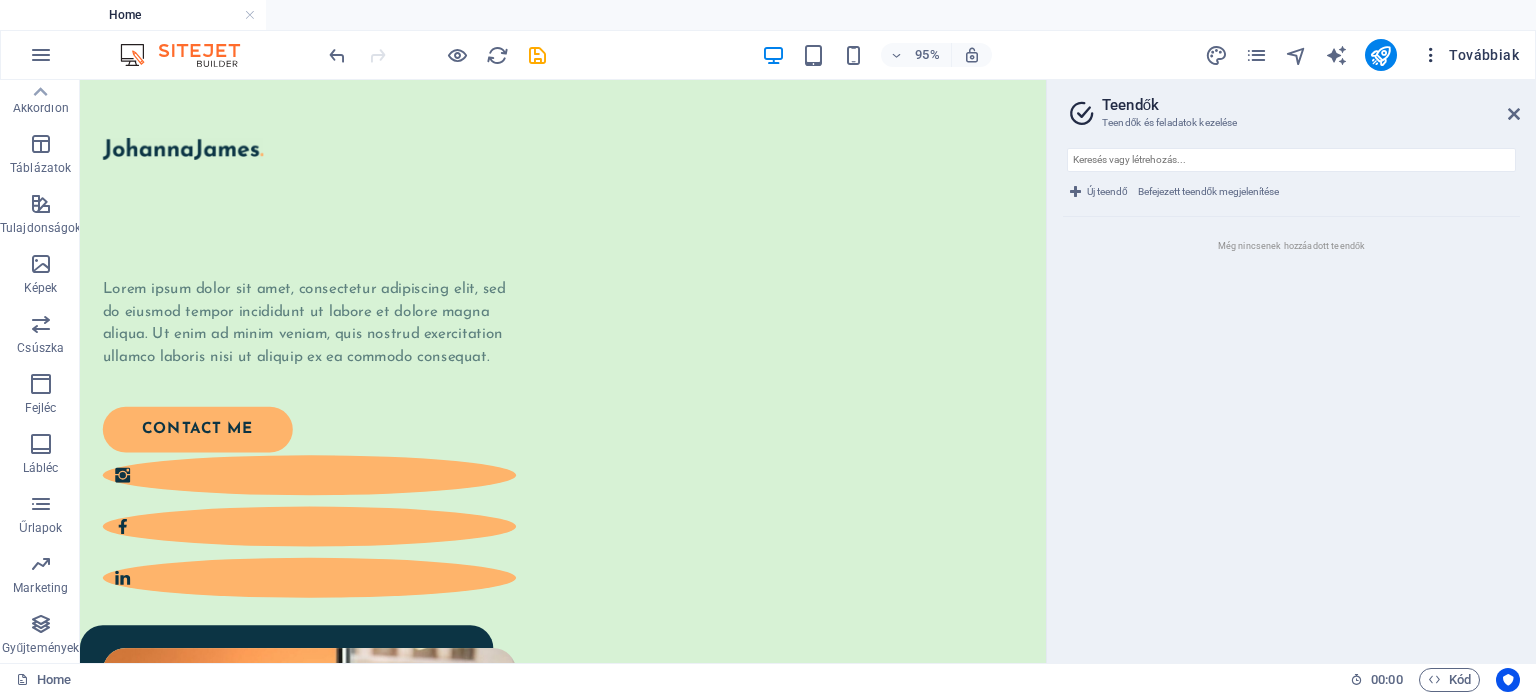click on "Továbbiak" at bounding box center [1470, 55] 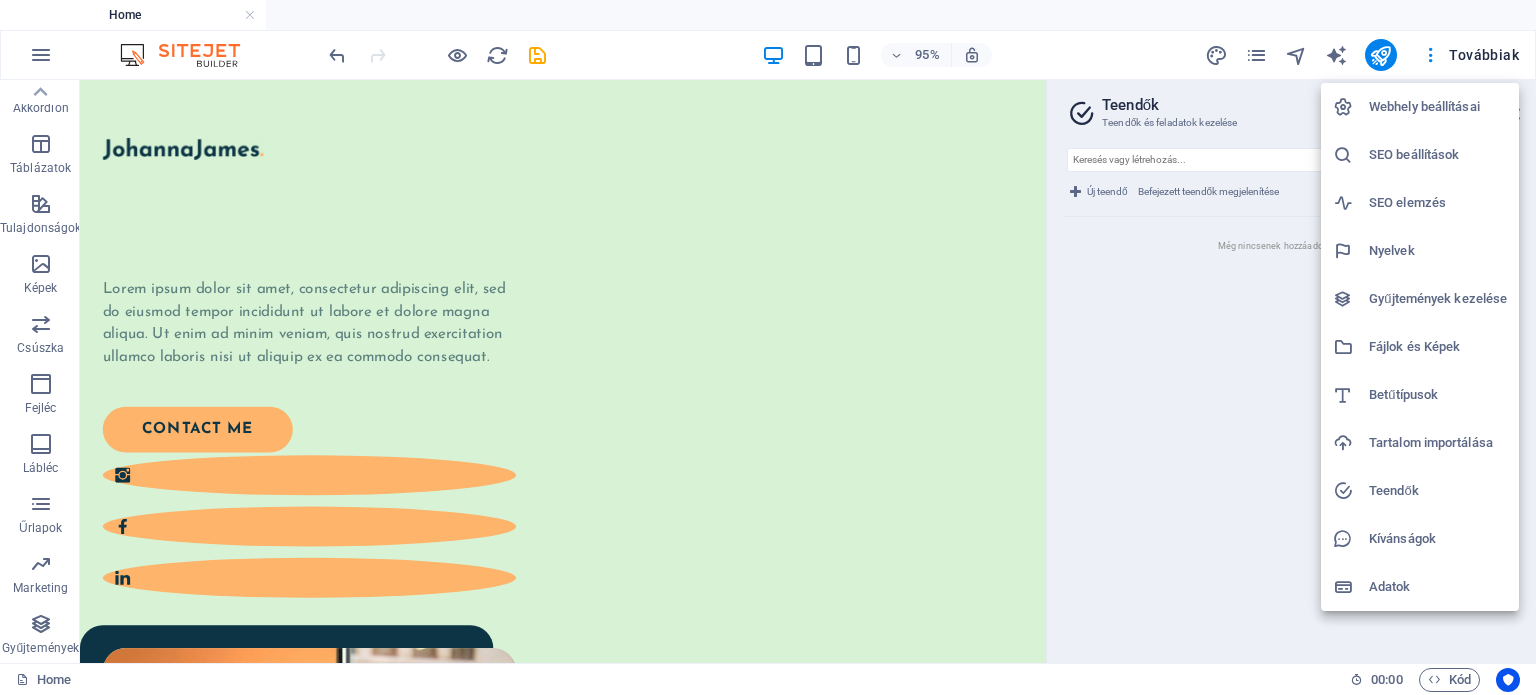 click on "Gyűjtemények kezelése" at bounding box center [1438, 299] 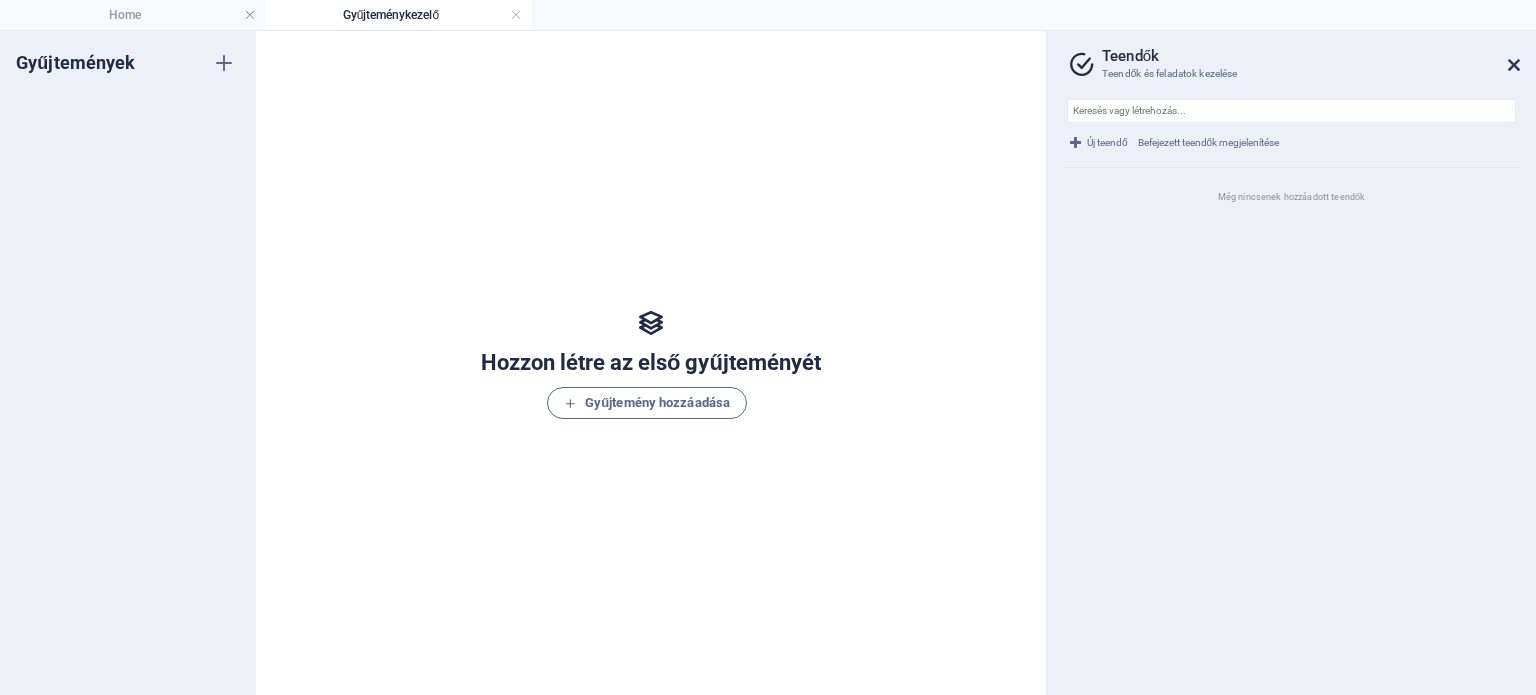 click at bounding box center (1514, 65) 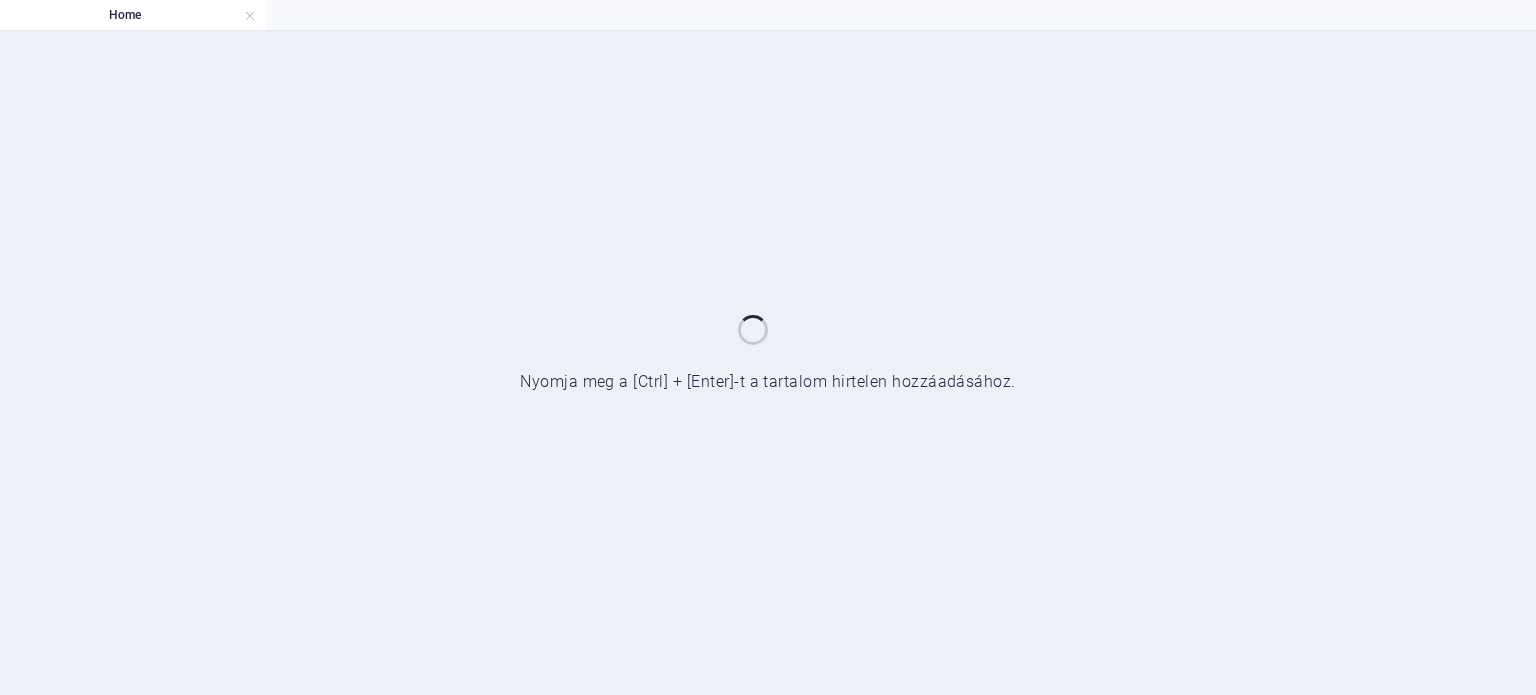 scroll, scrollTop: 0, scrollLeft: 0, axis: both 